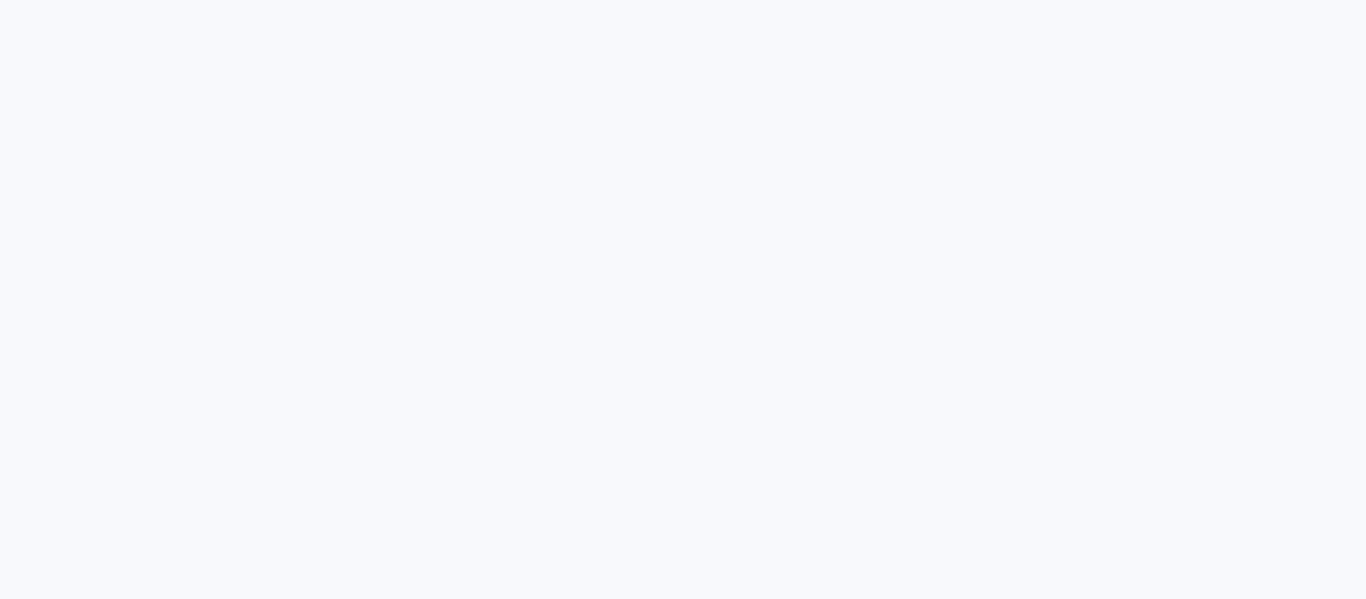 scroll, scrollTop: 0, scrollLeft: 0, axis: both 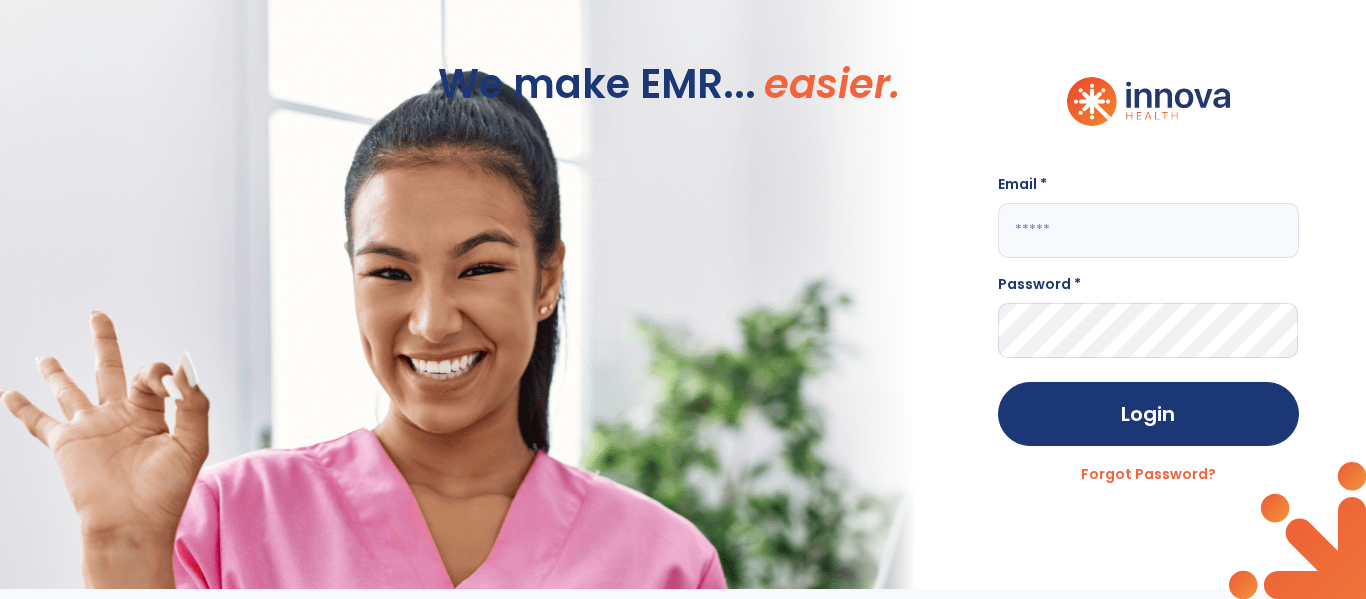 click 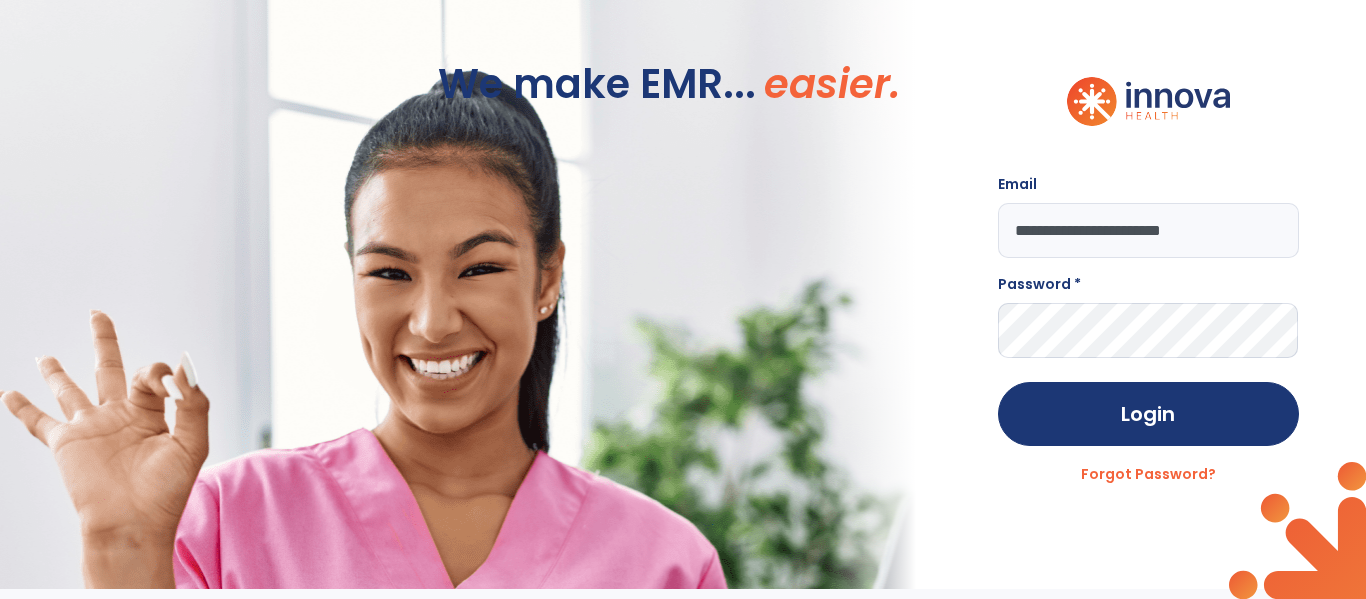 type on "**********" 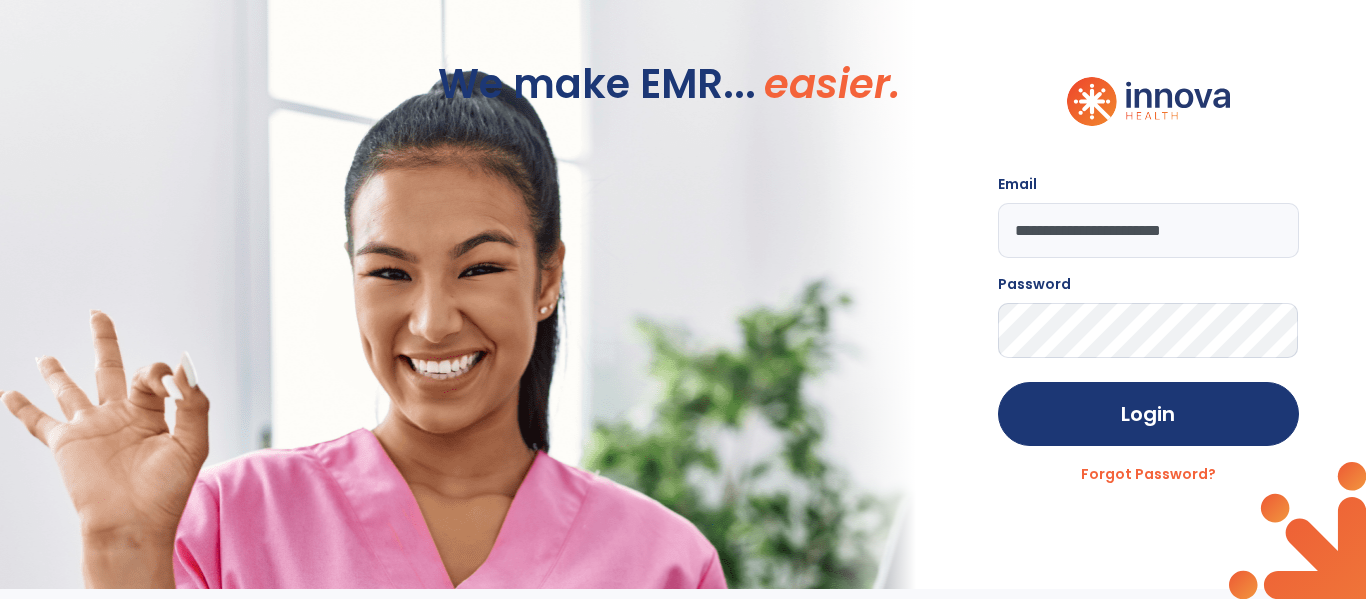 click on "Login" 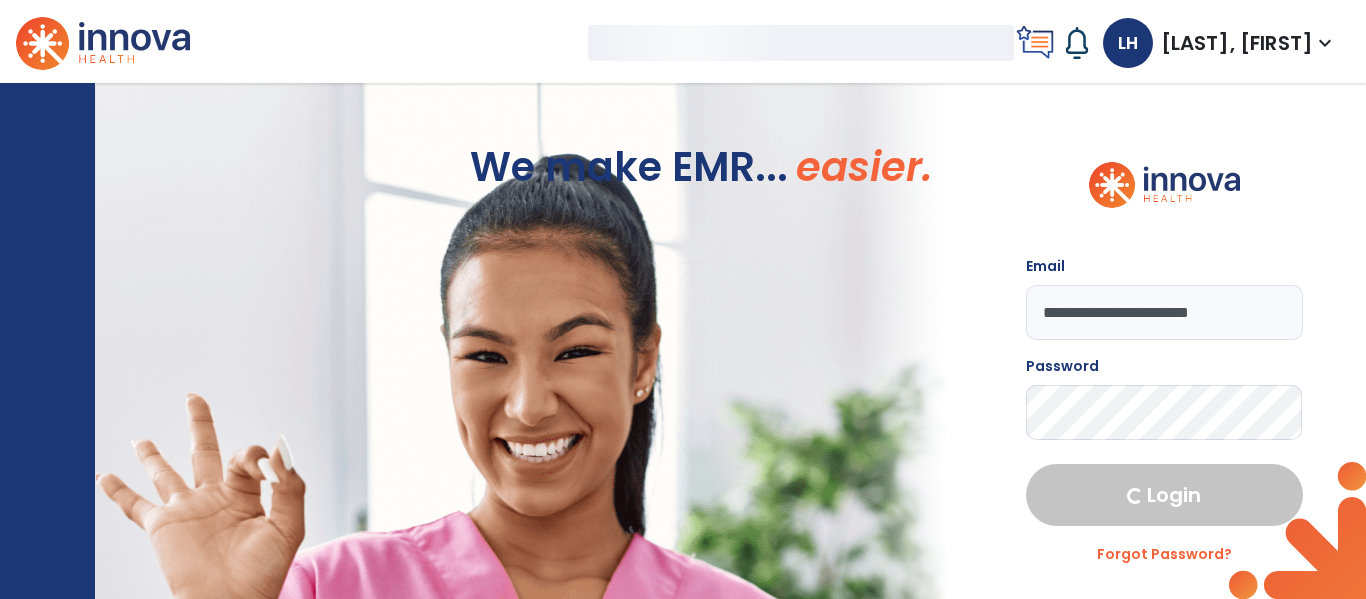 select on "****" 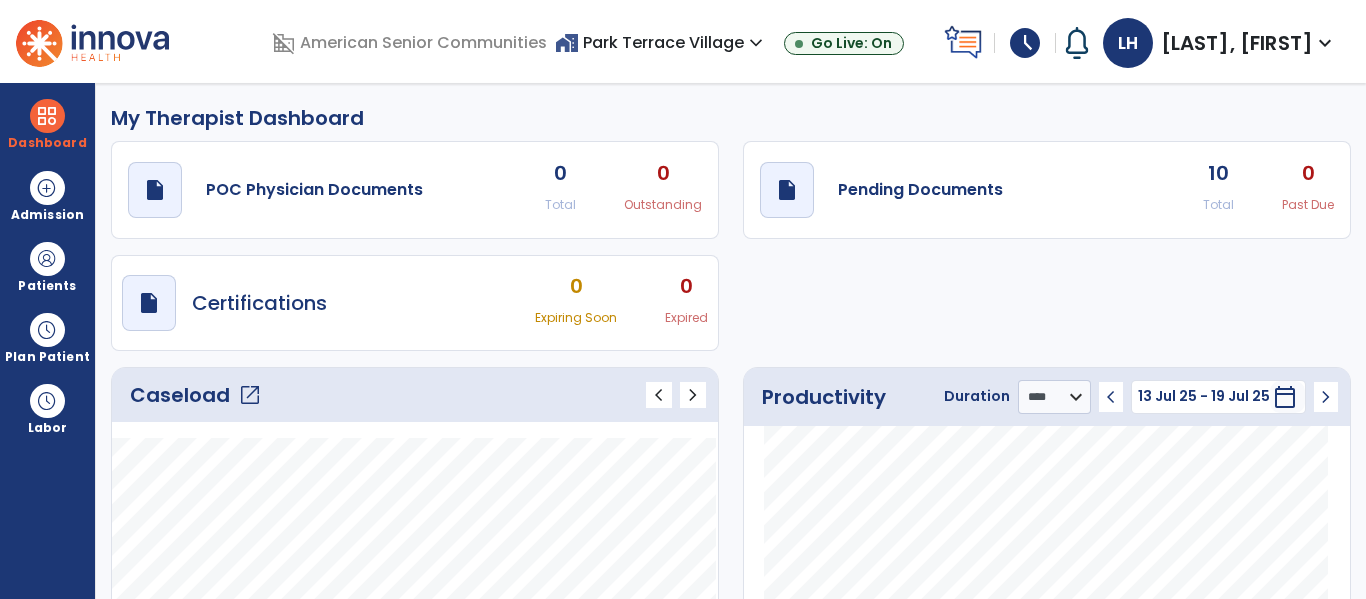 click on "open_in_new" 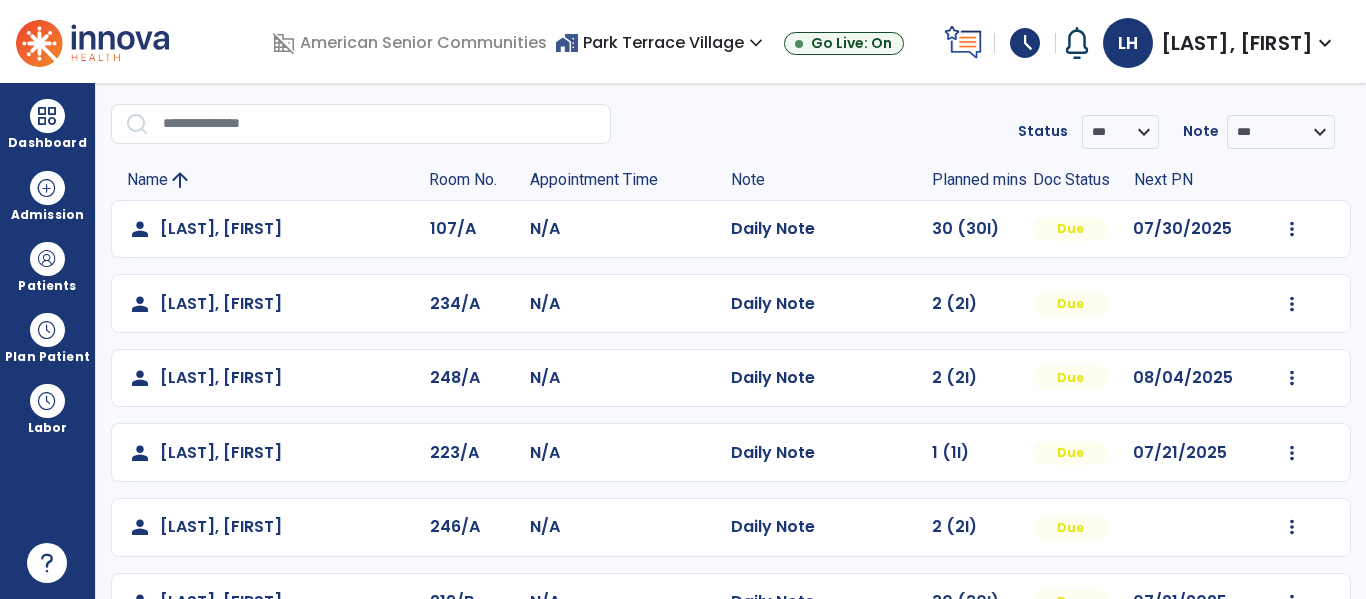 scroll, scrollTop: 56, scrollLeft: 0, axis: vertical 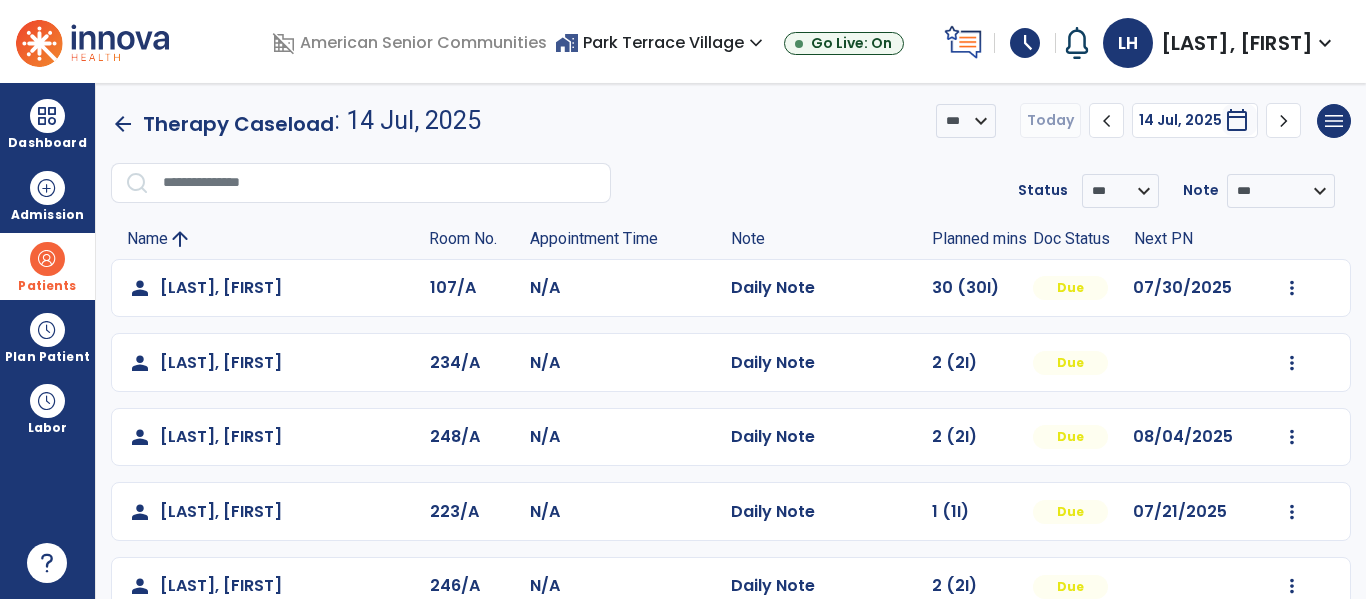 click on "Patients" at bounding box center [47, 286] 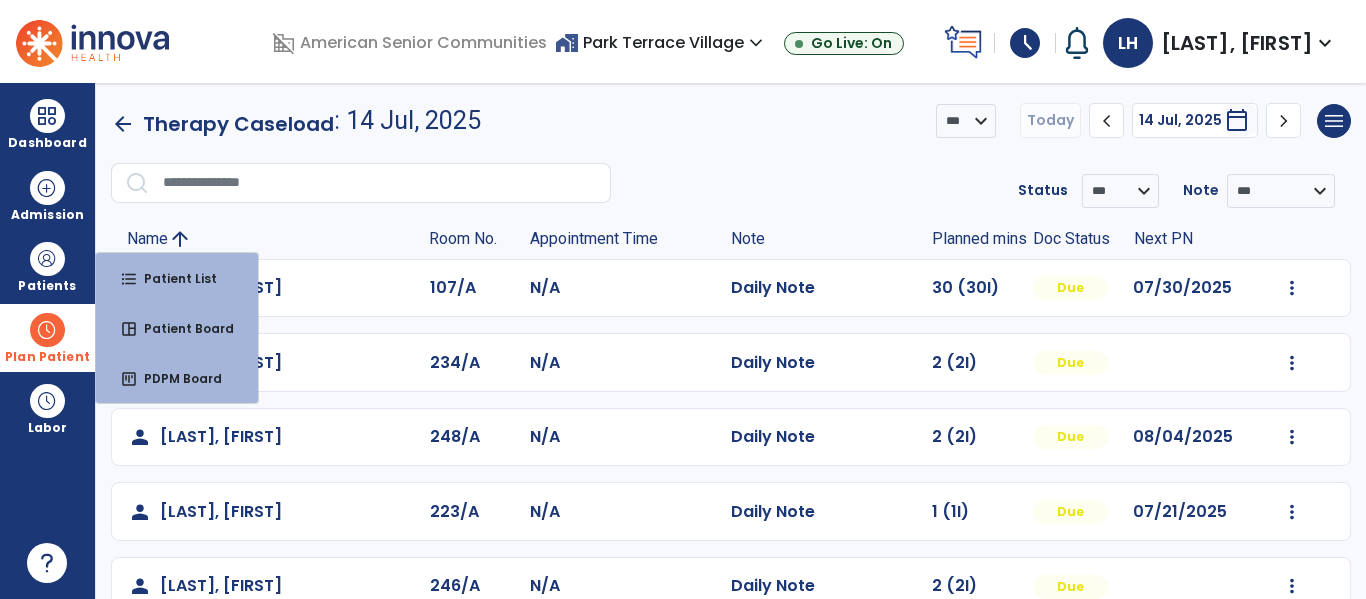 click at bounding box center [47, 330] 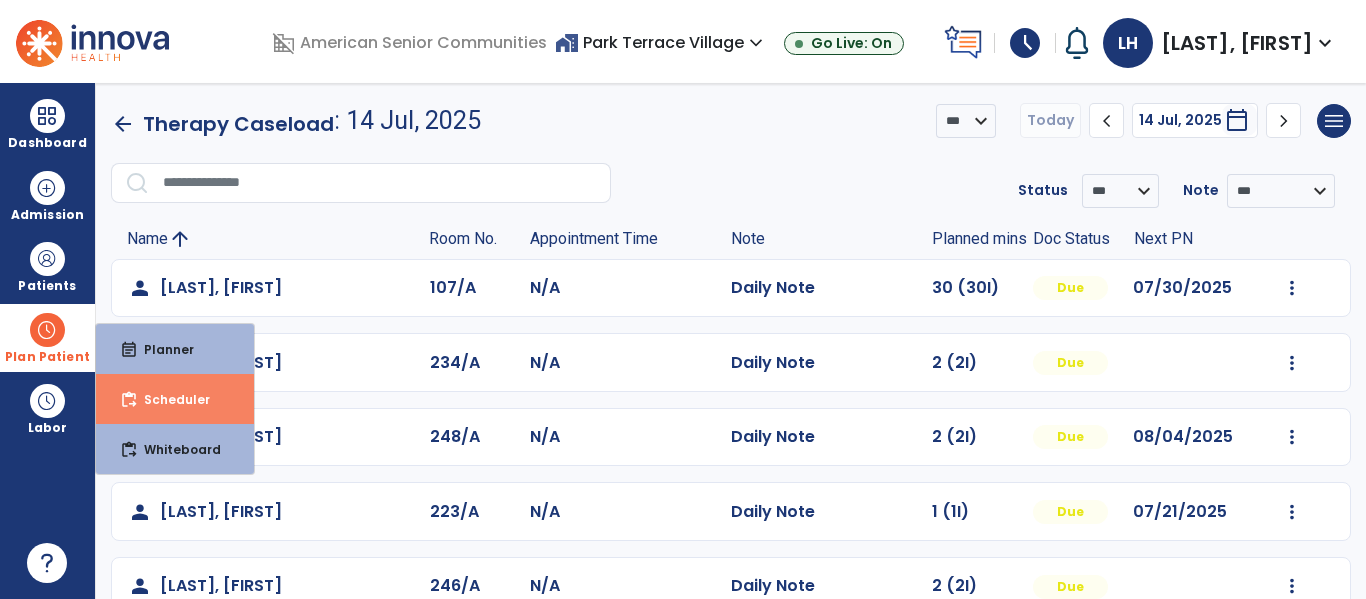 click on "Scheduler" at bounding box center (169, 399) 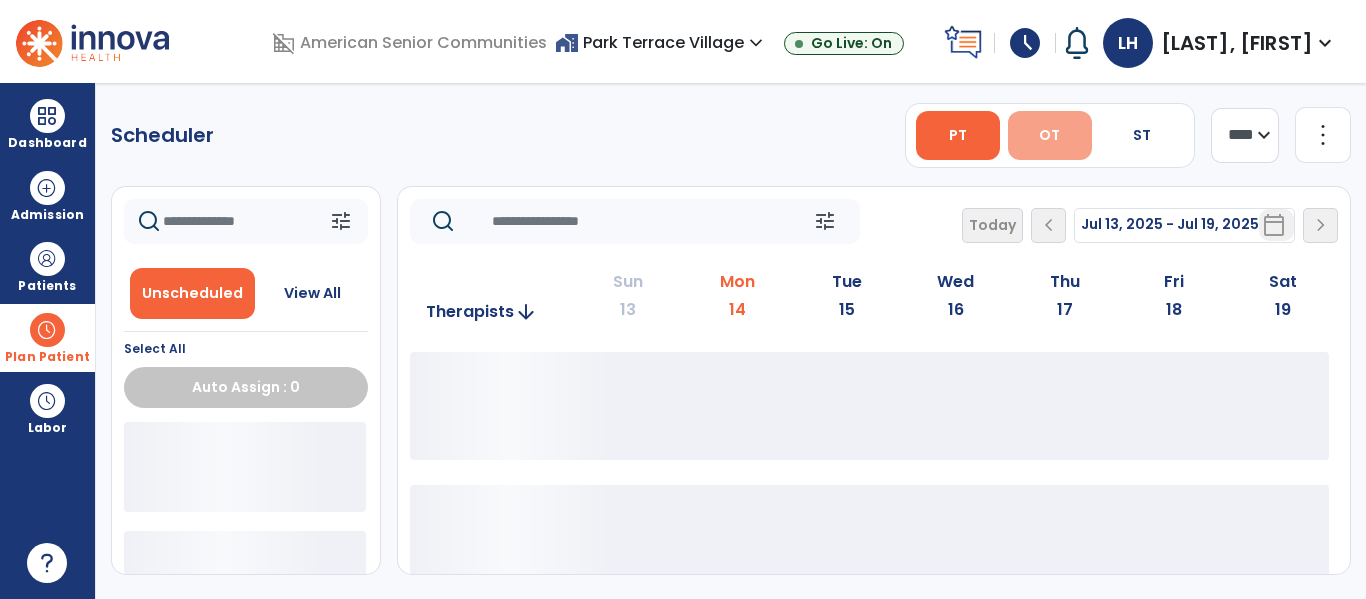 click on "OT" at bounding box center [1049, 135] 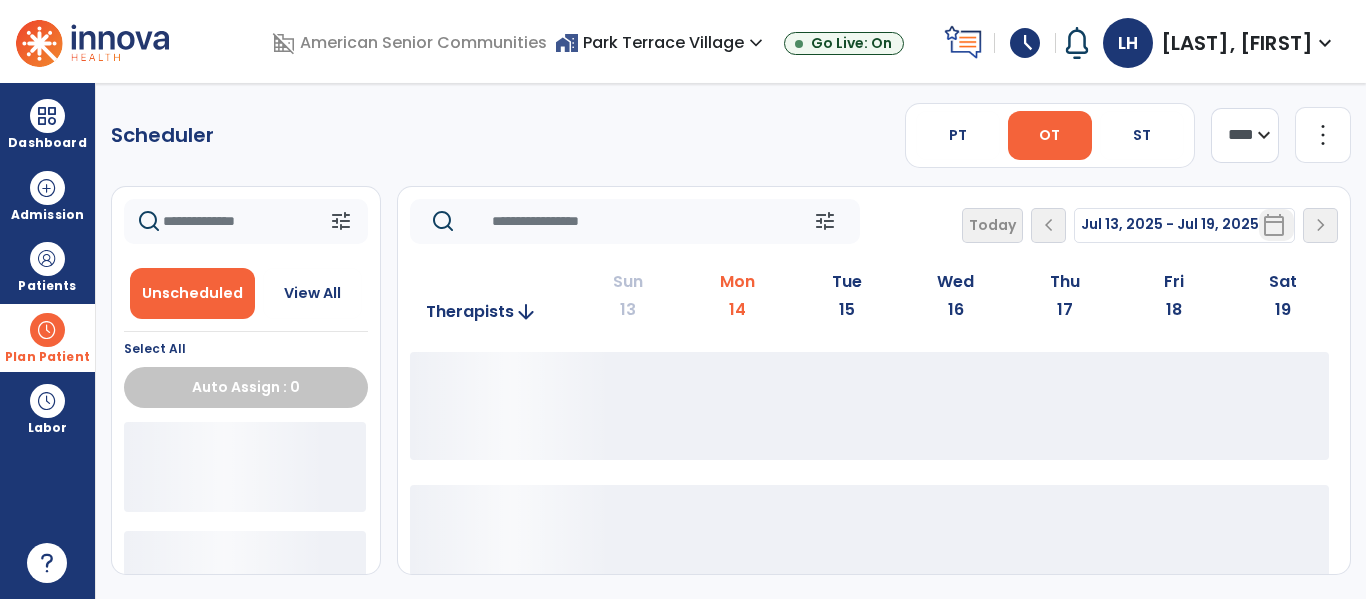 click on "more_vert" 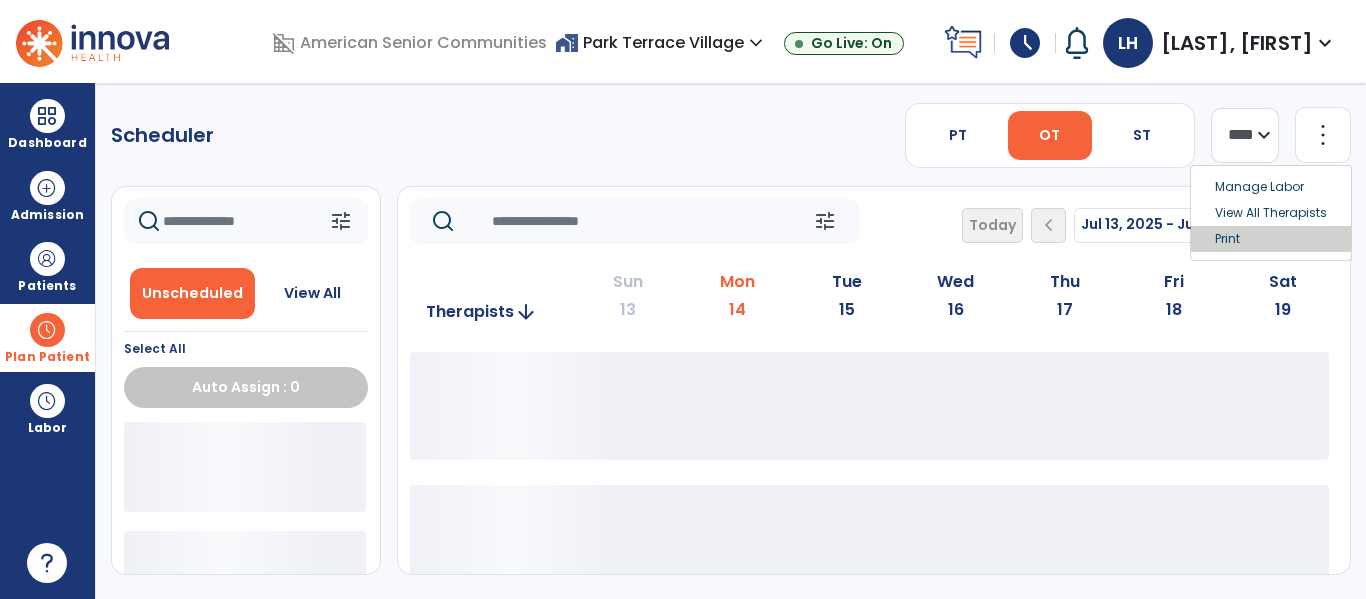 click on "Print" at bounding box center [1271, 239] 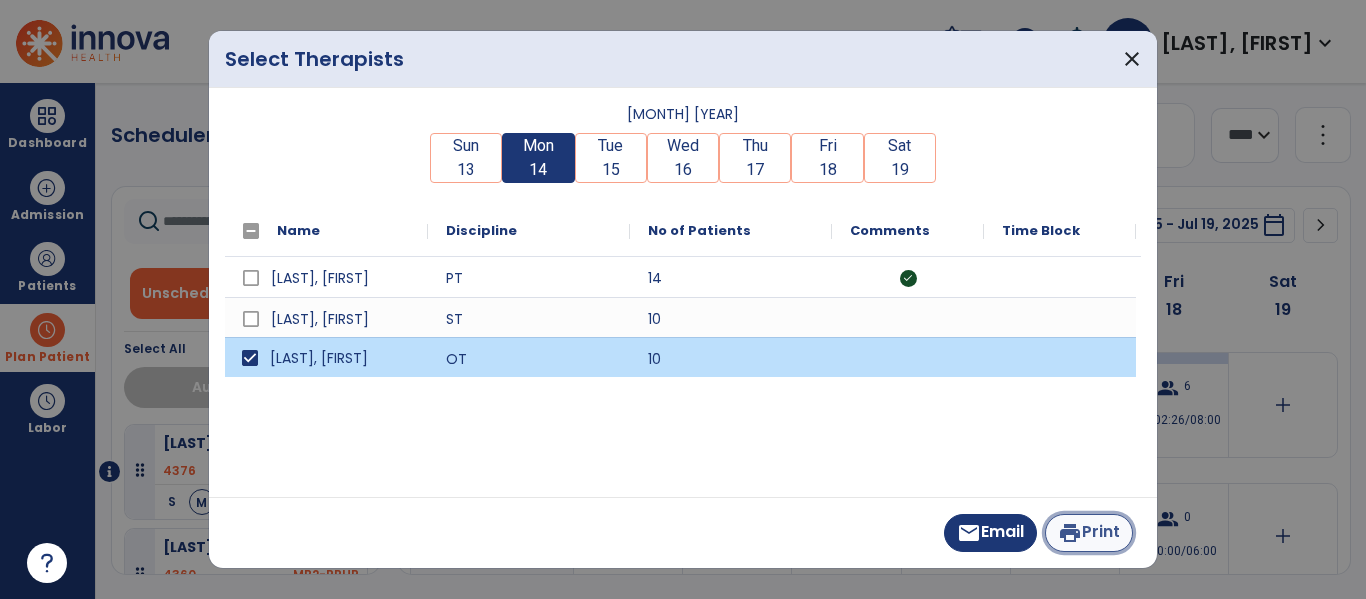 click on "print  Print" at bounding box center (1089, 533) 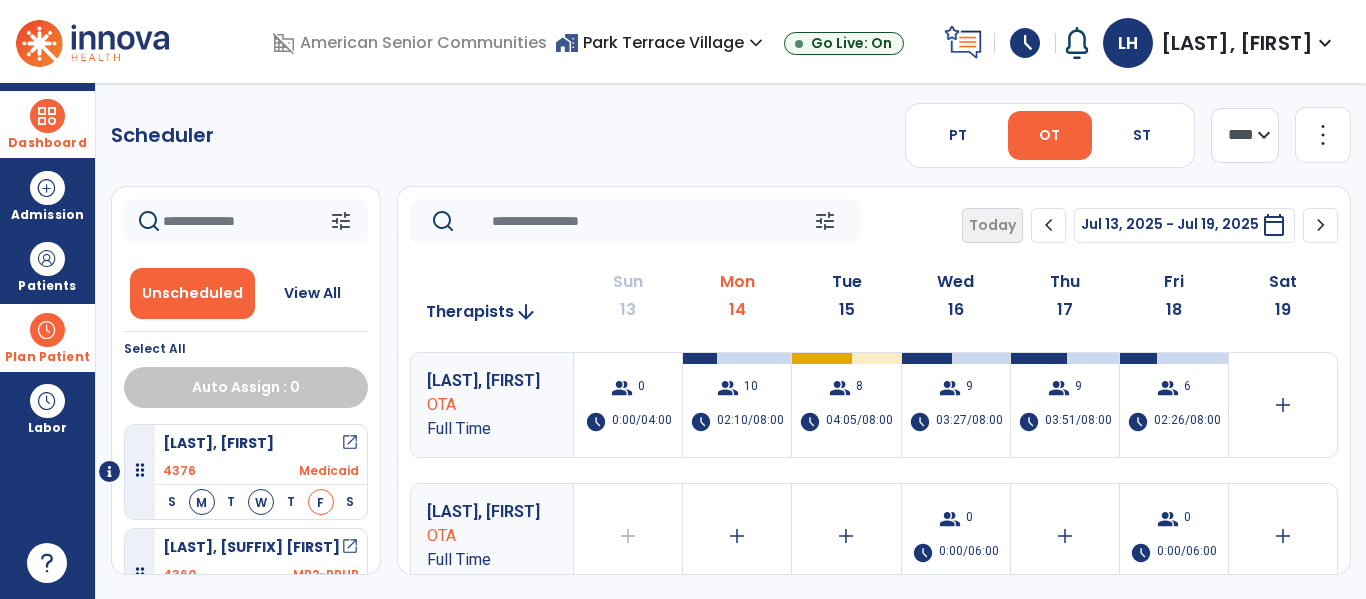 click on "Dashboard" at bounding box center (47, 124) 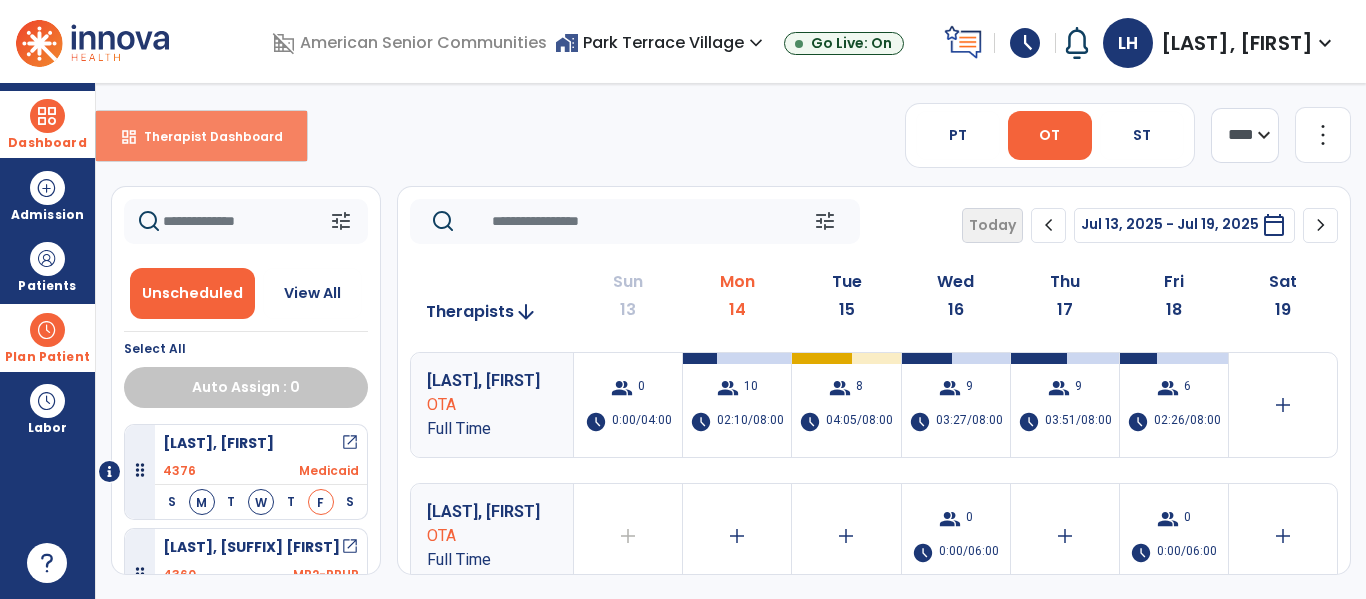 click on "dashboard  Therapist Dashboard" at bounding box center [201, 136] 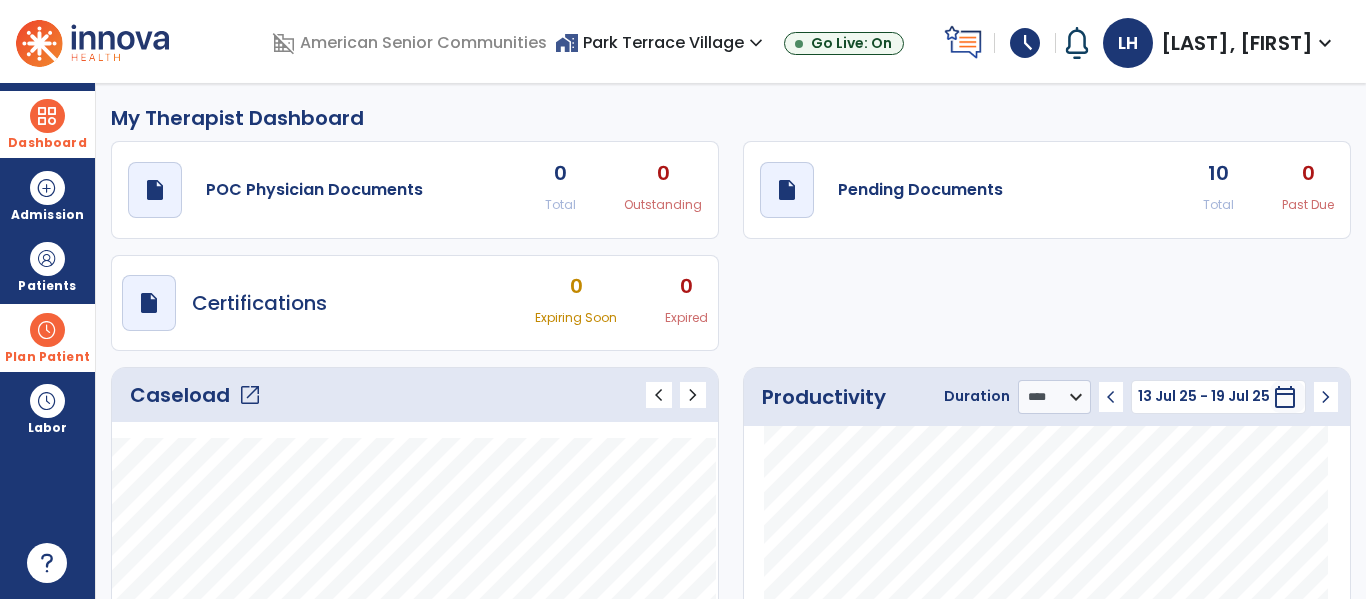 click on "open_in_new" 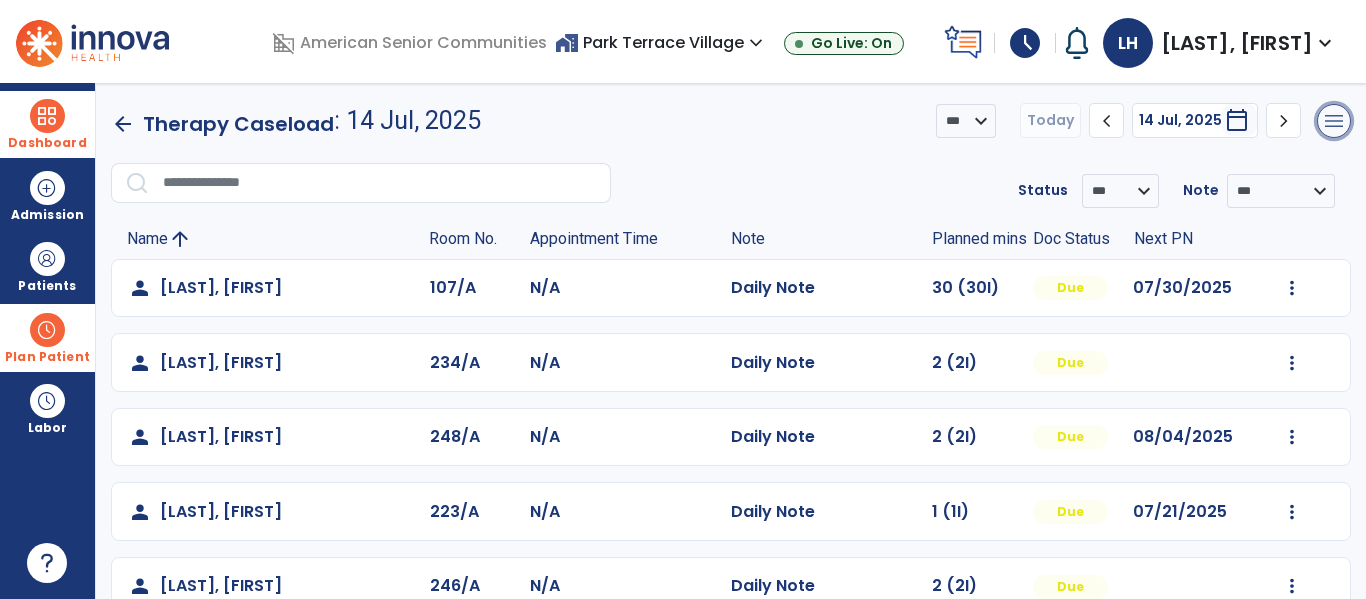 click on "menu" at bounding box center [1334, 121] 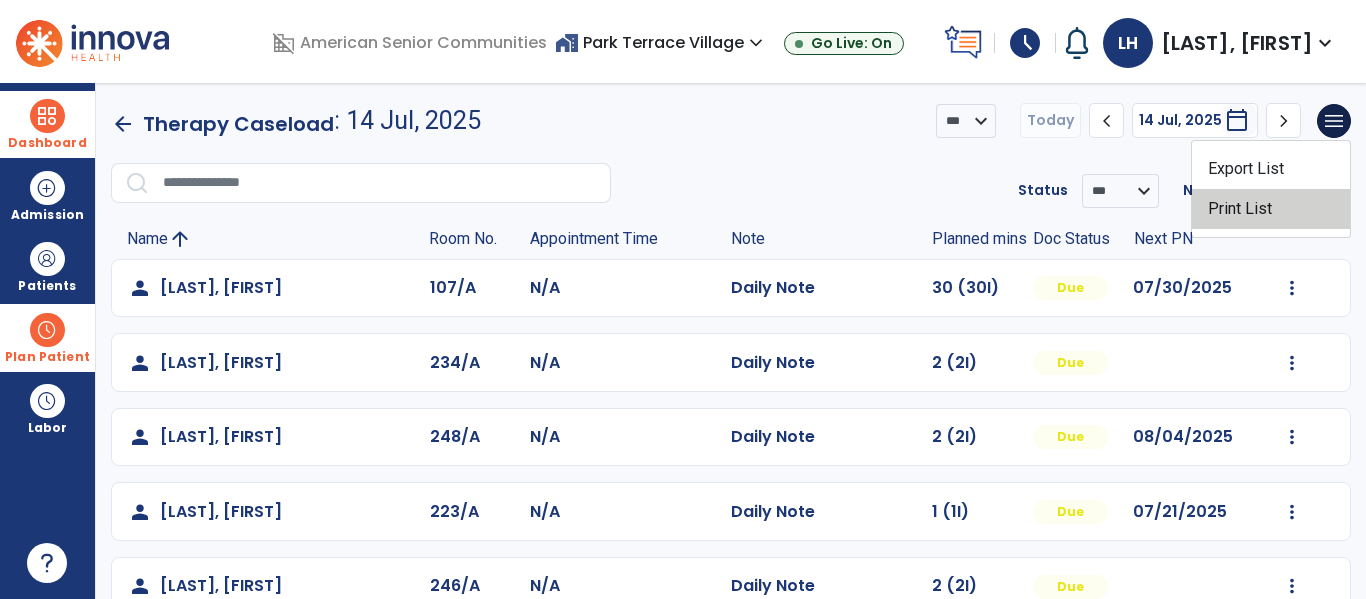 click on "Print List" 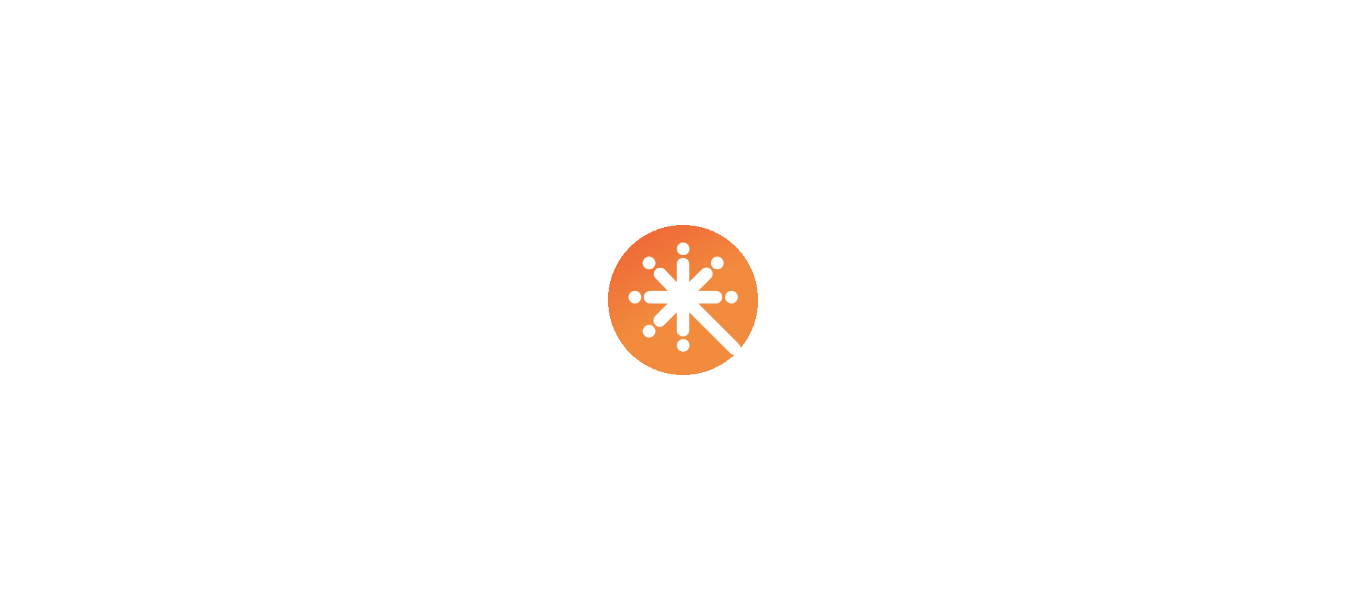 scroll, scrollTop: 0, scrollLeft: 0, axis: both 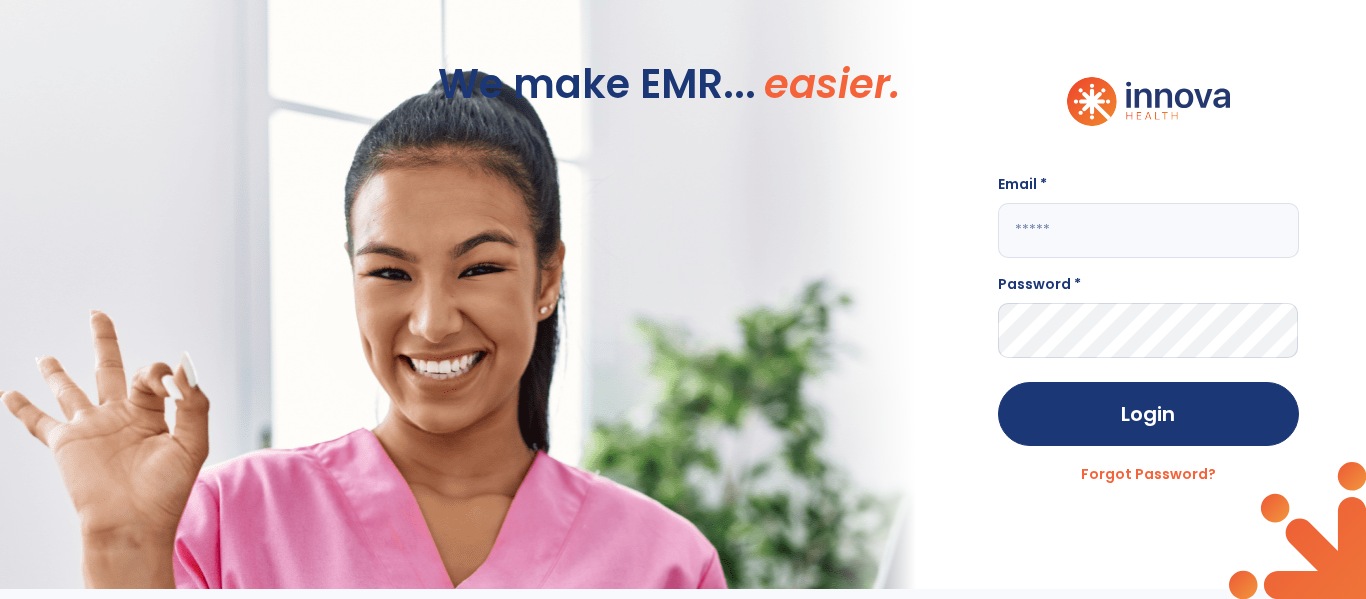 click 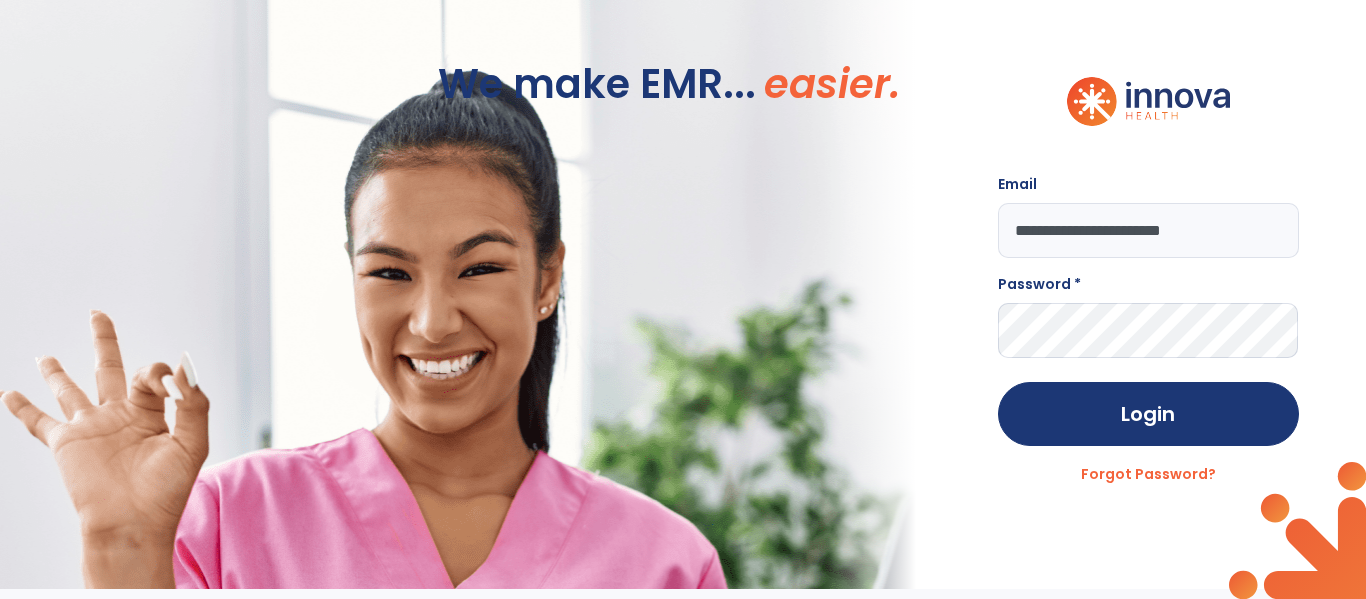 type on "**********" 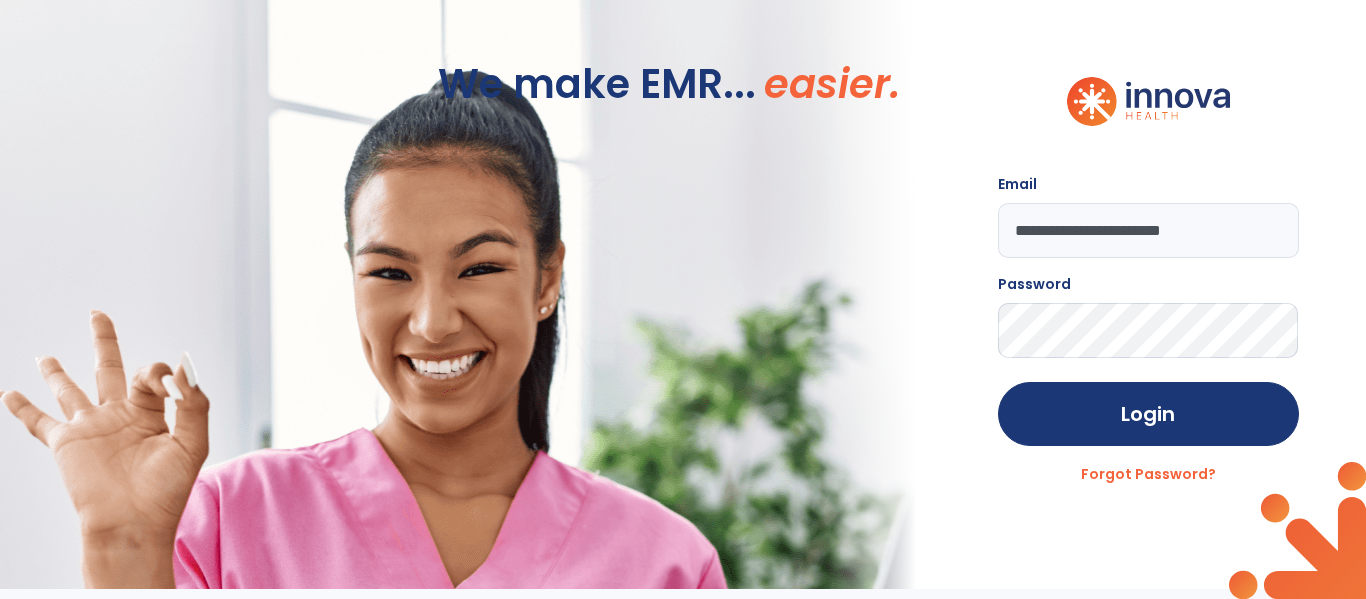 click on "Login" 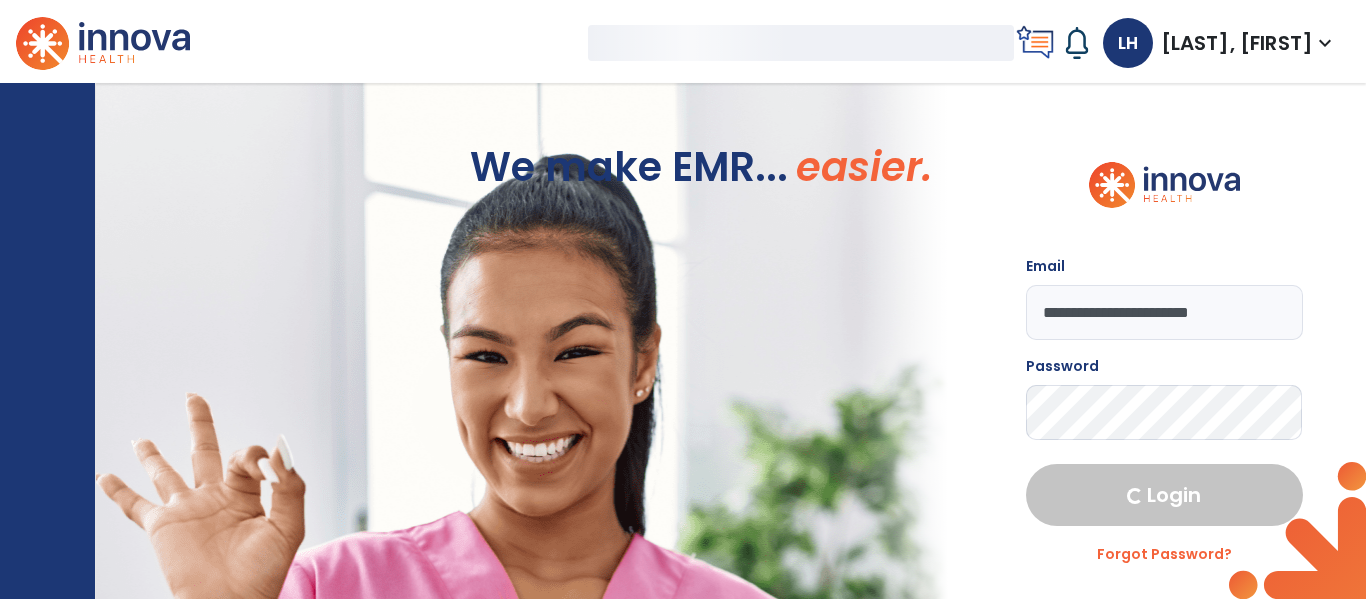 select on "****" 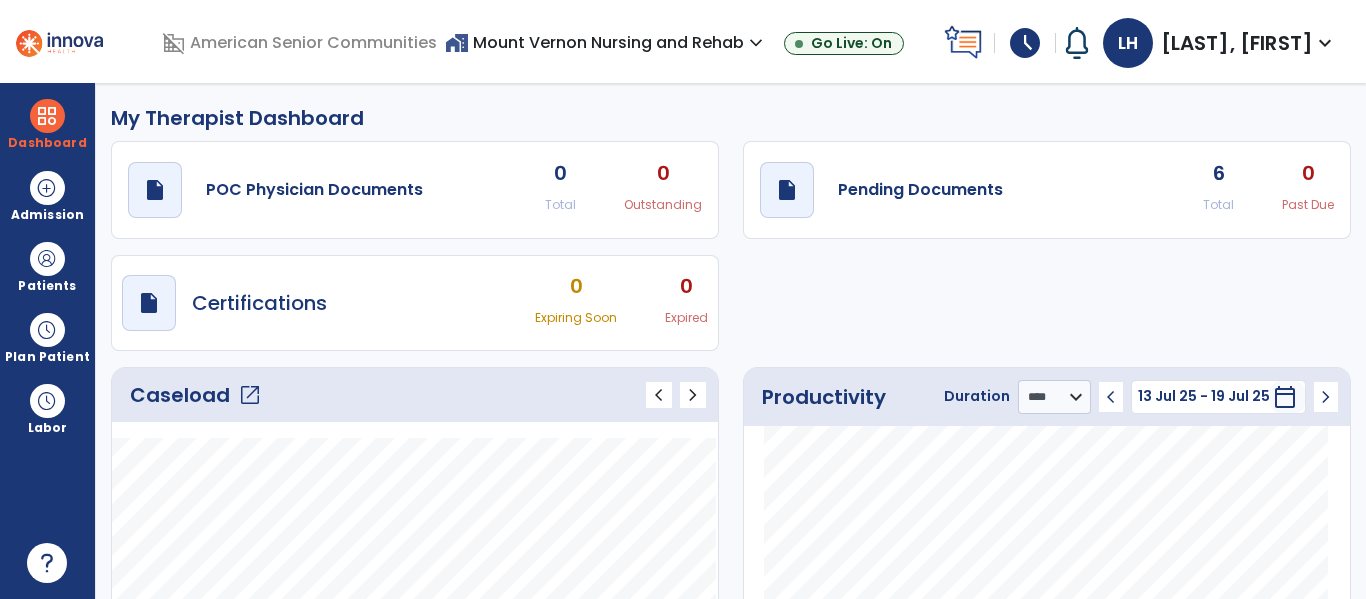 click on "expand_more" at bounding box center [756, 43] 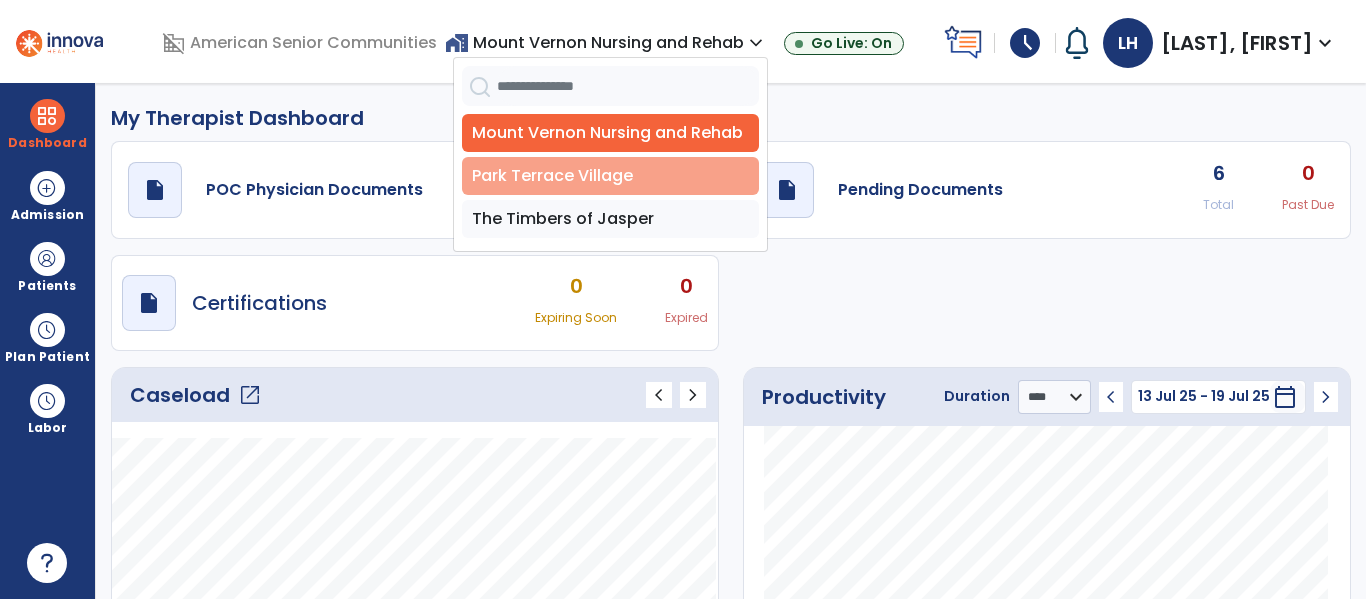 click on "Park Terrace Village" at bounding box center [610, 176] 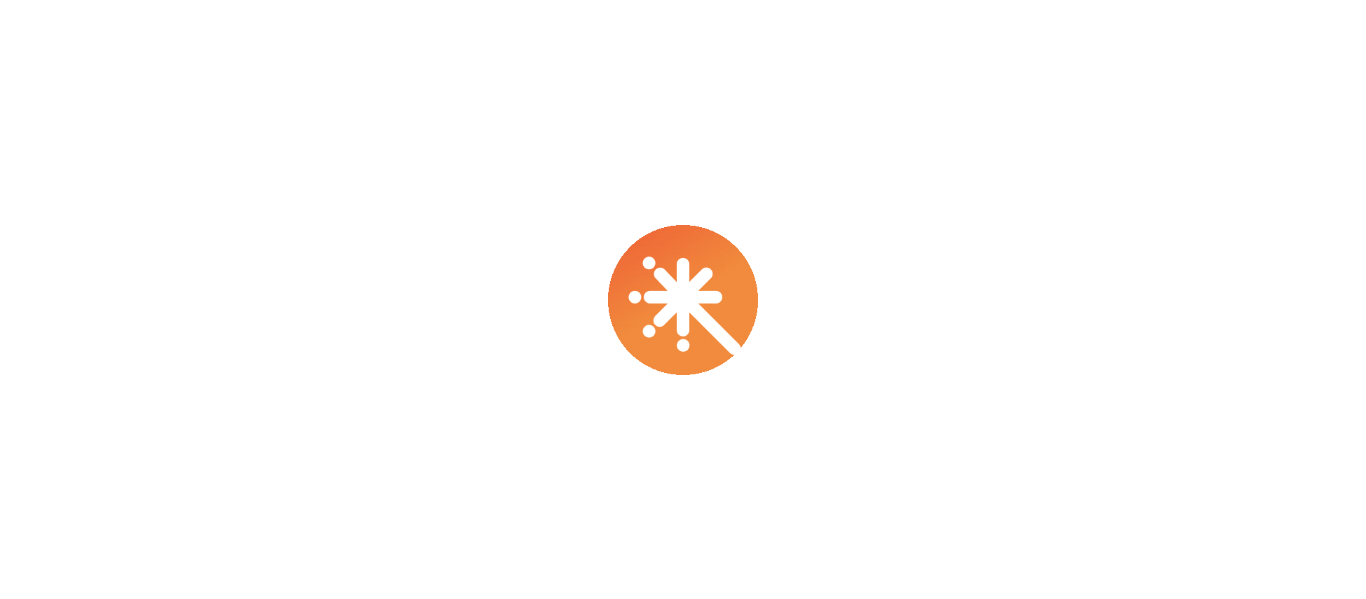 scroll, scrollTop: 0, scrollLeft: 0, axis: both 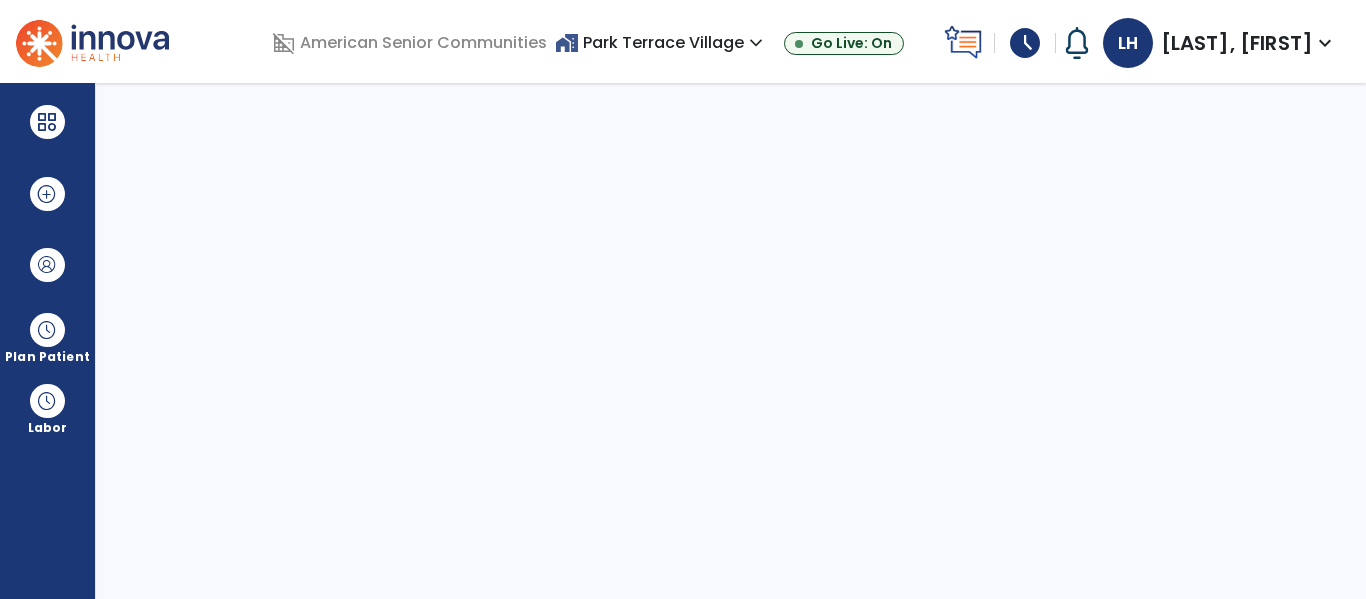 select on "****" 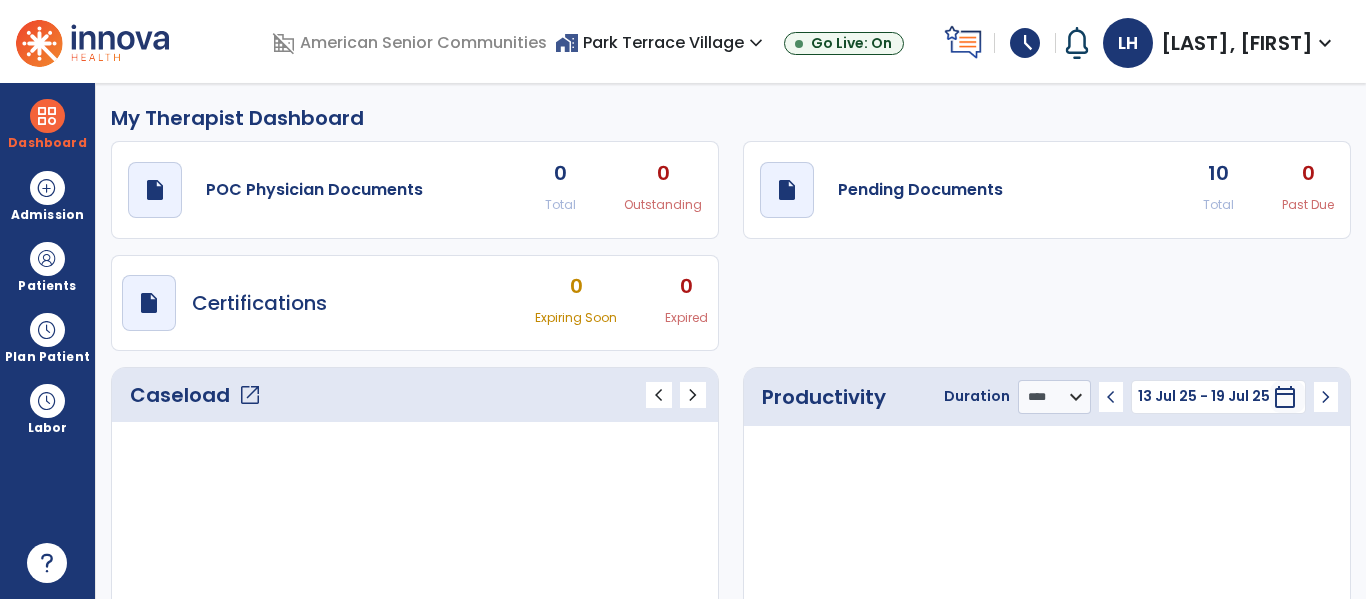 click on "open_in_new" 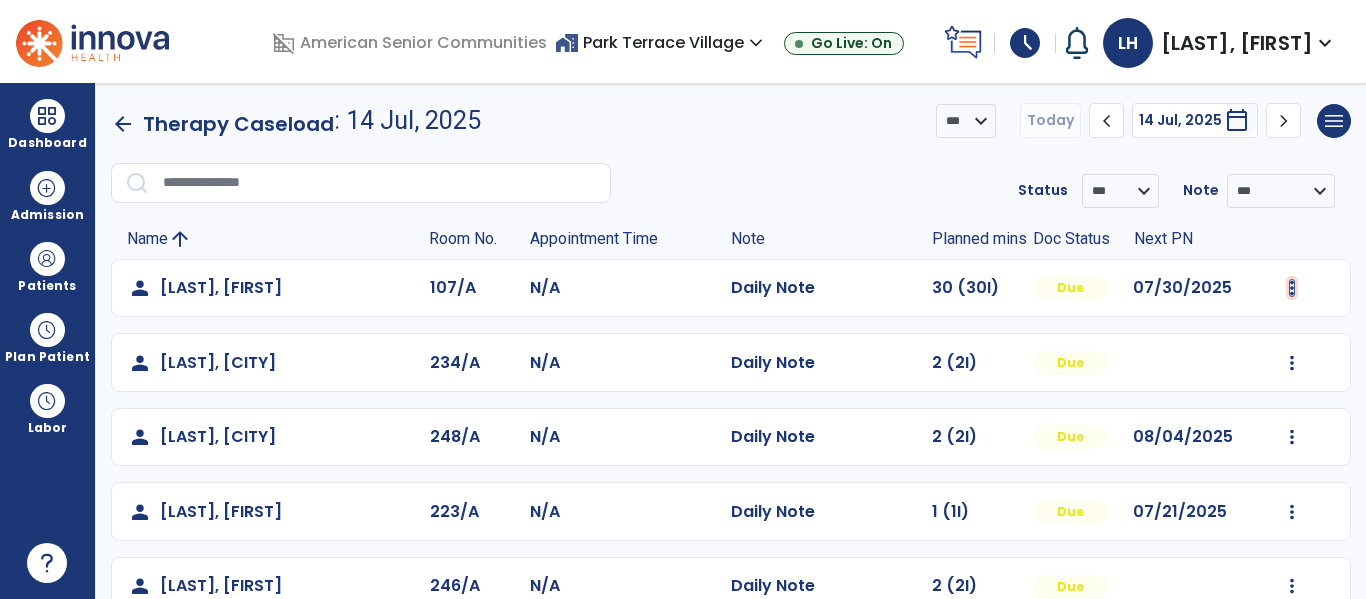 click at bounding box center (1292, 288) 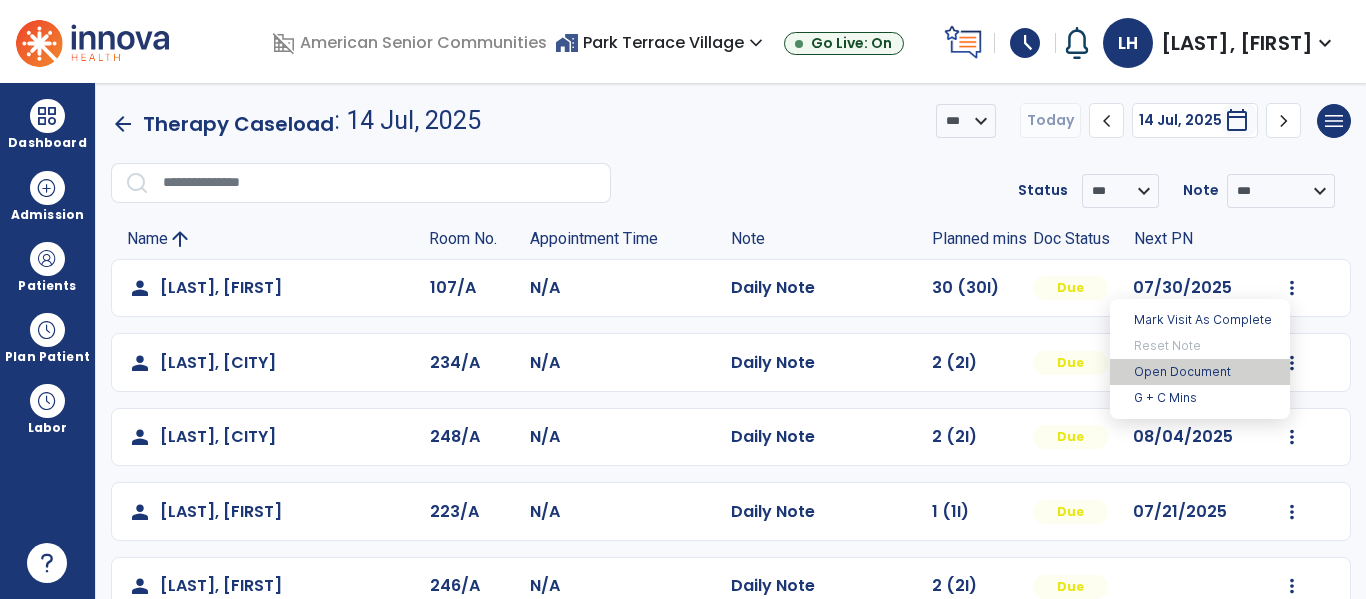 click on "Open Document" at bounding box center (1200, 372) 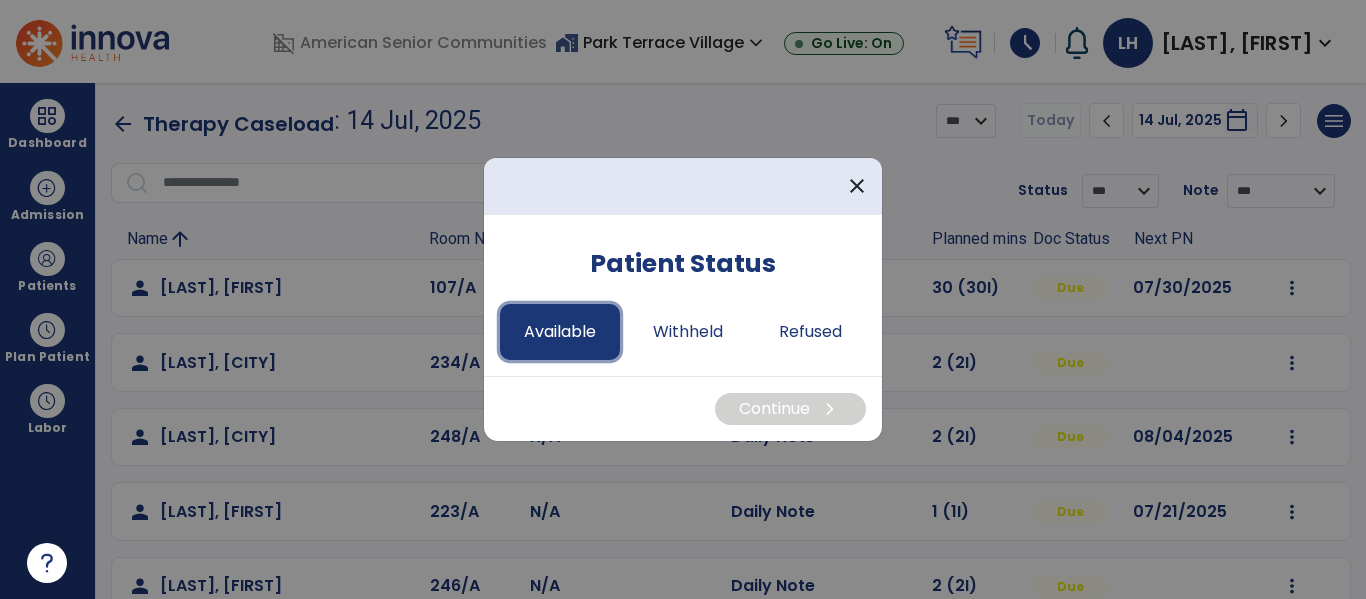 click on "Available" at bounding box center (560, 332) 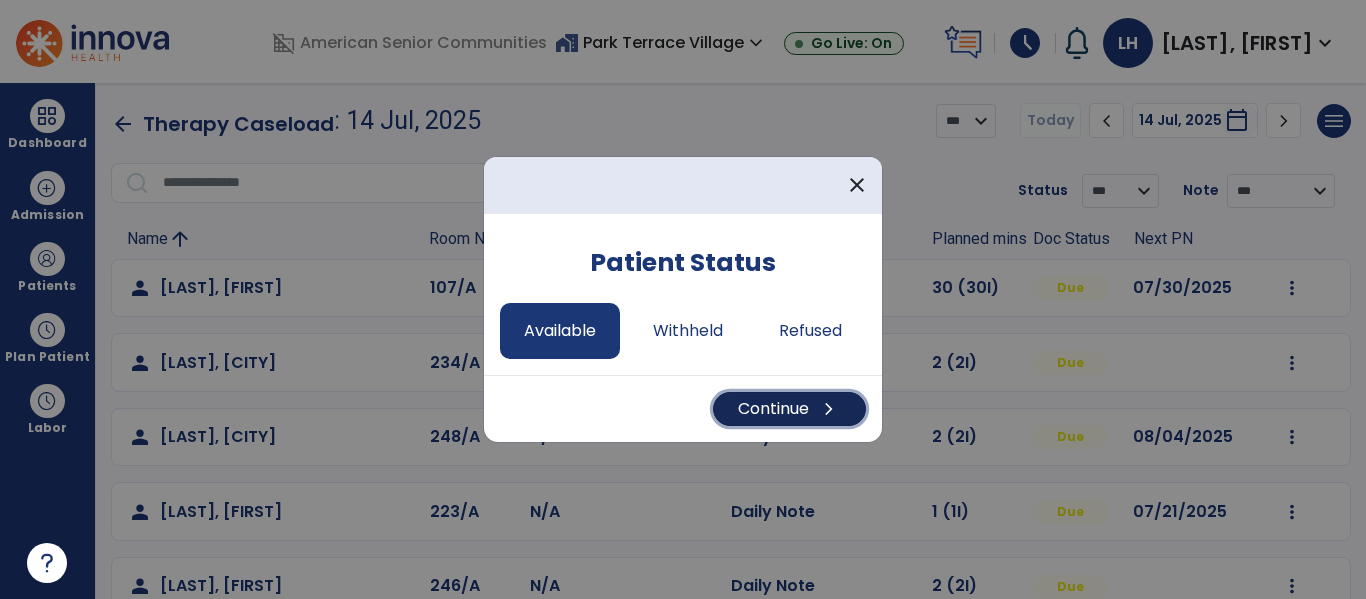 click on "Continue   chevron_right" at bounding box center [789, 409] 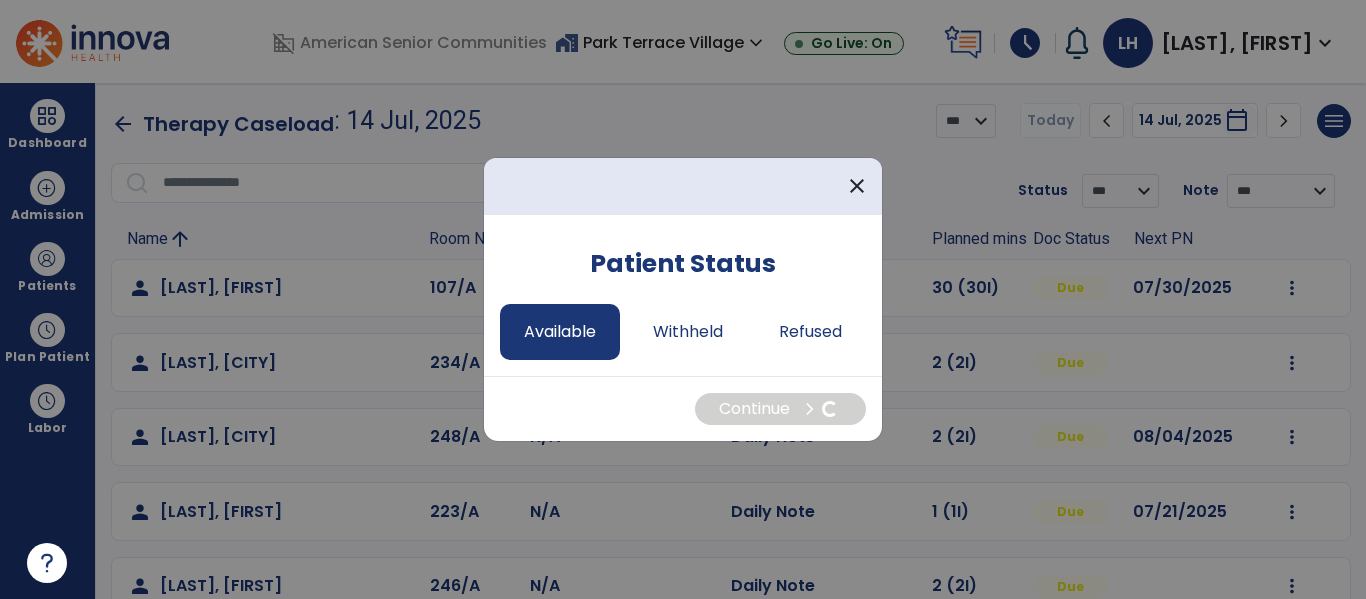 select on "*" 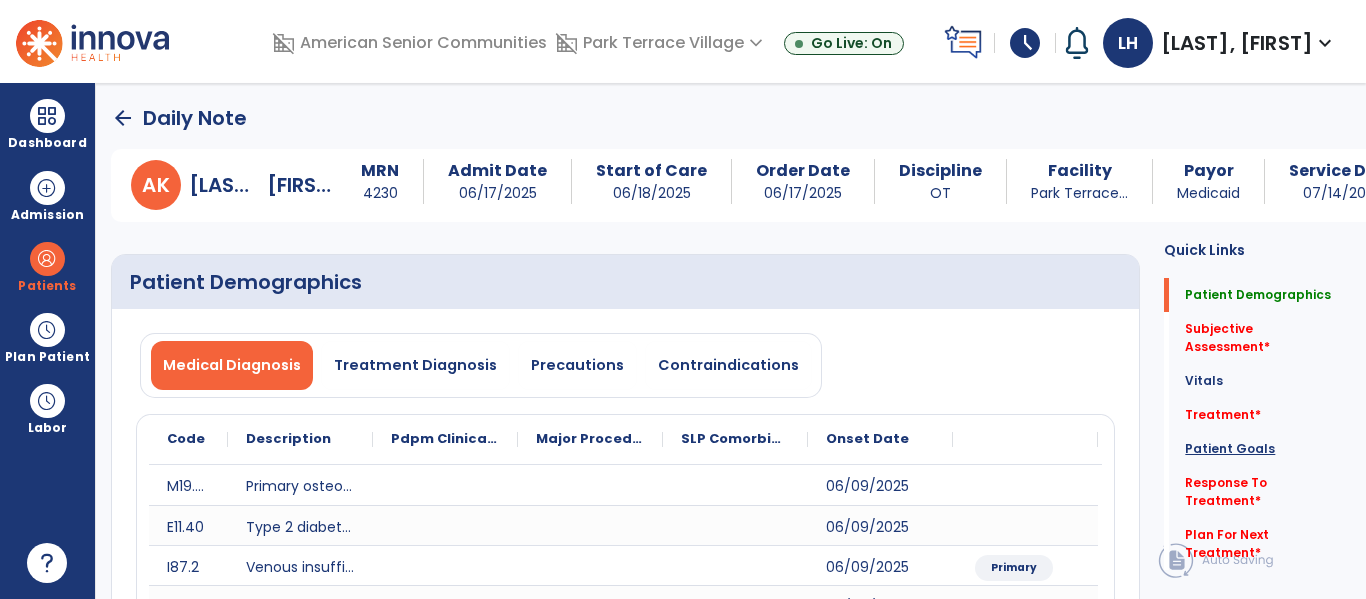 click on "Patient Goals" 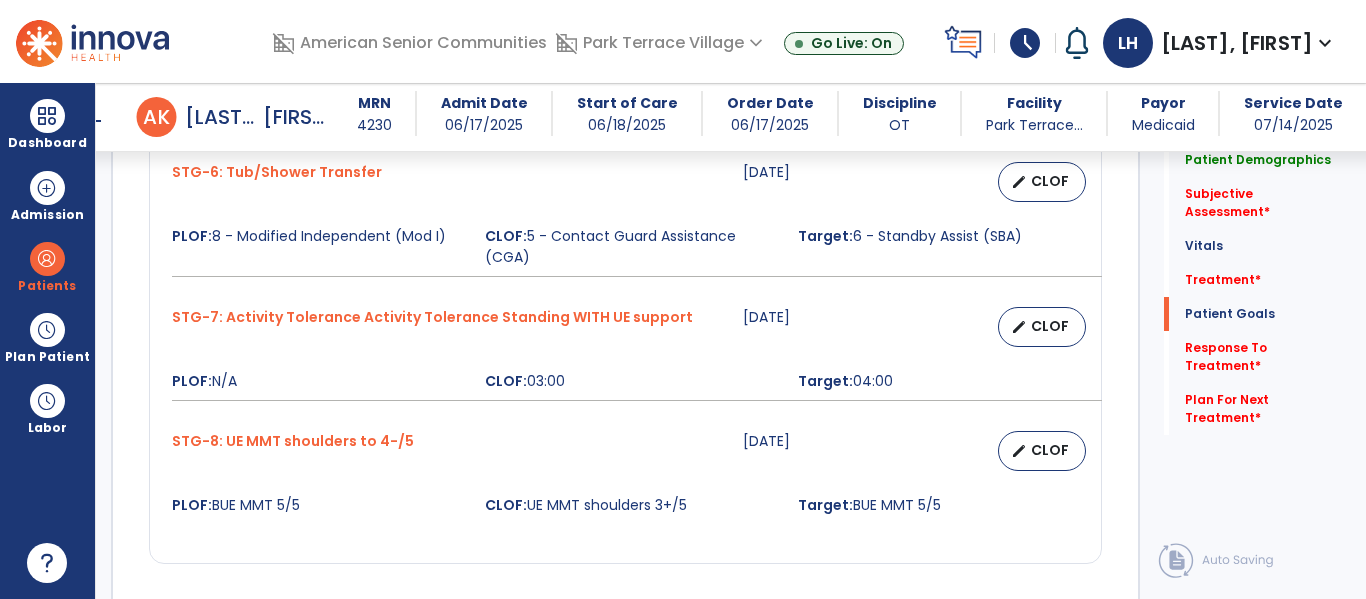 scroll, scrollTop: 2477, scrollLeft: 0, axis: vertical 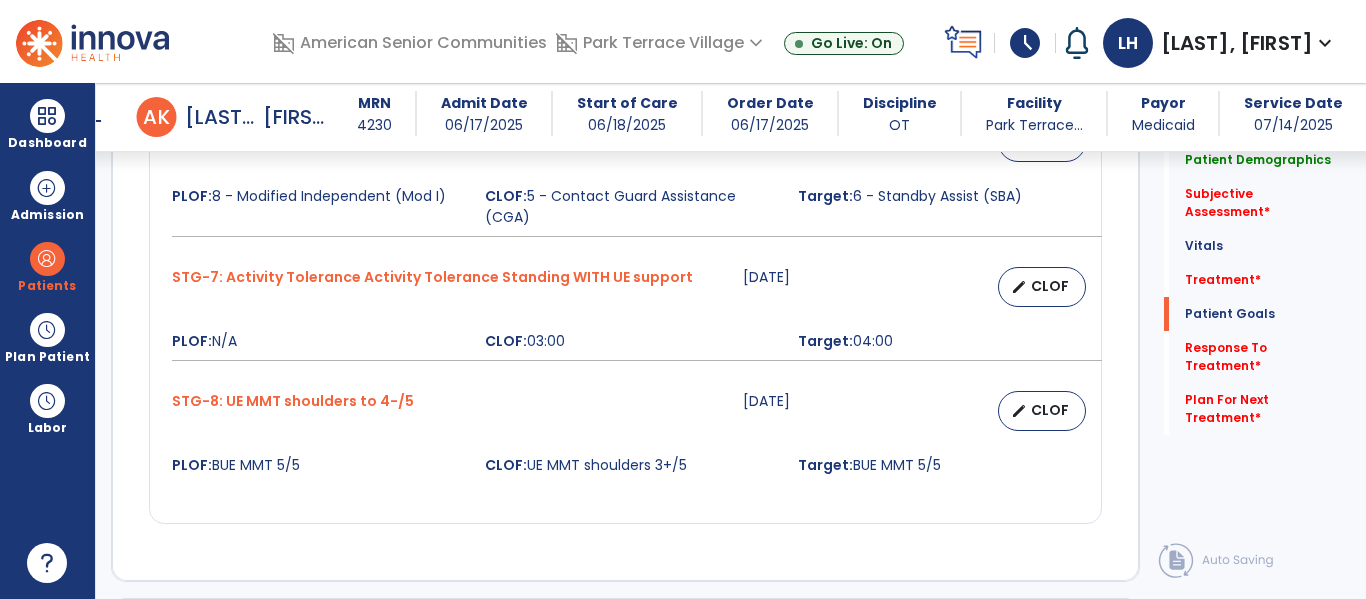 click on "arrow_back" at bounding box center (93, 121) 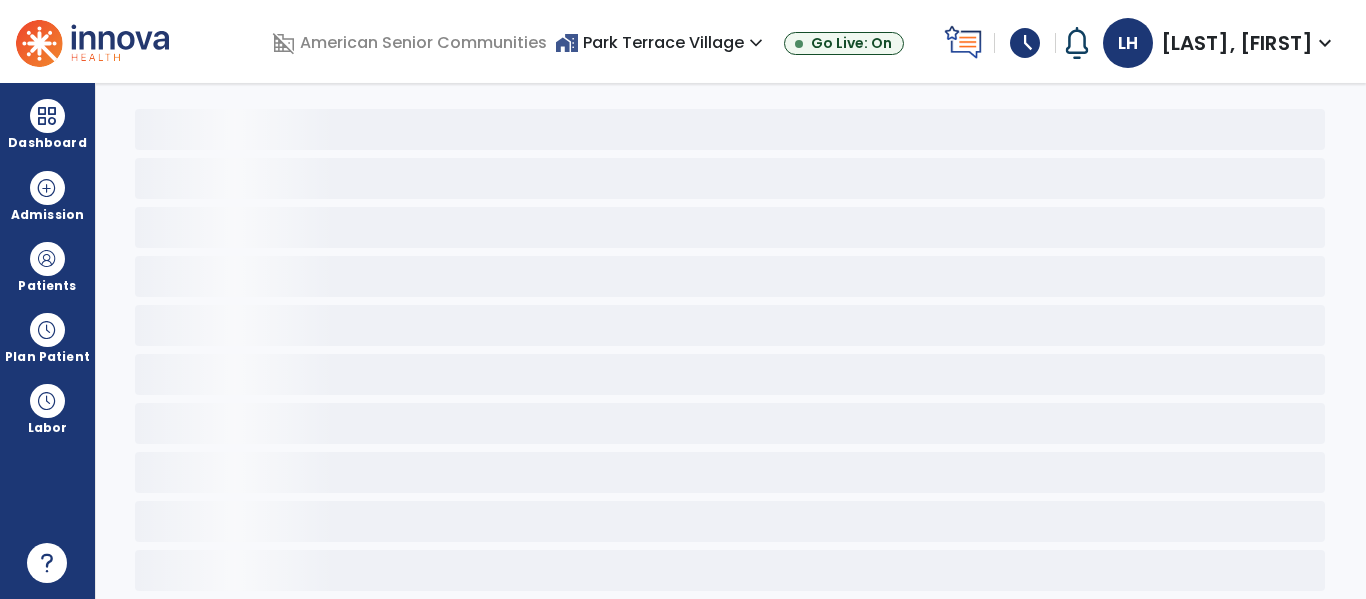 scroll, scrollTop: 78, scrollLeft: 0, axis: vertical 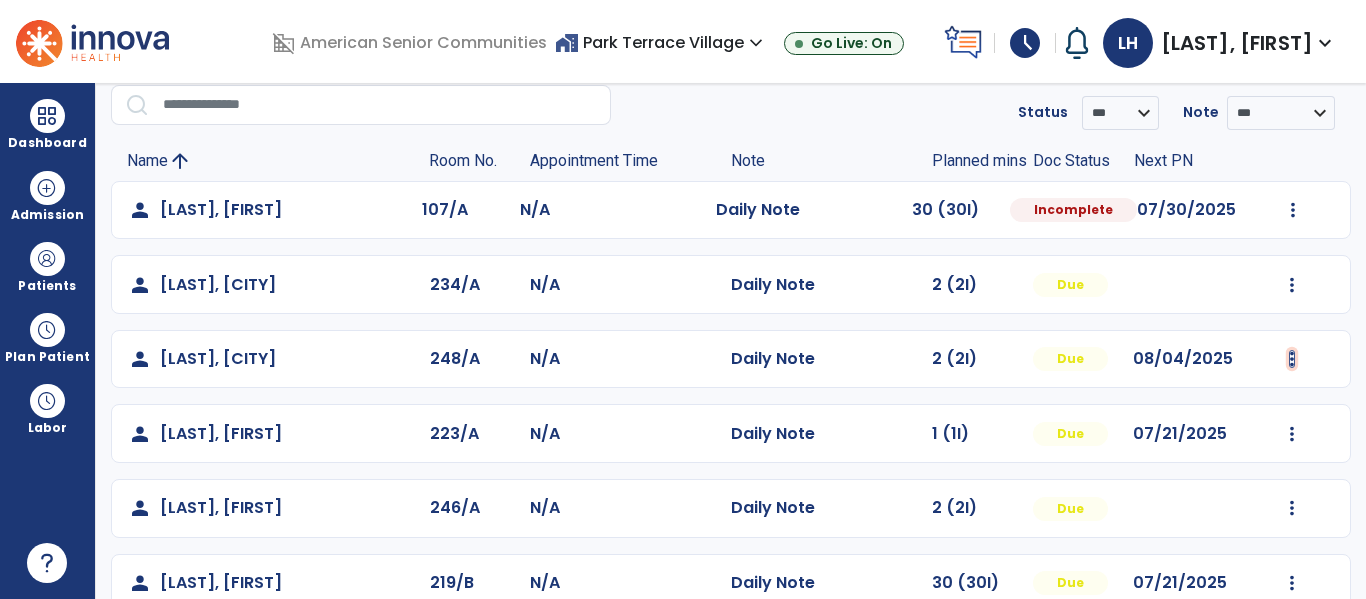 click at bounding box center (1293, 210) 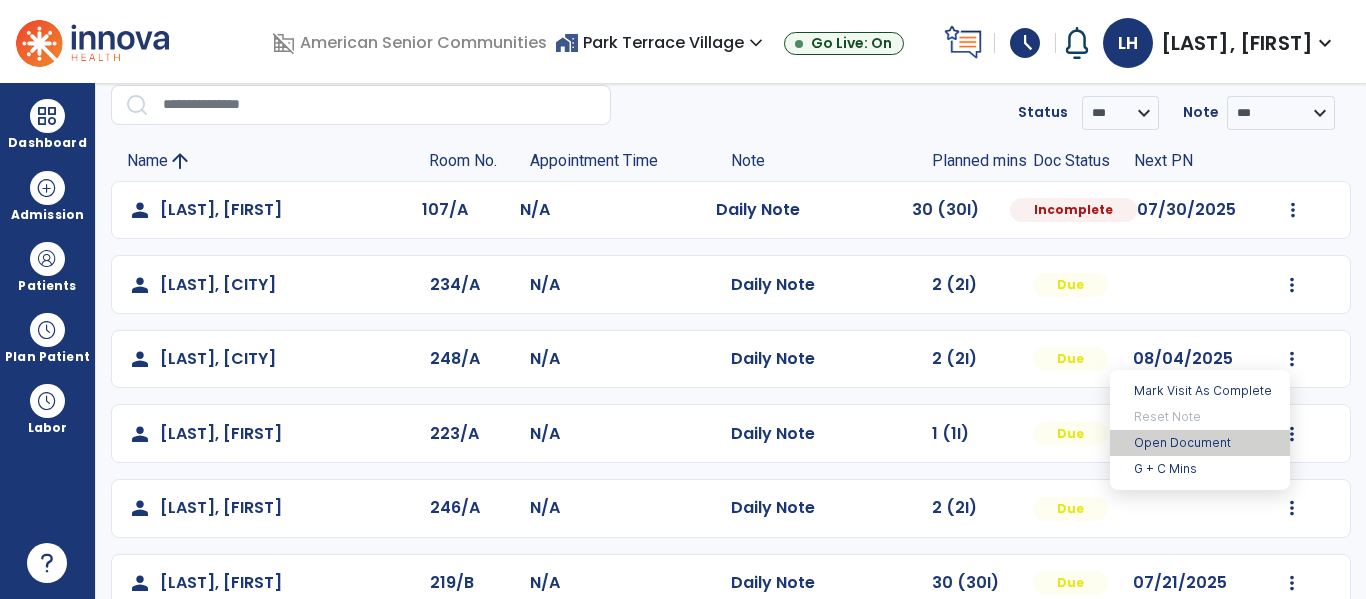 click on "Open Document" at bounding box center [1200, 443] 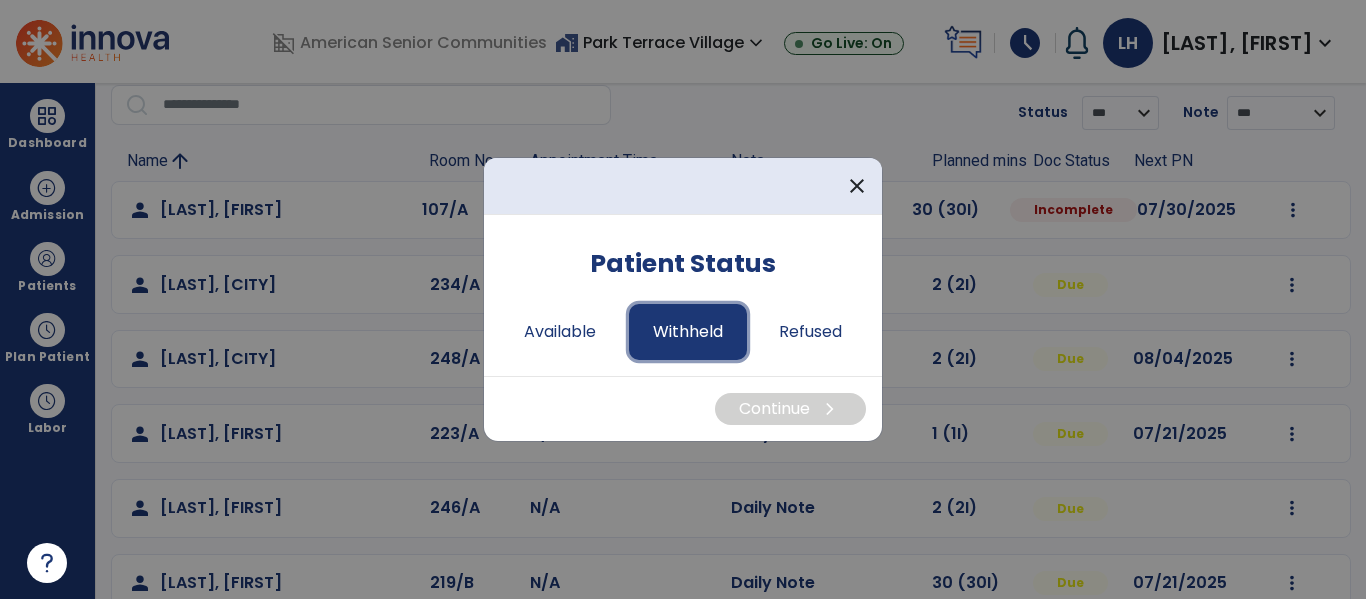 click on "Withheld" at bounding box center (688, 332) 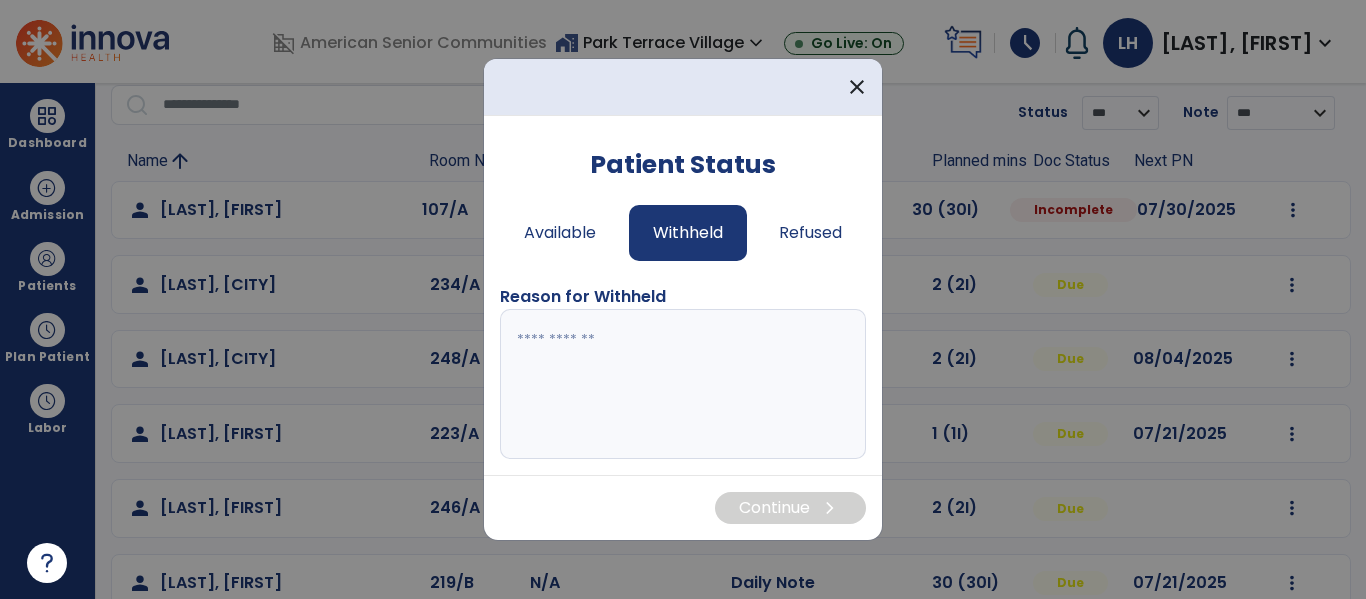 click at bounding box center [683, 384] 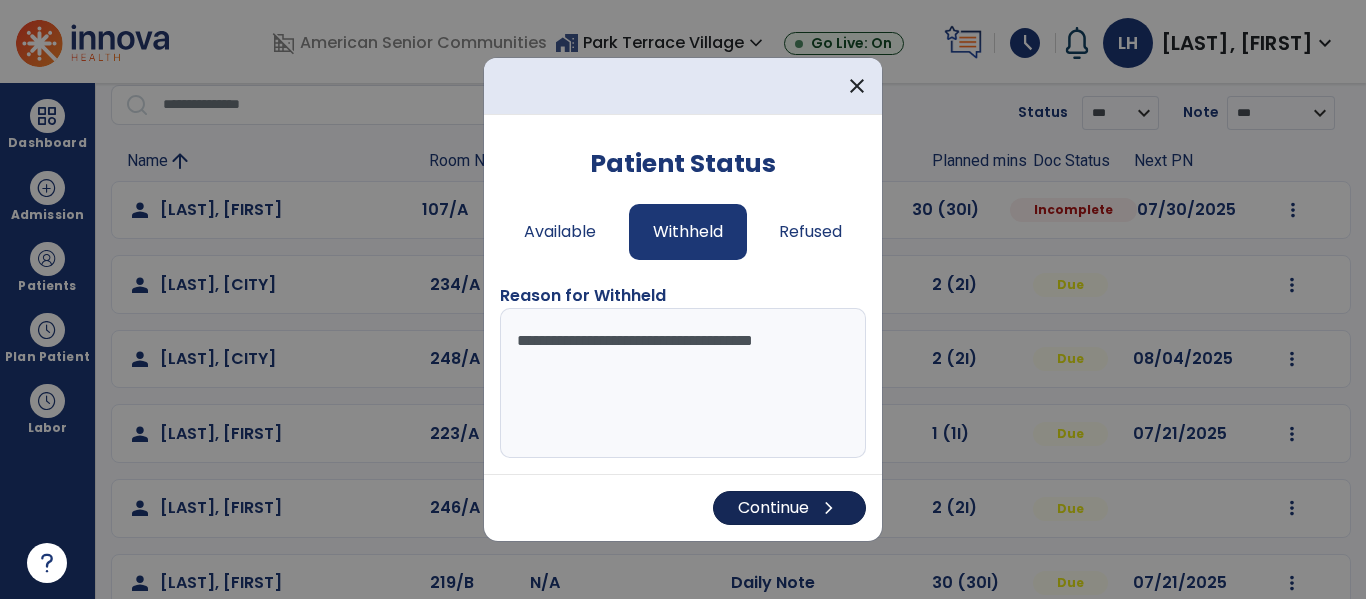 type on "**********" 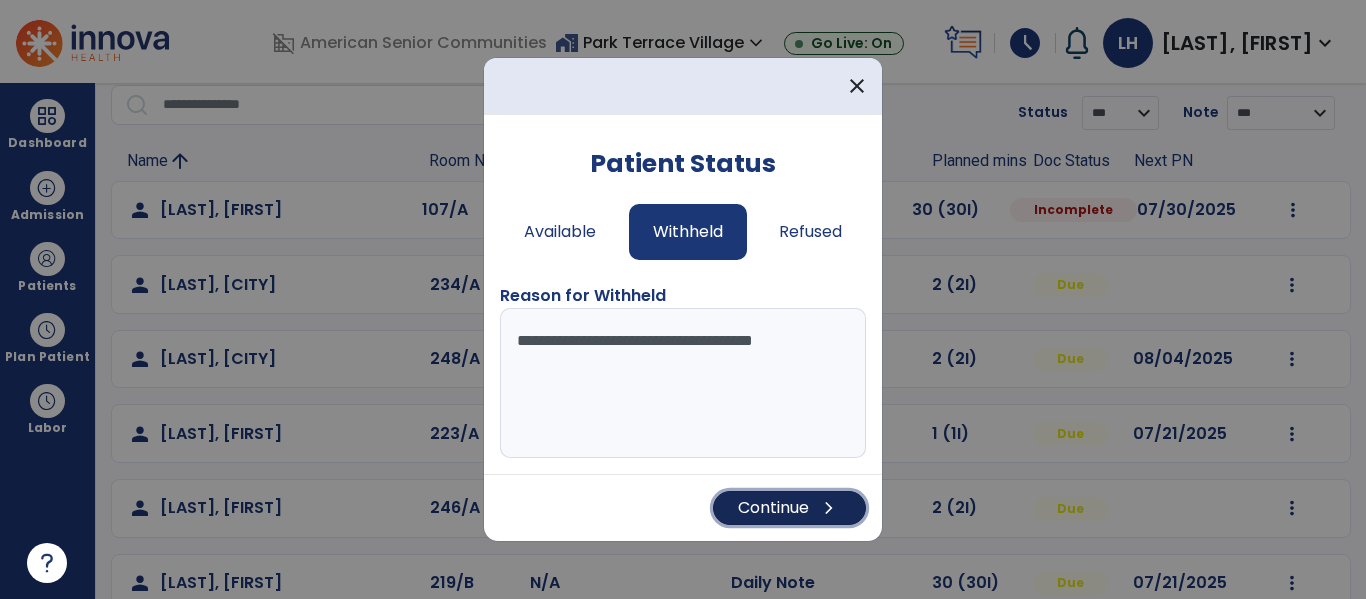 click on "Continue   chevron_right" at bounding box center (789, 508) 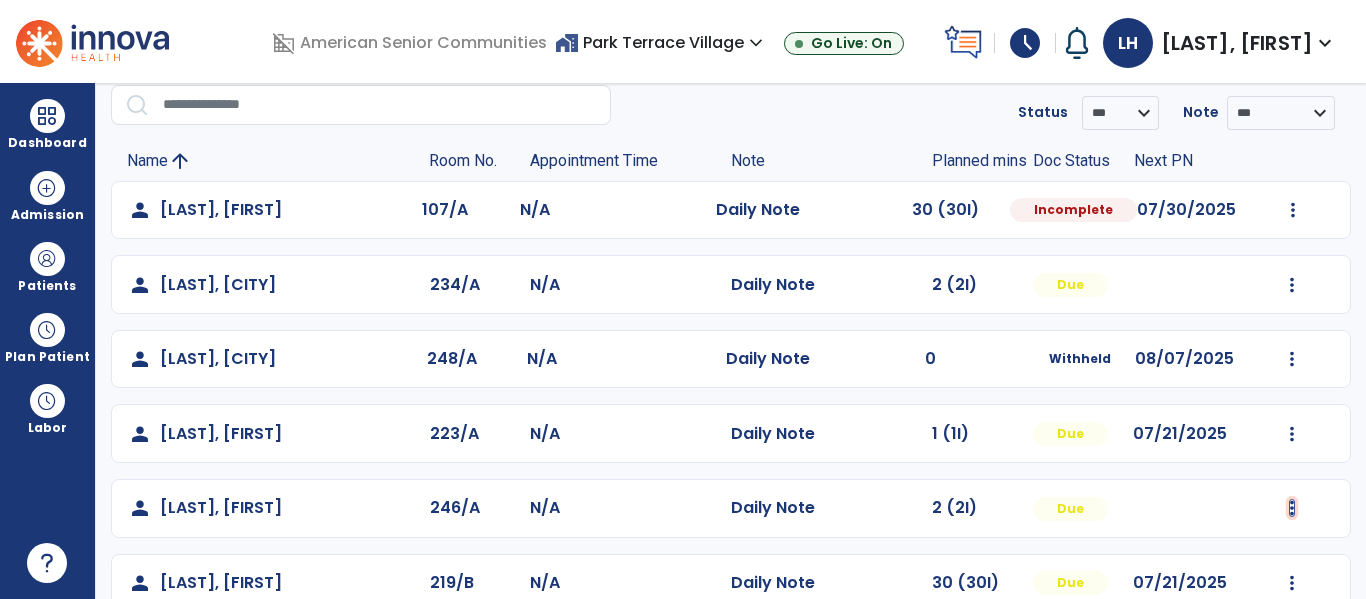 click at bounding box center (1293, 210) 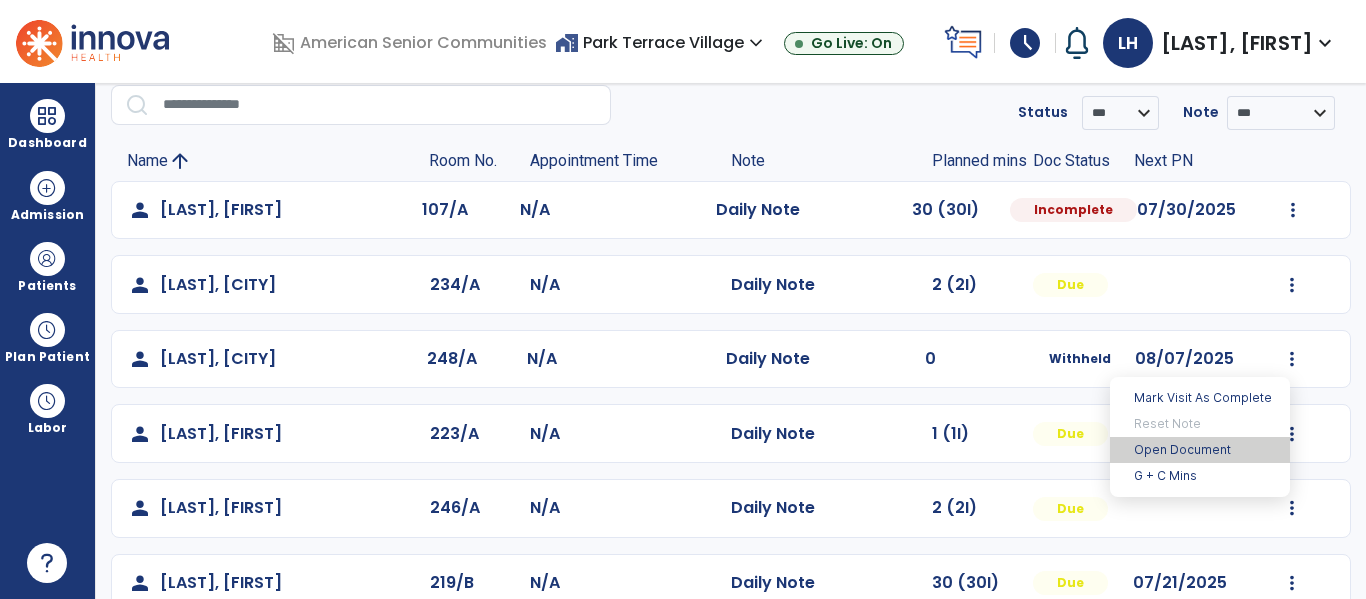 click on "Open Document" at bounding box center [1200, 450] 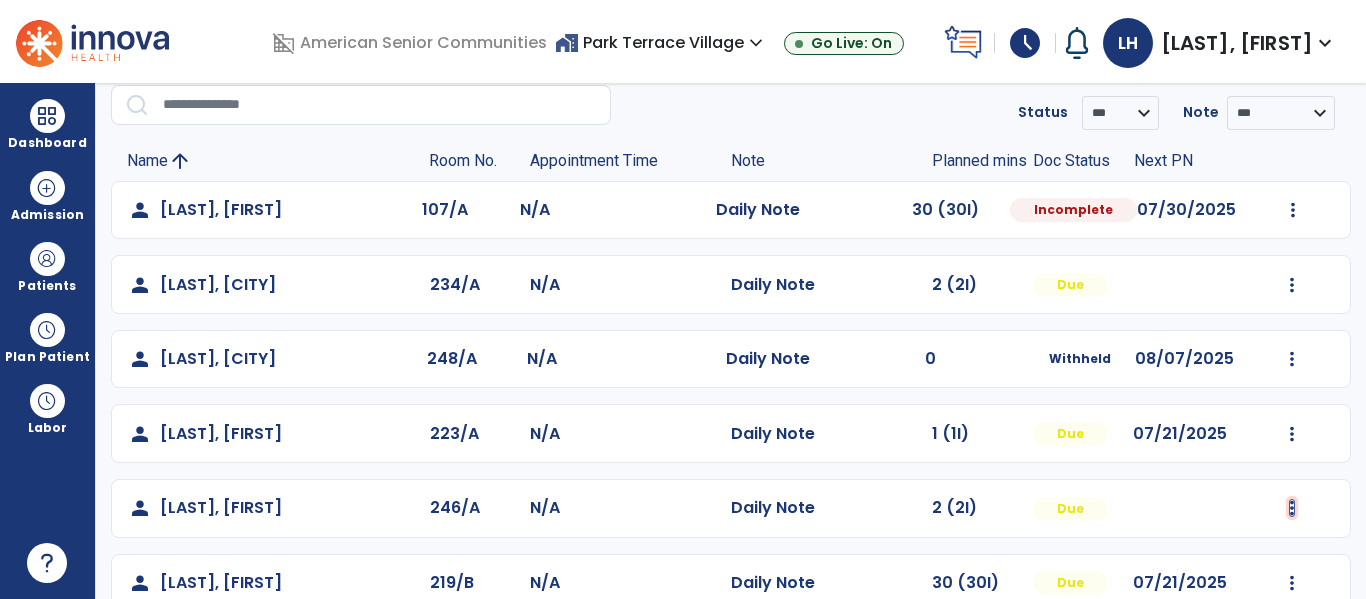 click at bounding box center [1293, 210] 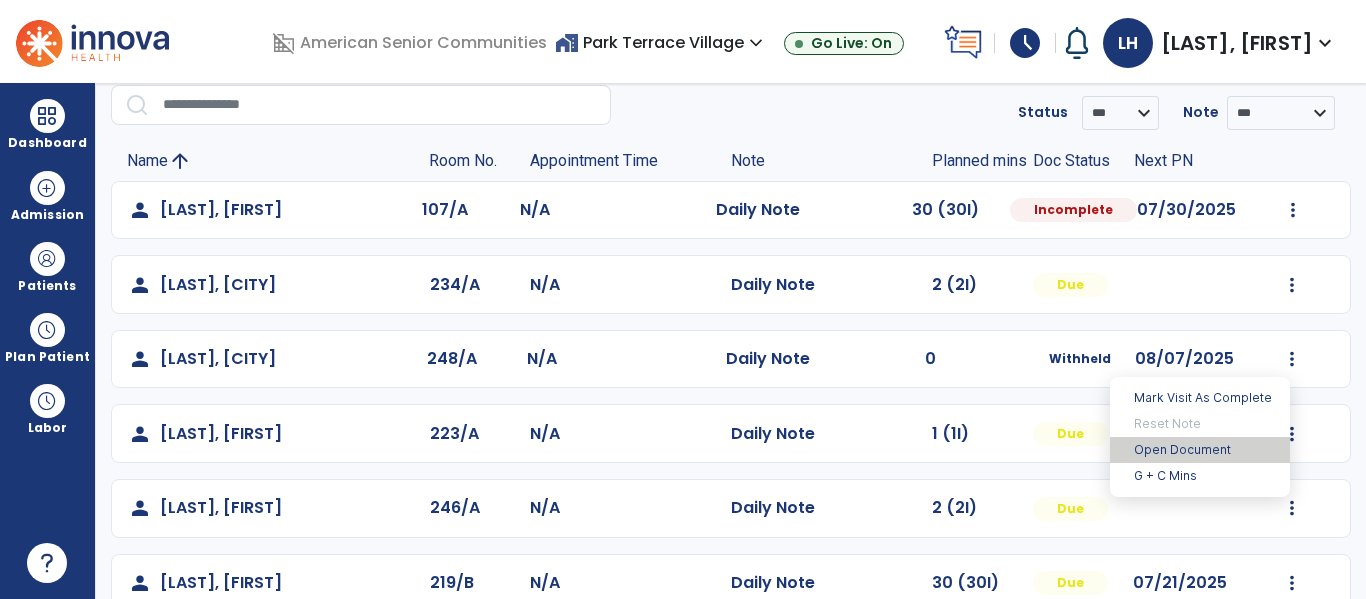 click on "Open Document" at bounding box center [1200, 450] 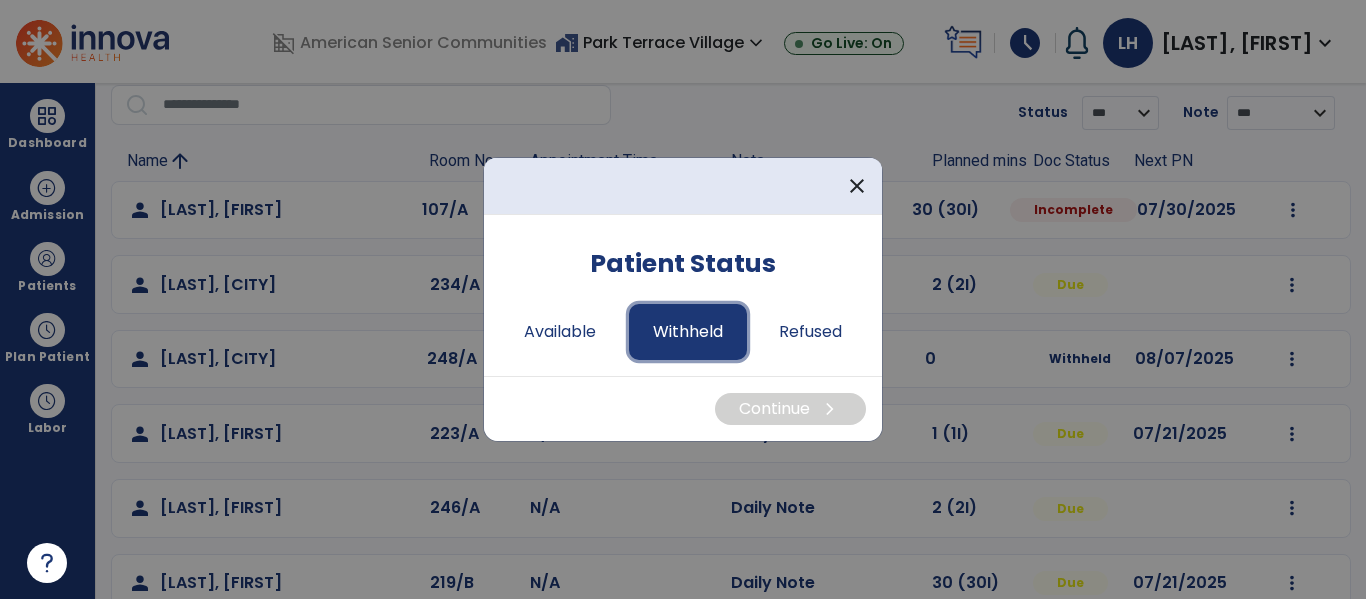 click on "Withheld" at bounding box center [688, 332] 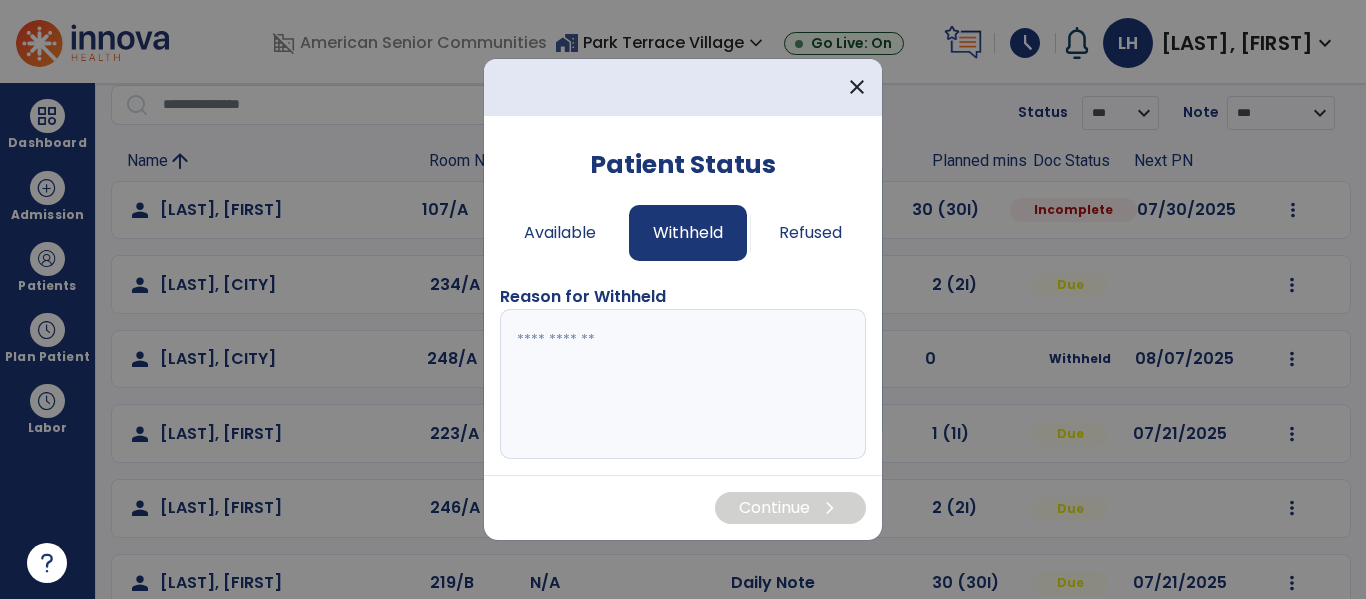 click at bounding box center (683, 384) 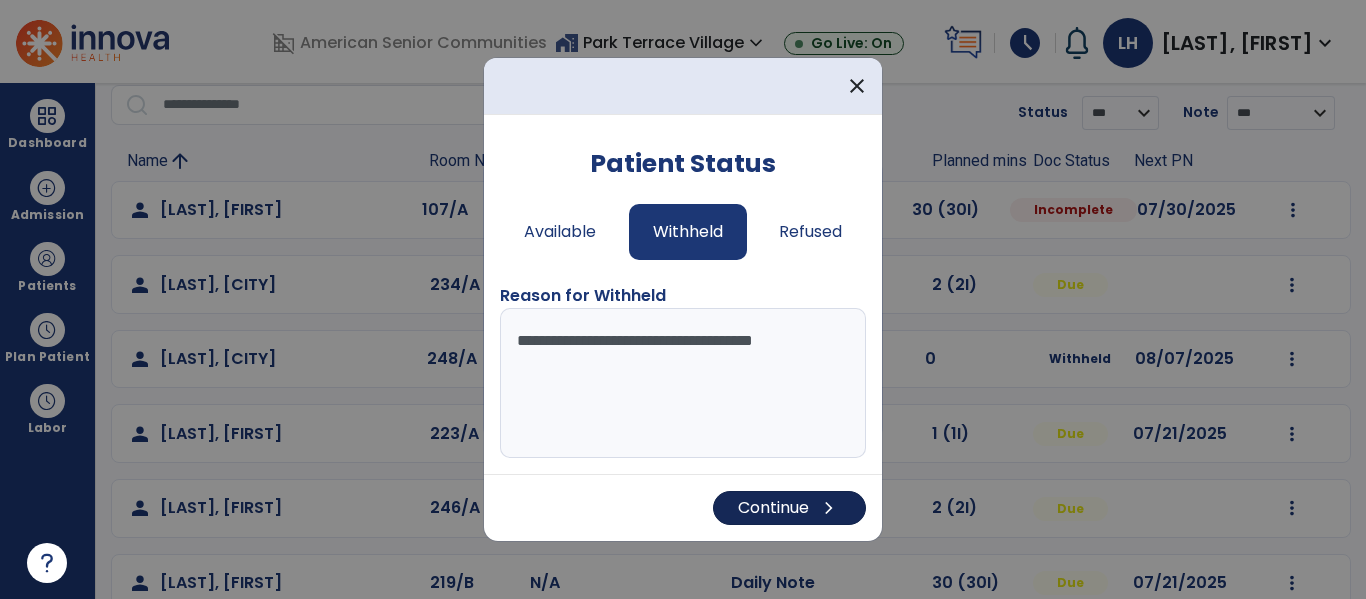 type on "**********" 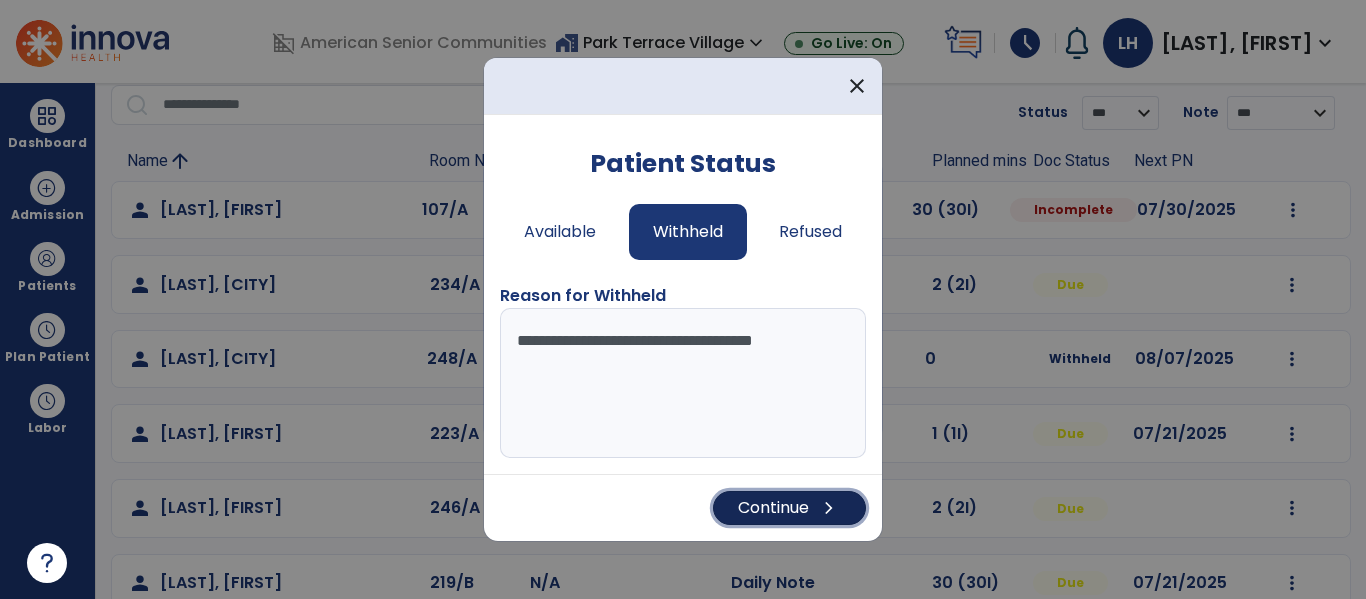 click on "Continue   chevron_right" at bounding box center [789, 508] 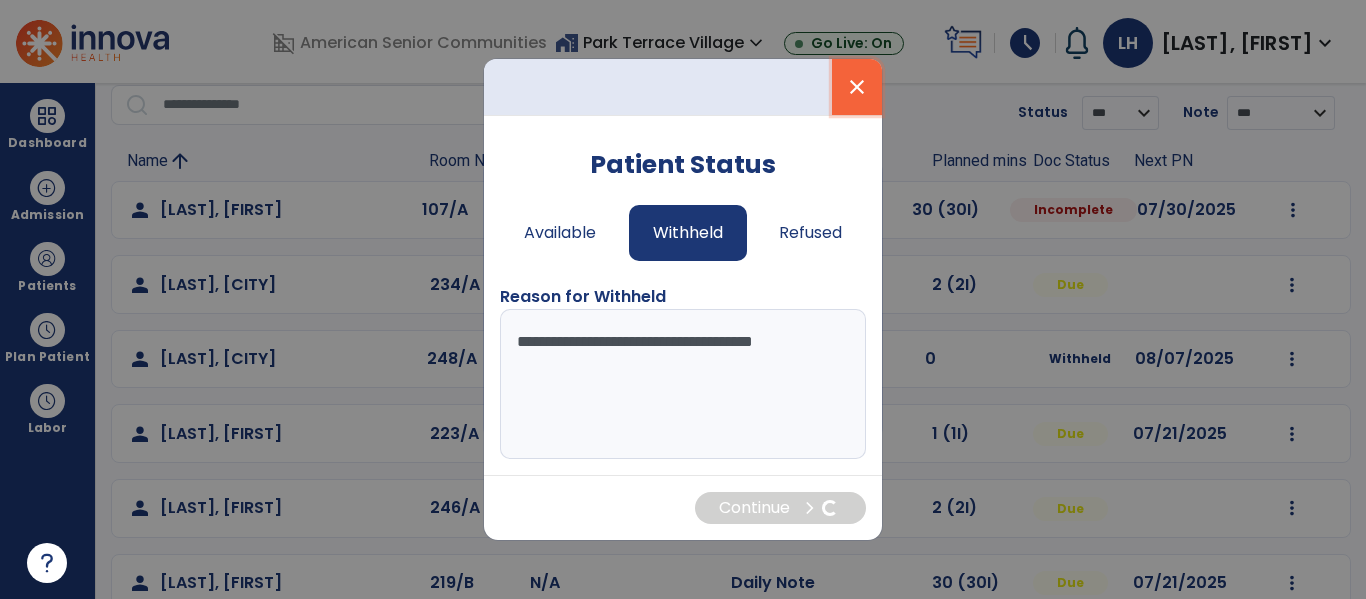 click on "close" at bounding box center [857, 87] 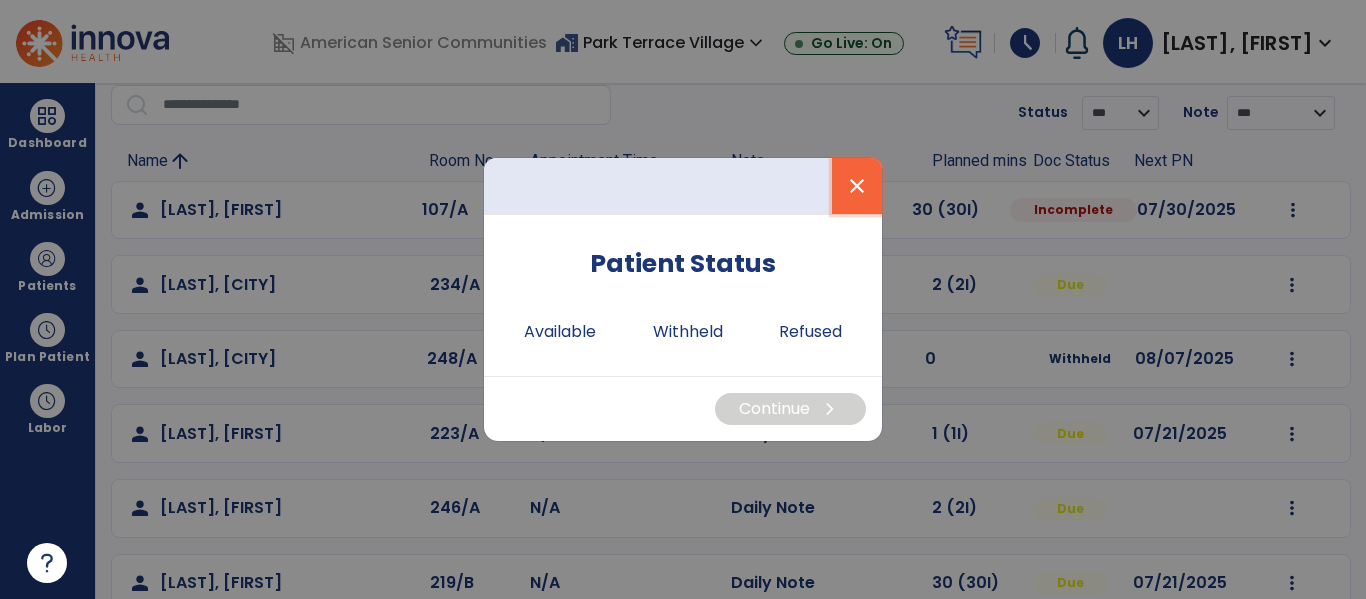 click on "close" at bounding box center [857, 186] 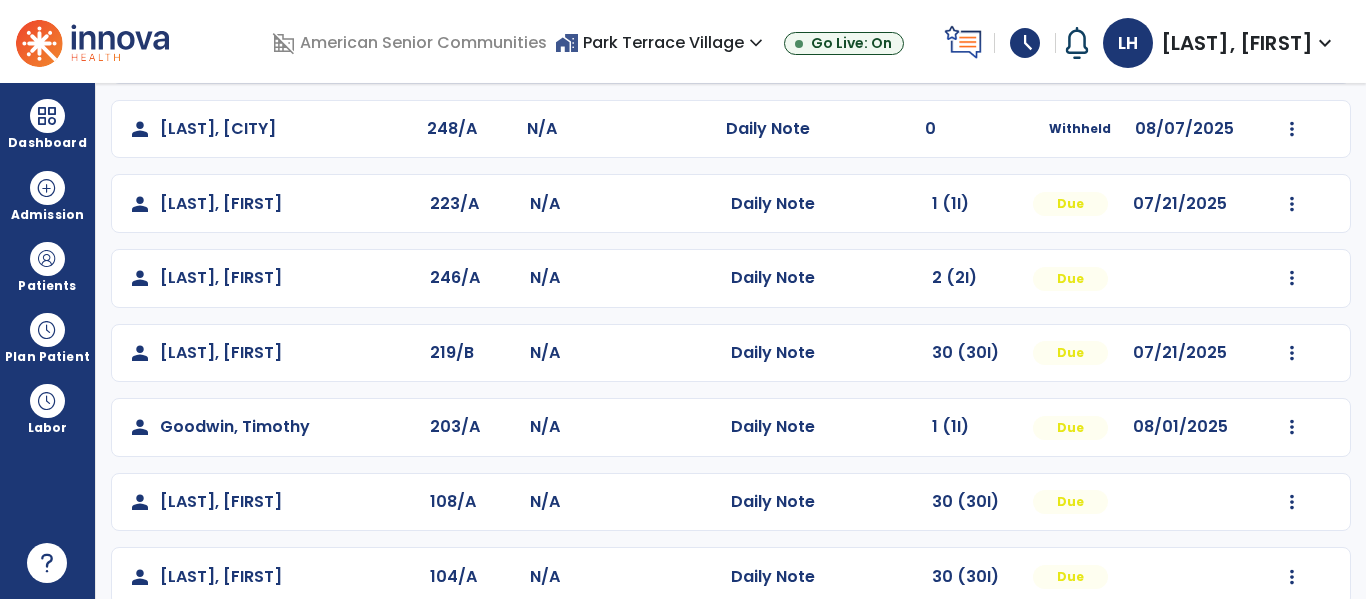 scroll, scrollTop: 310, scrollLeft: 0, axis: vertical 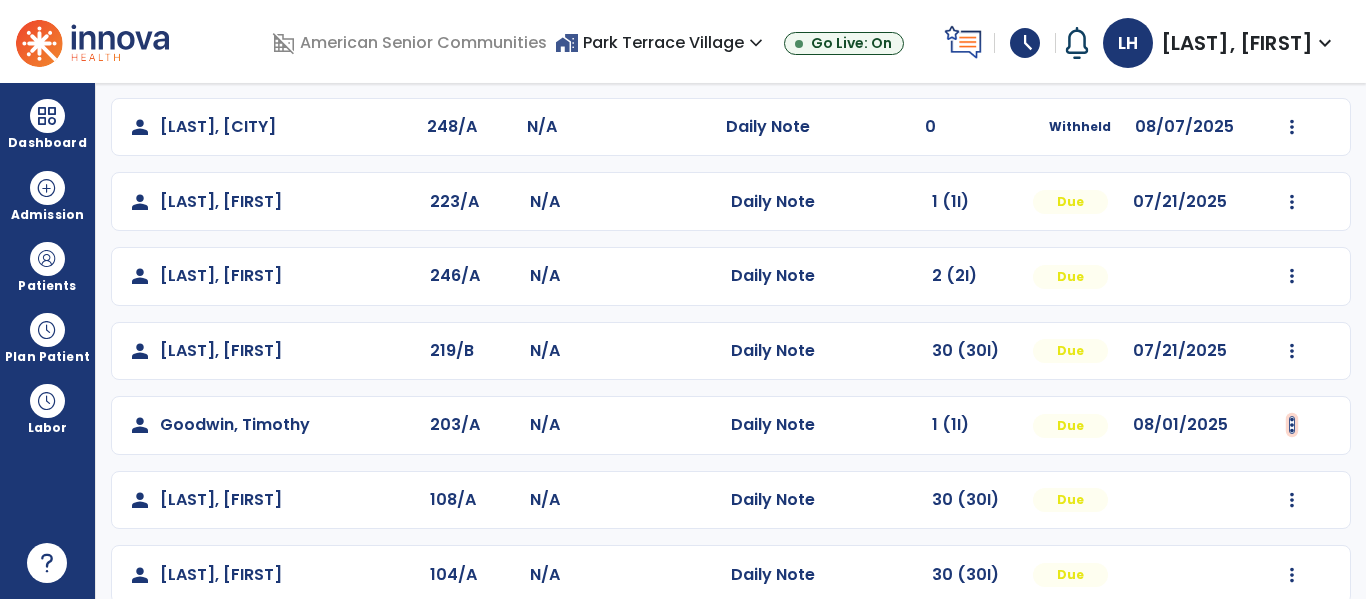 click at bounding box center [1293, -22] 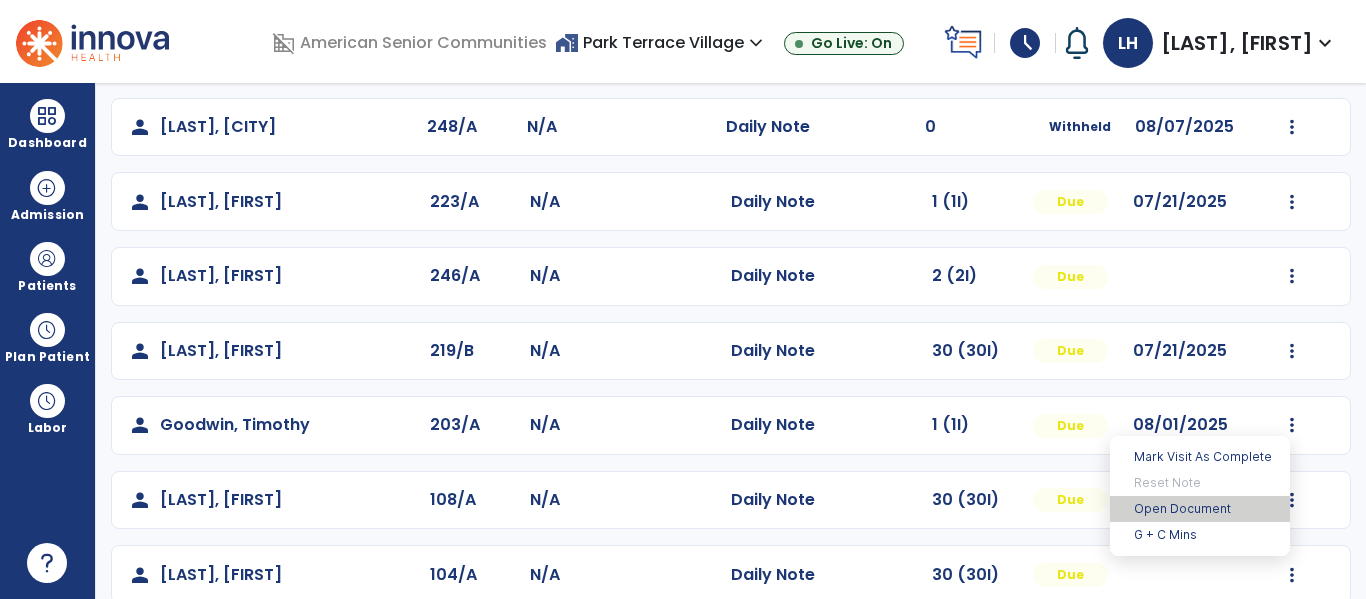 click on "Open Document" at bounding box center (1200, 509) 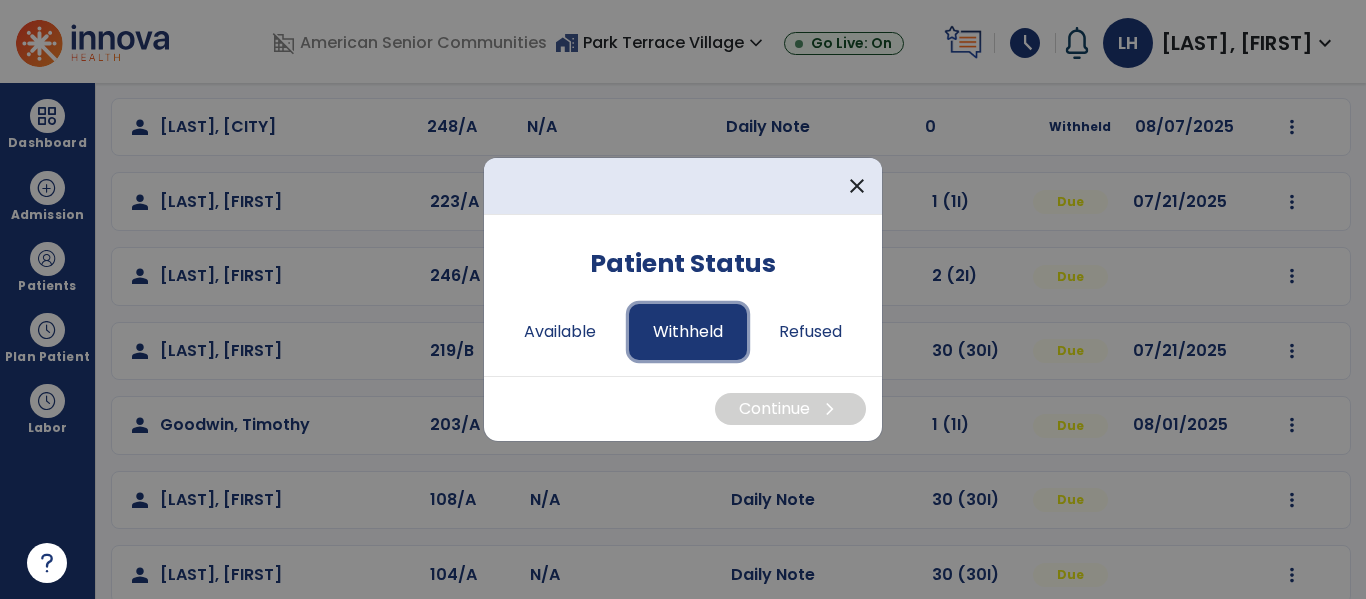 click on "Withheld" at bounding box center (688, 332) 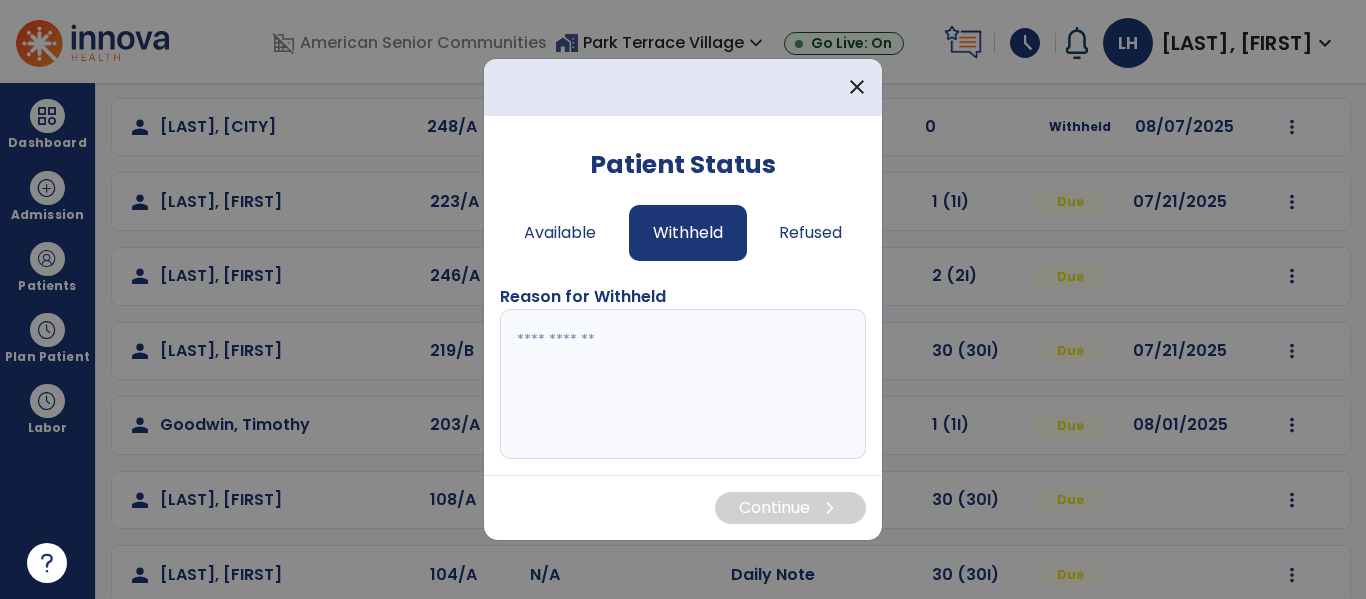 click at bounding box center (683, 384) 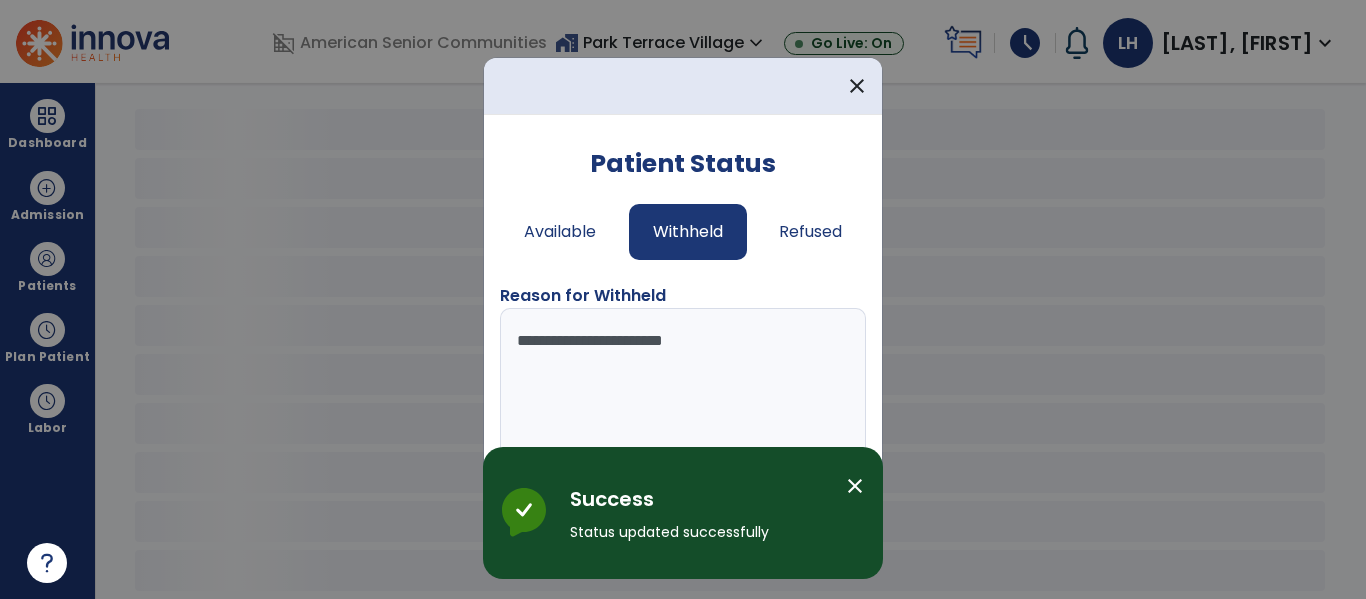 scroll, scrollTop: 78, scrollLeft: 0, axis: vertical 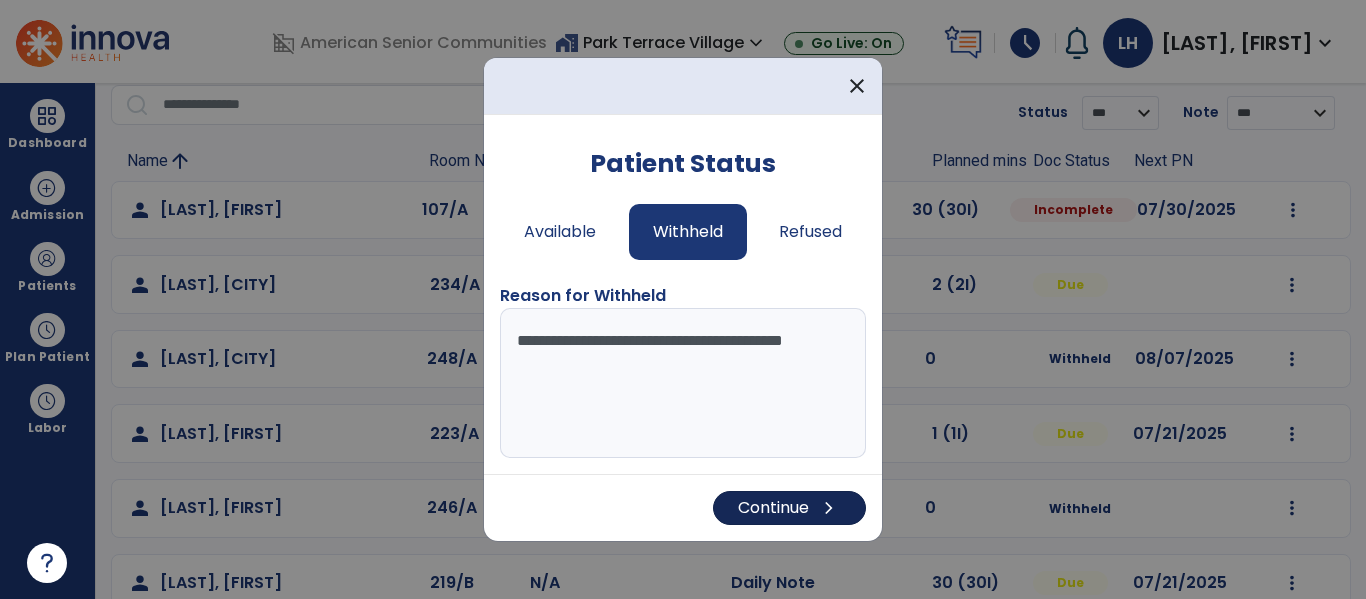 type on "**********" 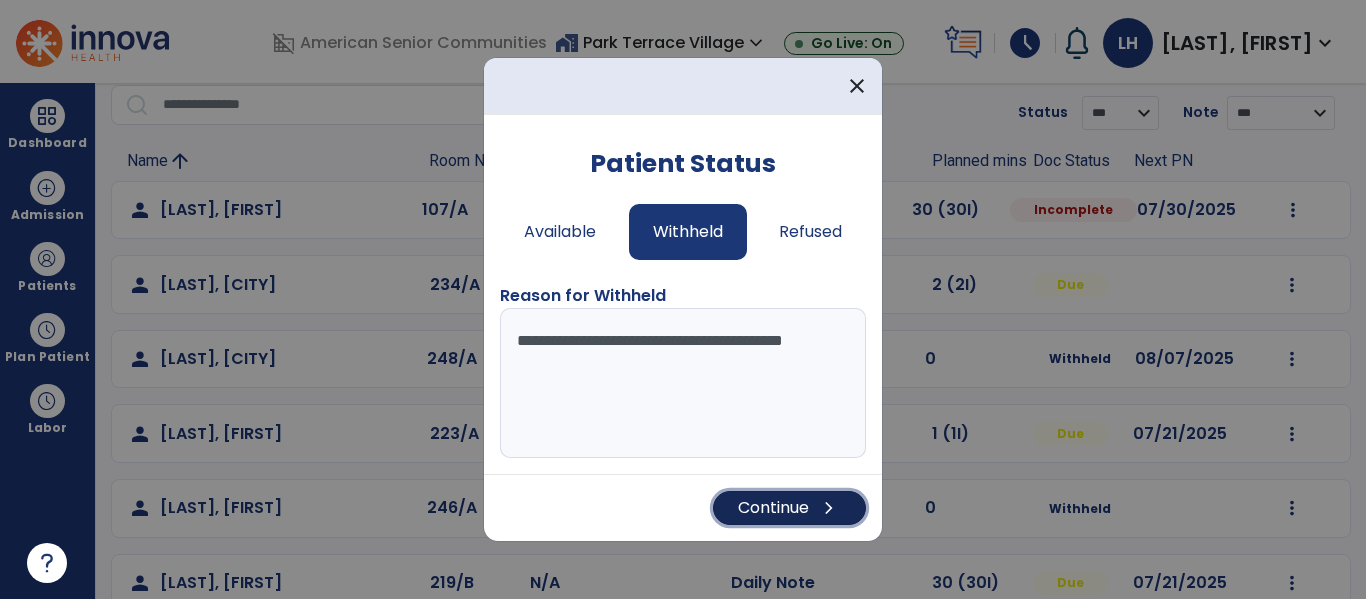 click on "Continue   chevron_right" at bounding box center (789, 508) 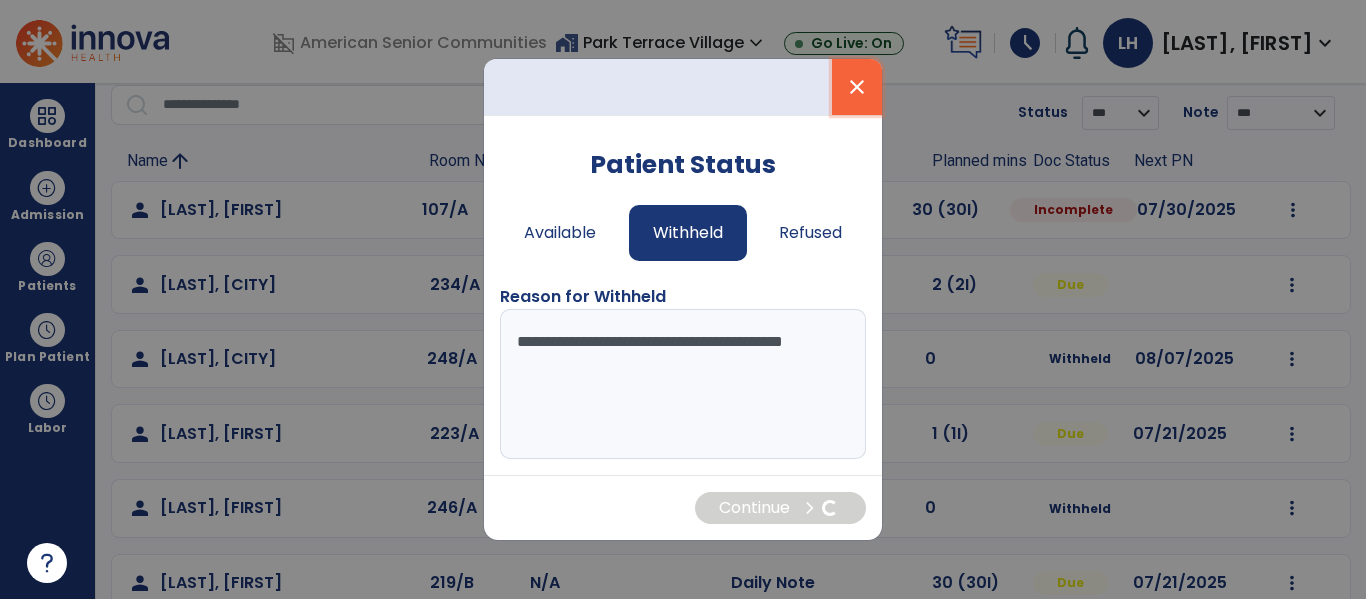click on "close" at bounding box center (857, 87) 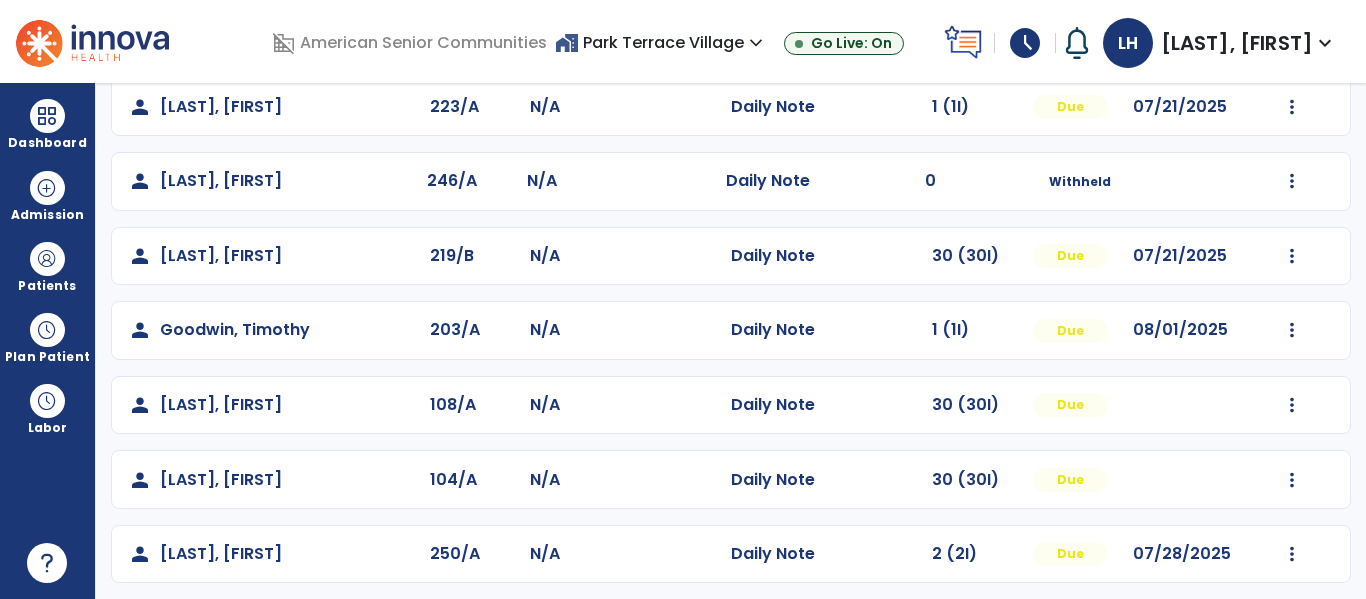 scroll, scrollTop: 413, scrollLeft: 0, axis: vertical 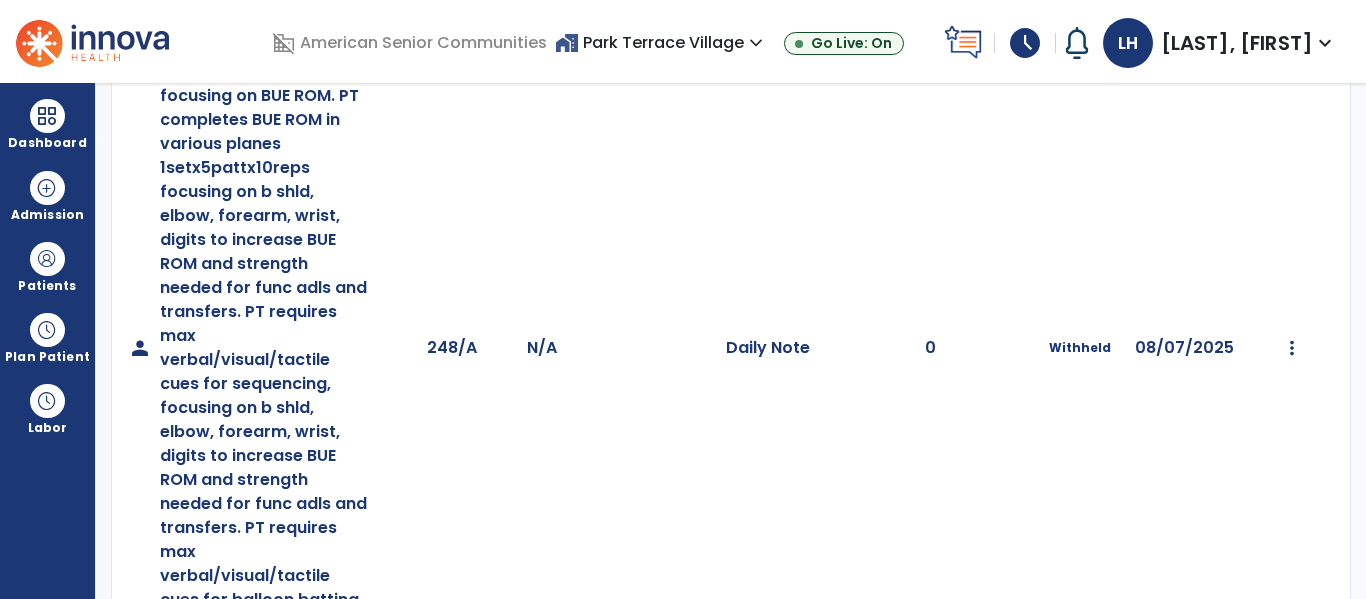 click at bounding box center (1293, -125) 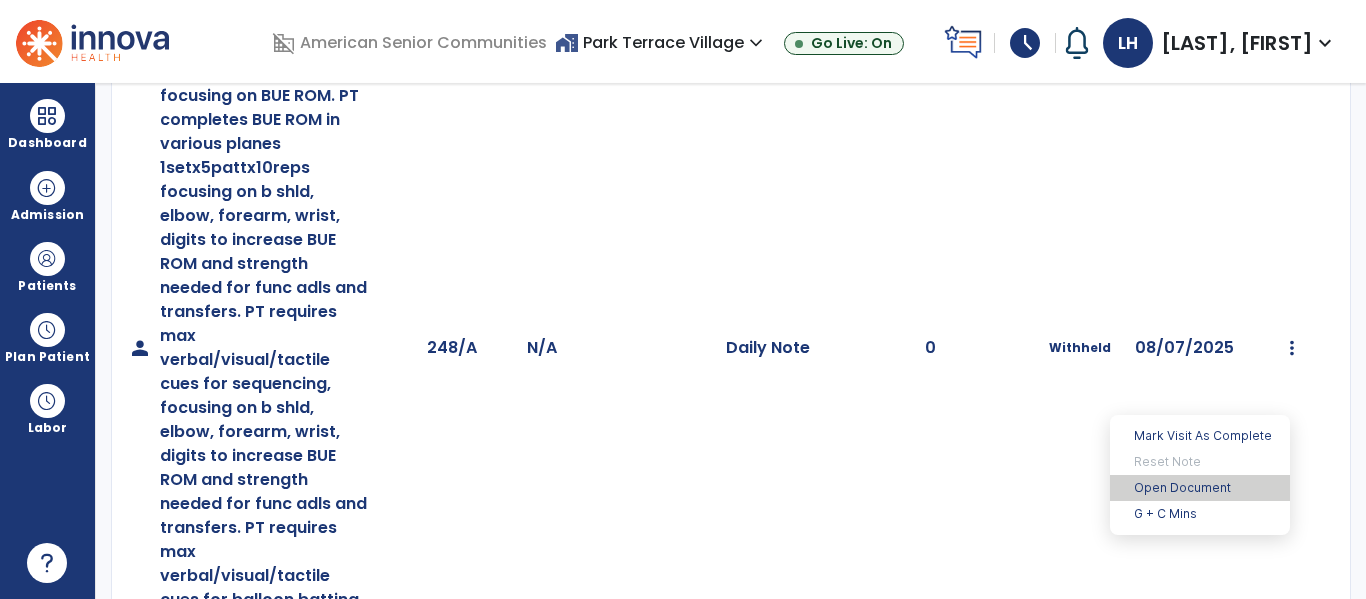 click on "Open Document" at bounding box center (1200, 488) 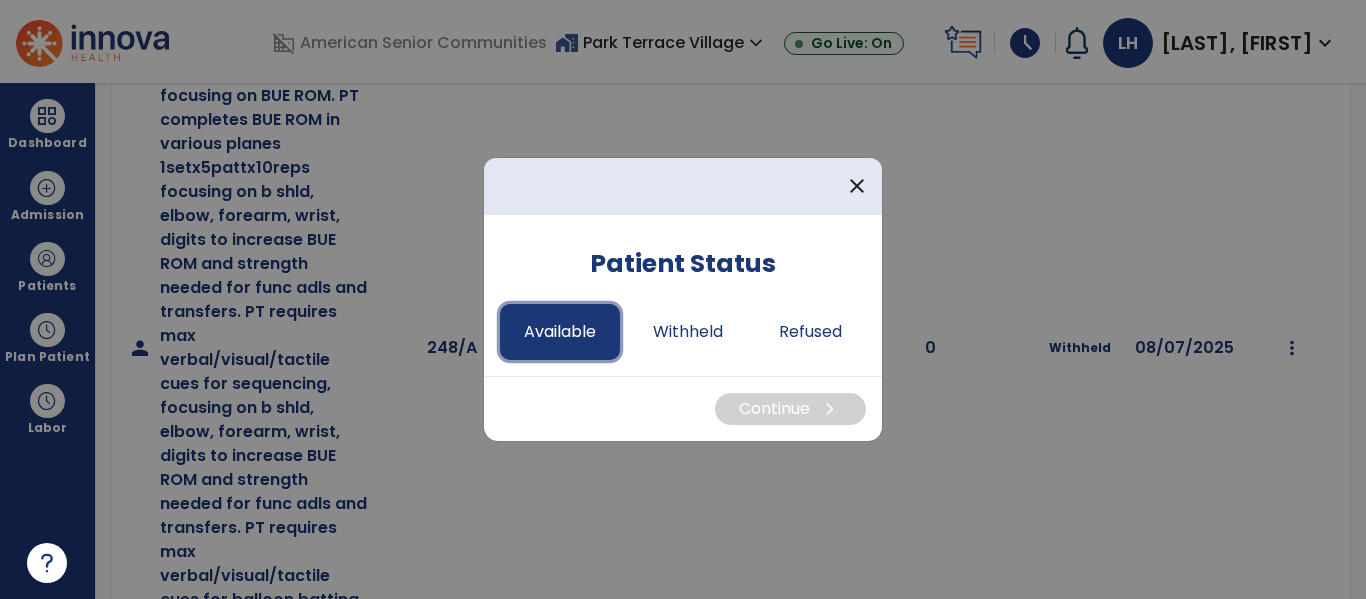 click on "Available" at bounding box center [560, 332] 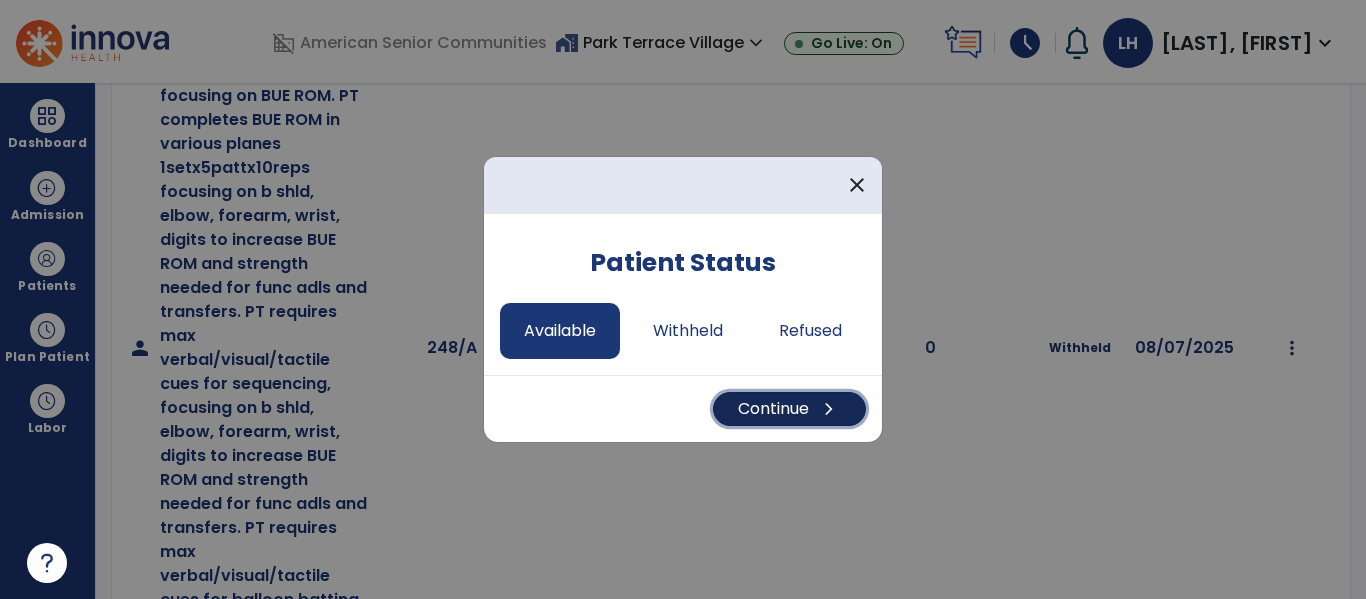 click on "Continue   chevron_right" at bounding box center [789, 409] 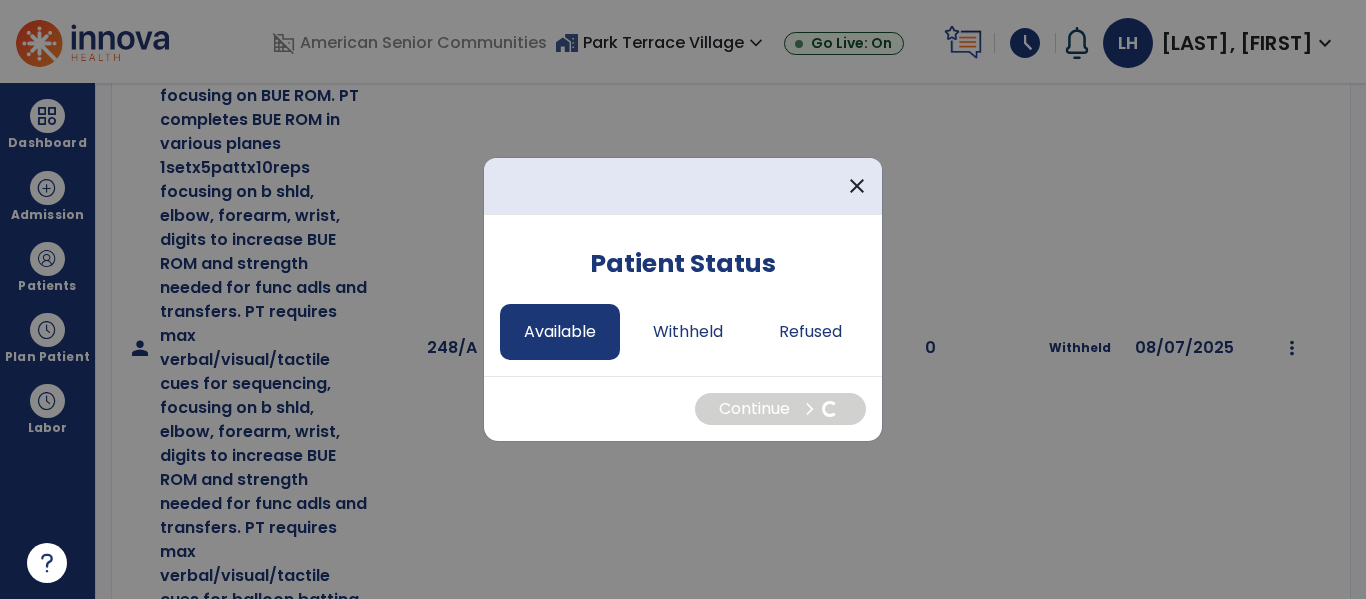 select on "*" 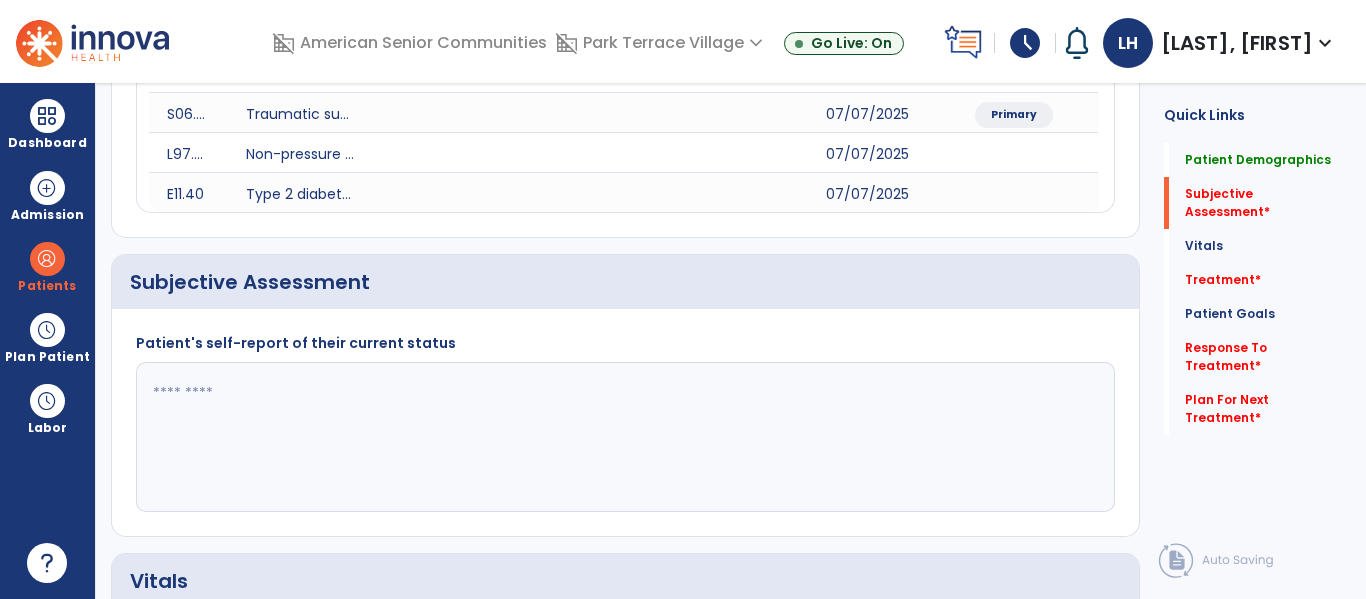 click 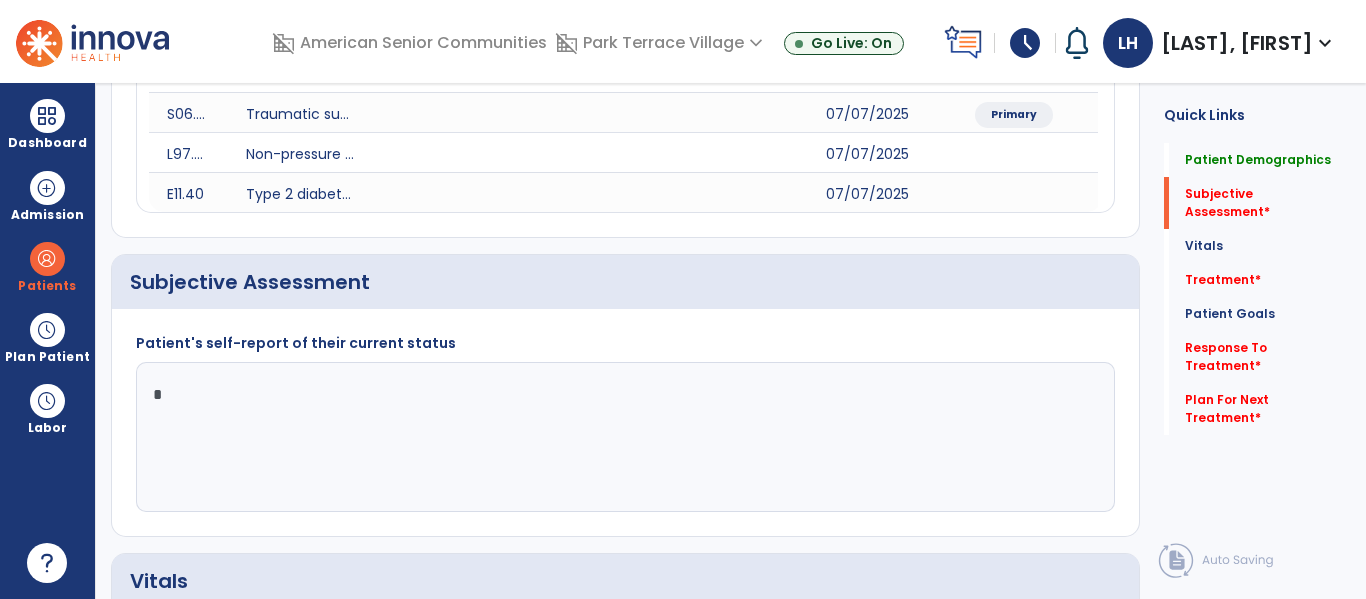 type on "**" 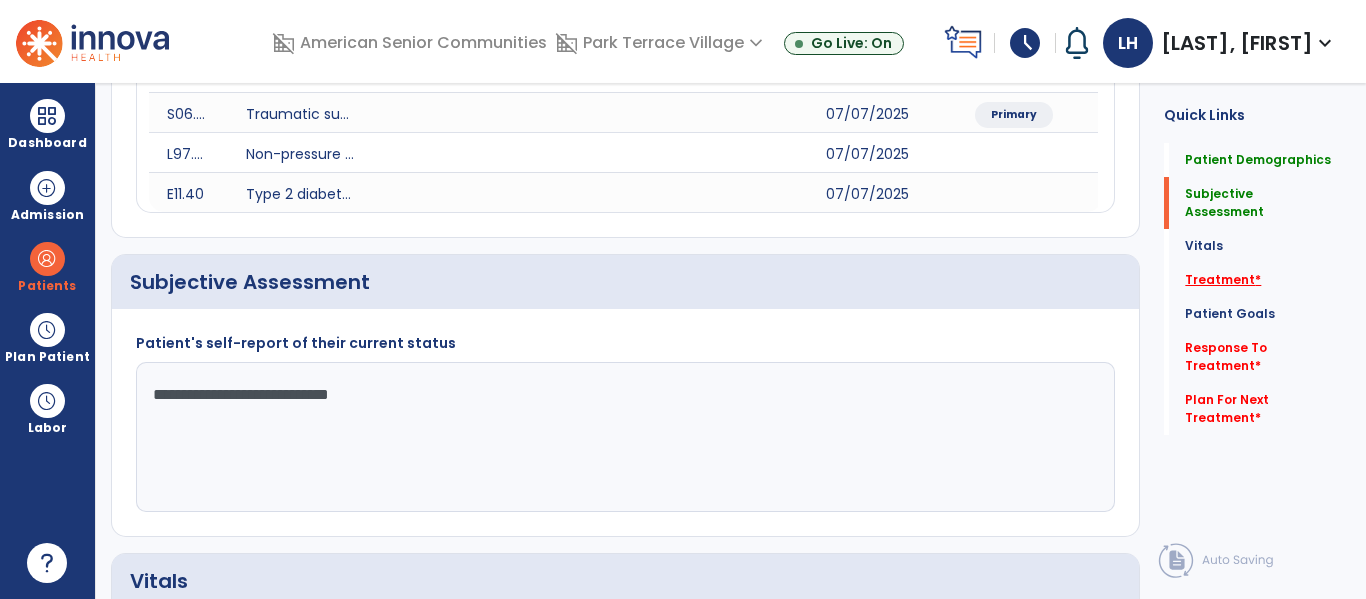 type on "**********" 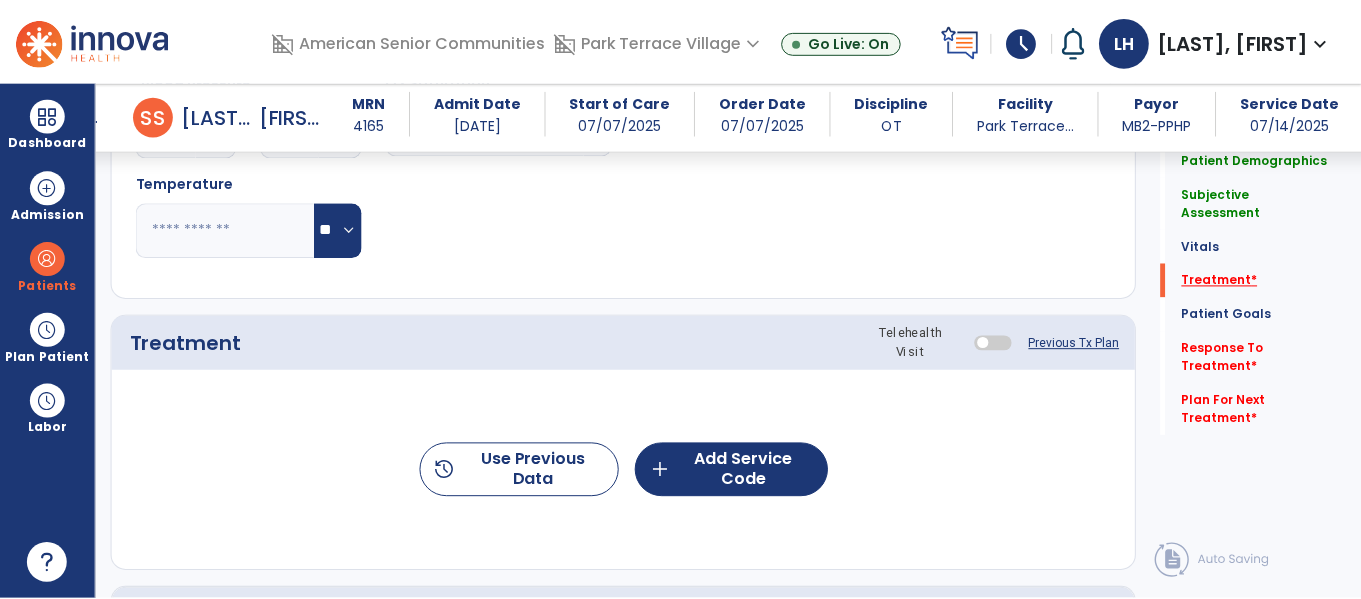 scroll, scrollTop: 1175, scrollLeft: 0, axis: vertical 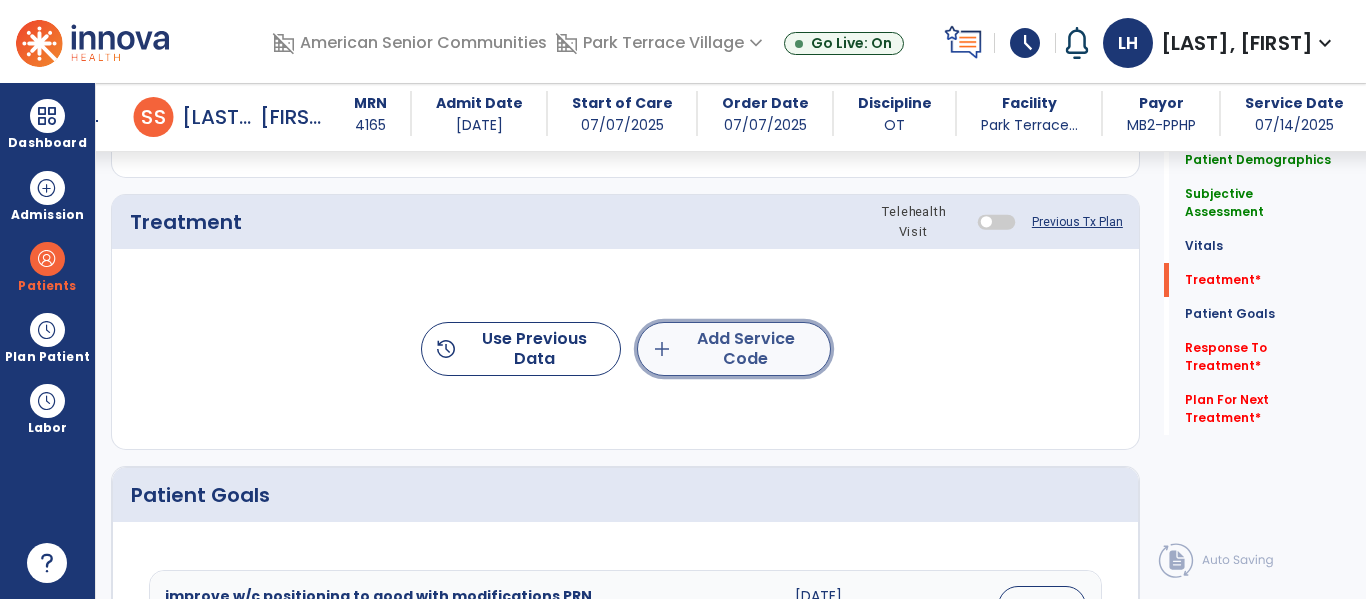 click on "add  Add Service Code" 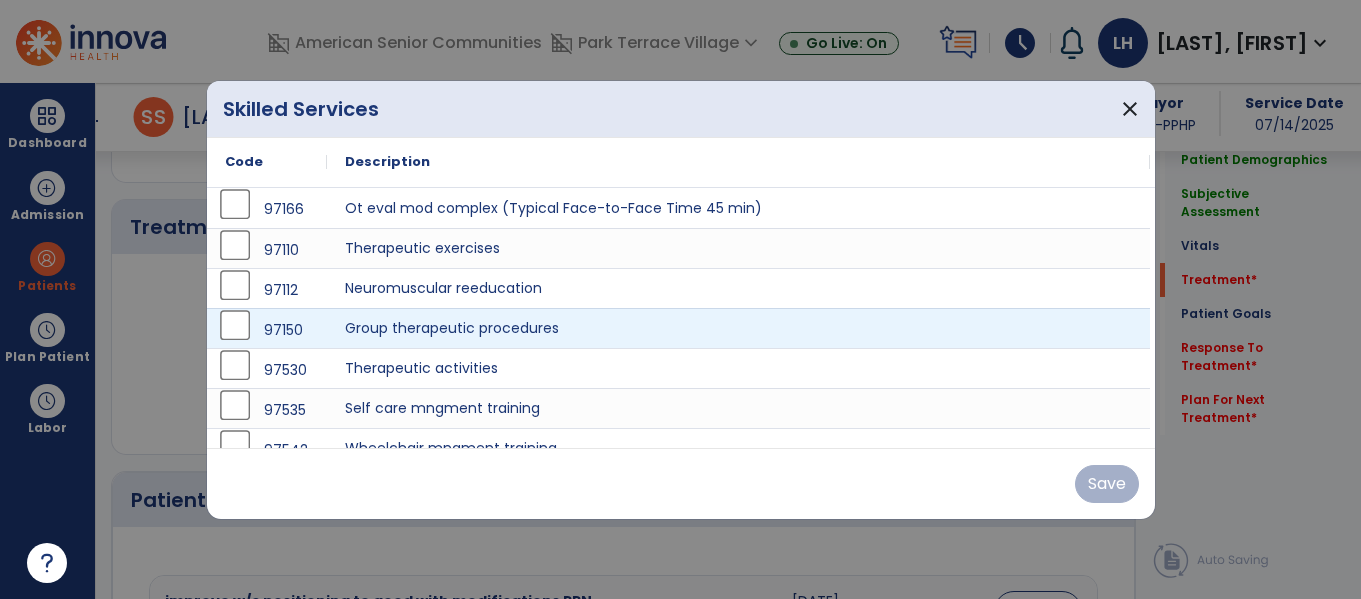 scroll, scrollTop: 1175, scrollLeft: 0, axis: vertical 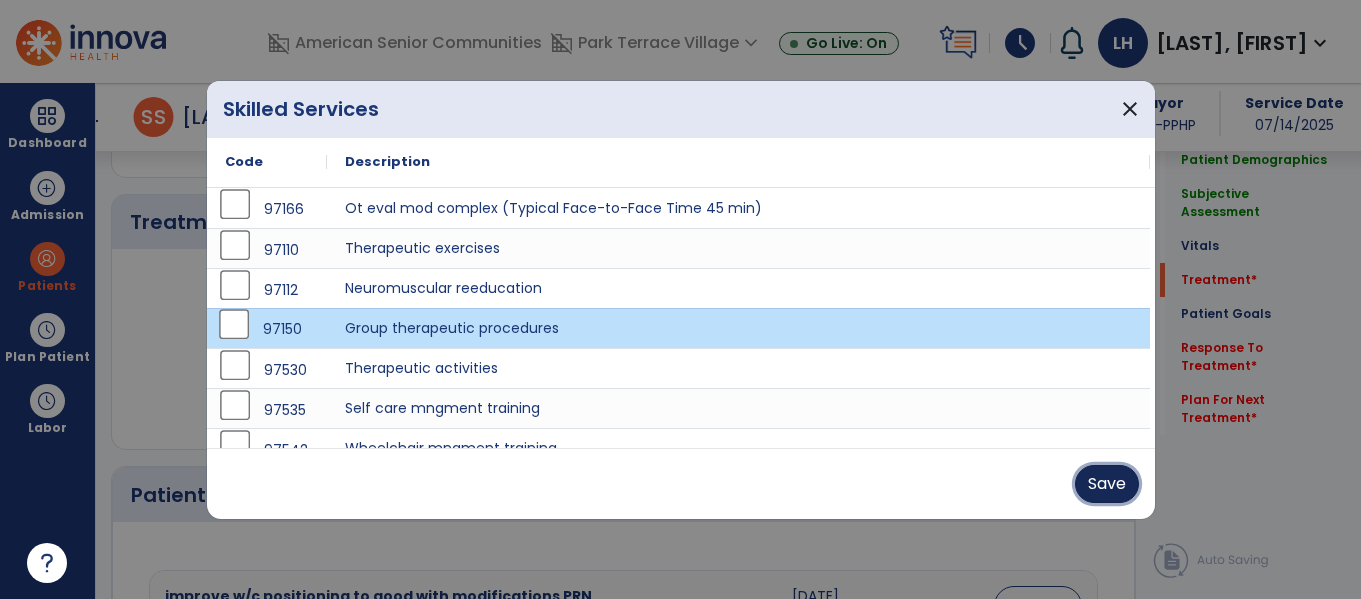 click on "Save" at bounding box center [1107, 484] 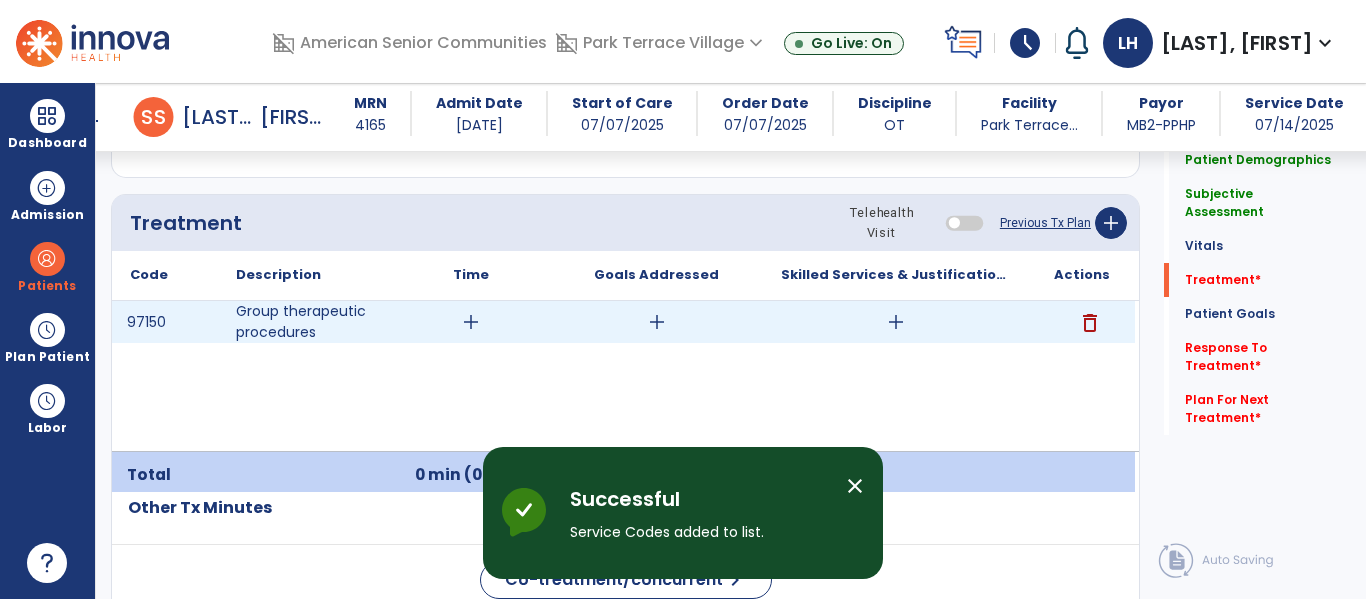 click on "add" at bounding box center [471, 322] 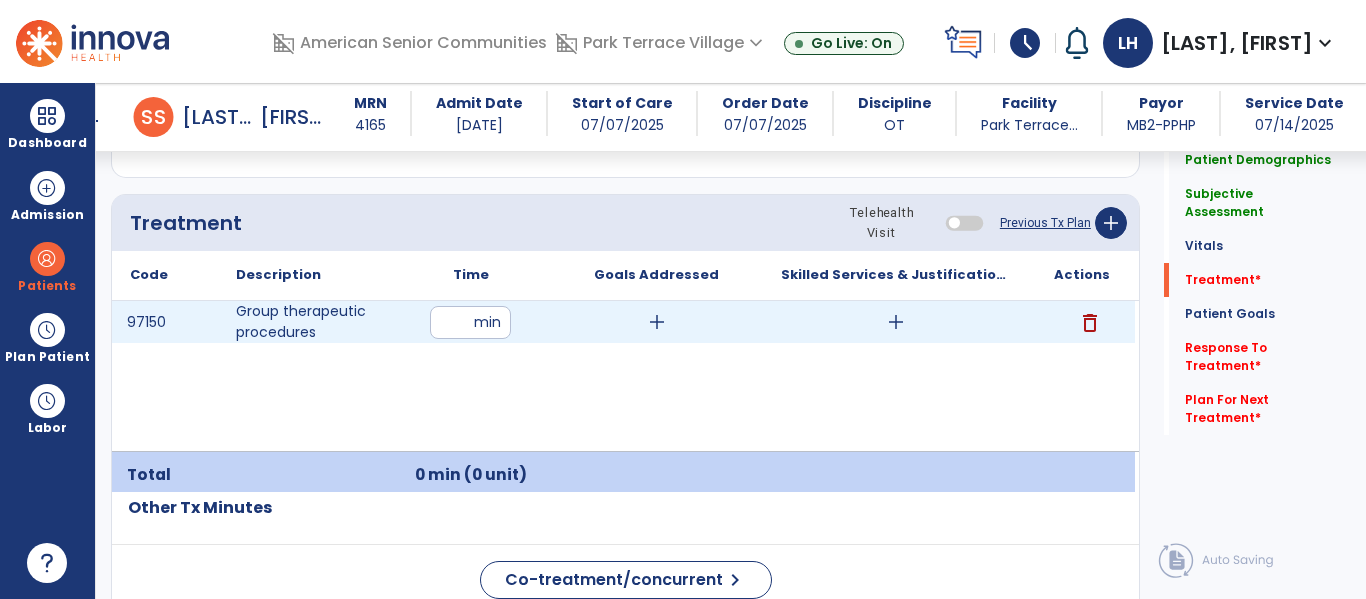 type on "**" 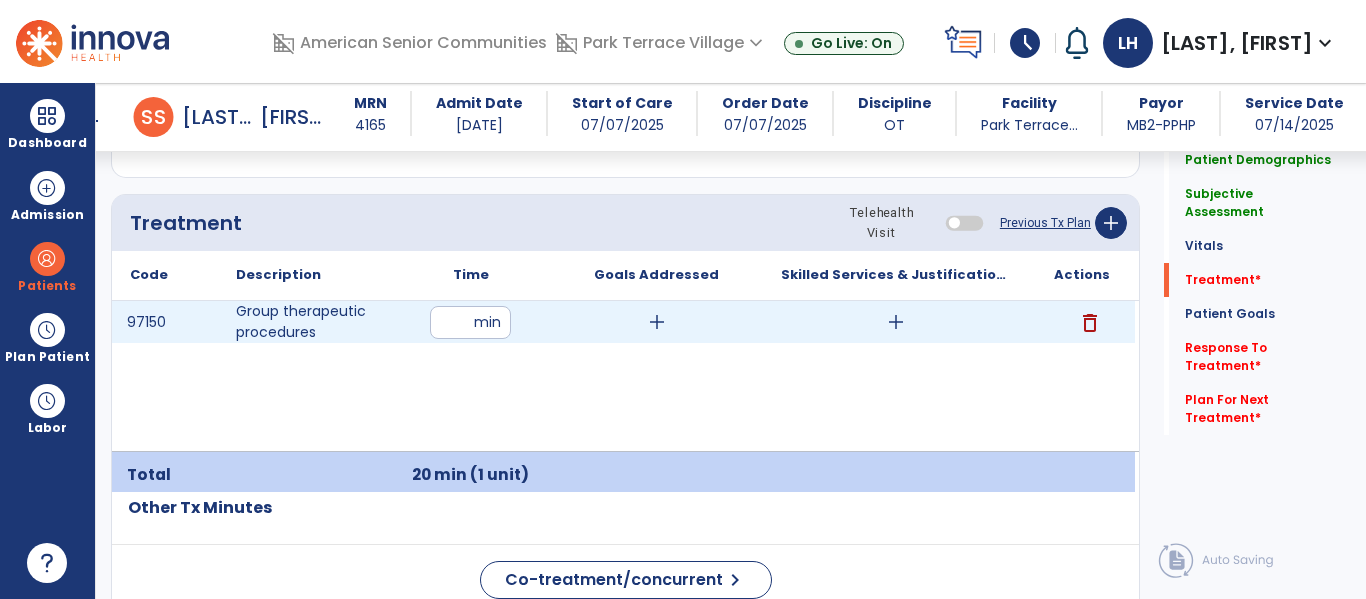 click on "add" at bounding box center [657, 322] 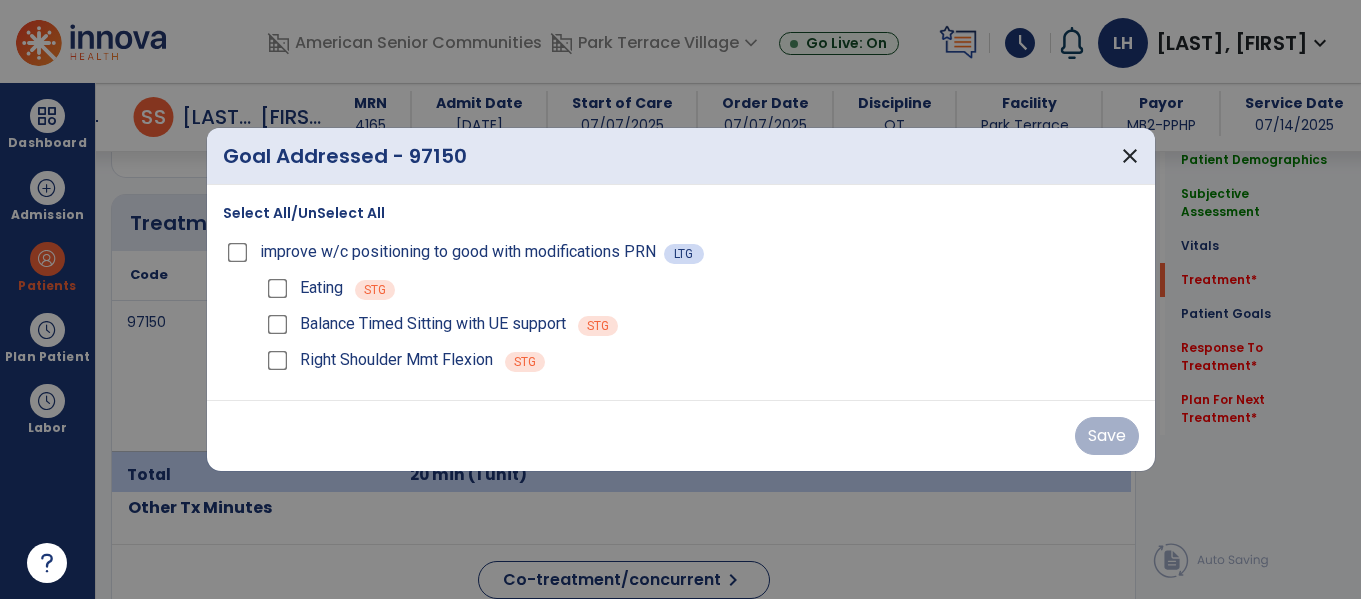 scroll, scrollTop: 1175, scrollLeft: 0, axis: vertical 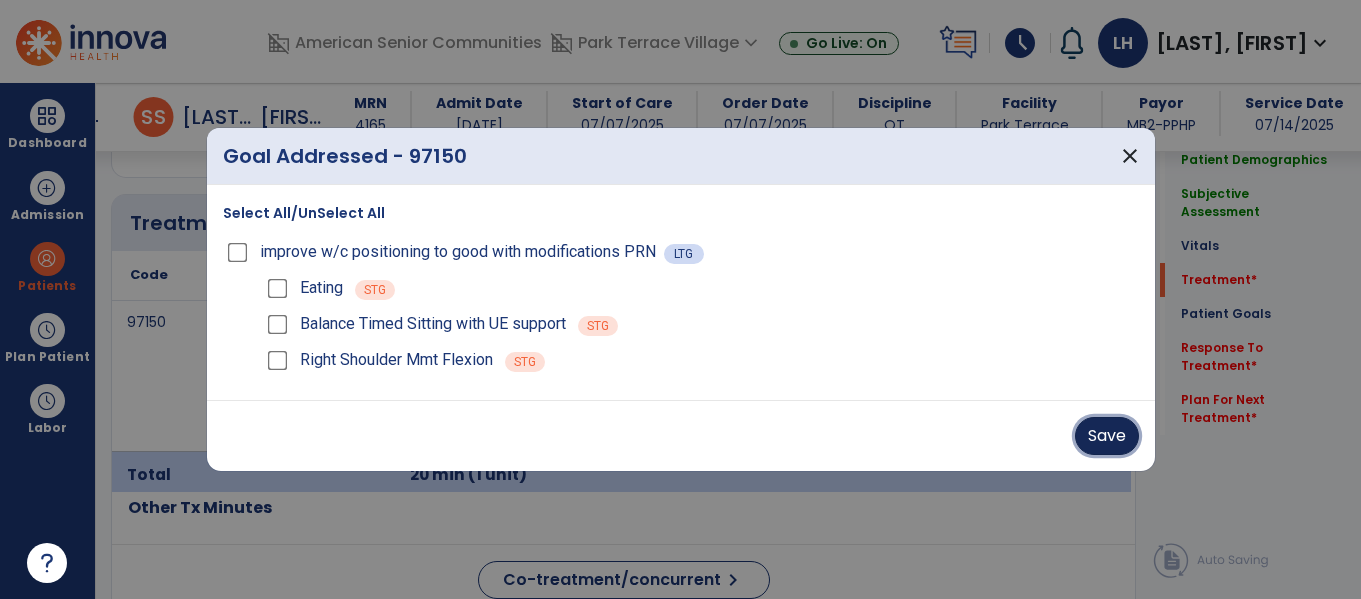 click on "Save" at bounding box center [1107, 436] 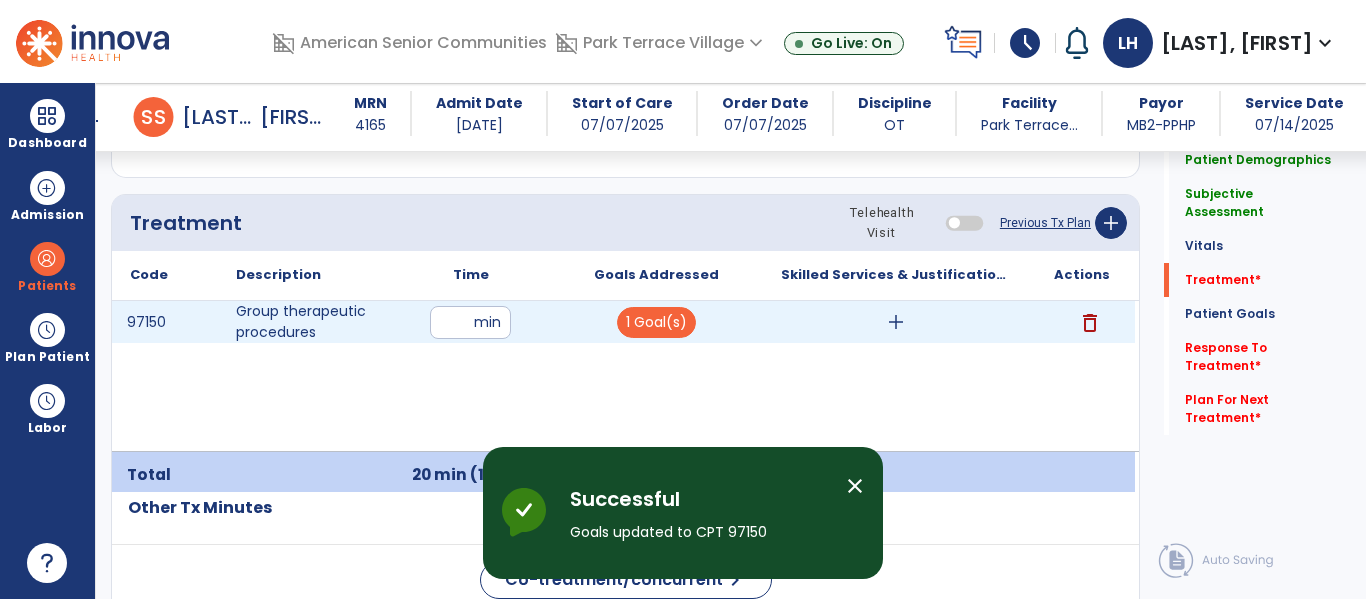 click on "add" at bounding box center [896, 322] 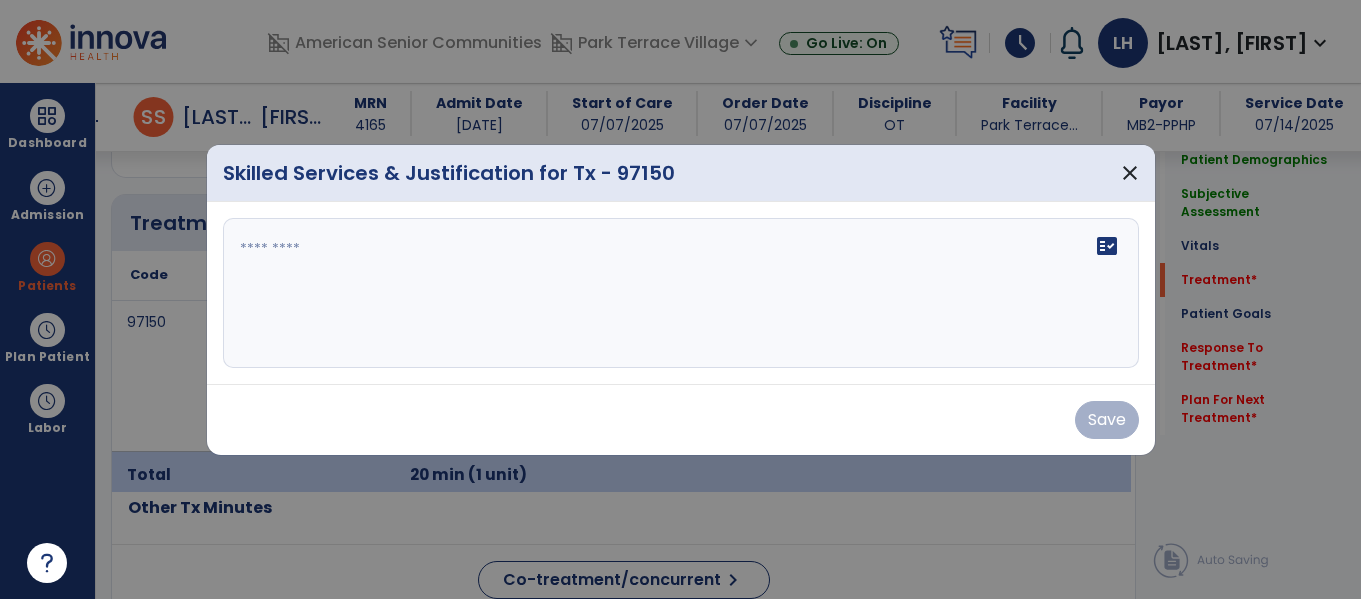 scroll, scrollTop: 1175, scrollLeft: 0, axis: vertical 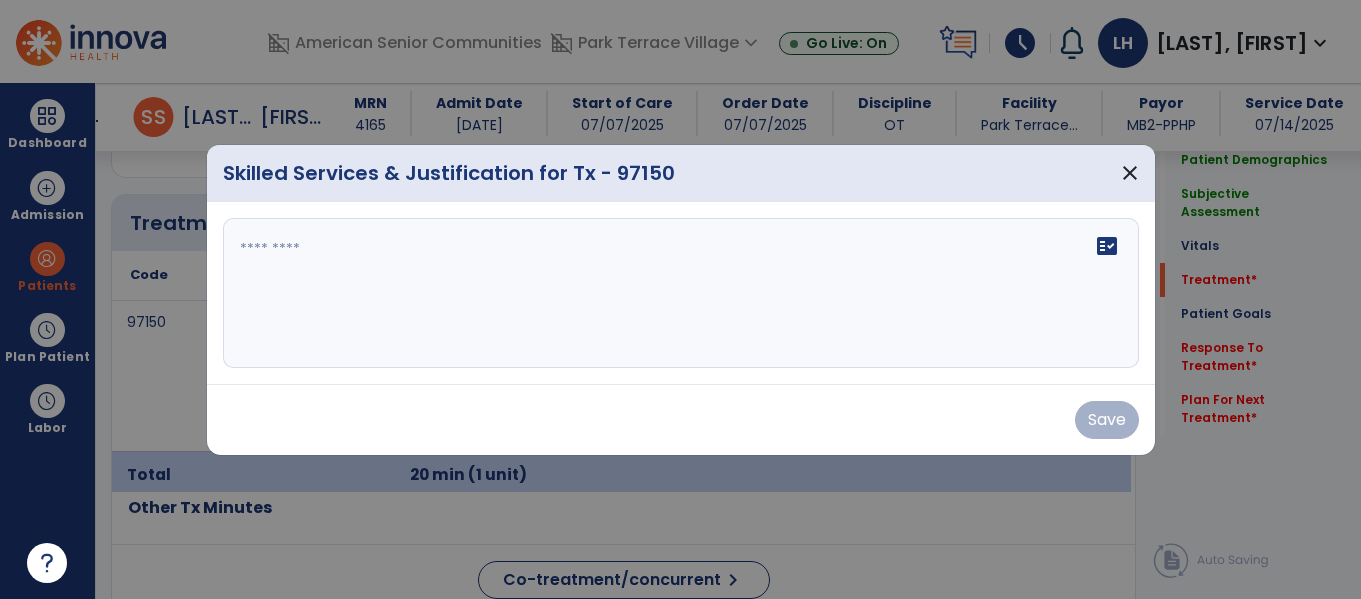 click on "fact_check" at bounding box center (681, 293) 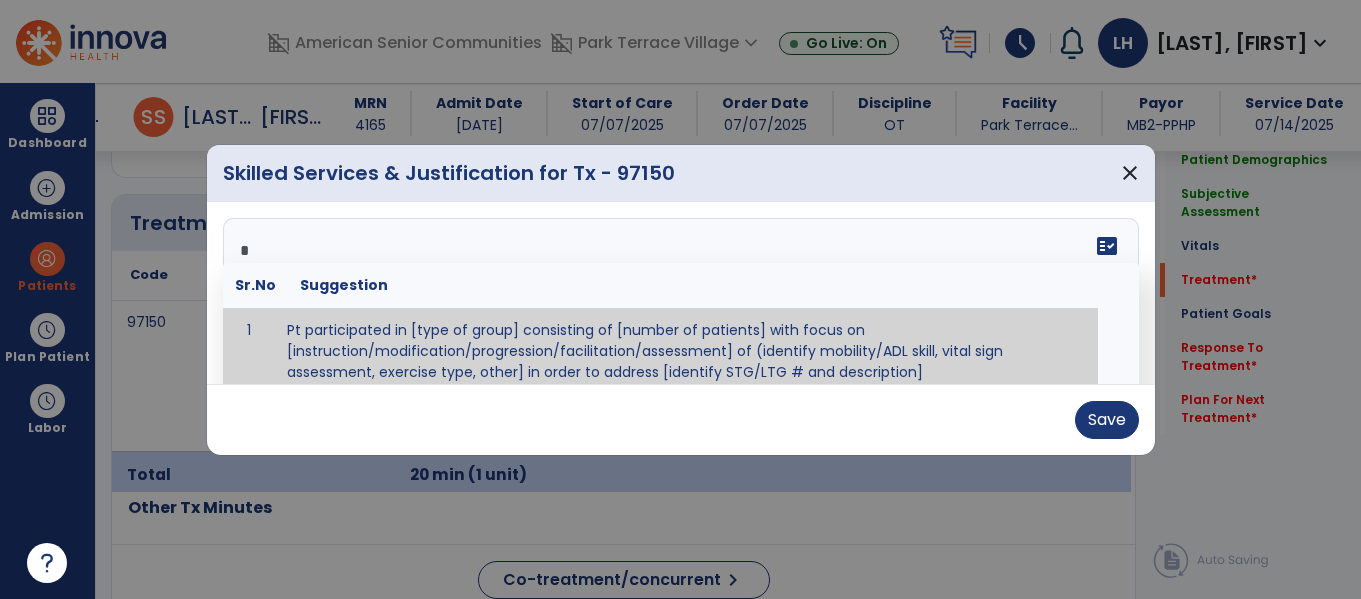 type on "**" 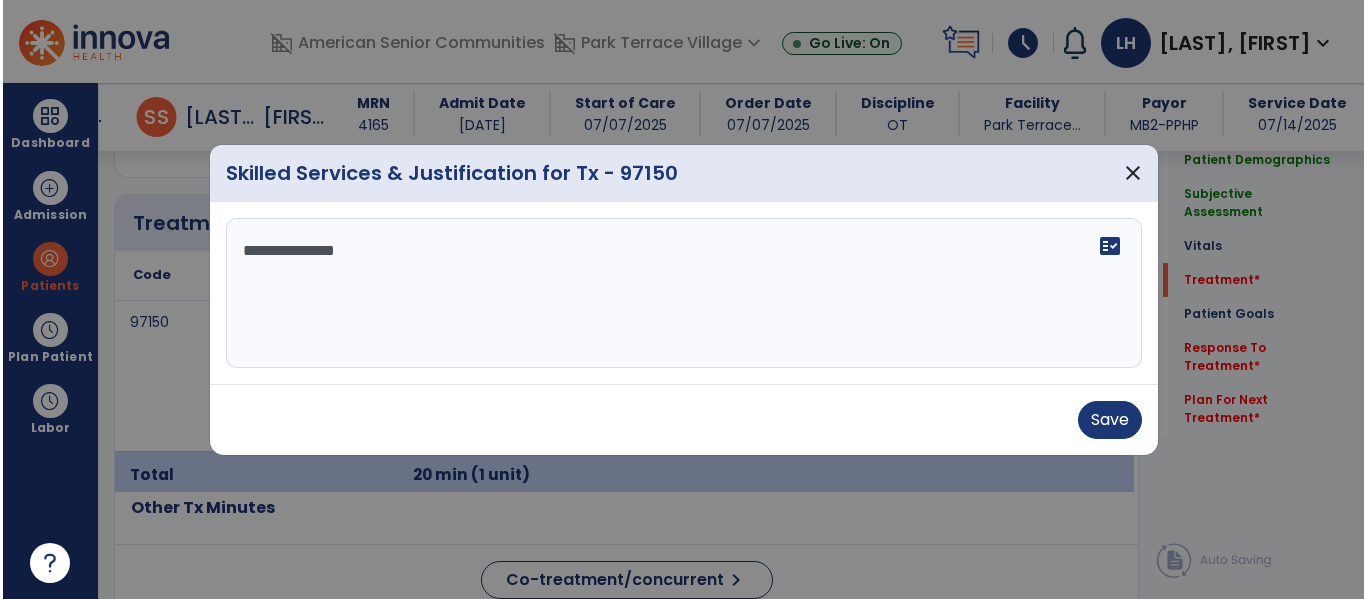 scroll, scrollTop: 0, scrollLeft: 0, axis: both 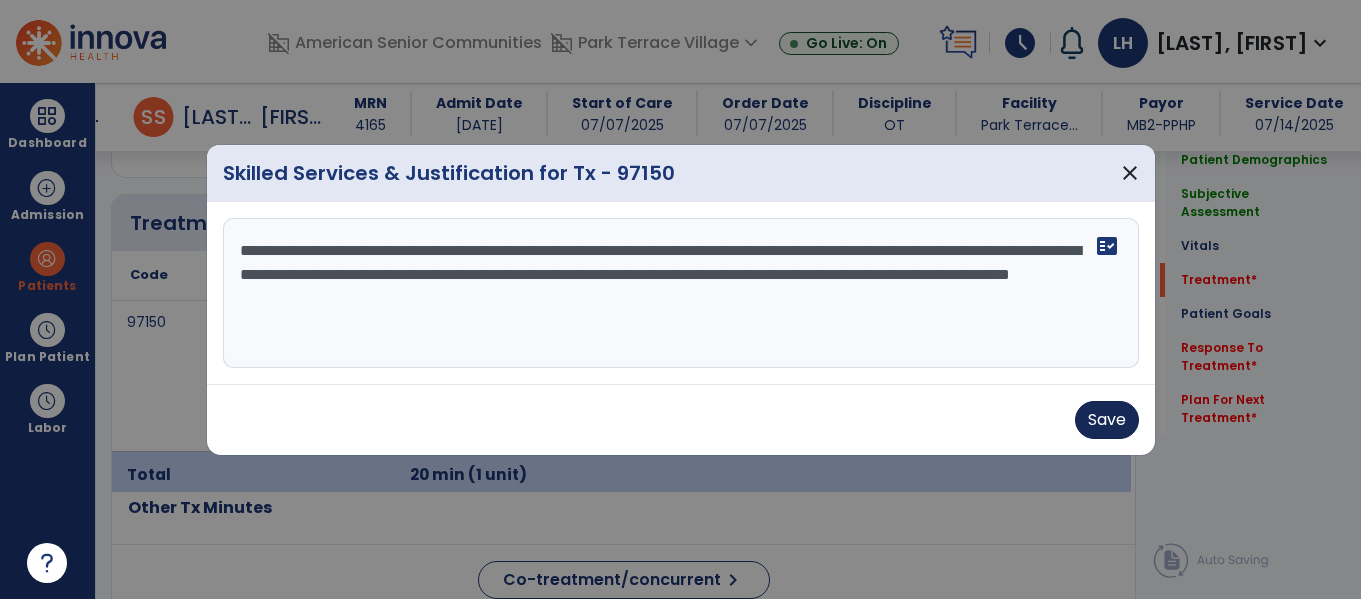 type on "**********" 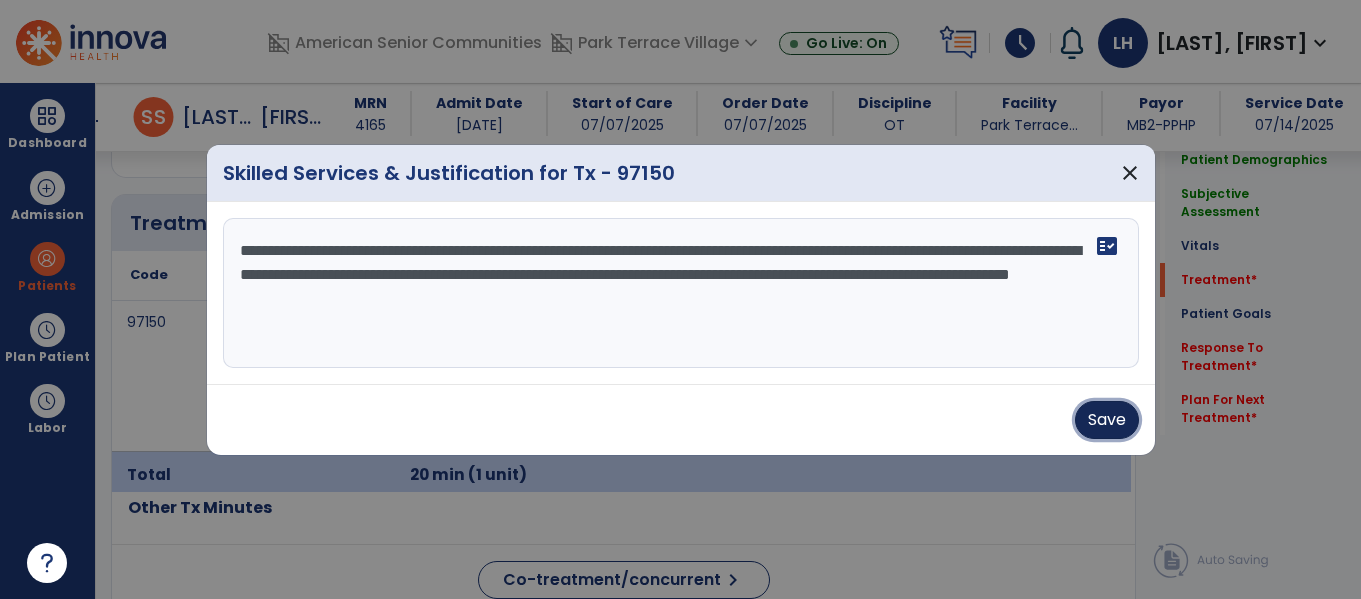 click on "Save" at bounding box center [1107, 420] 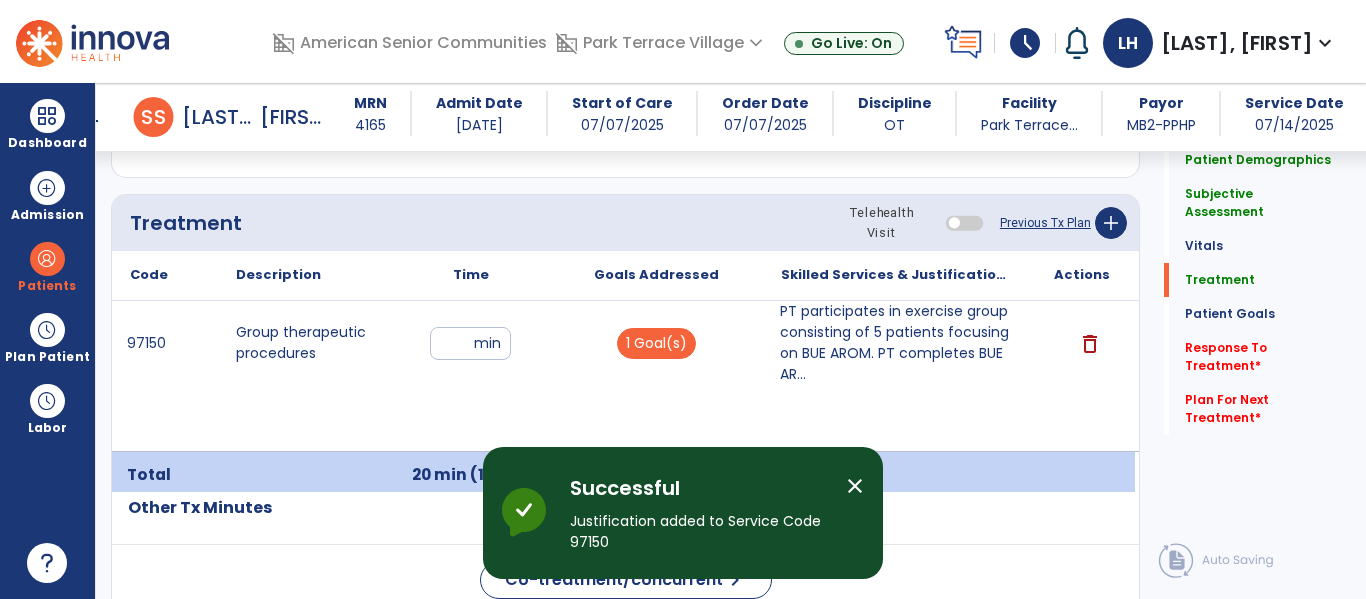 click on "Response To Treatment   *" 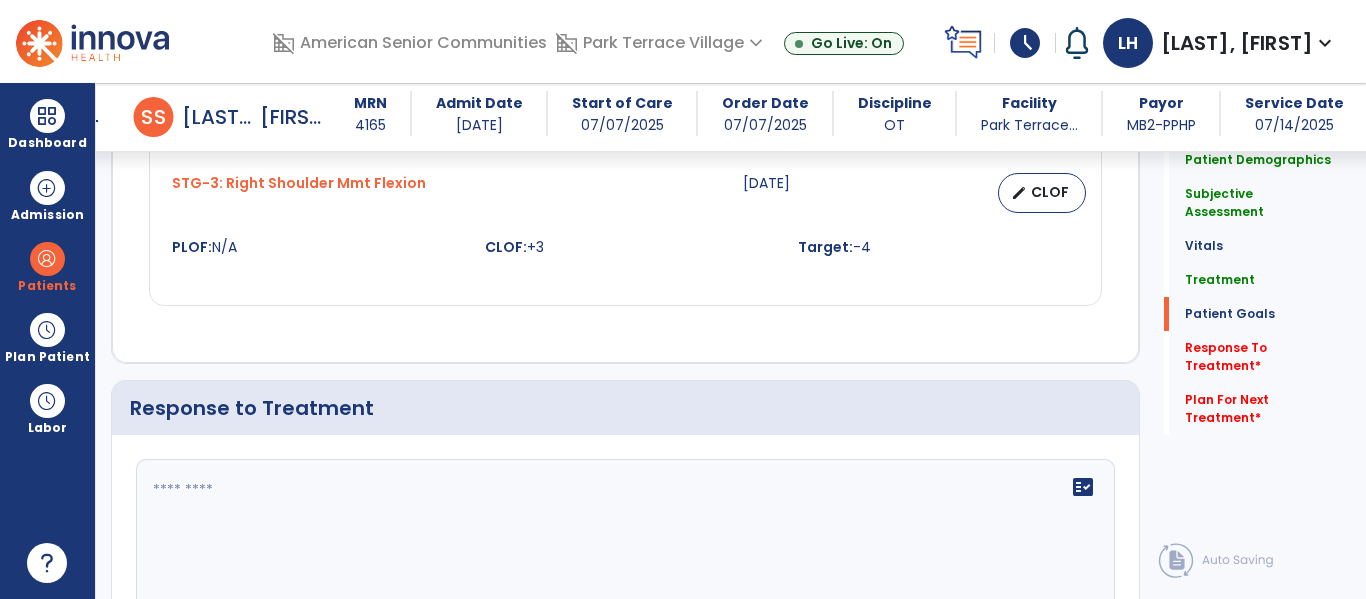 scroll, scrollTop: 2325, scrollLeft: 0, axis: vertical 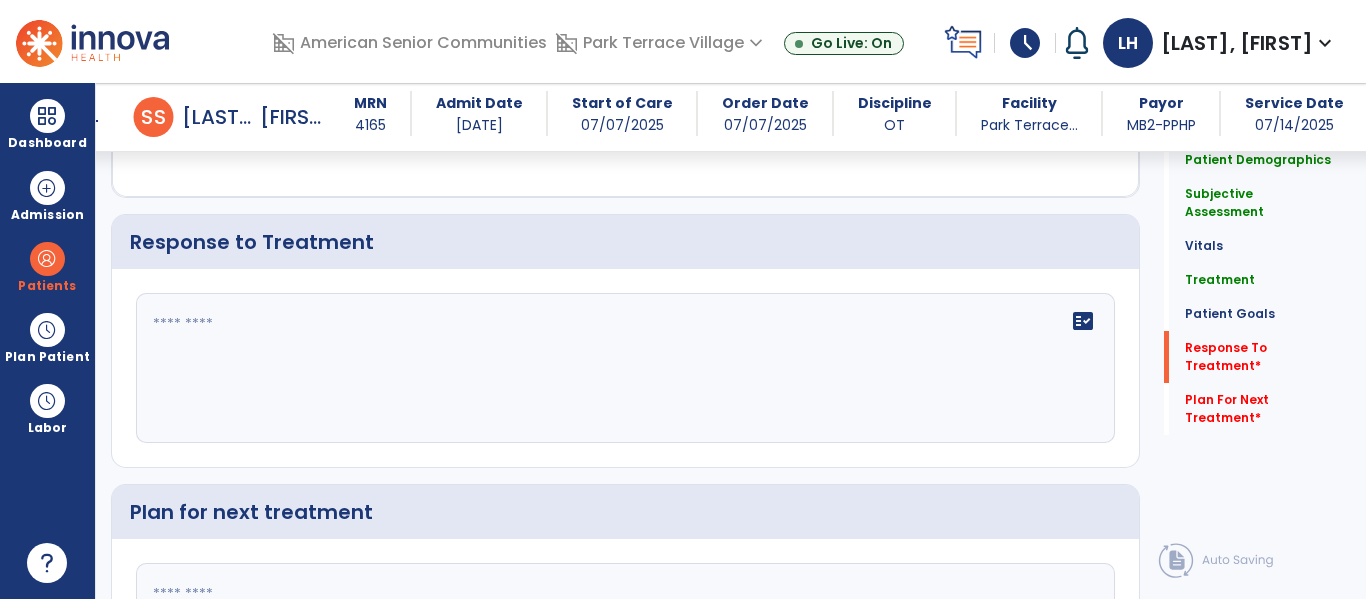 click on "fact_check" 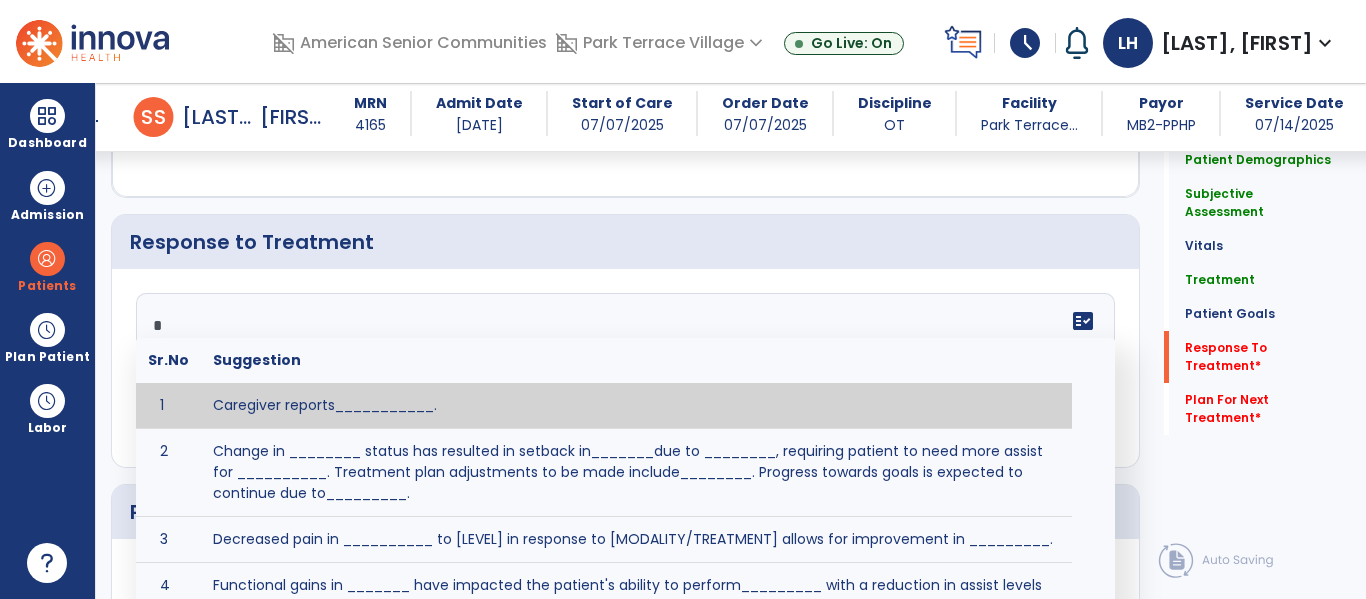 type on "**" 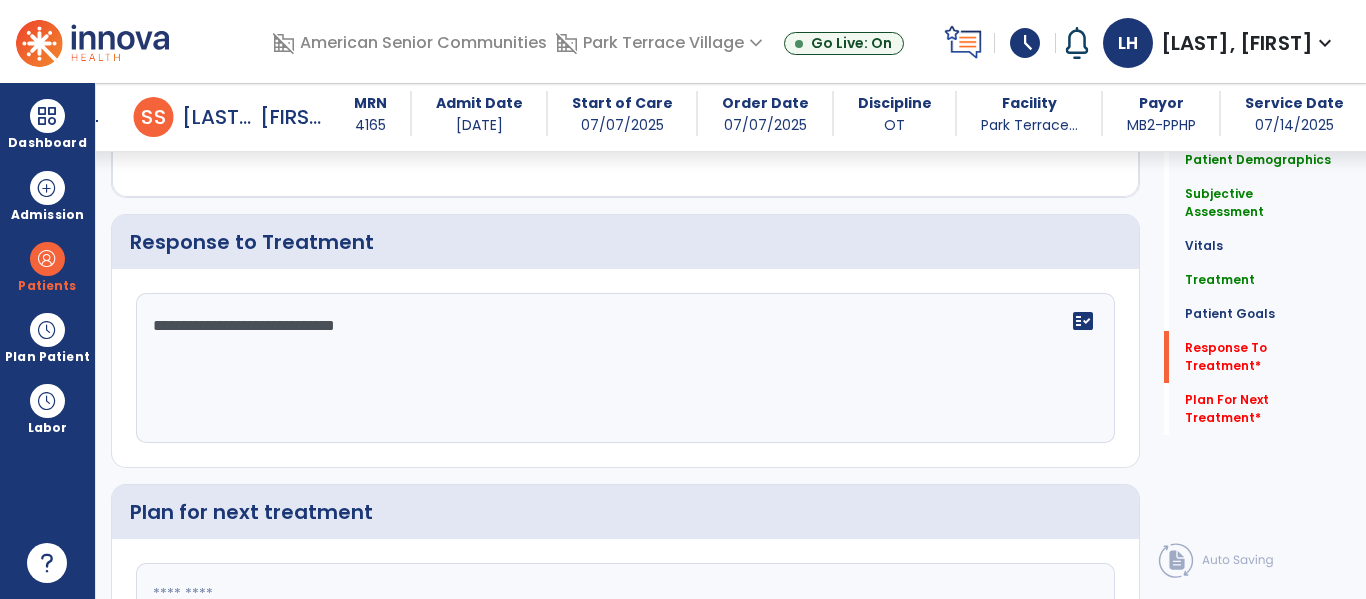 type on "**********" 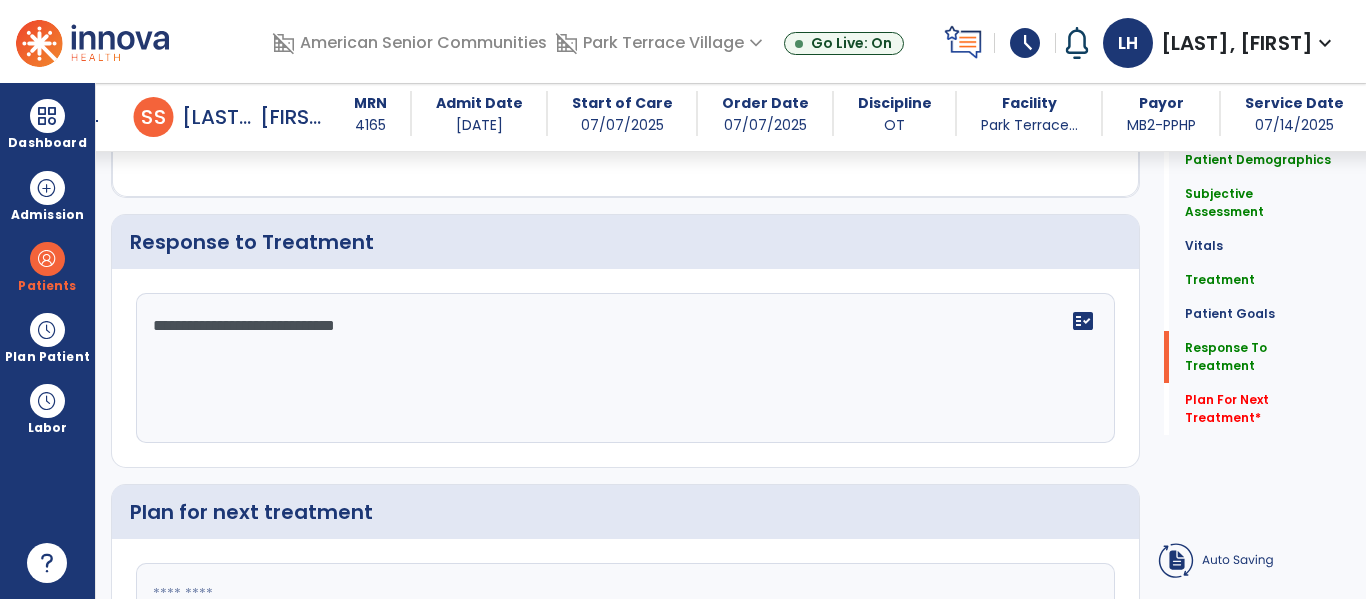 click 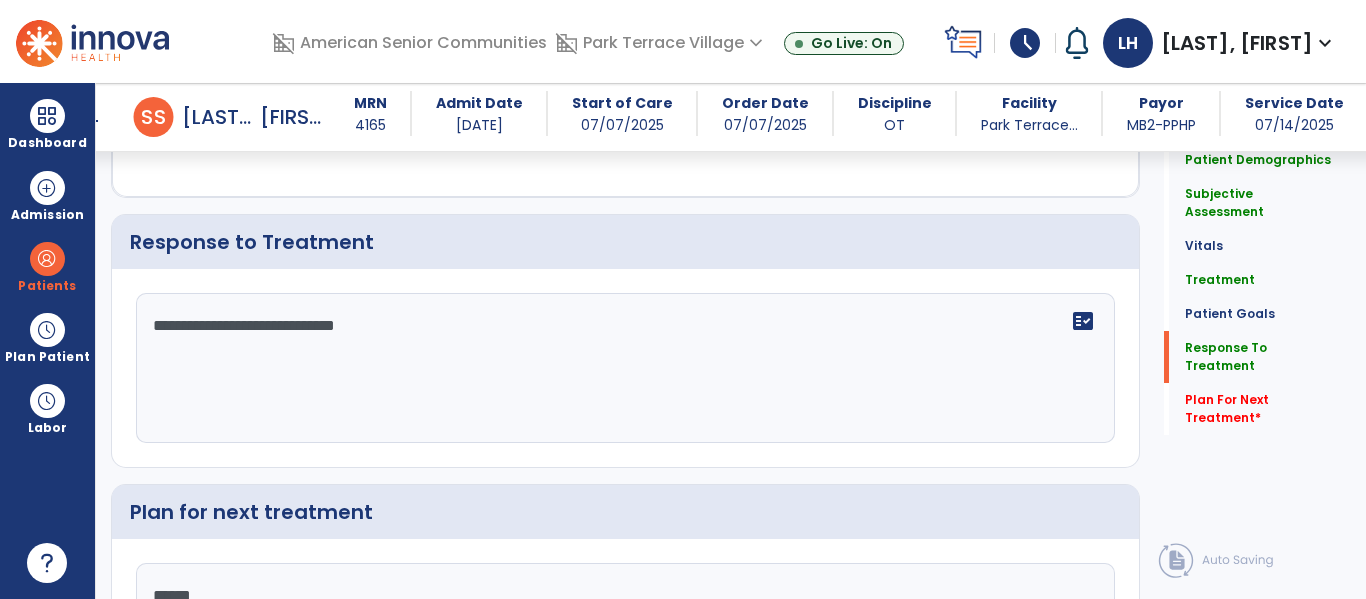scroll, scrollTop: 2333, scrollLeft: 0, axis: vertical 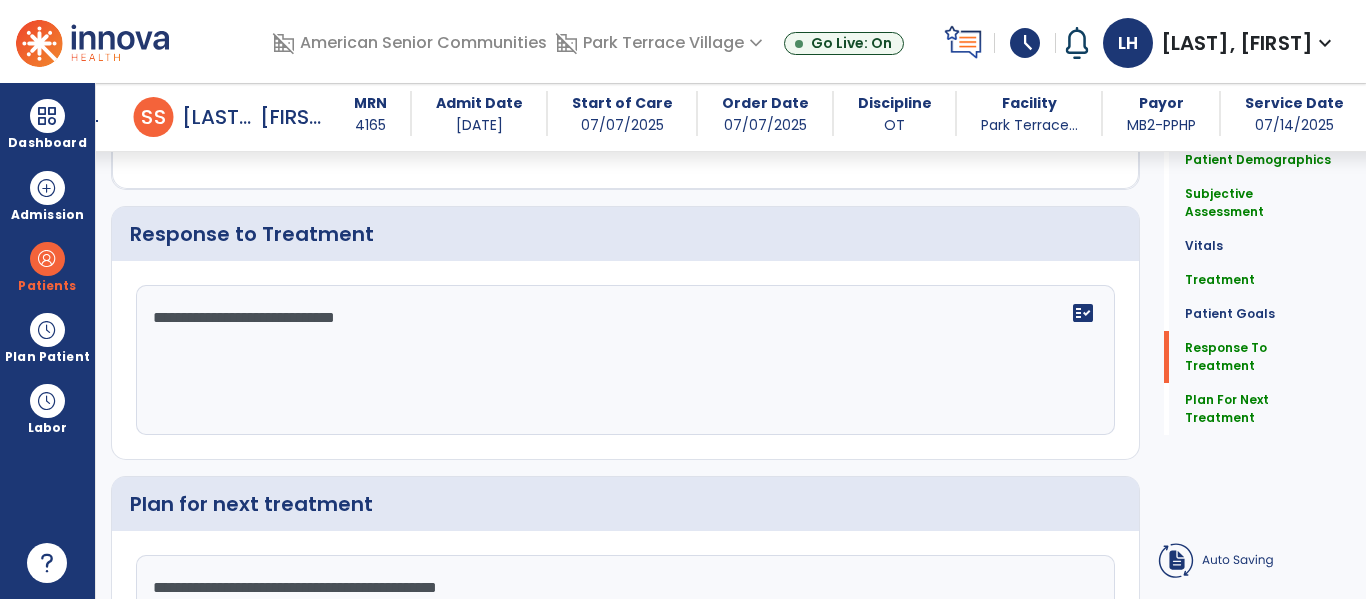 type on "**********" 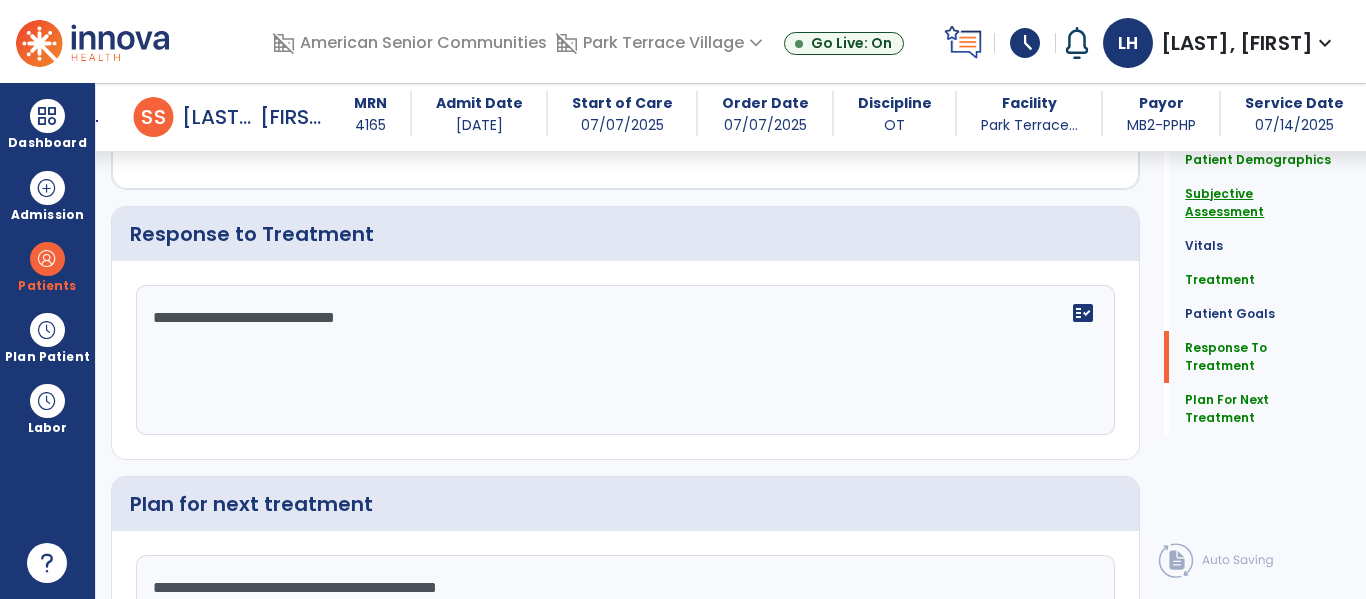 click on "Subjective Assessment" 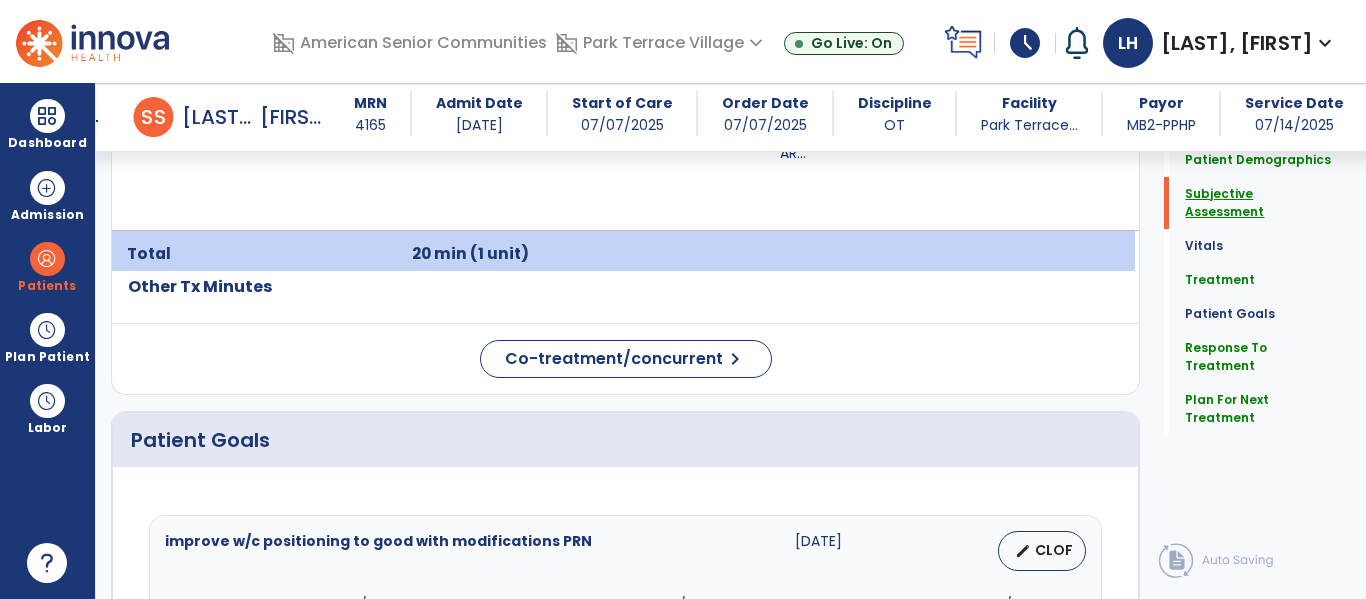 scroll, scrollTop: 448, scrollLeft: 0, axis: vertical 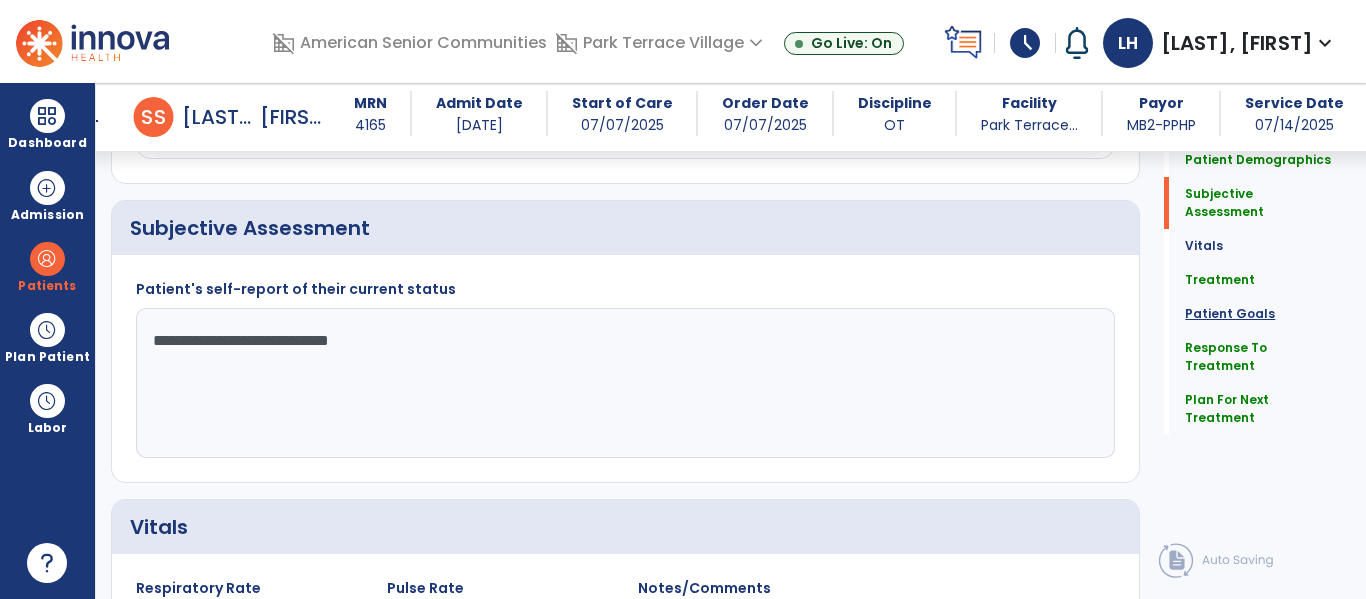 click on "Patient Goals" 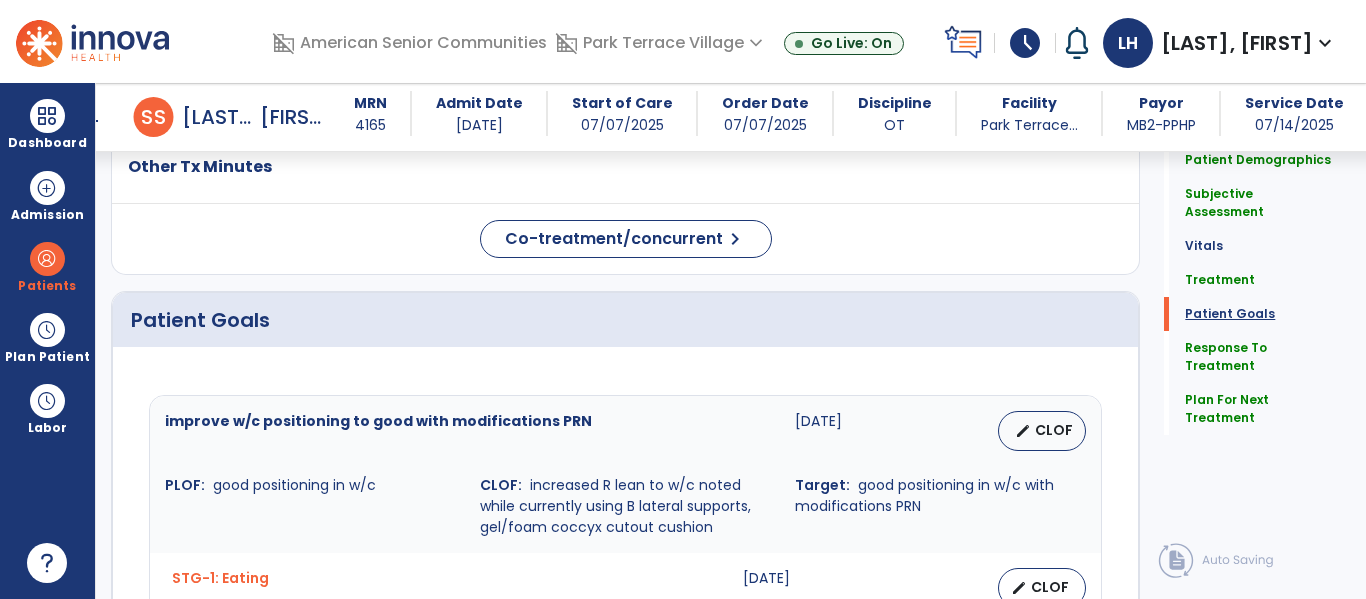 scroll, scrollTop: 1824, scrollLeft: 0, axis: vertical 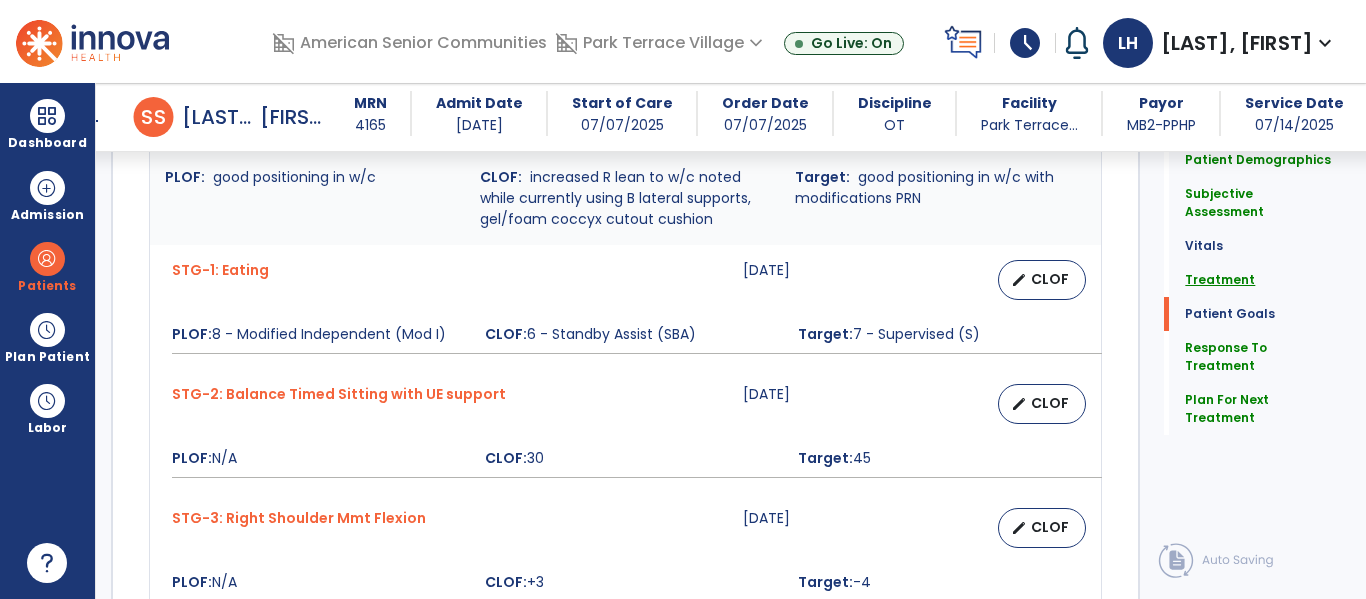 click on "Treatment" 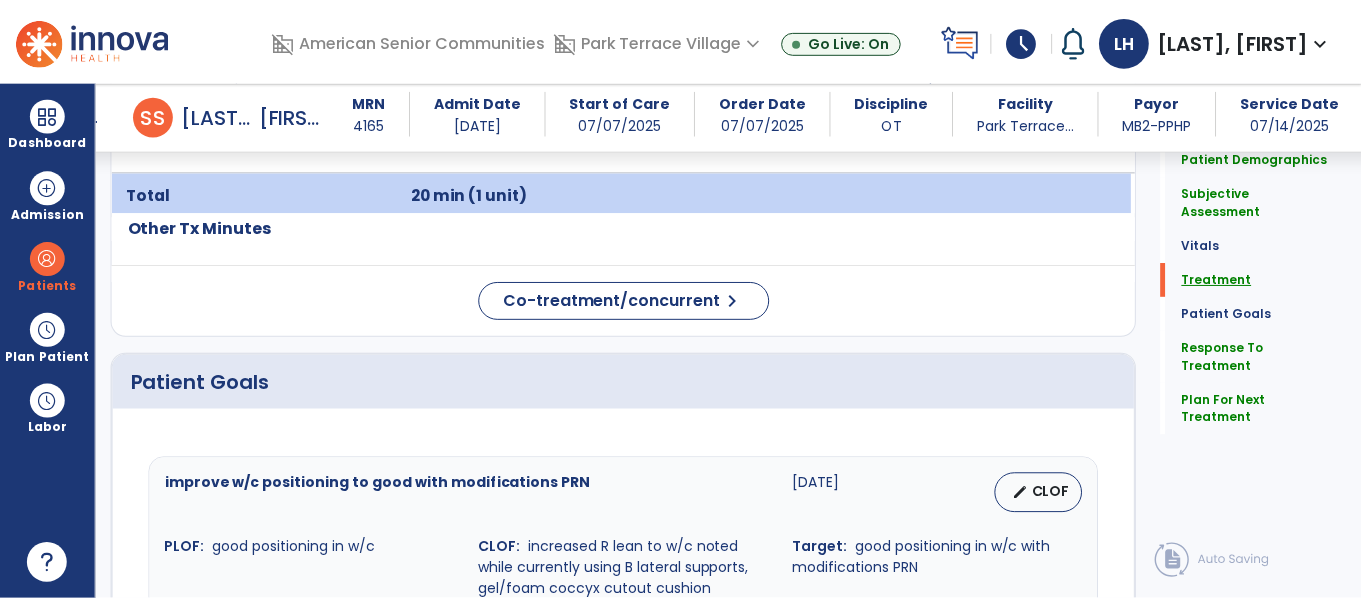 scroll, scrollTop: 1239, scrollLeft: 0, axis: vertical 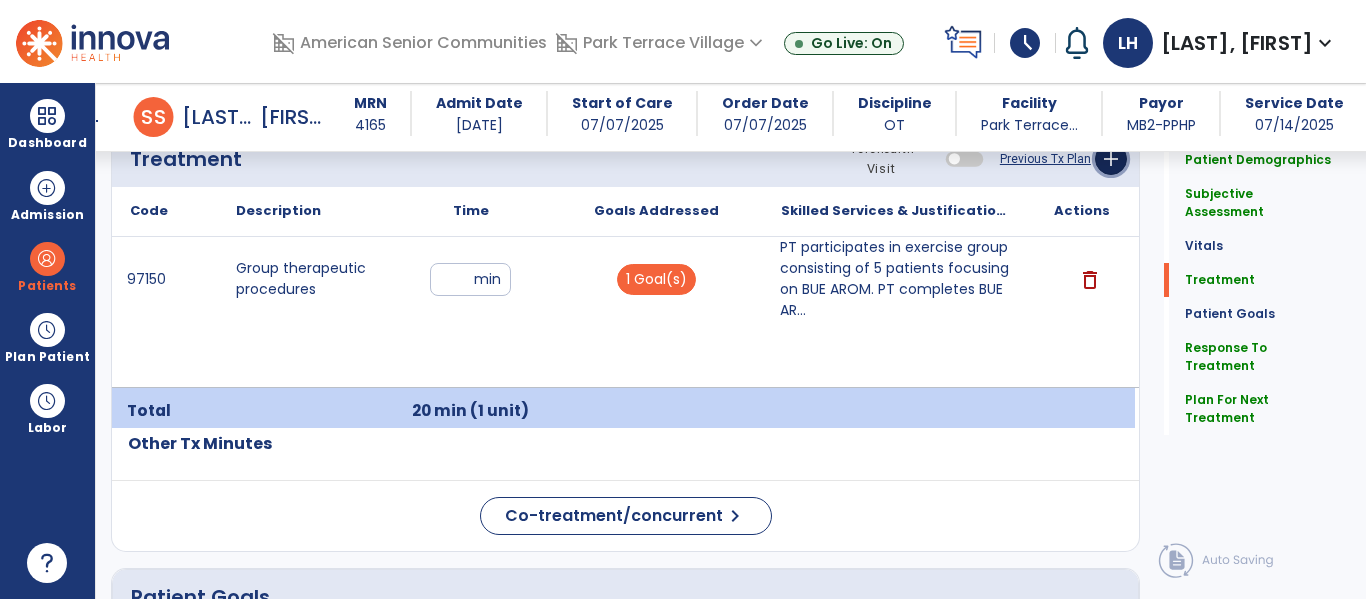 click on "add" 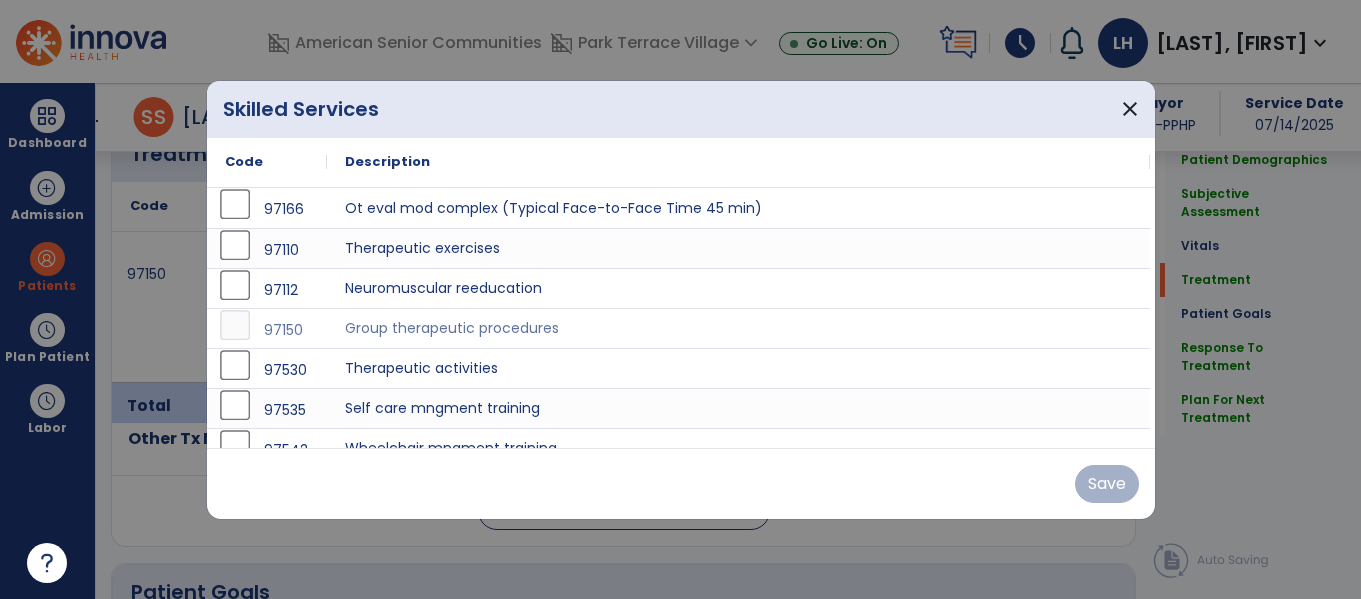 scroll, scrollTop: 1239, scrollLeft: 0, axis: vertical 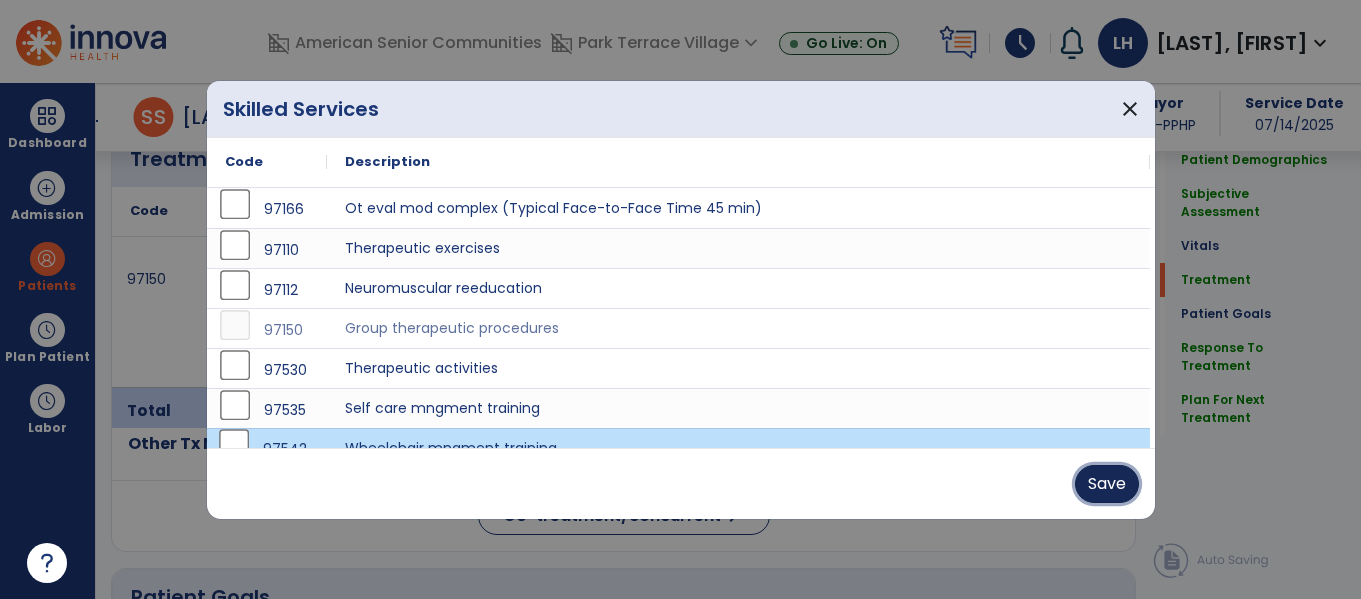 click on "Save" at bounding box center (1107, 484) 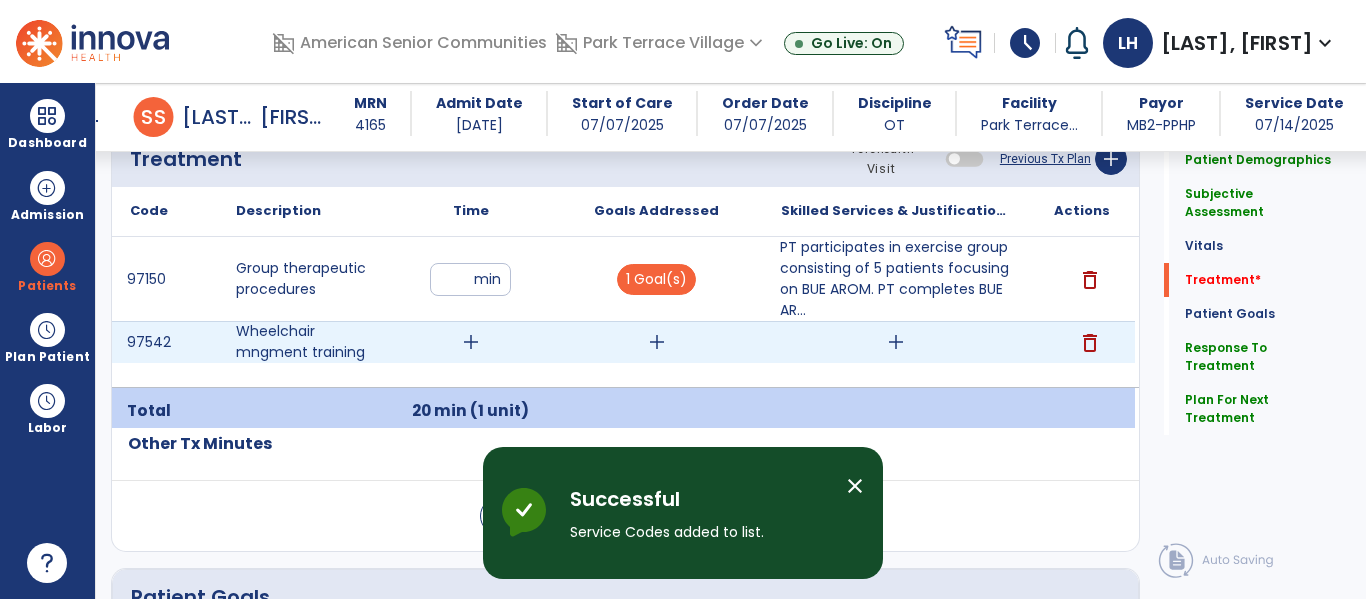 click on "add" at bounding box center (471, 342) 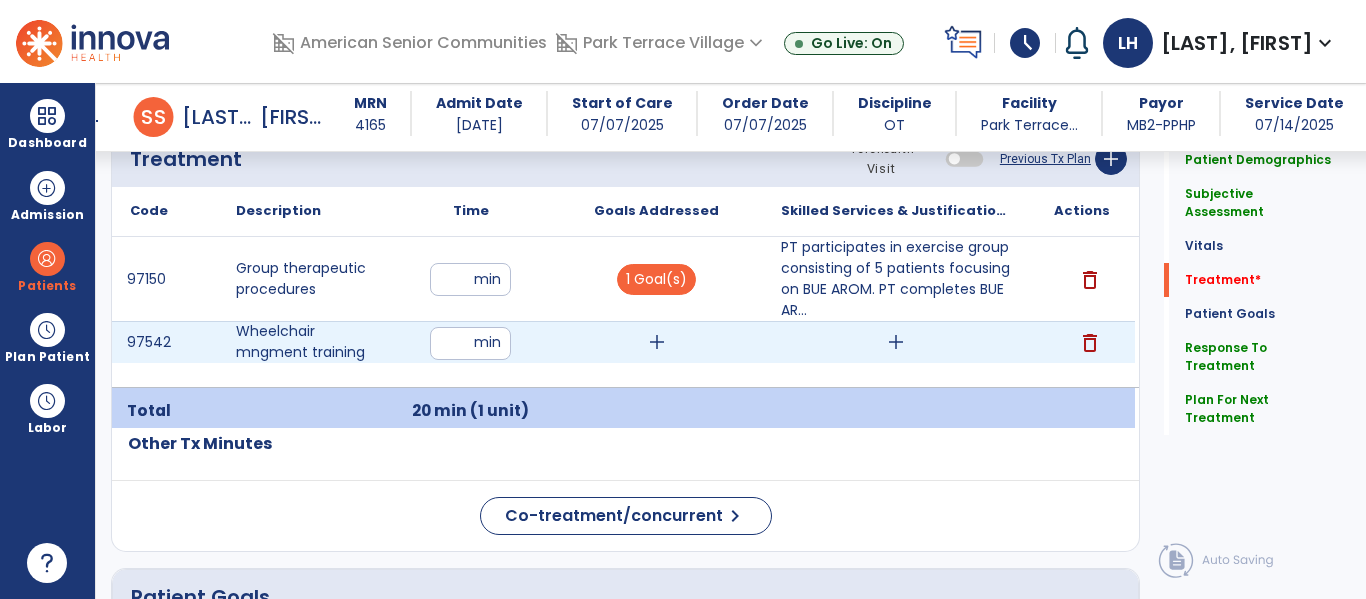 type on "*" 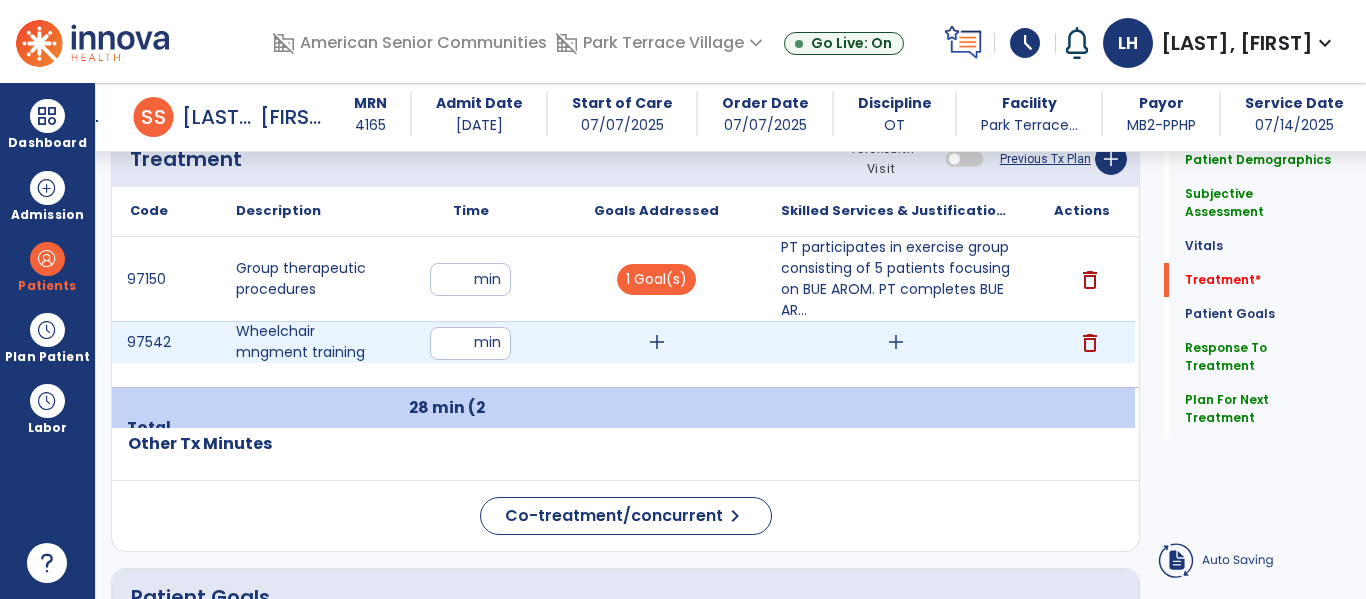 click on "add" at bounding box center [657, 342] 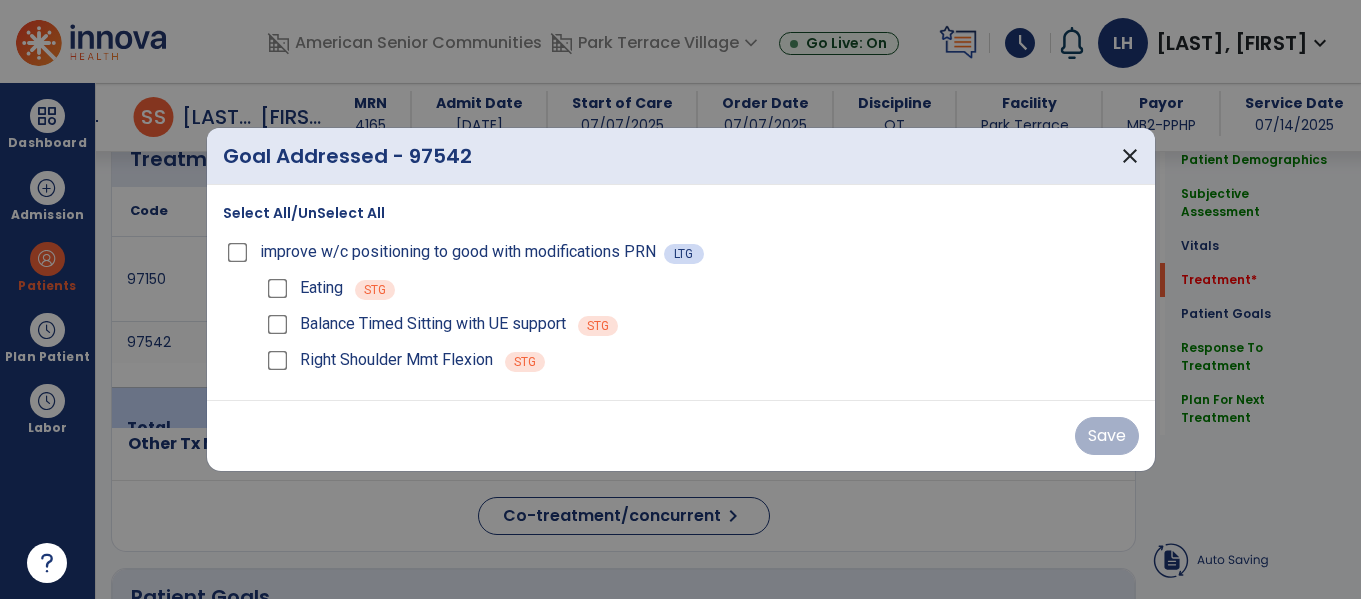 scroll, scrollTop: 1239, scrollLeft: 0, axis: vertical 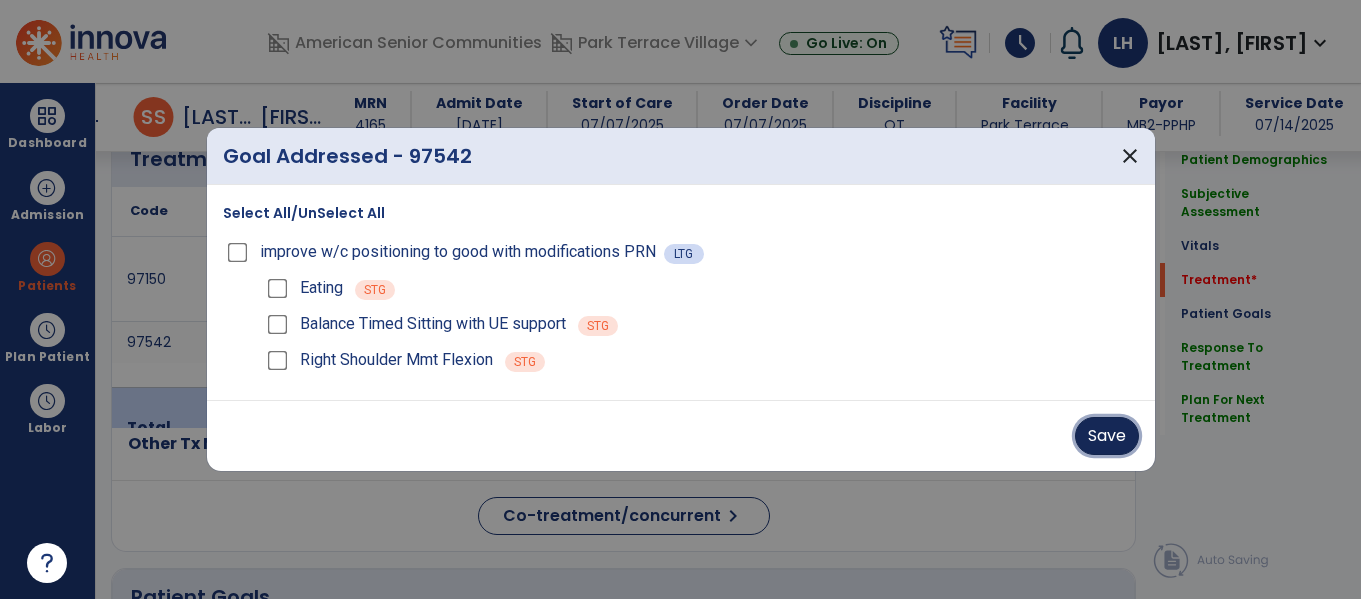 click on "Save" at bounding box center (1107, 436) 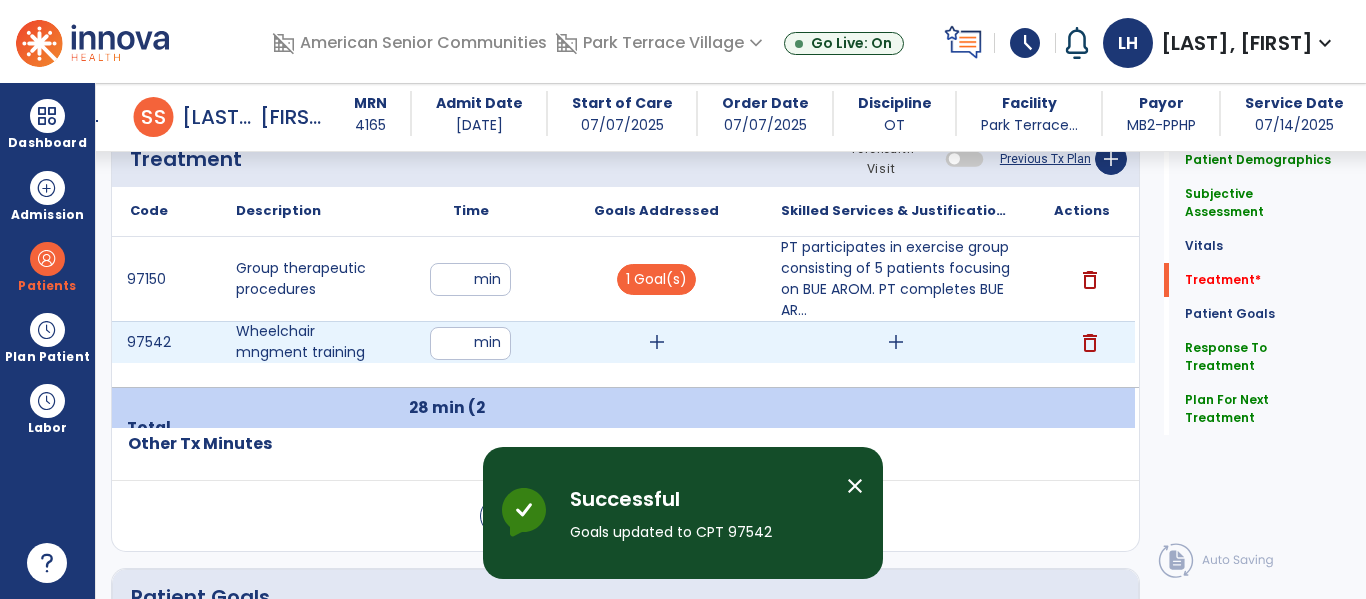 click on "add" at bounding box center (657, 342) 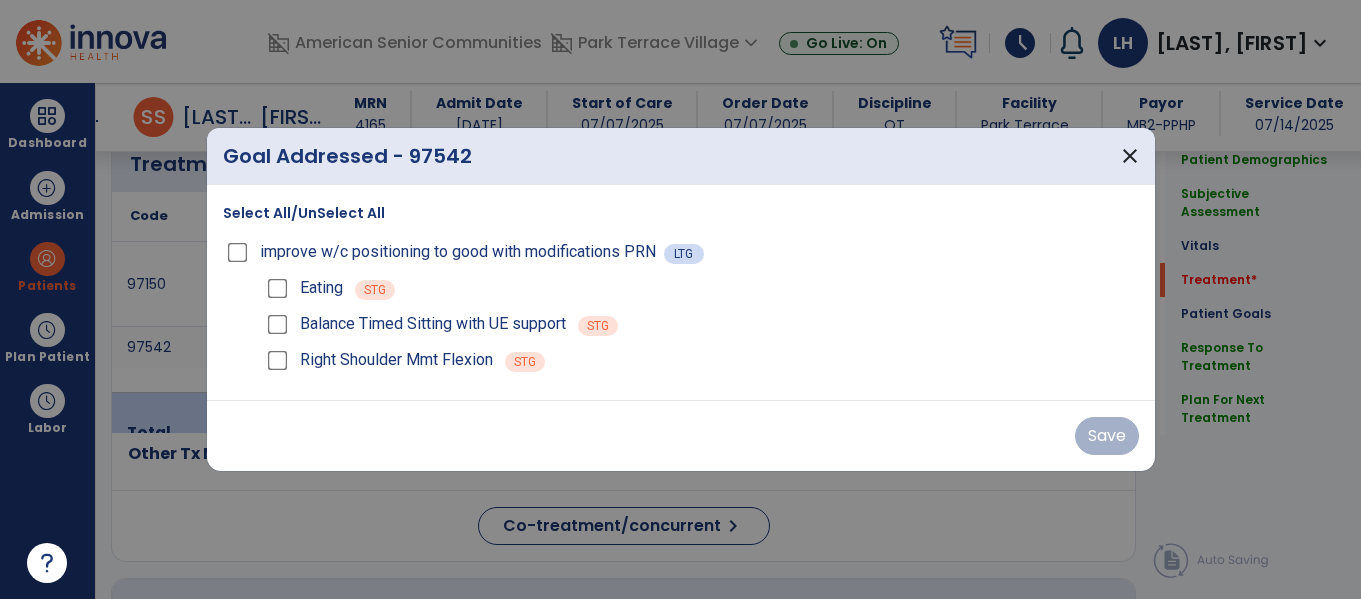 scroll, scrollTop: 1239, scrollLeft: 0, axis: vertical 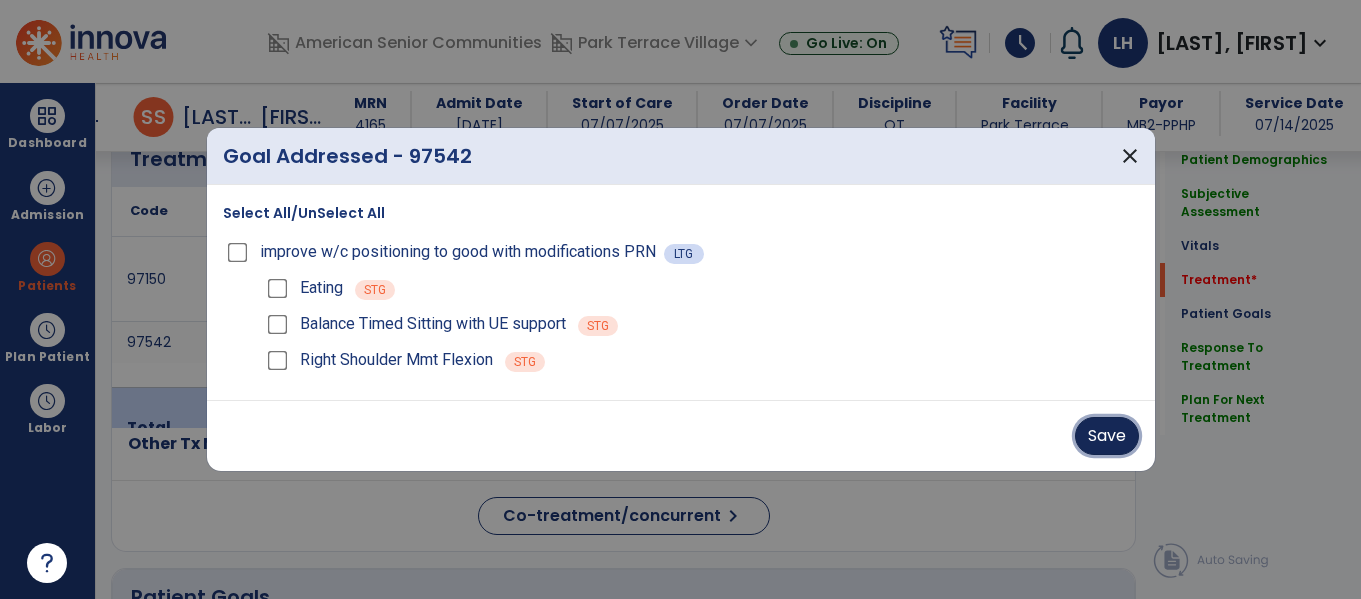 click on "Save" at bounding box center (1107, 436) 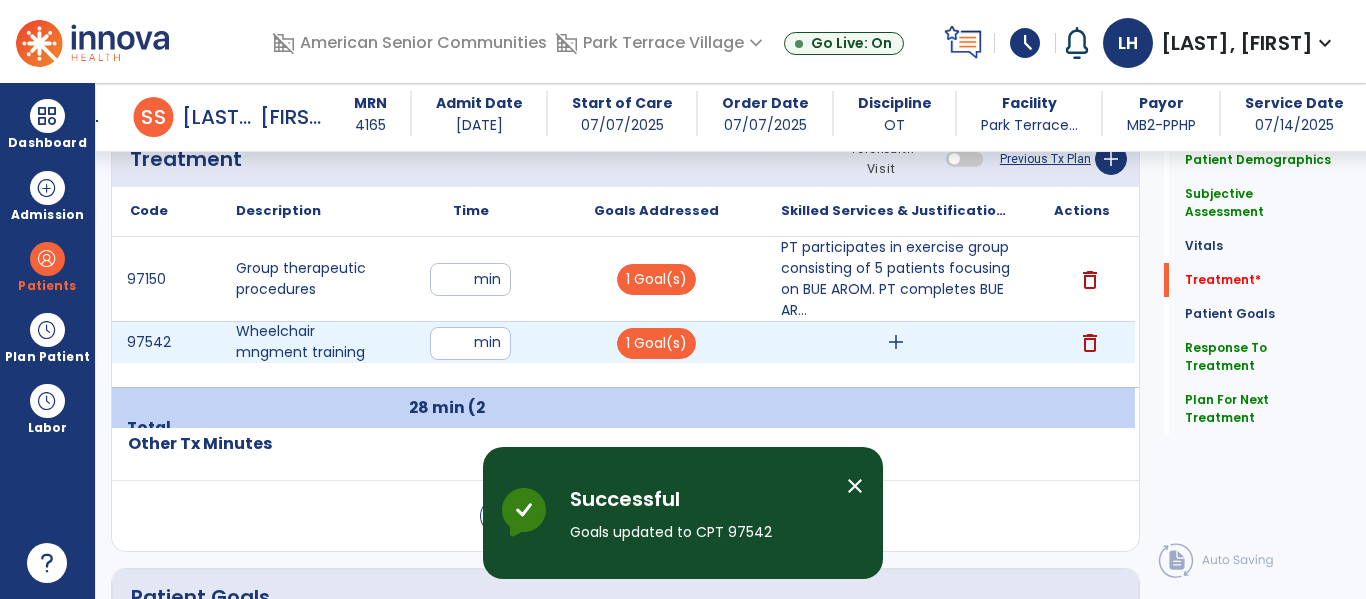 click on "add" at bounding box center [896, 342] 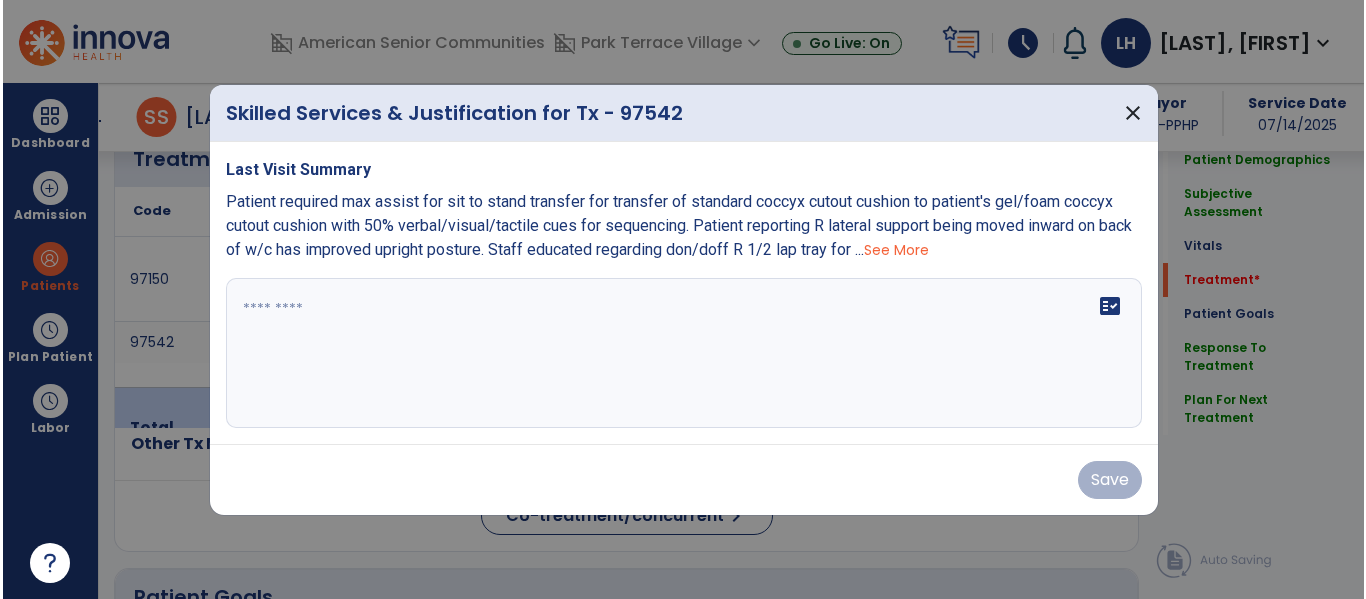 scroll, scrollTop: 1239, scrollLeft: 0, axis: vertical 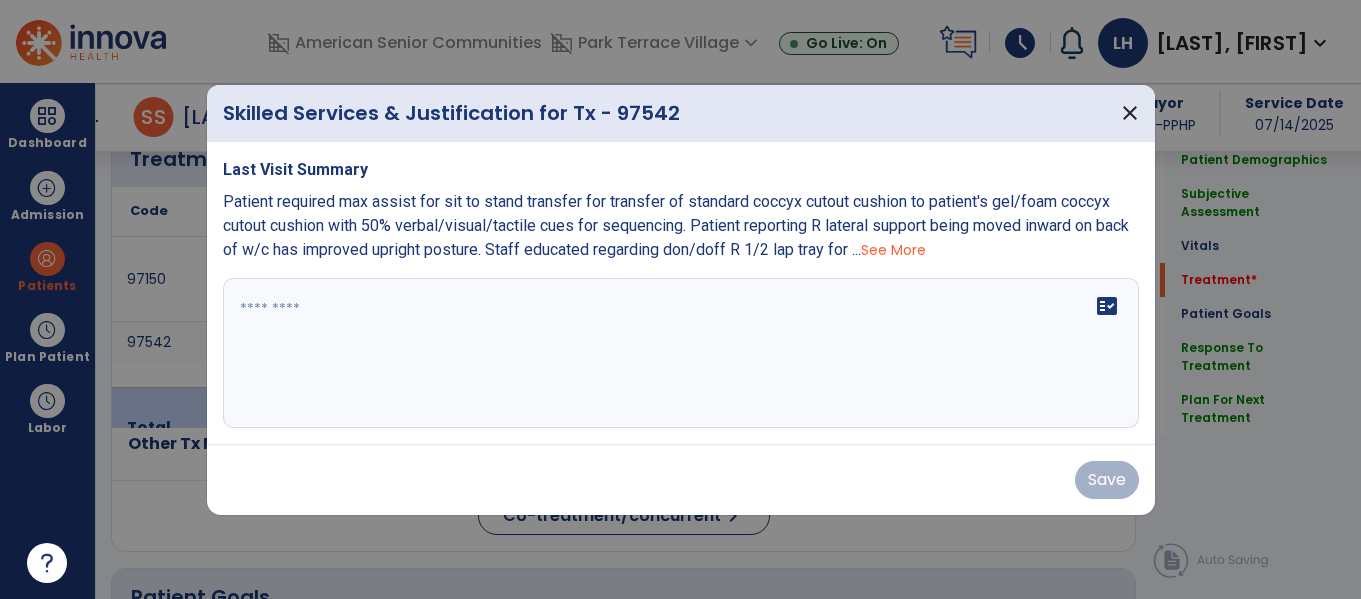 click at bounding box center [681, 353] 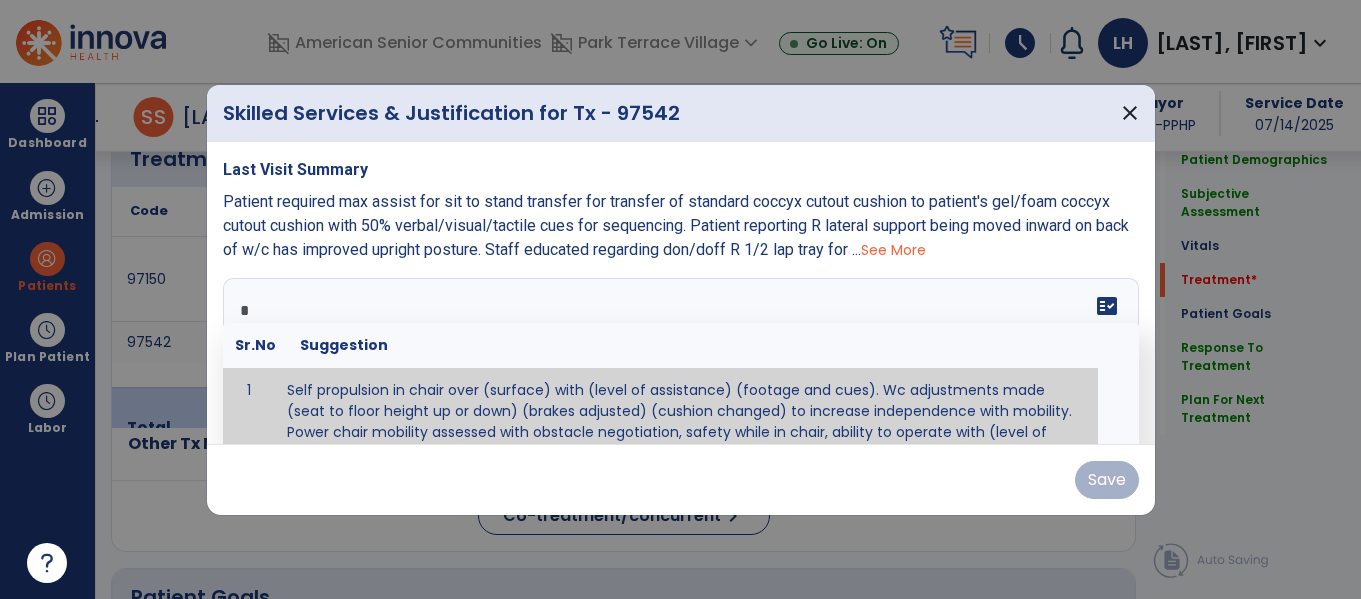 type on "**" 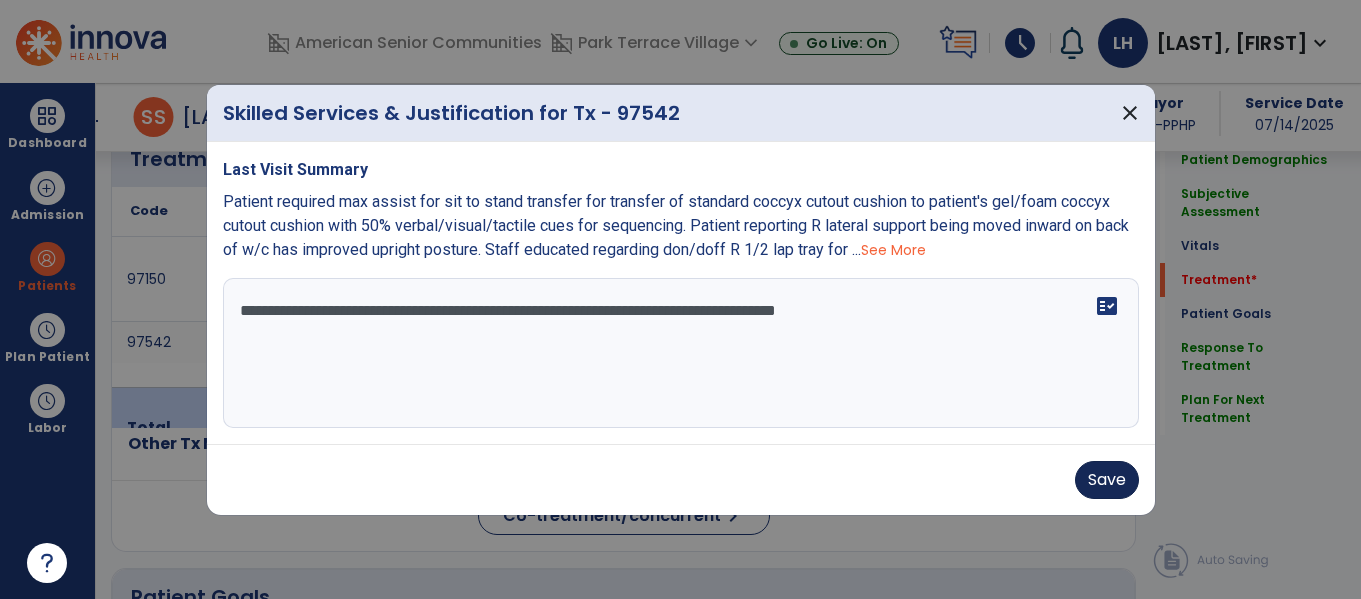 type on "**********" 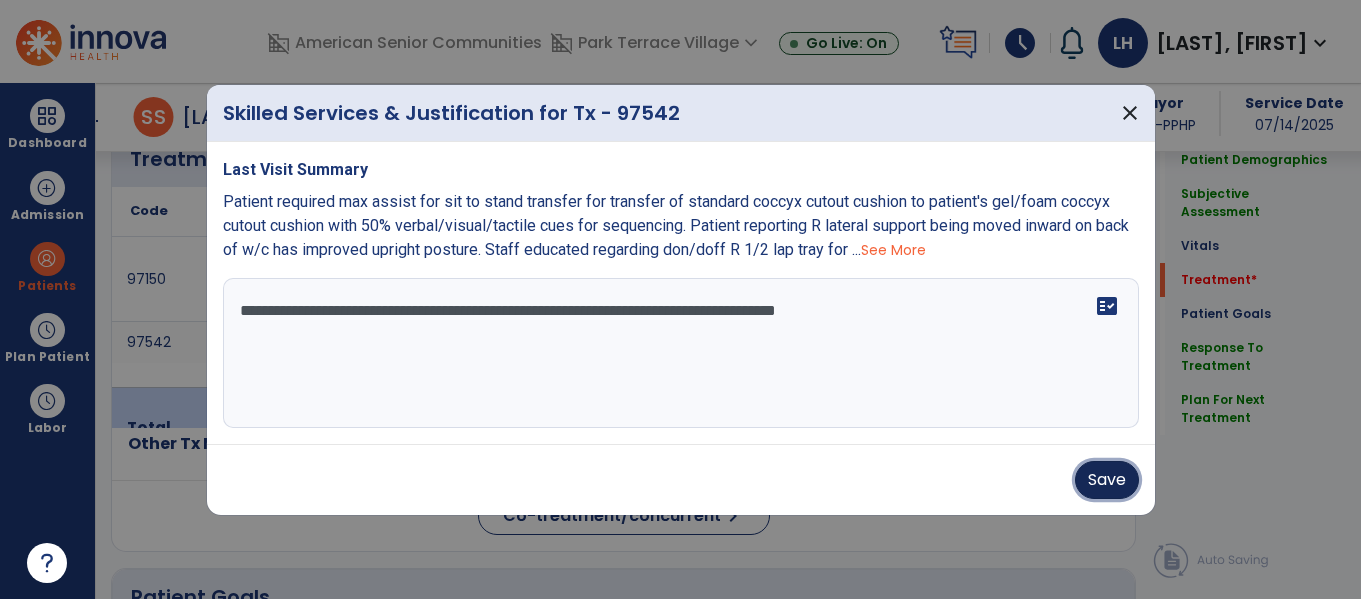 click on "Save" at bounding box center (1107, 480) 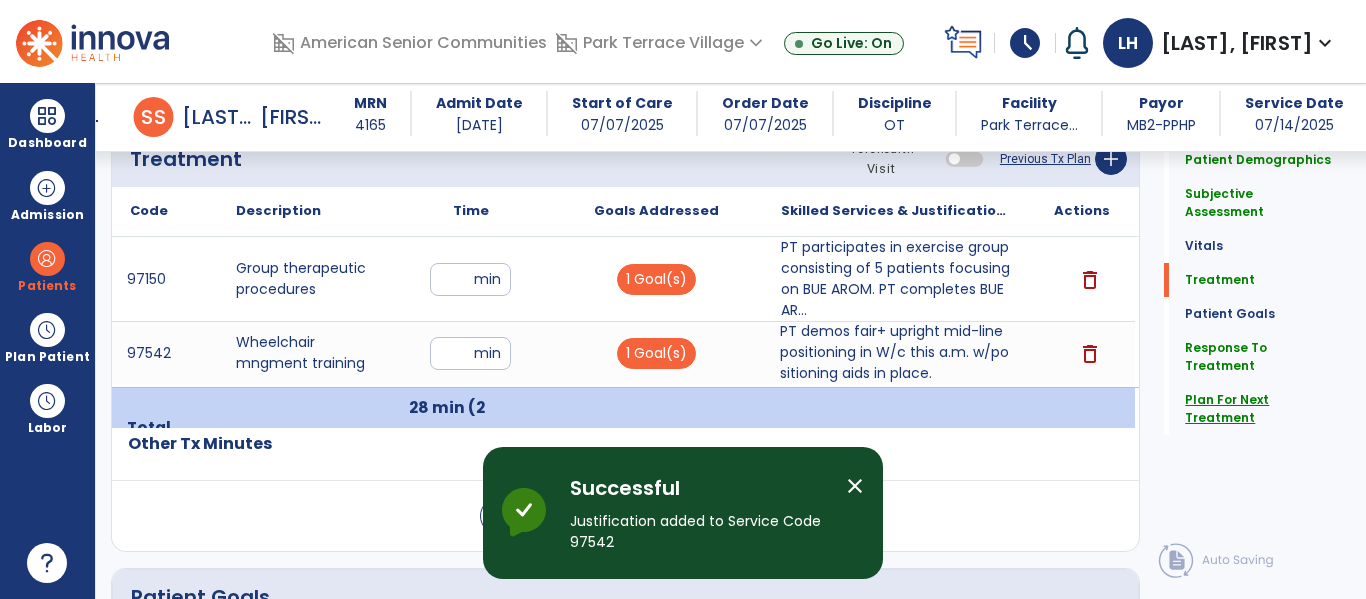 click on "Plan For Next Treatment" 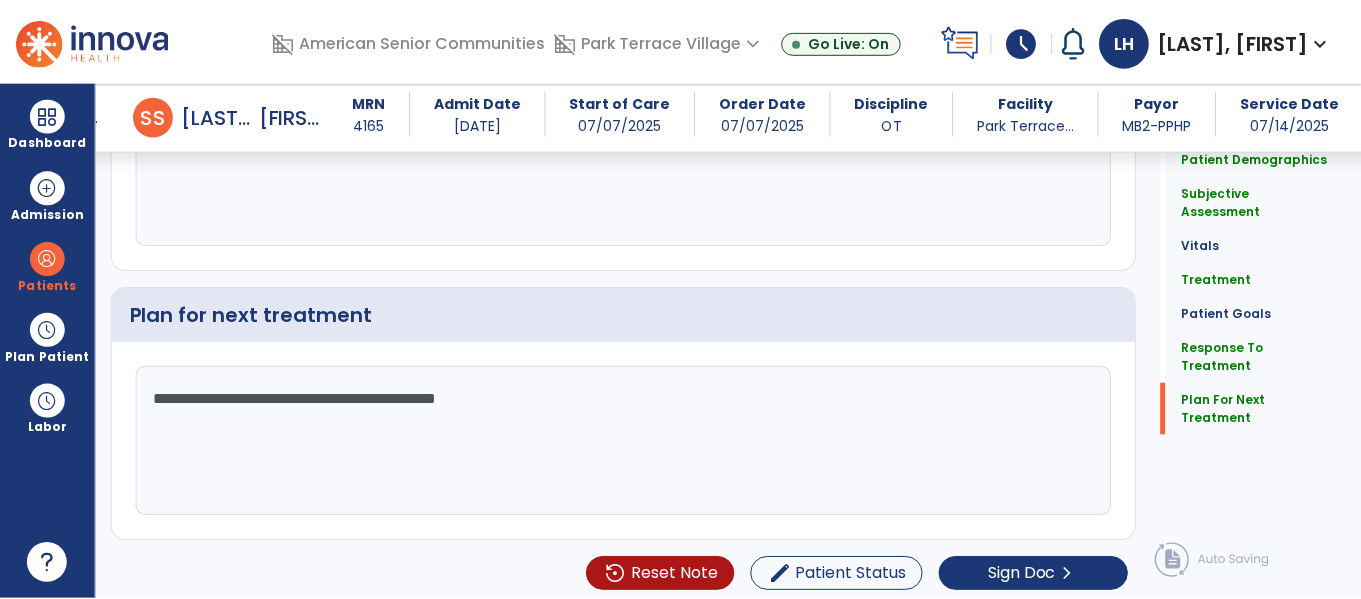 scroll, scrollTop: 2530, scrollLeft: 0, axis: vertical 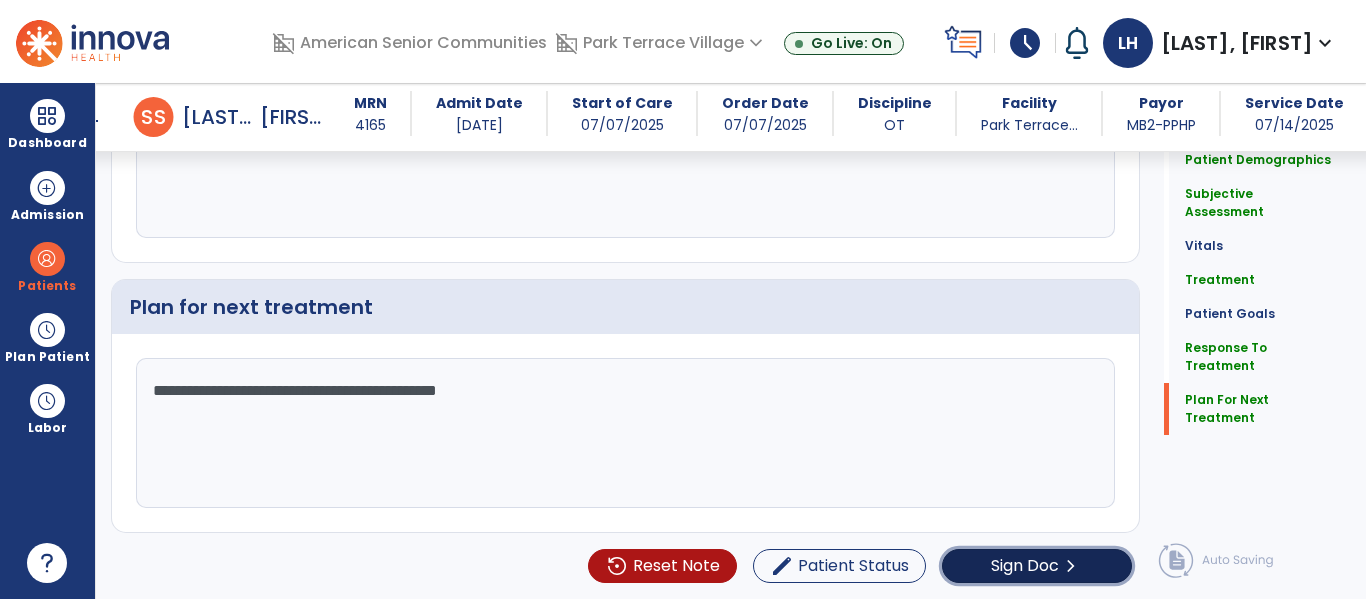 click on "Sign Doc" 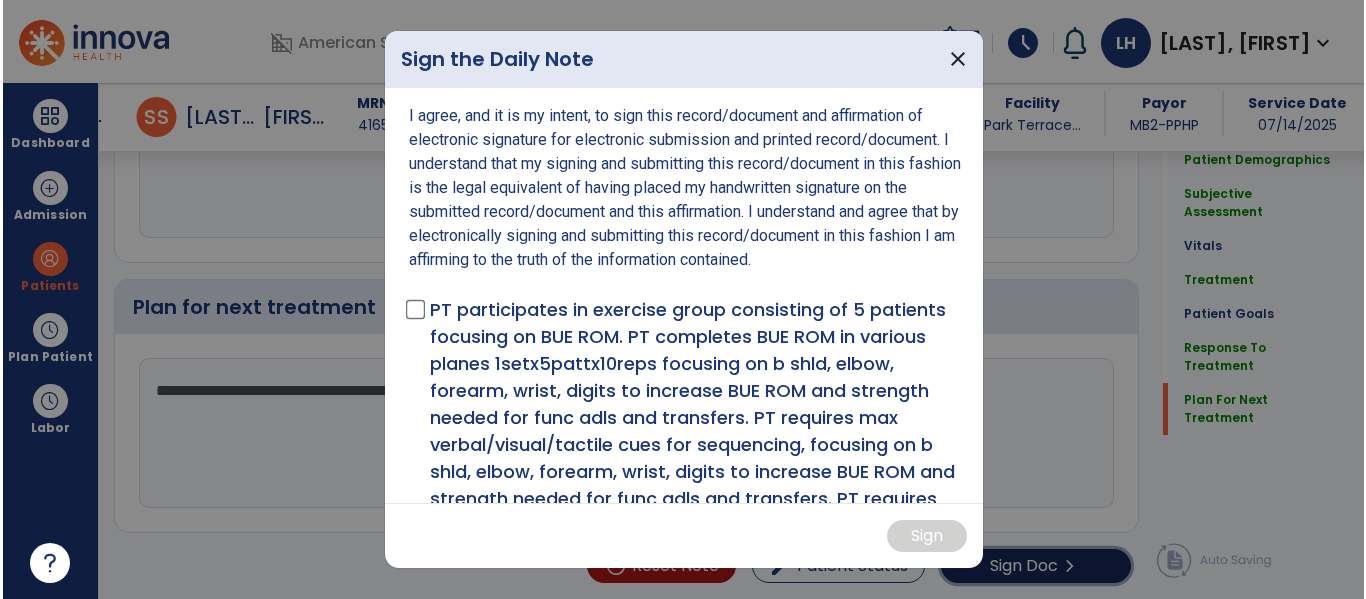 scroll, scrollTop: 2530, scrollLeft: 0, axis: vertical 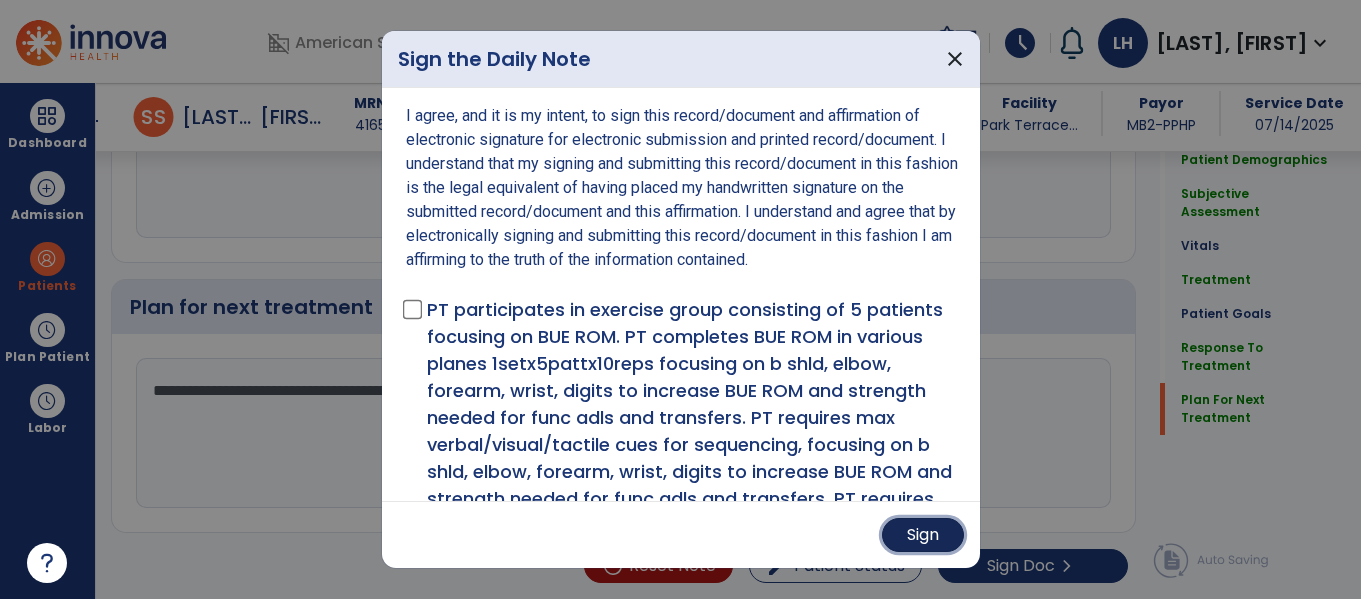 click on "Sign" at bounding box center [923, 535] 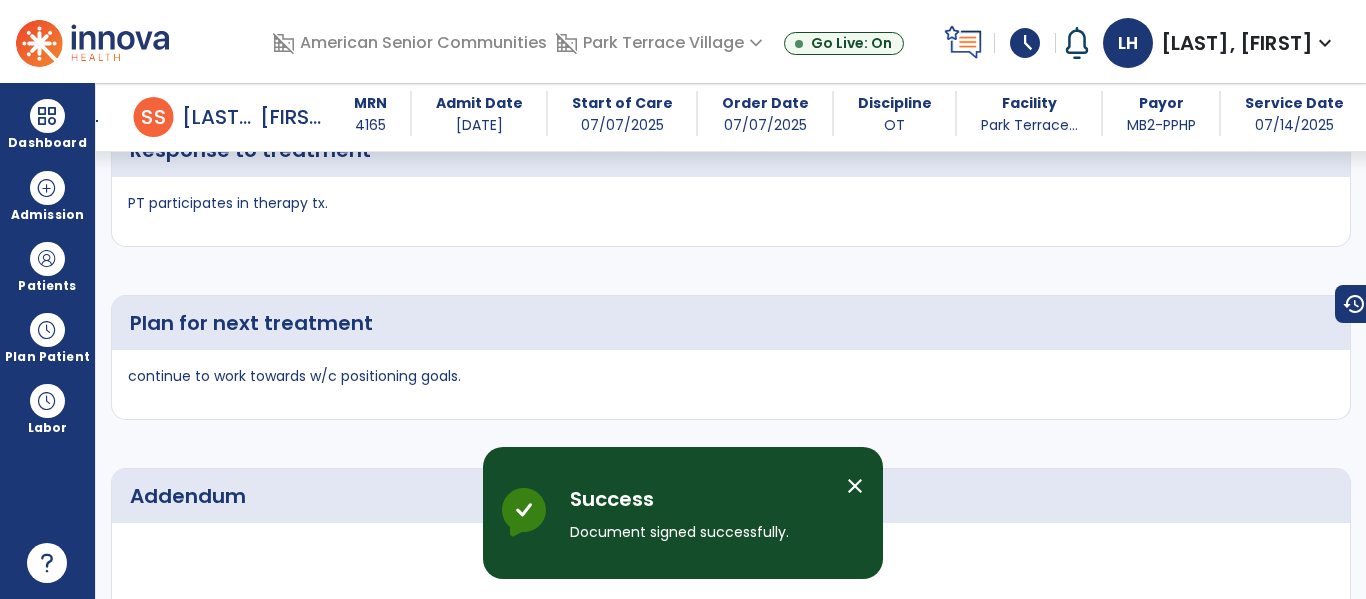 scroll, scrollTop: 3830, scrollLeft: 0, axis: vertical 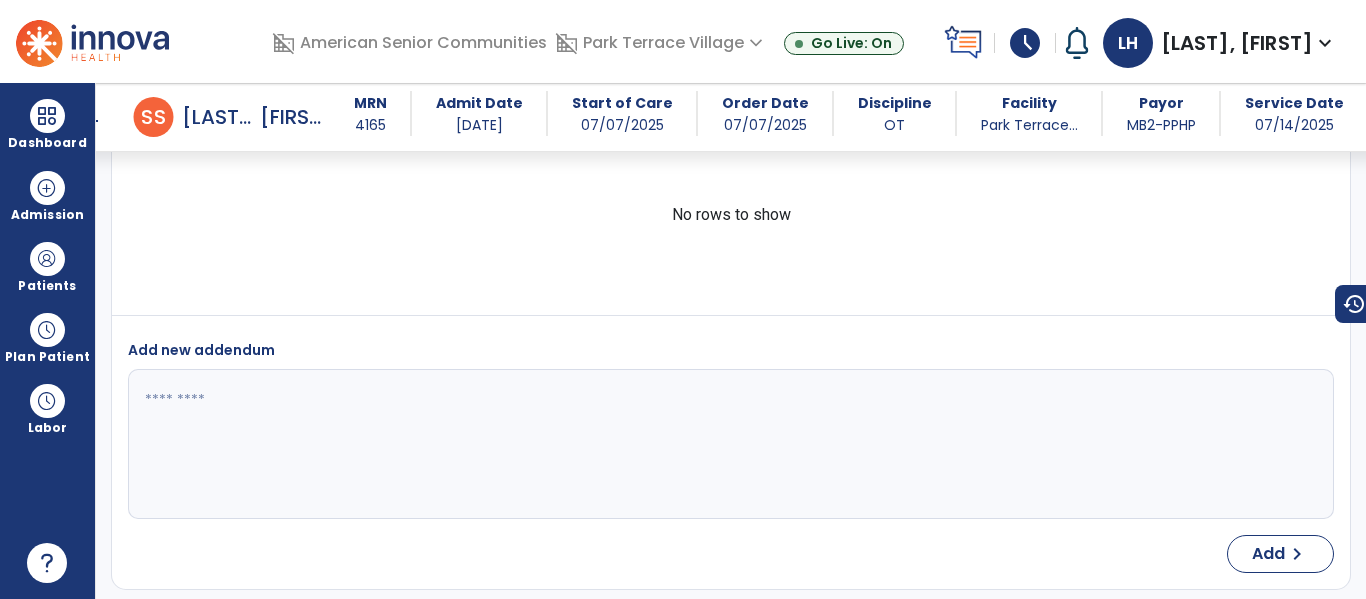 click on "arrow_back" at bounding box center (90, 121) 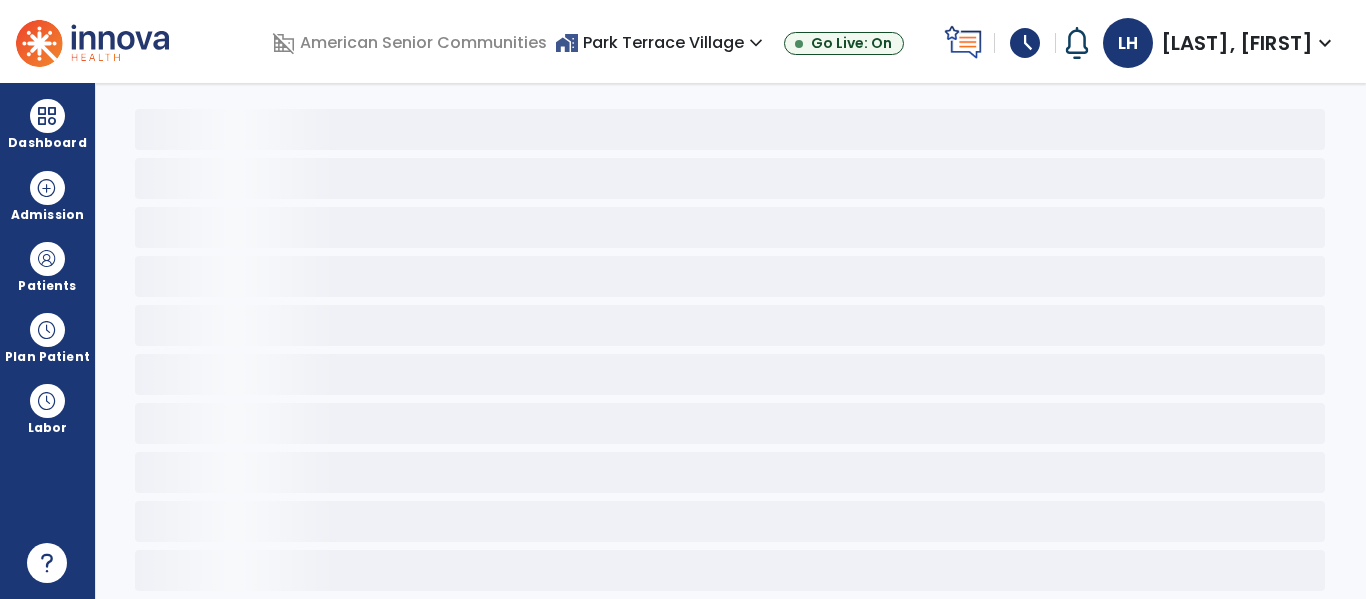 scroll, scrollTop: 78, scrollLeft: 0, axis: vertical 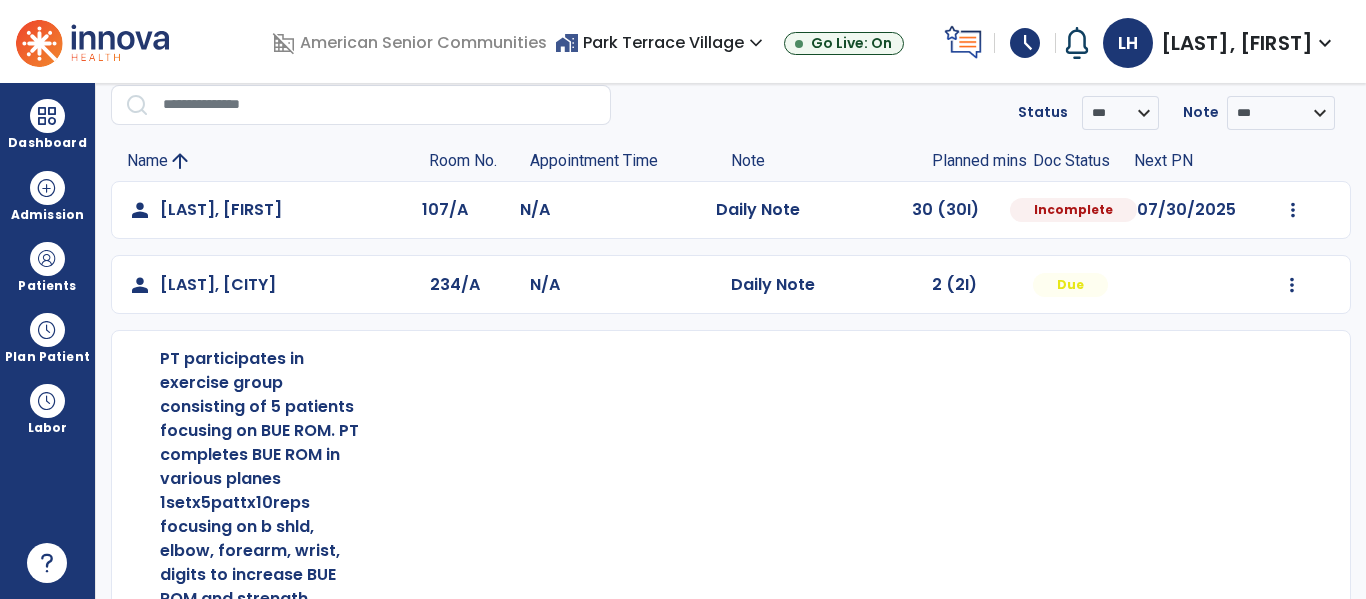 click at bounding box center [1293, 210] 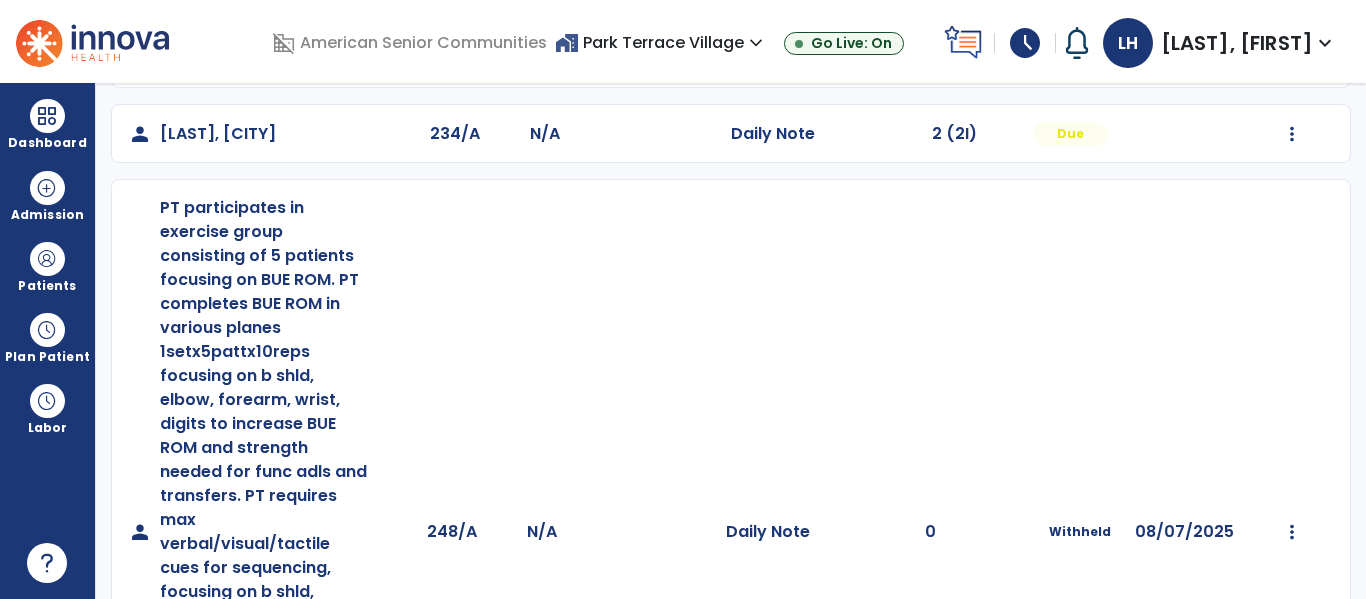 scroll, scrollTop: 230, scrollLeft: 0, axis: vertical 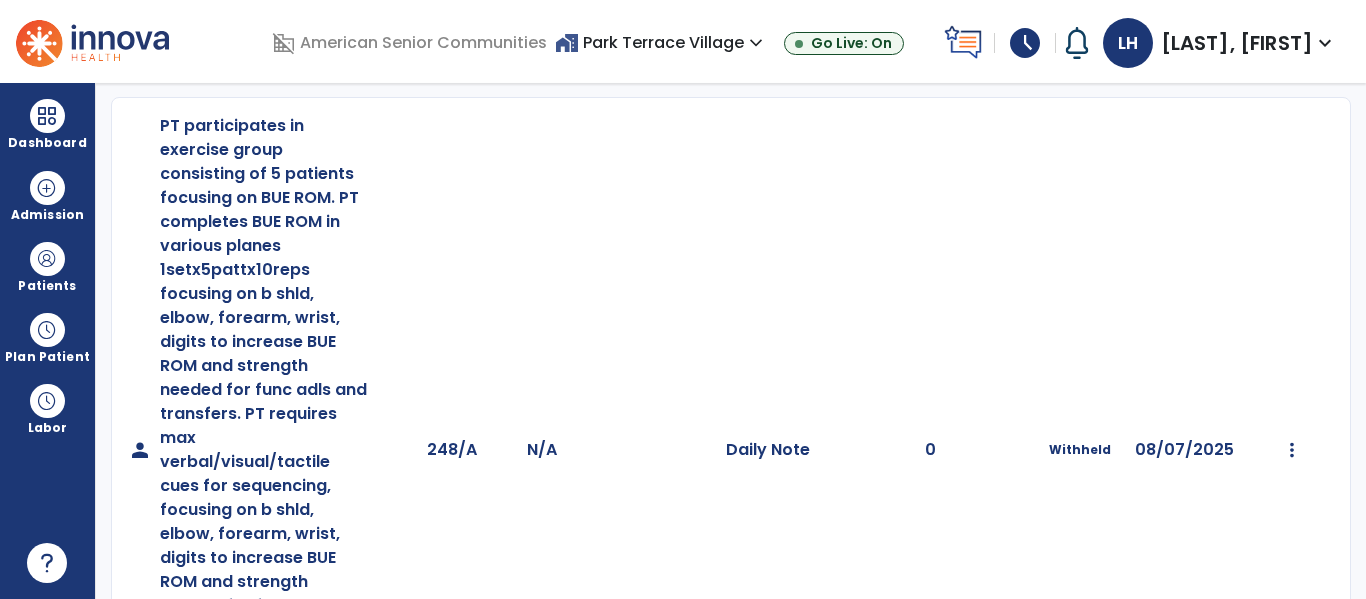 click at bounding box center (1293, -23) 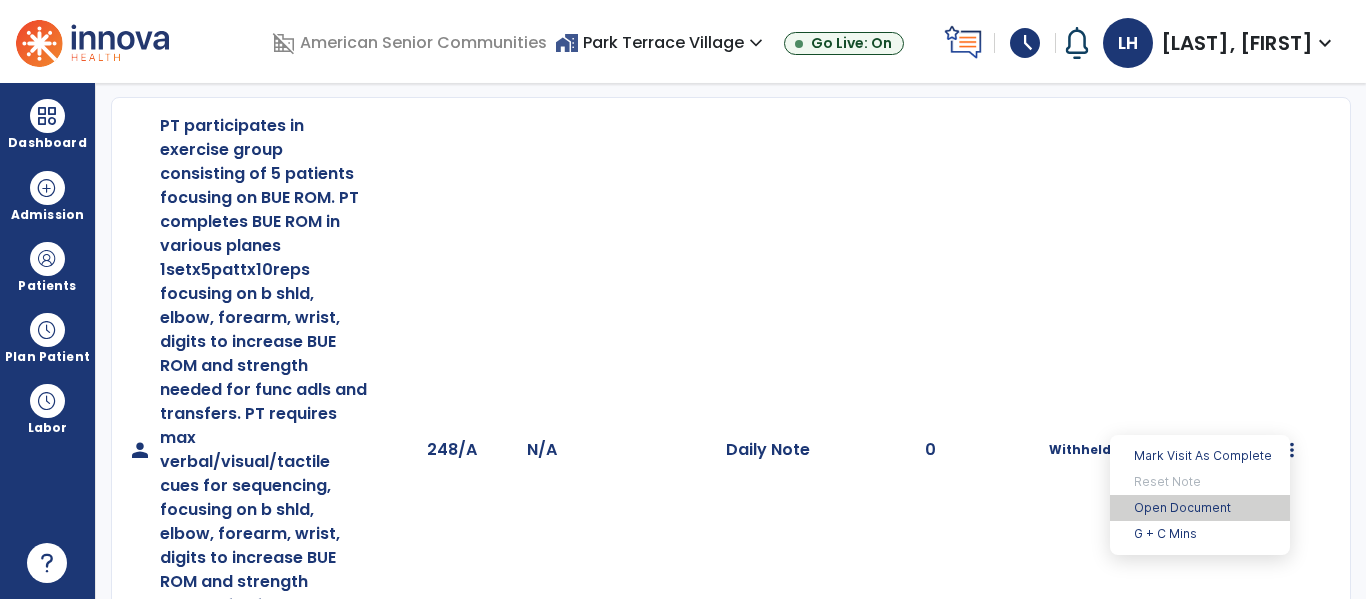 click on "Open Document" at bounding box center (1200, 508) 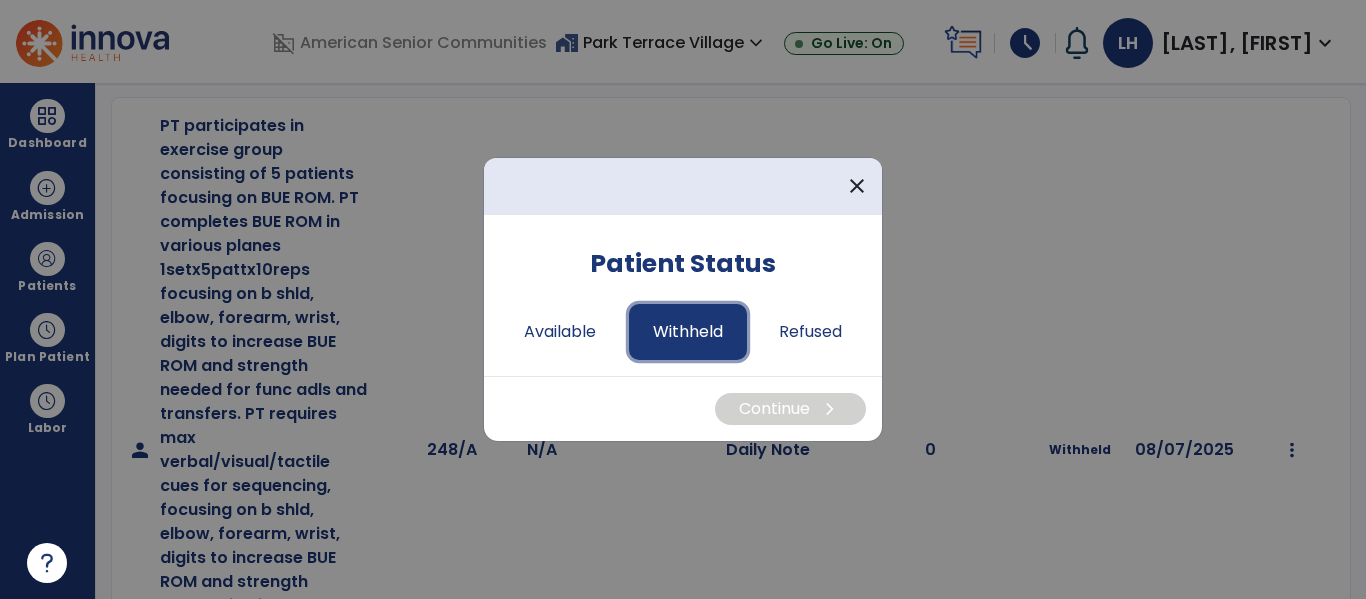 click on "Withheld" at bounding box center [688, 332] 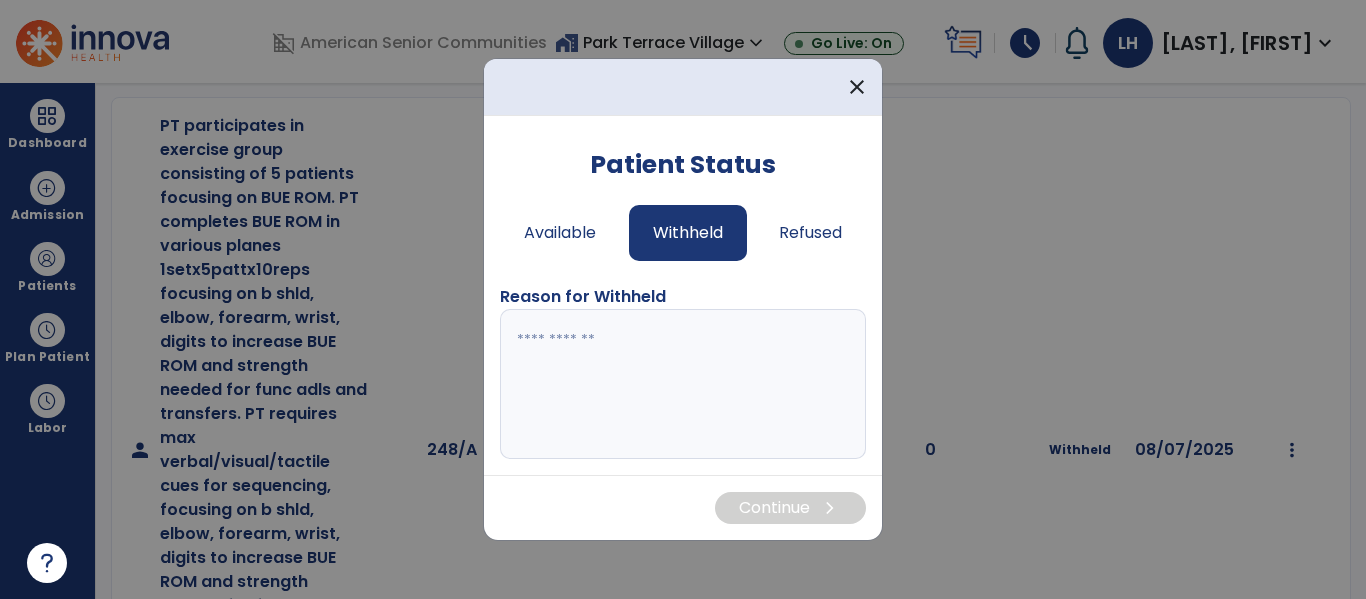 click at bounding box center (683, 384) 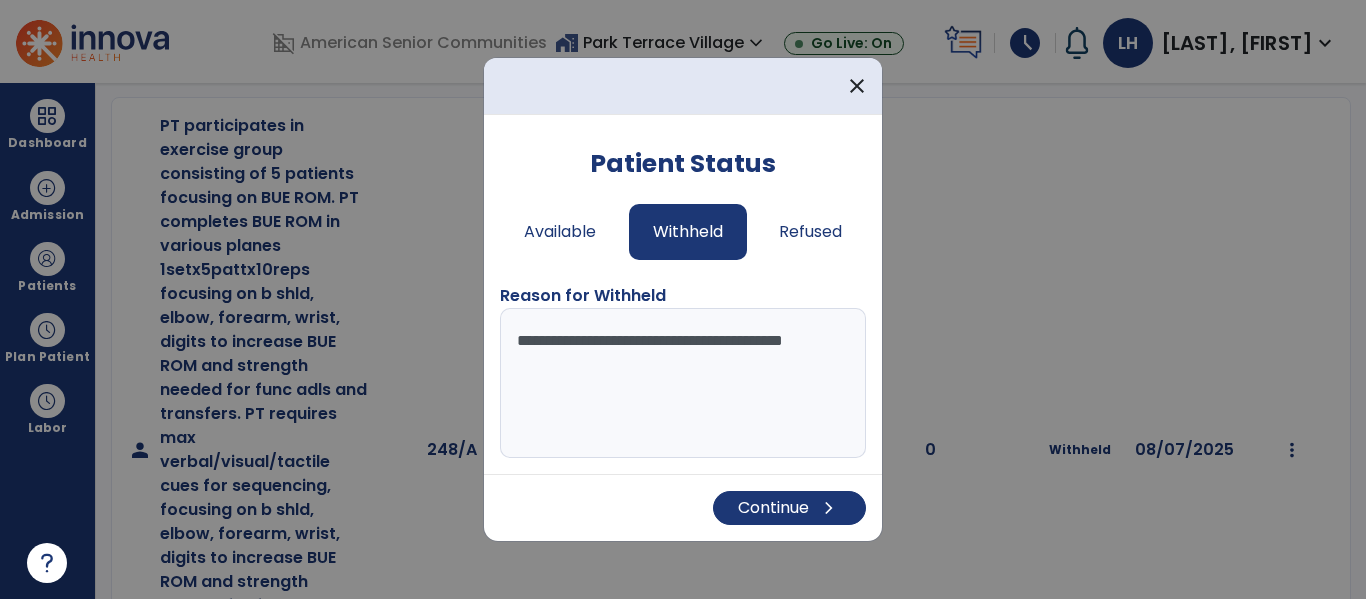 click on "**********" at bounding box center (683, 383) 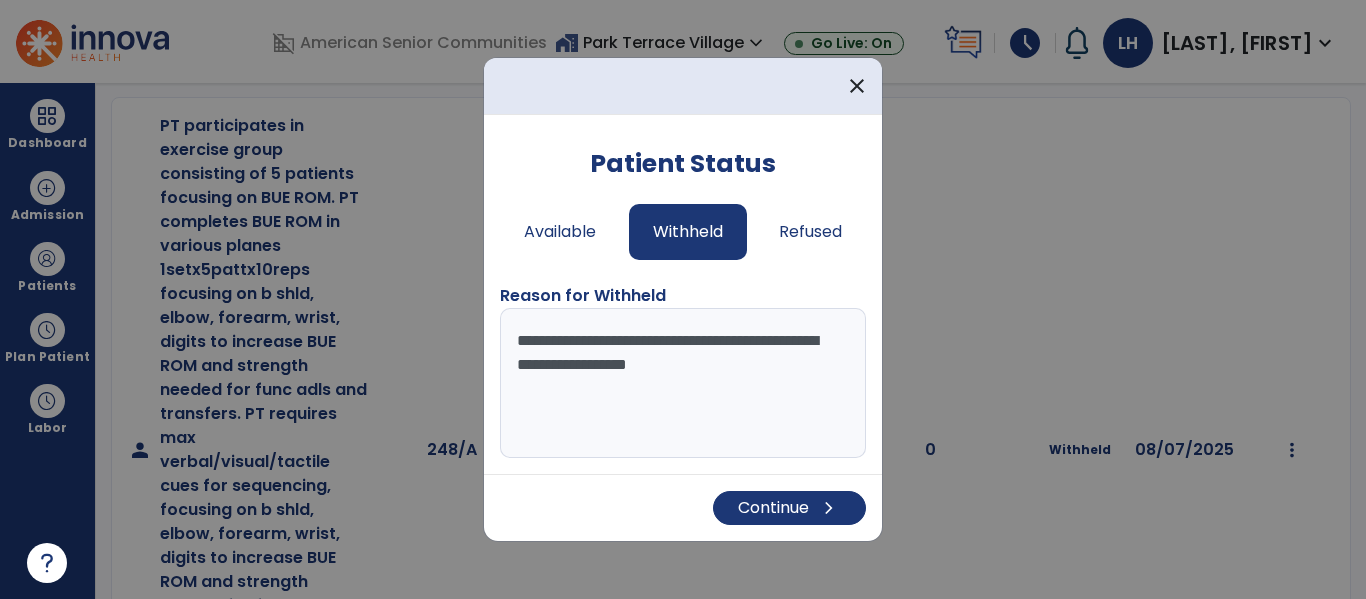 click on "**********" at bounding box center (683, 383) 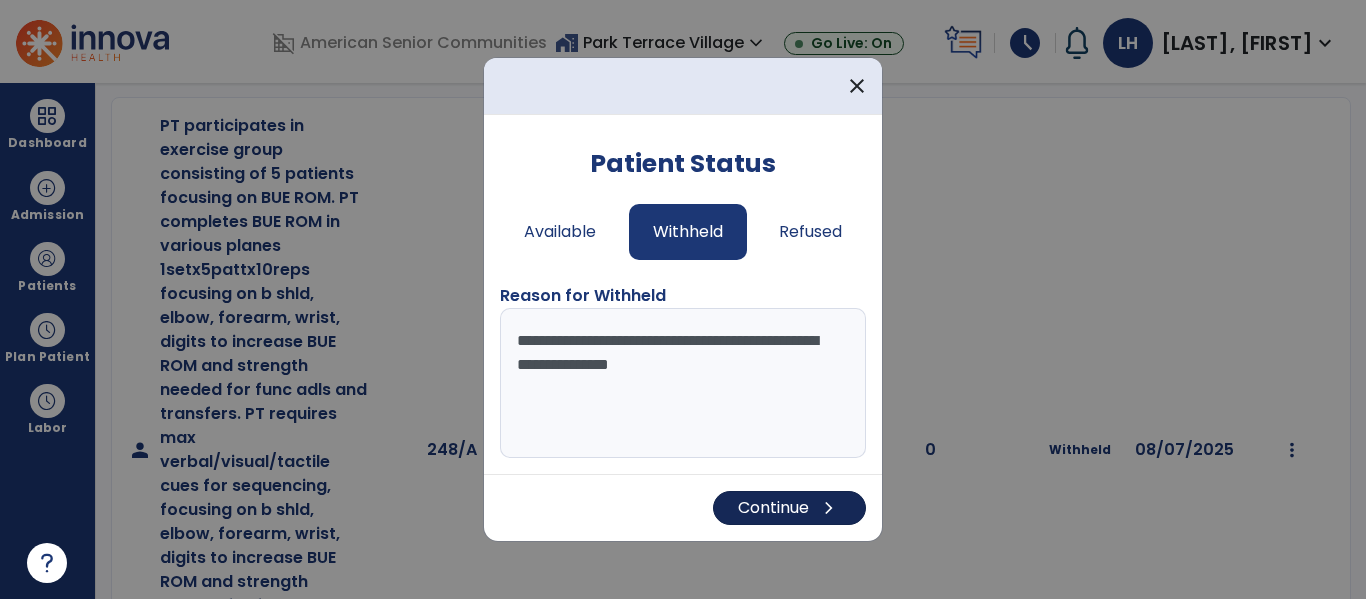 type on "**********" 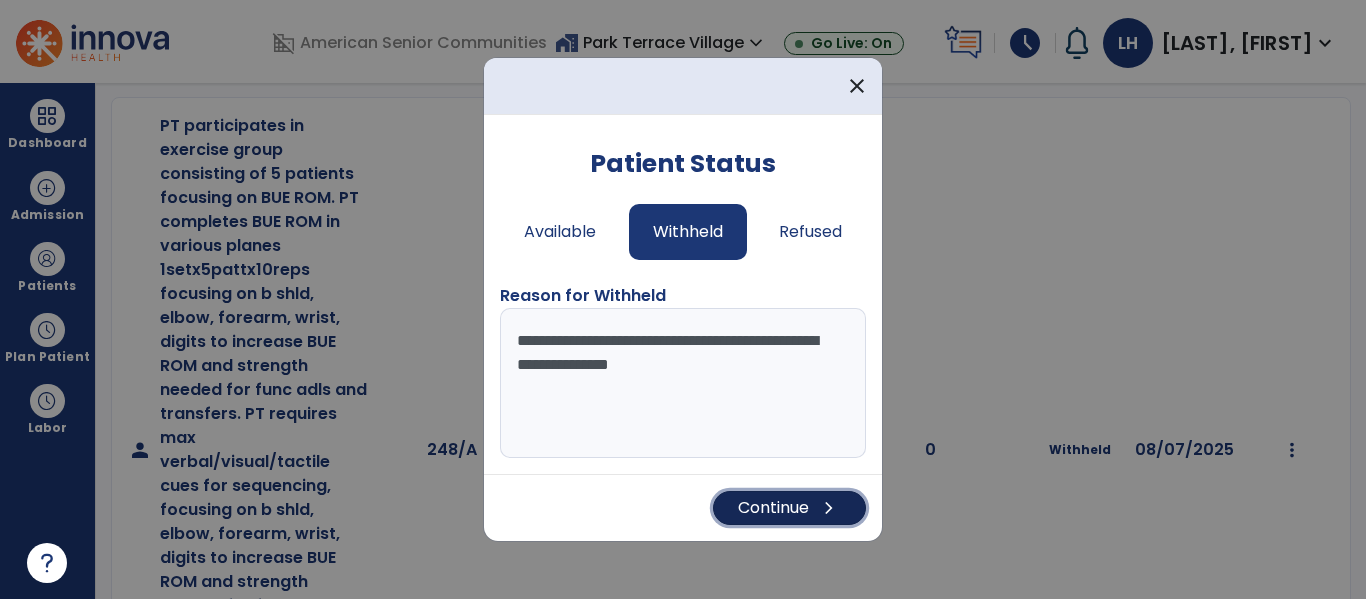 click on "Continue   chevron_right" at bounding box center [789, 508] 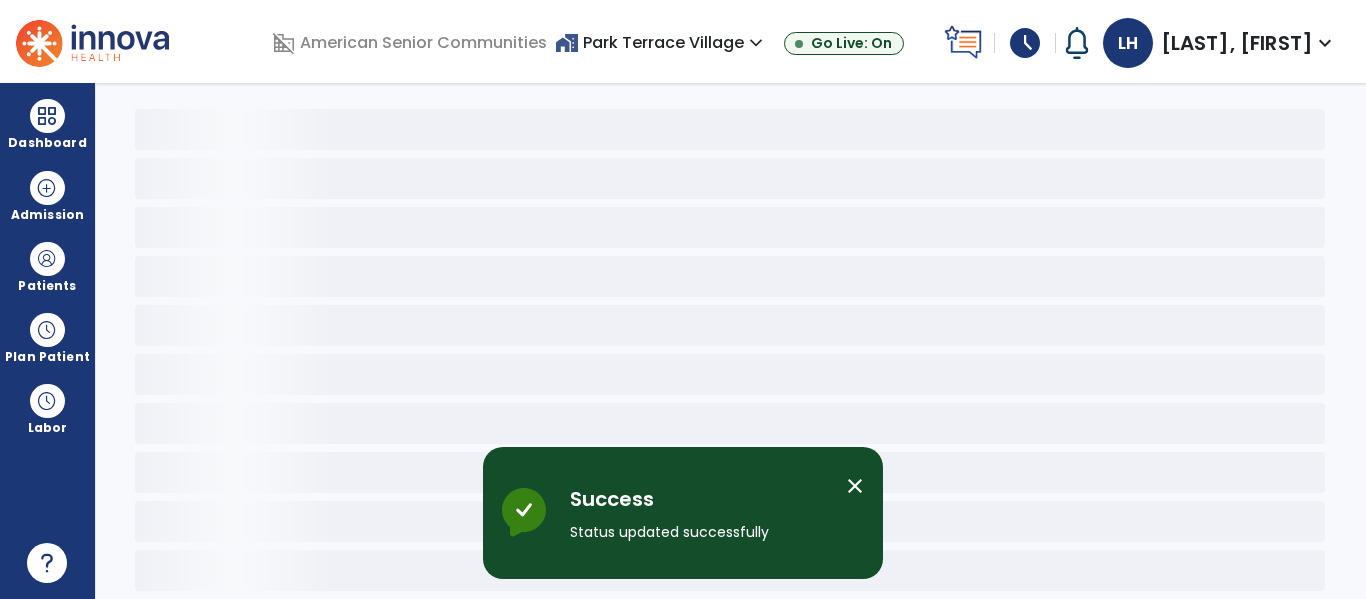 scroll, scrollTop: 78, scrollLeft: 0, axis: vertical 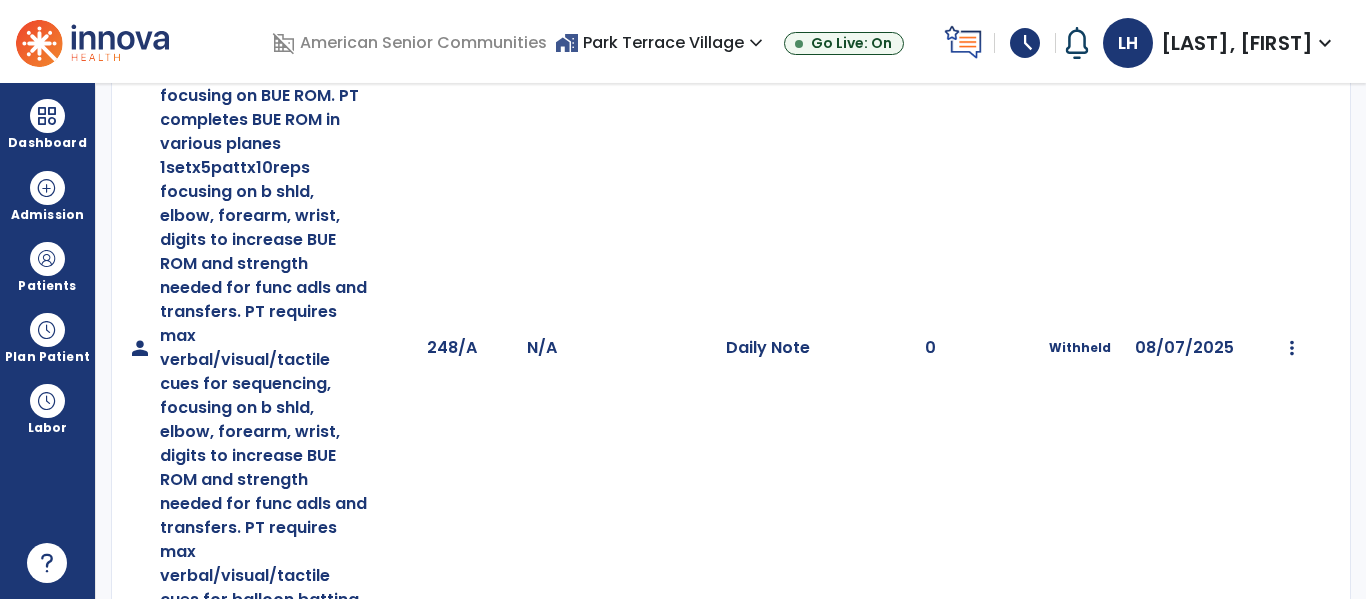click at bounding box center (1293, -125) 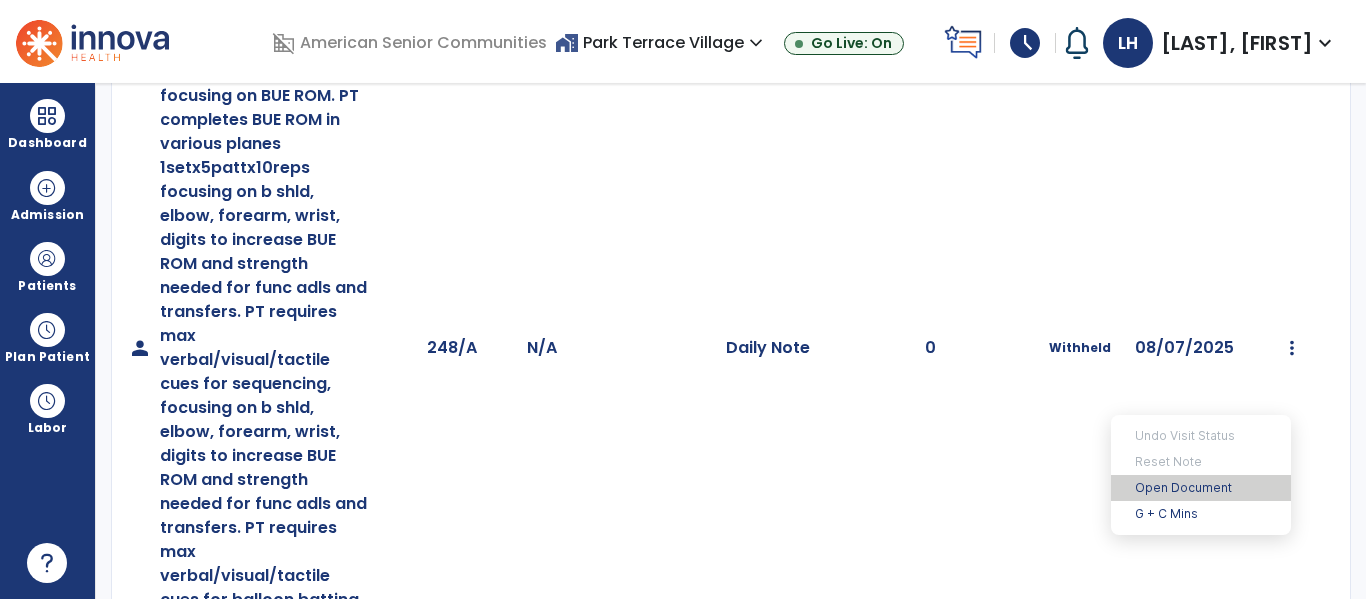 click on "Open Document" at bounding box center [1201, 488] 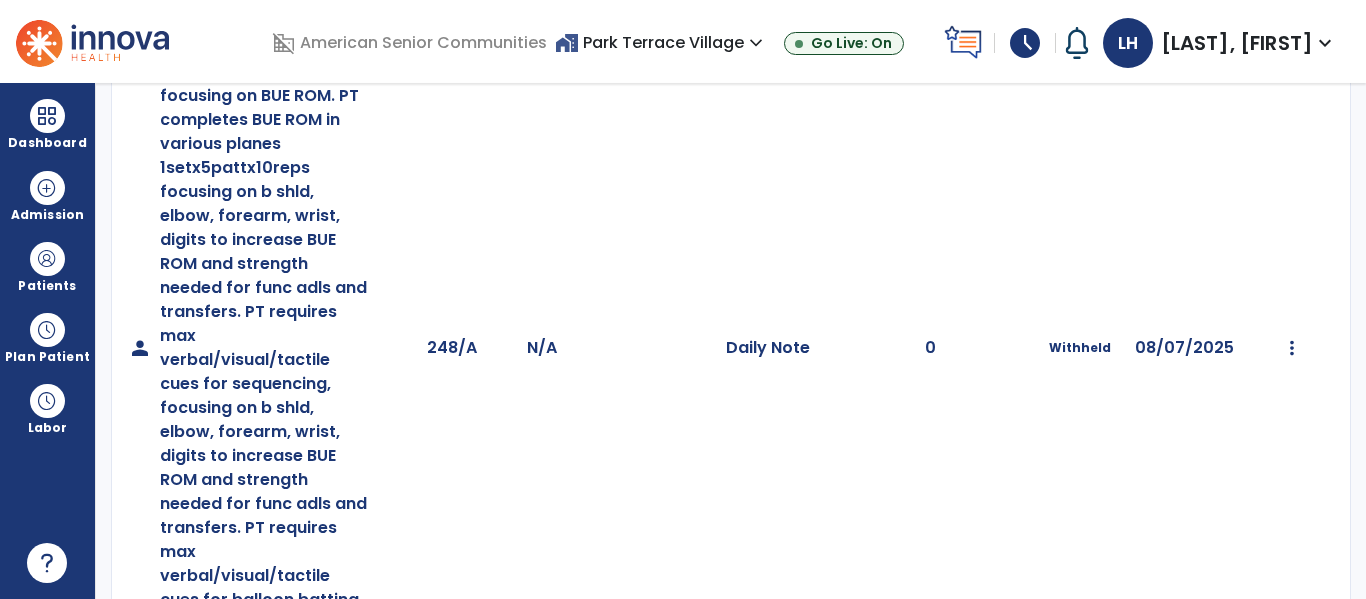click at bounding box center [1293, -125] 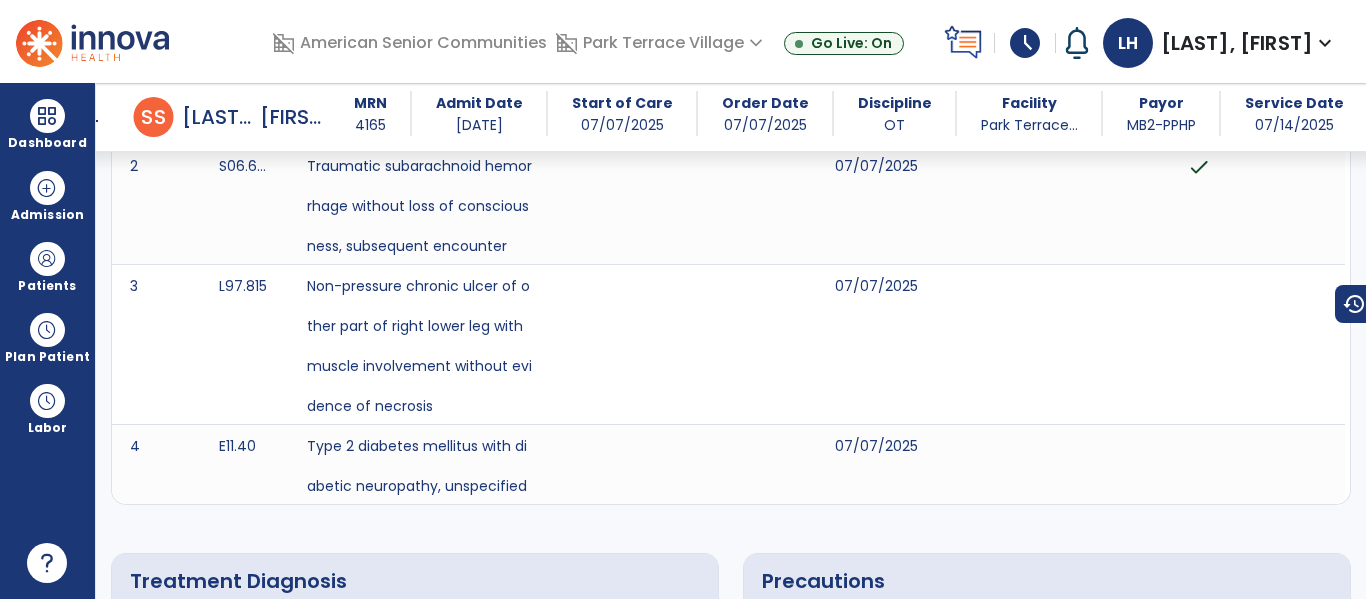 scroll, scrollTop: 0, scrollLeft: 0, axis: both 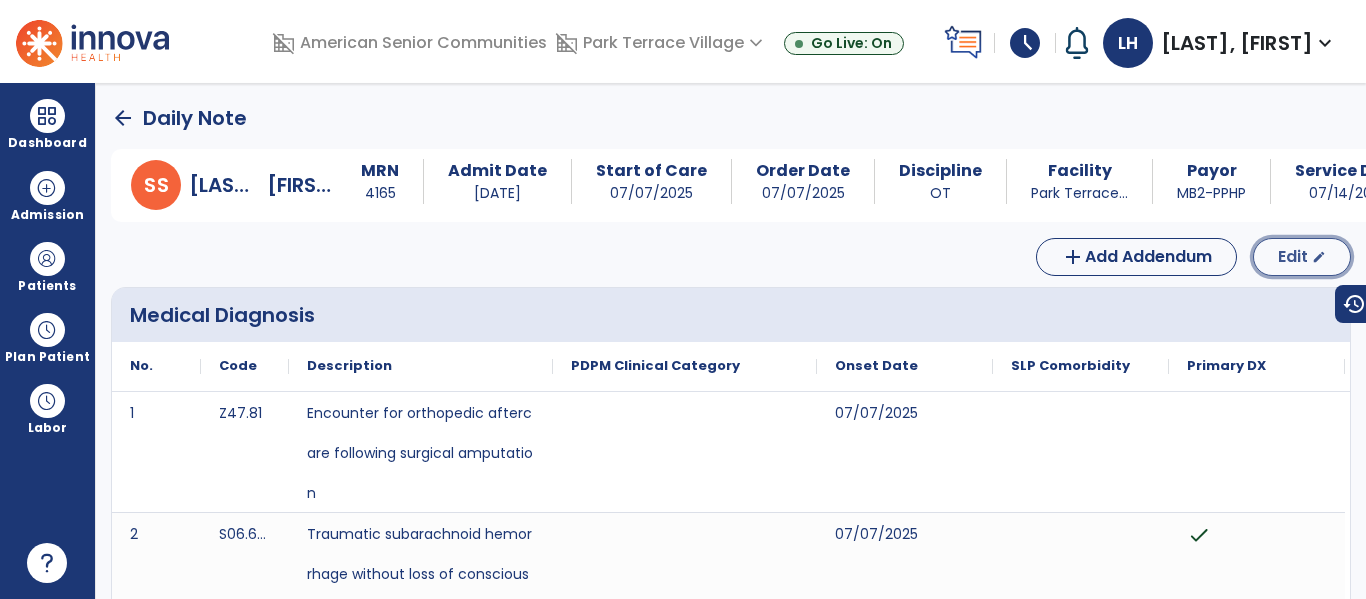 click on "Edit" 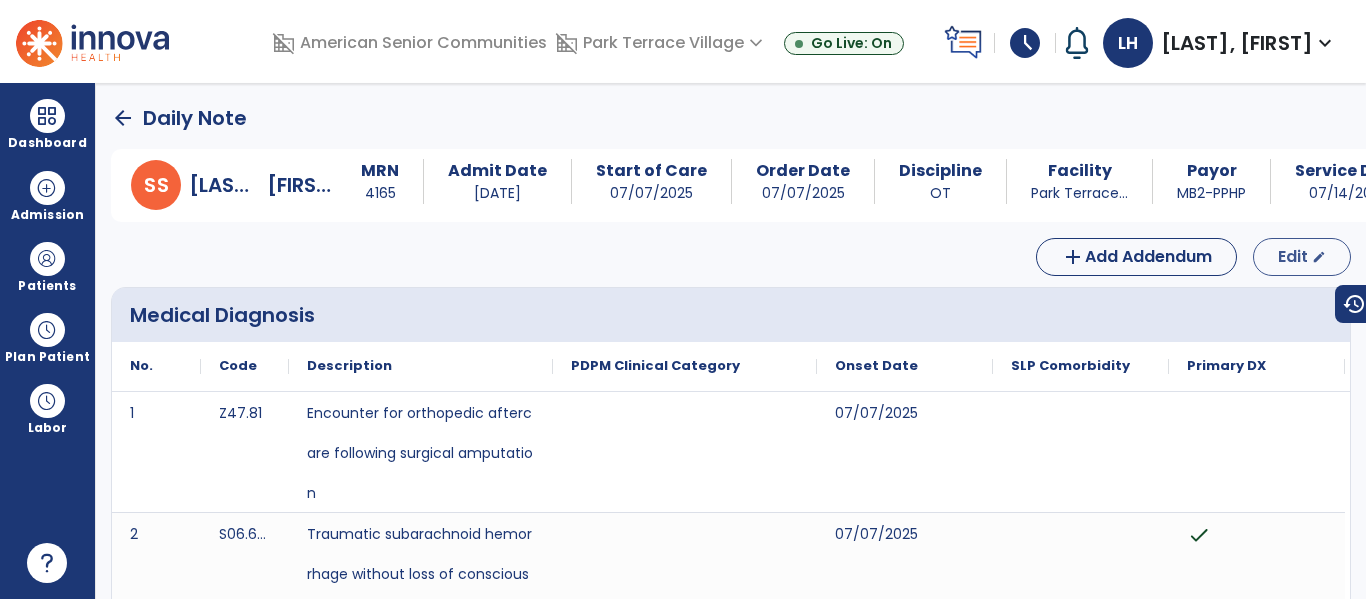 select on "*" 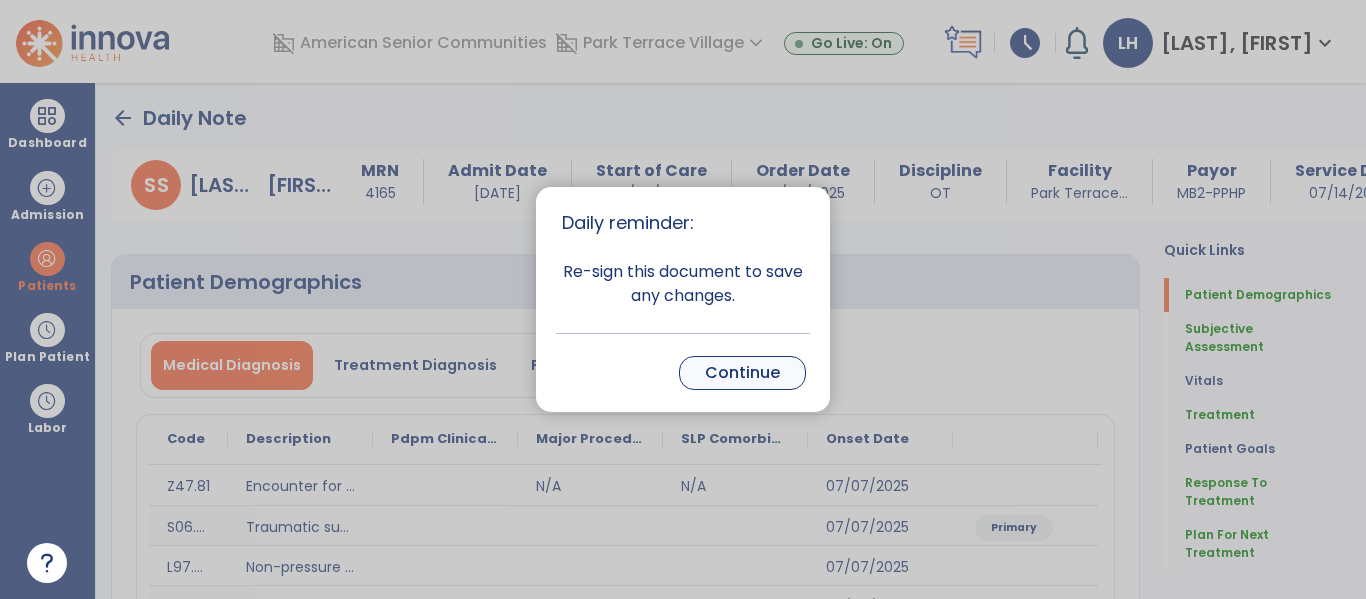 click on "Continue" at bounding box center (742, 373) 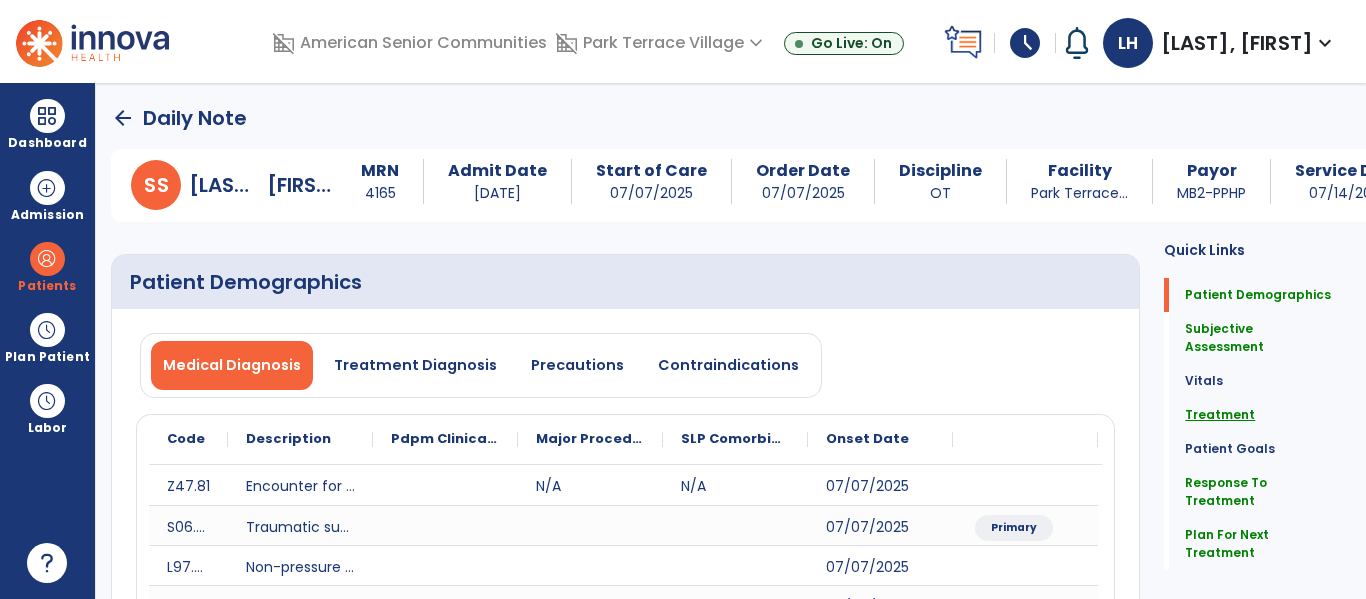 click on "Treatment" 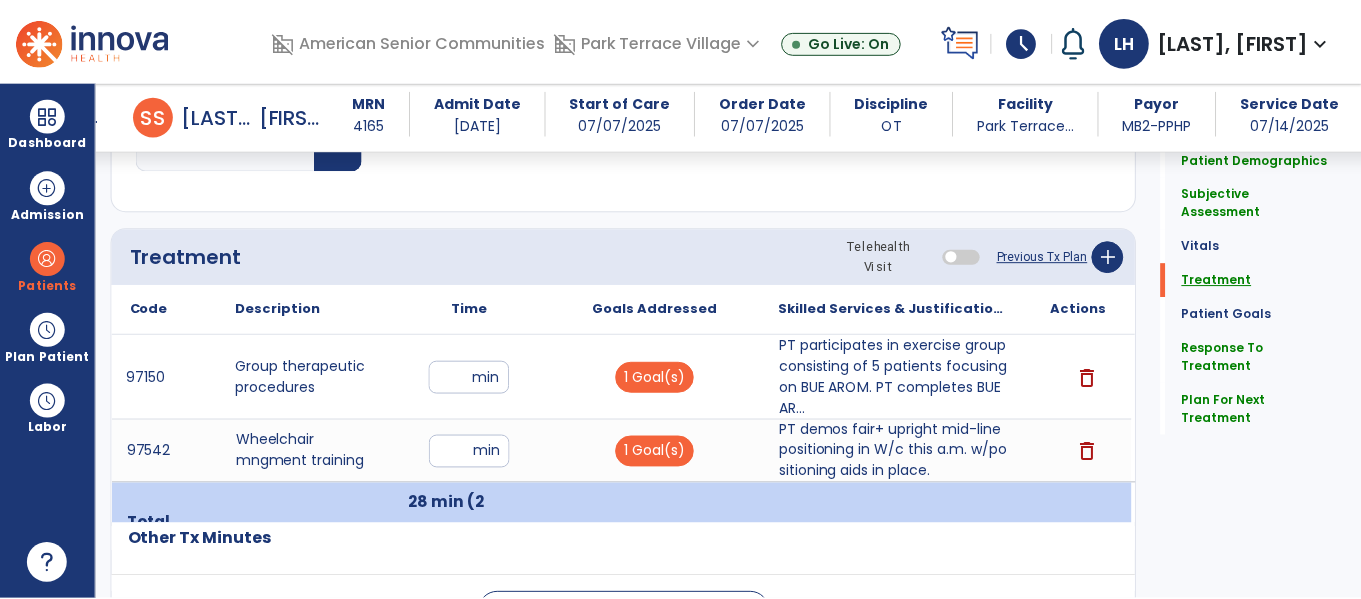 scroll, scrollTop: 1256, scrollLeft: 0, axis: vertical 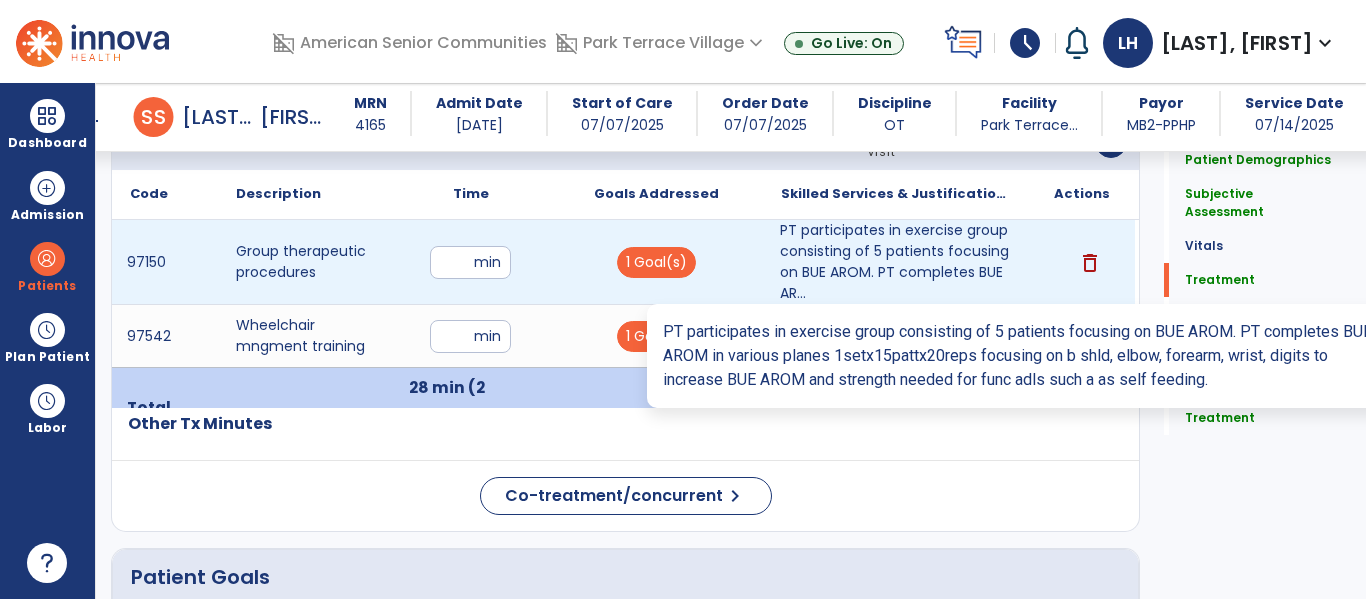 click on "PT participates in exercise group consisting of 5 patients focusing on BUE AROM. PT completes BUE AR..." at bounding box center (896, 262) 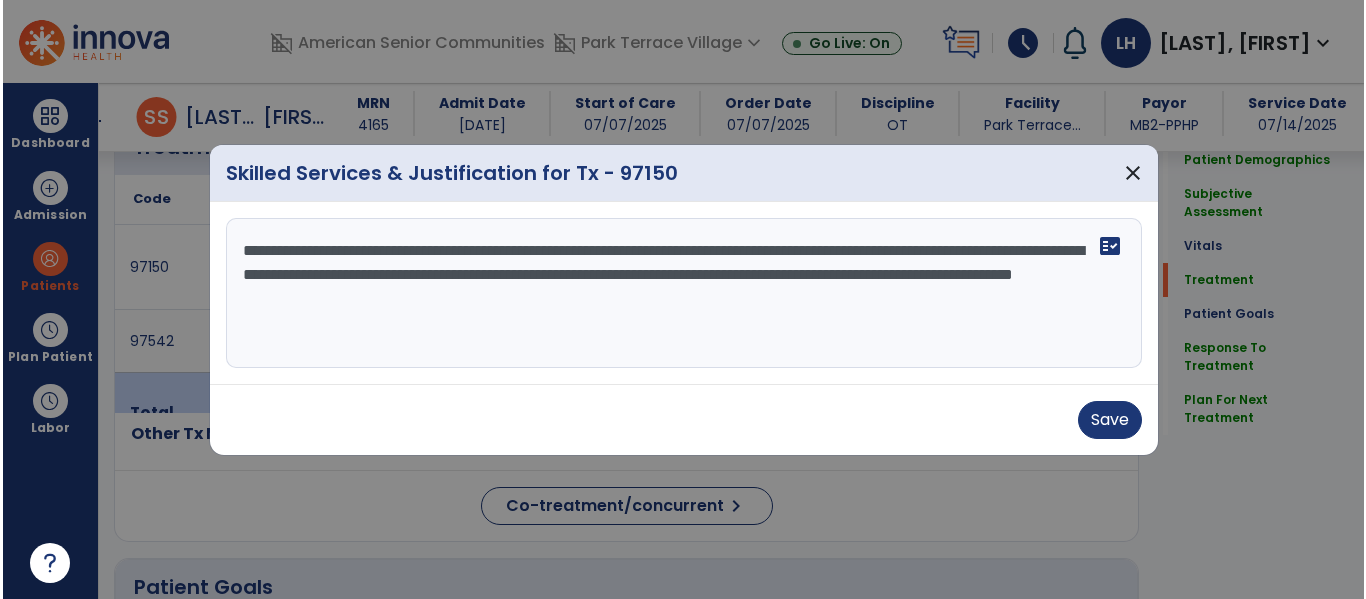 scroll, scrollTop: 1256, scrollLeft: 0, axis: vertical 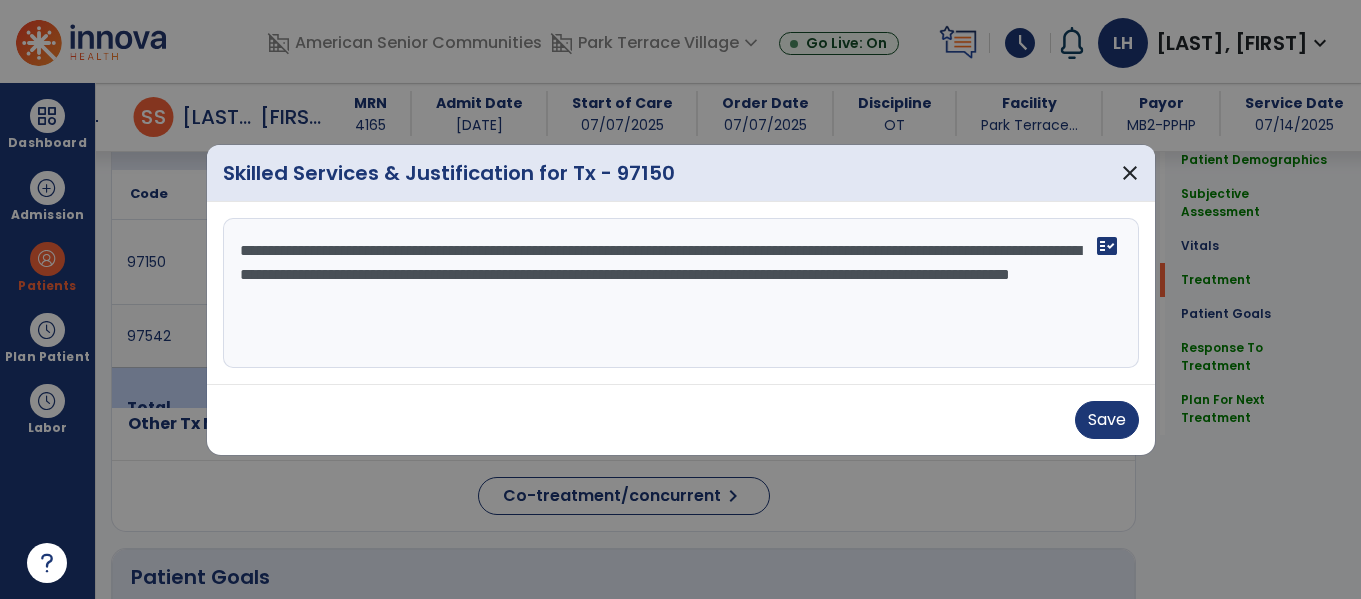 drag, startPoint x: 714, startPoint y: 305, endPoint x: 238, endPoint y: 248, distance: 479.40067 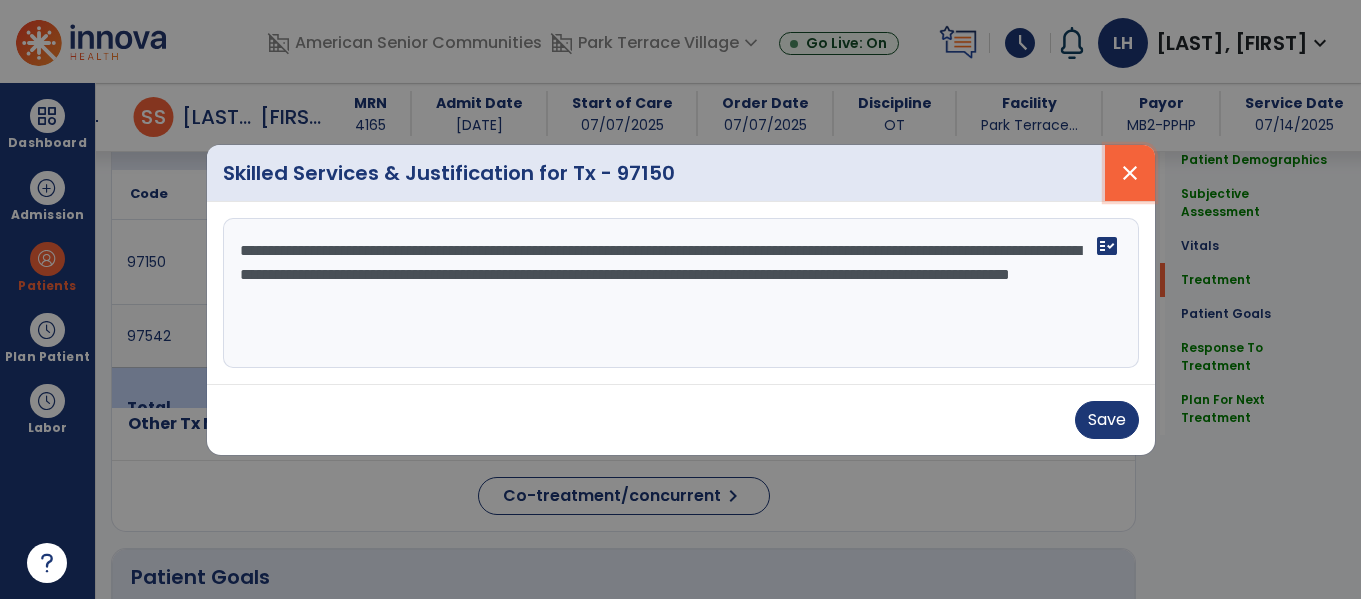 click on "close" at bounding box center [1130, 173] 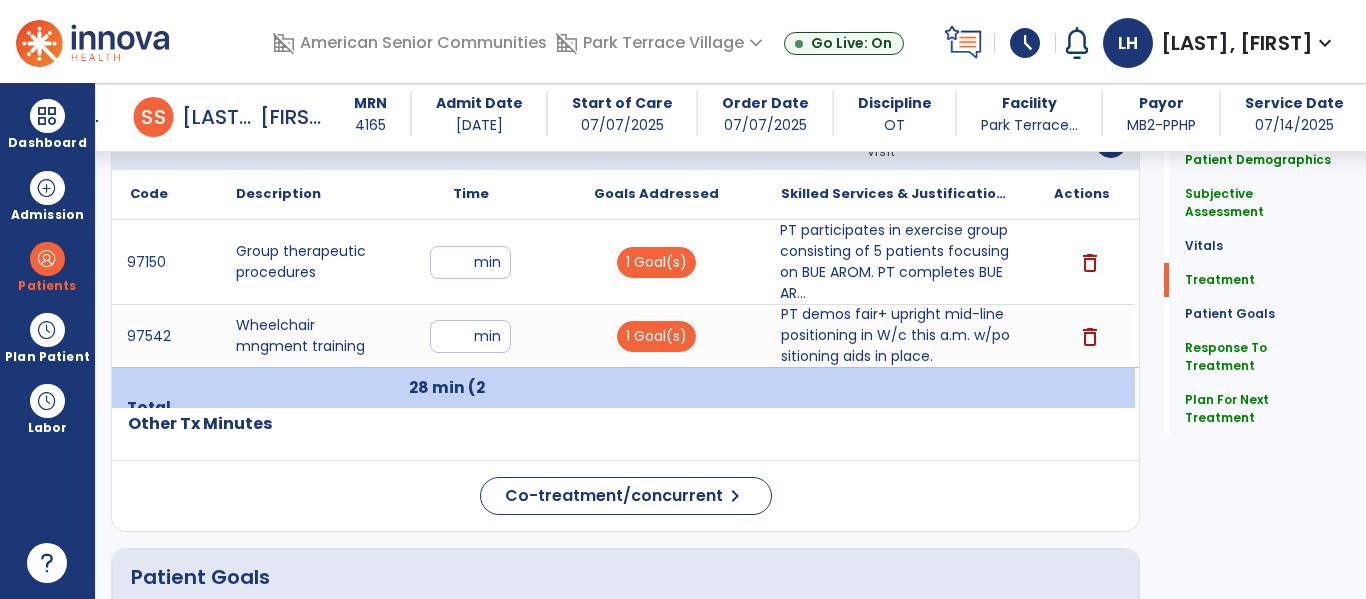 click on "arrow_back" at bounding box center [90, 121] 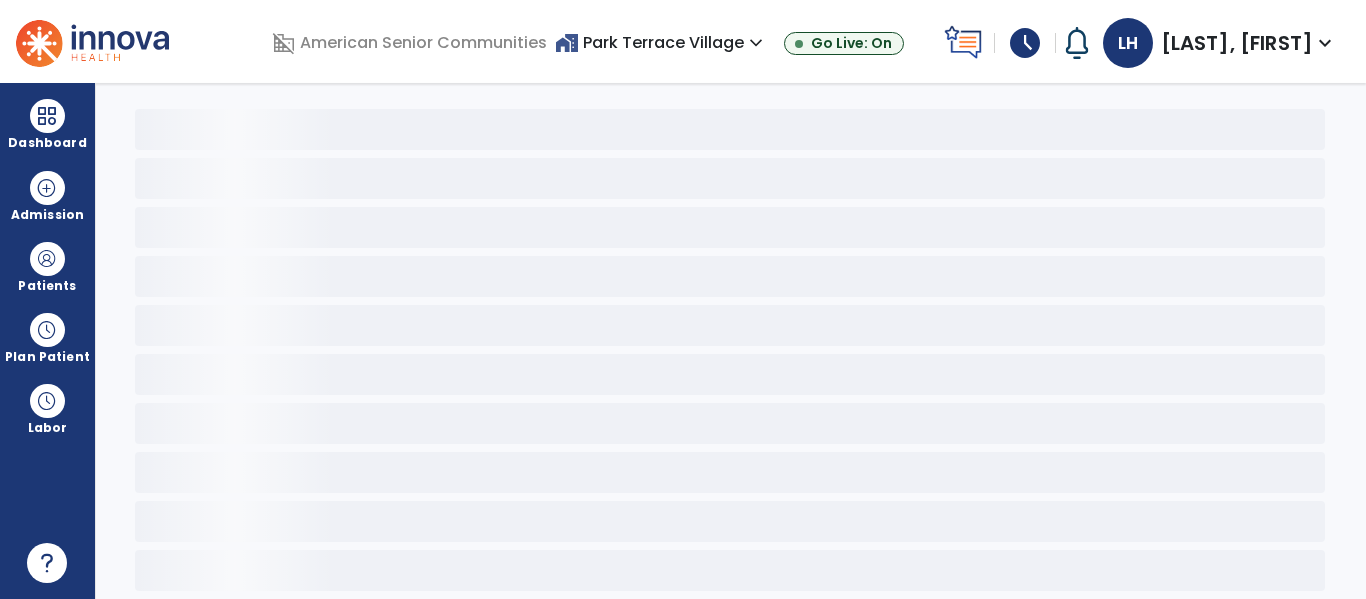 scroll, scrollTop: 78, scrollLeft: 0, axis: vertical 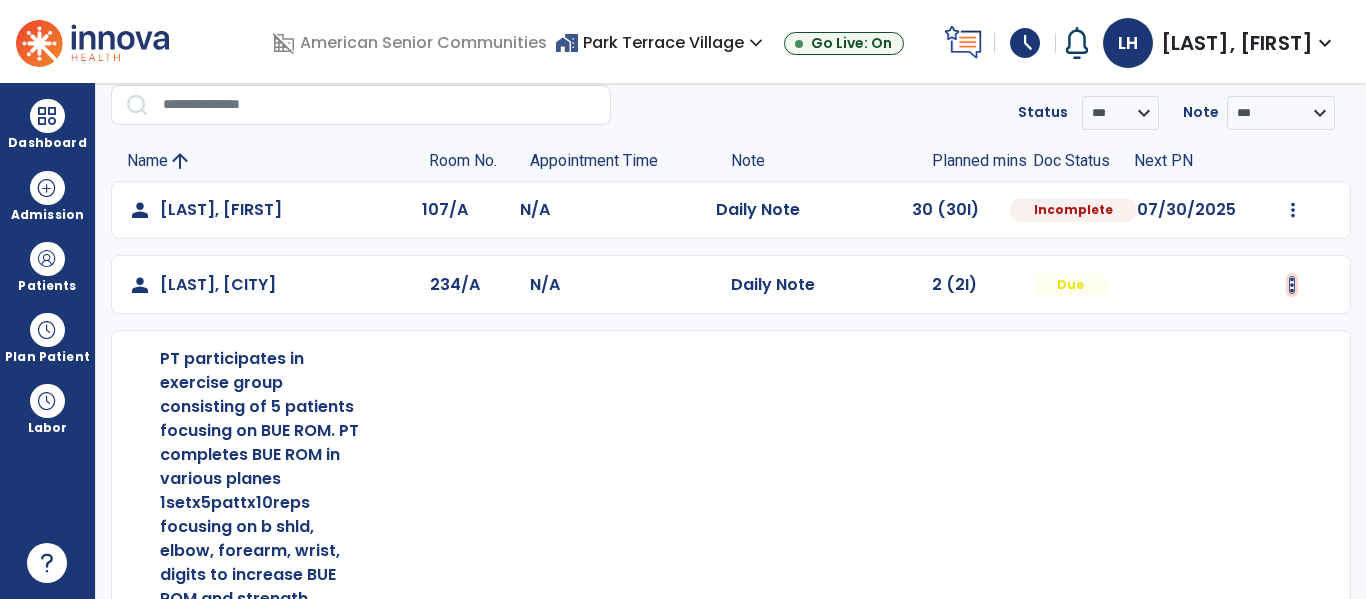 click at bounding box center (1293, 210) 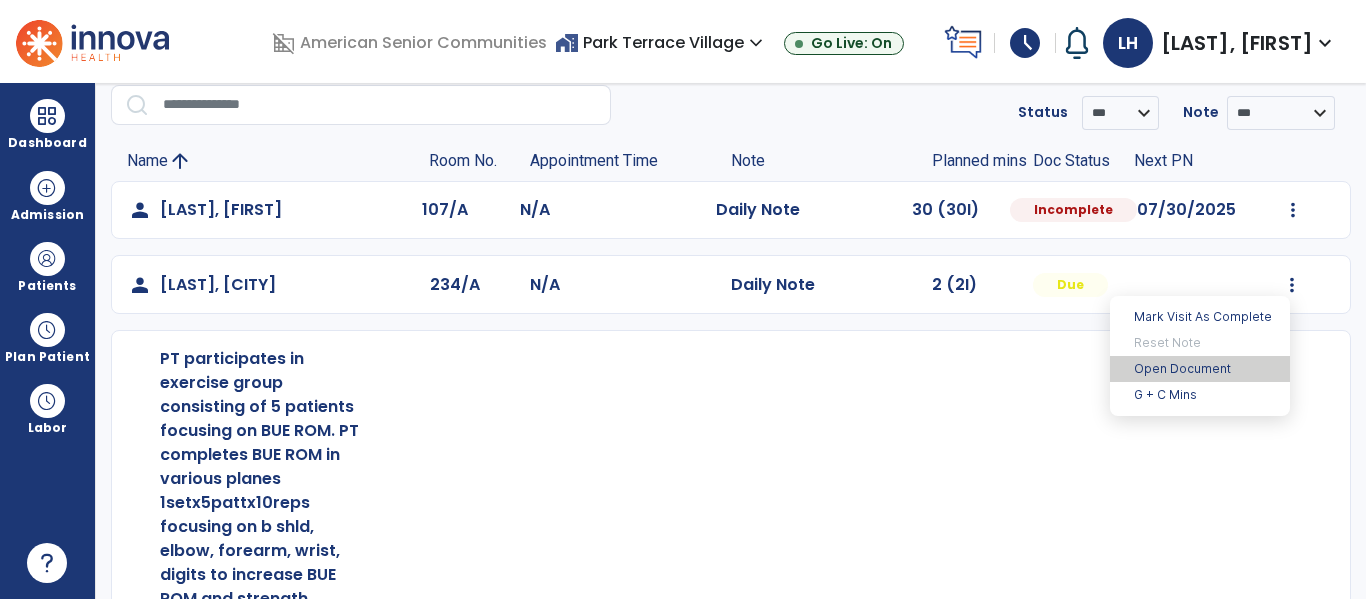 click on "Open Document" at bounding box center (1200, 369) 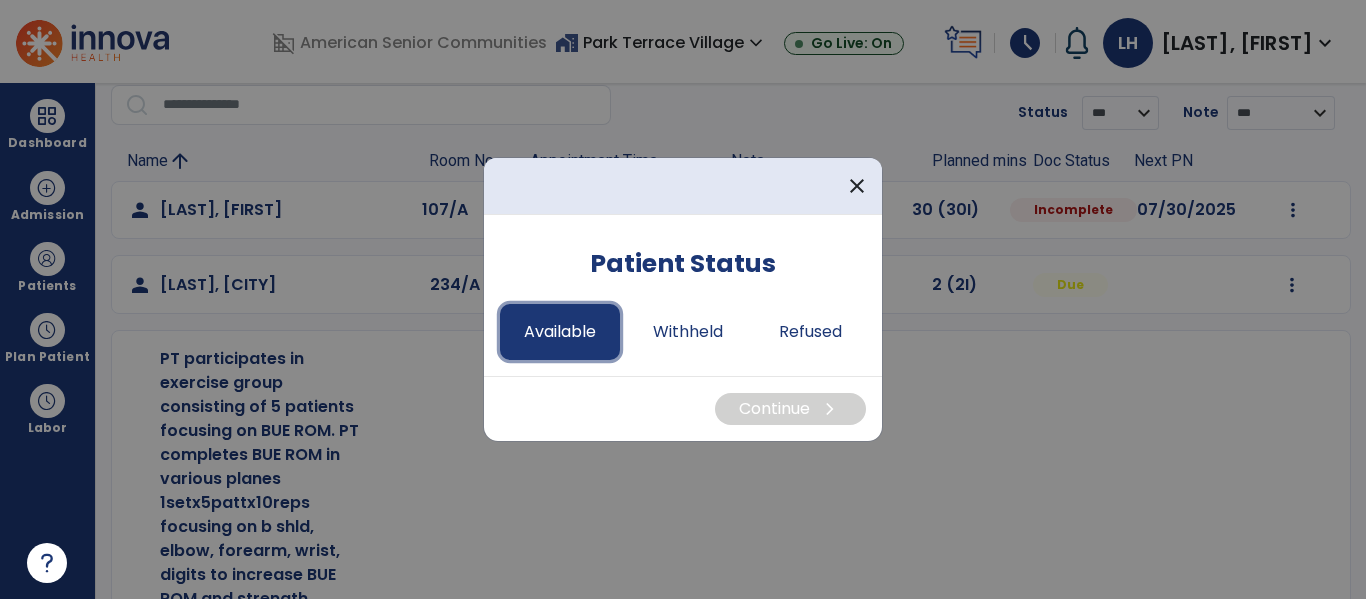 click on "Available" at bounding box center [560, 332] 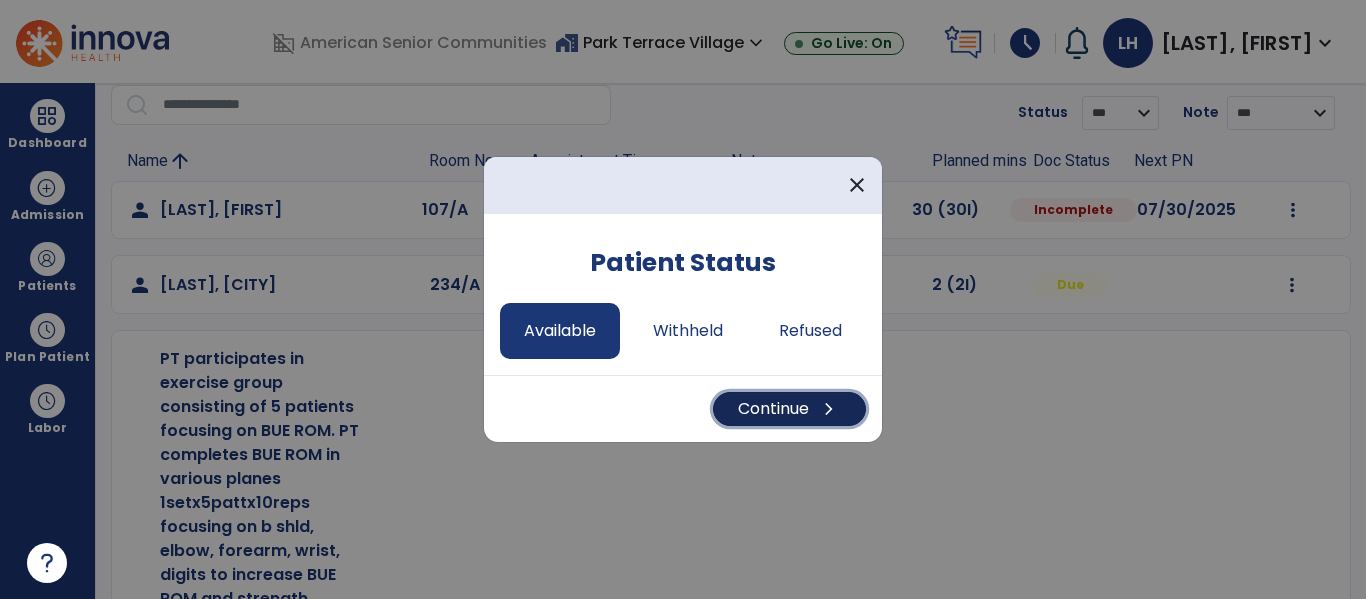 click on "Continue   chevron_right" at bounding box center (789, 409) 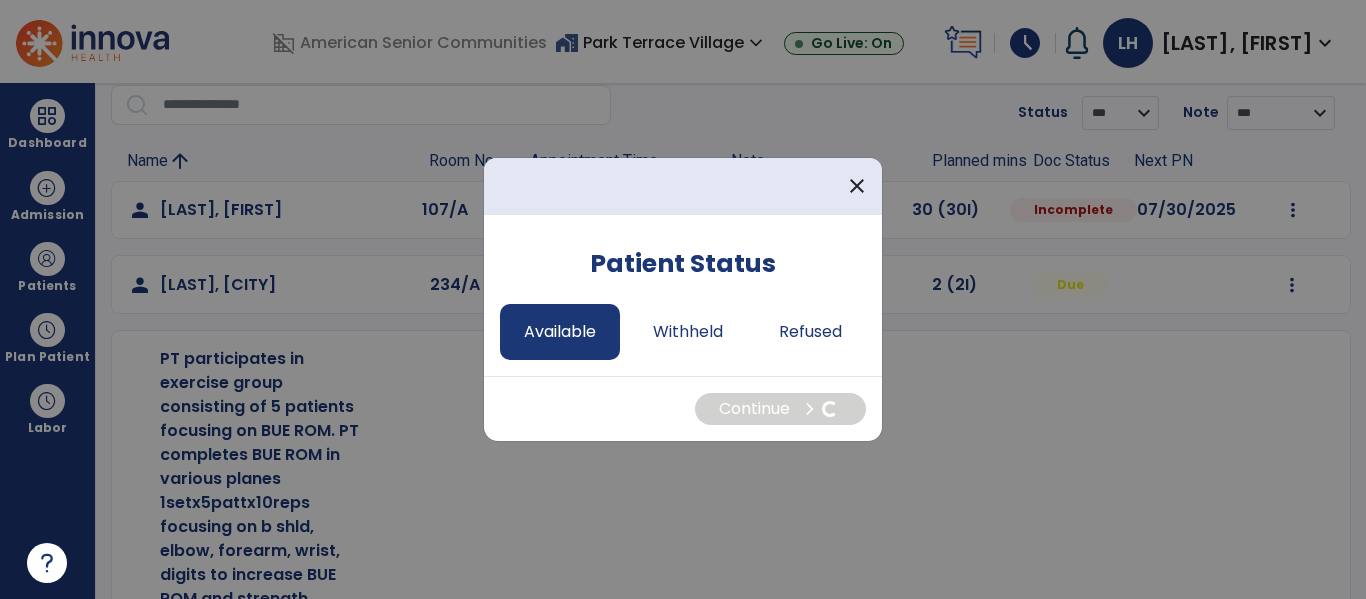 select on "*" 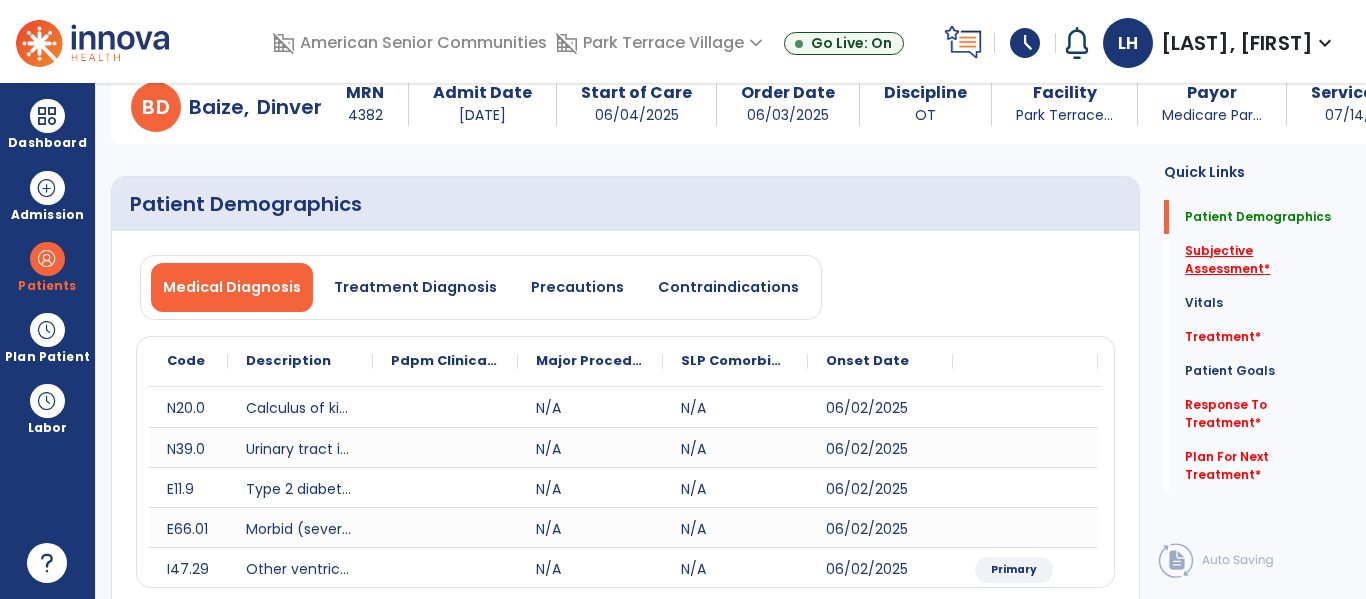 click on "Subjective Assessment   *" 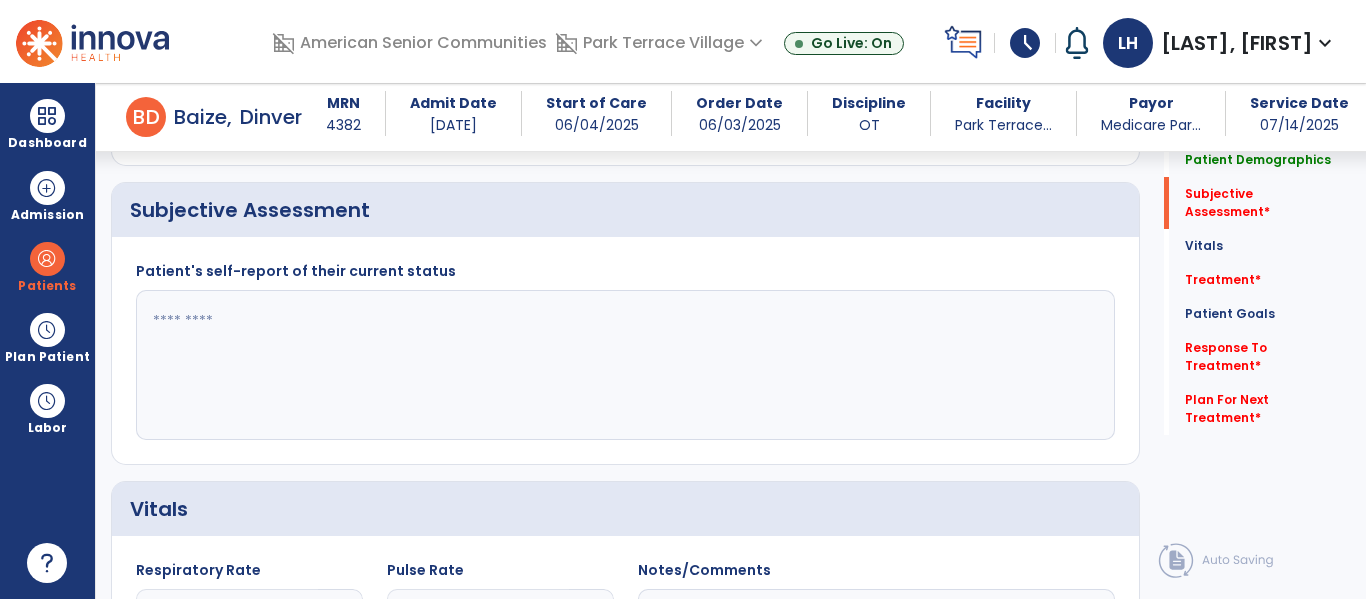 scroll, scrollTop: 507, scrollLeft: 0, axis: vertical 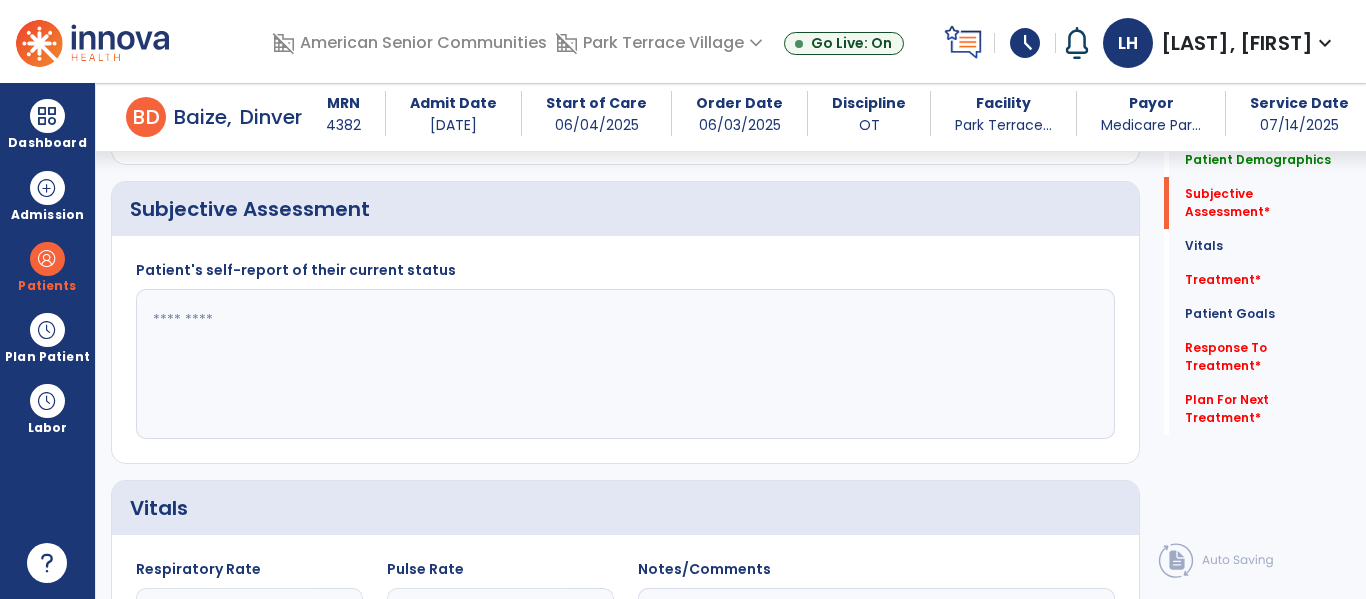 click 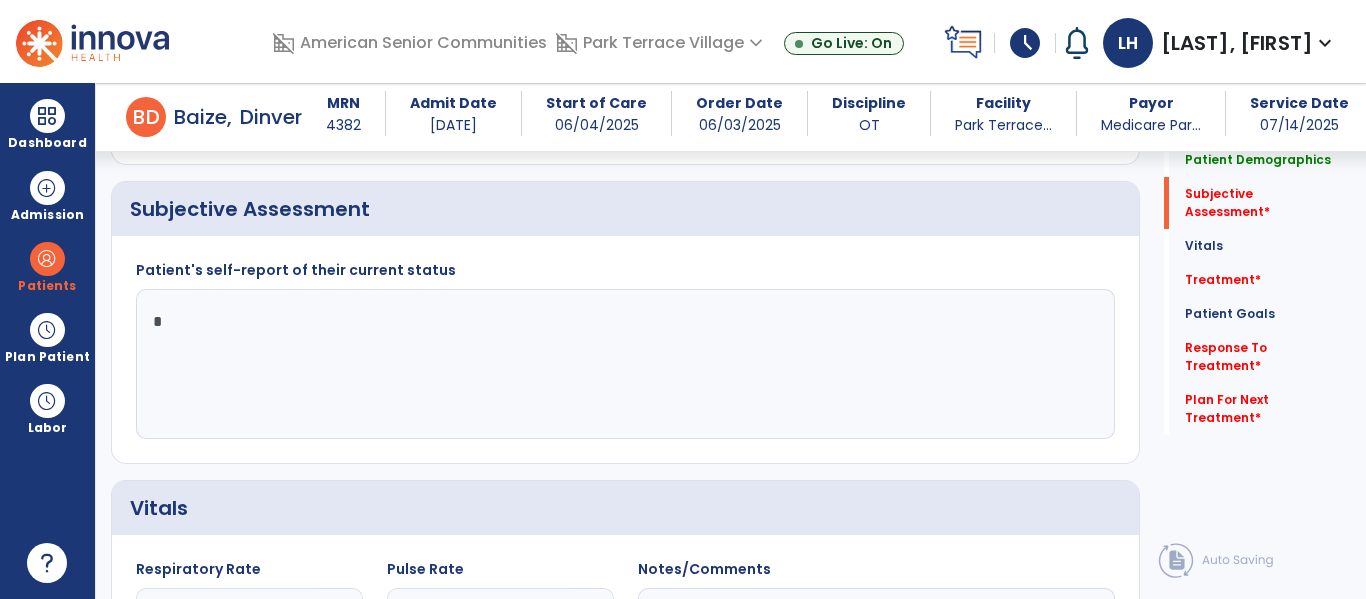 type on "**" 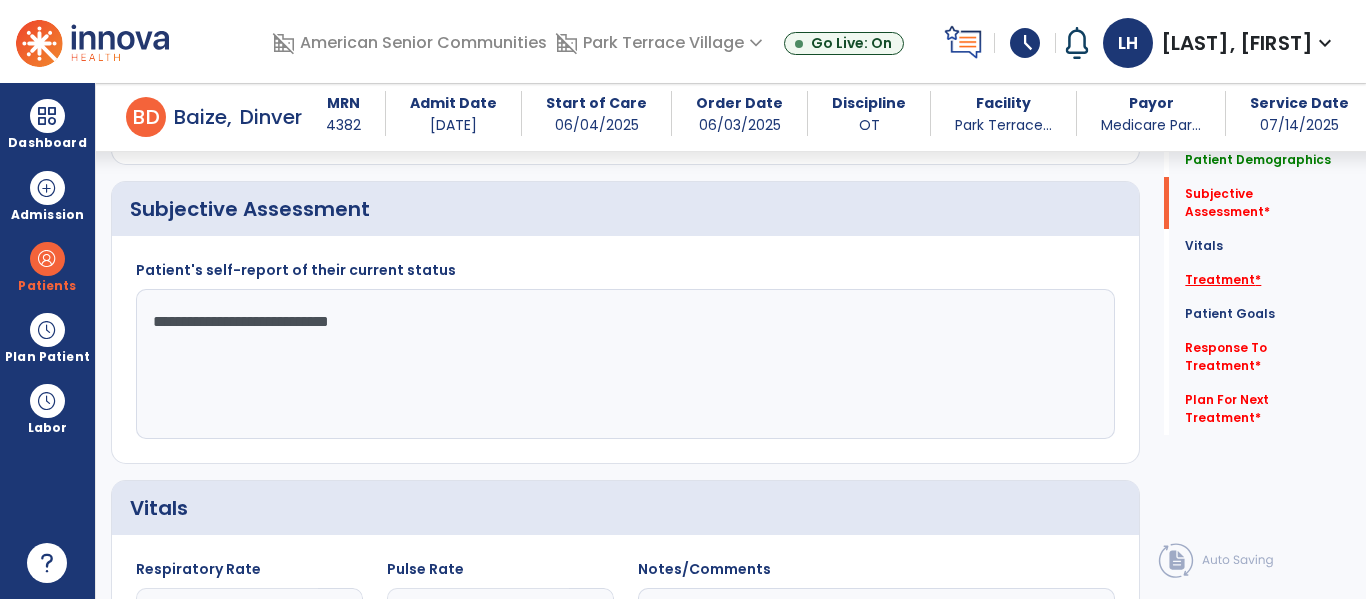 type on "**********" 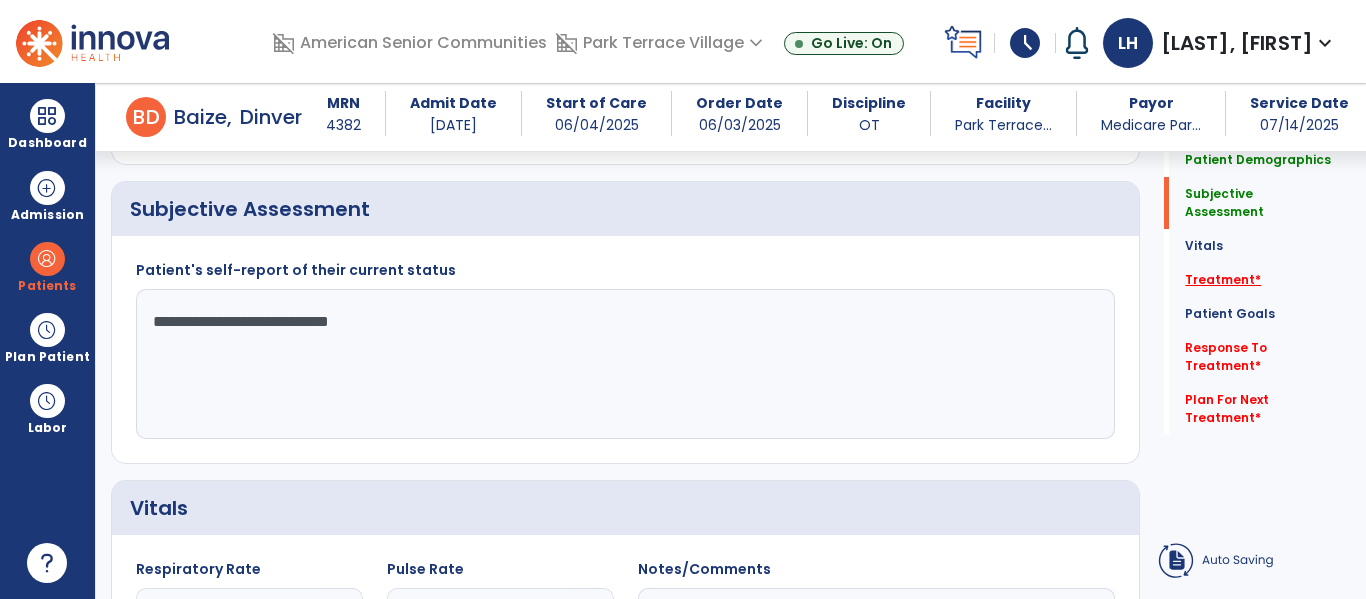 click on "Treatment   *" 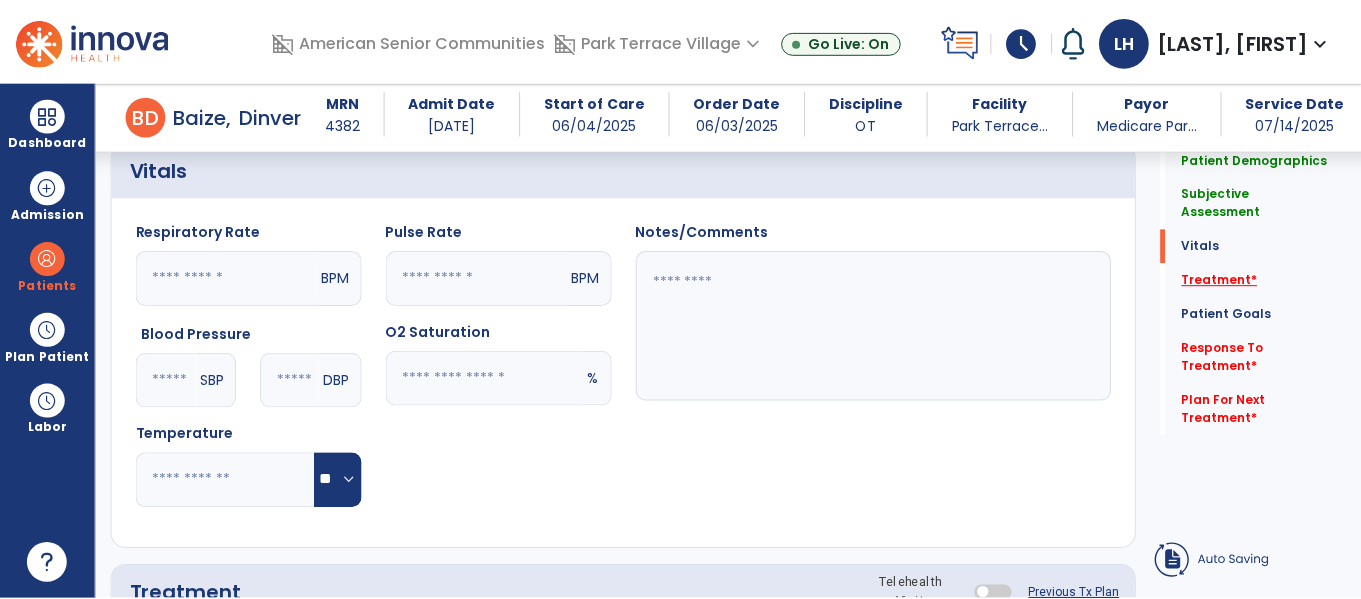 scroll, scrollTop: 1196, scrollLeft: 0, axis: vertical 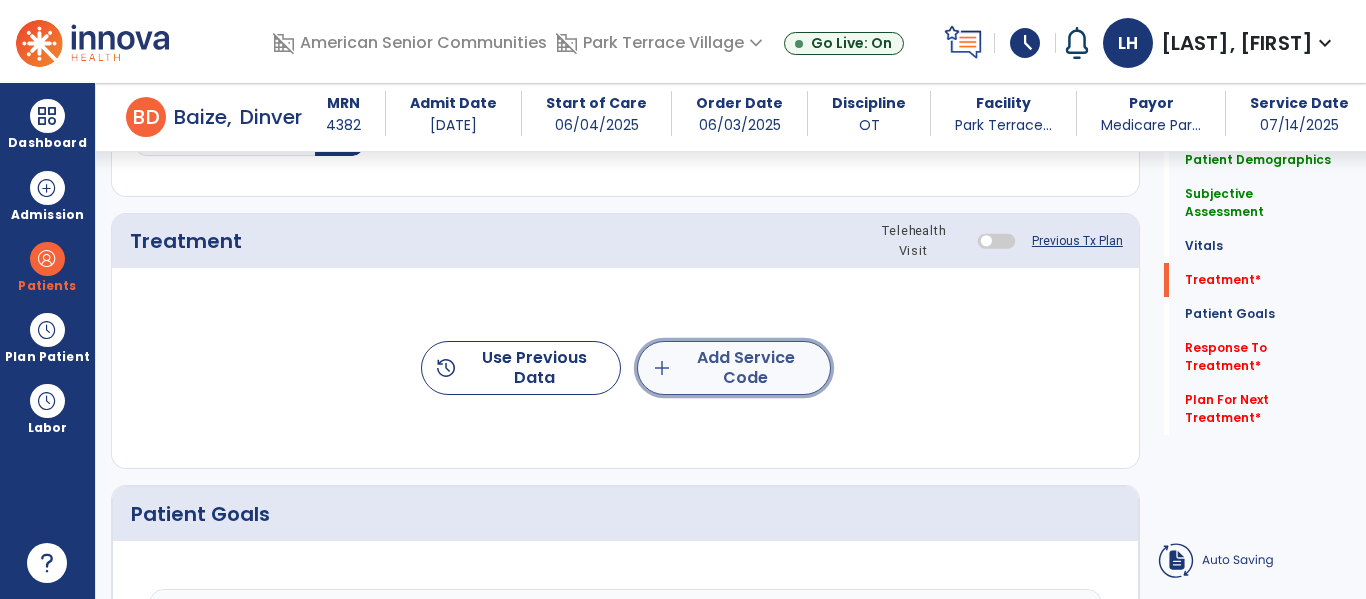 click on "add  Add Service Code" 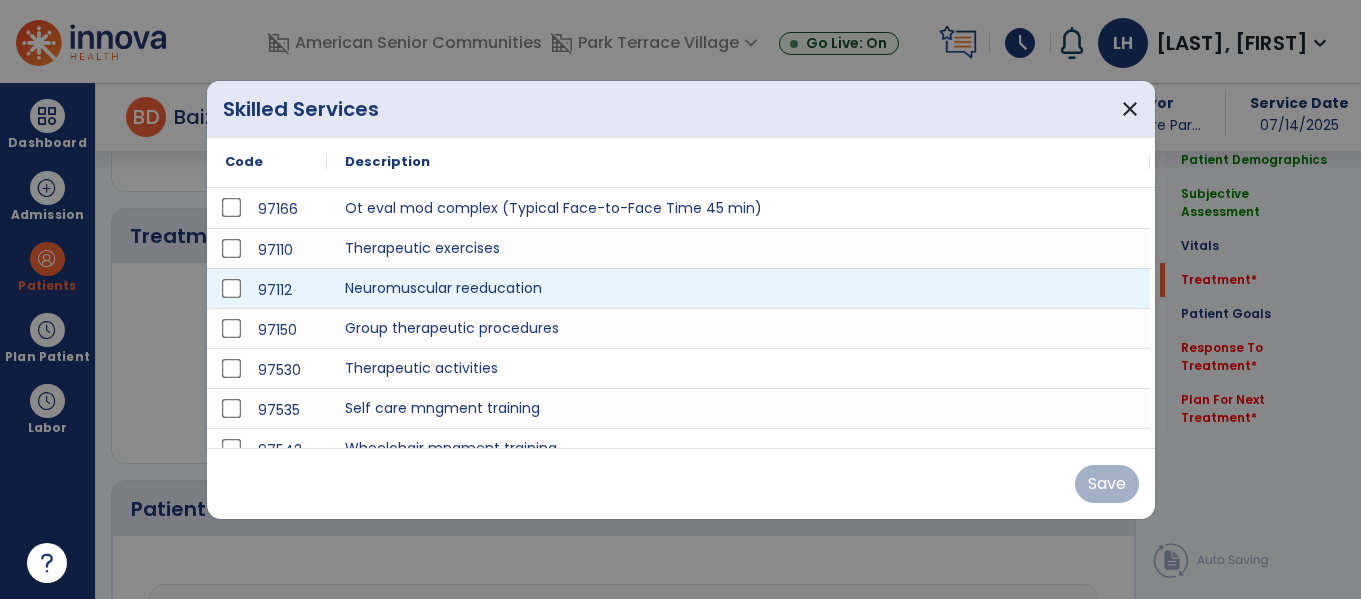scroll, scrollTop: 1196, scrollLeft: 0, axis: vertical 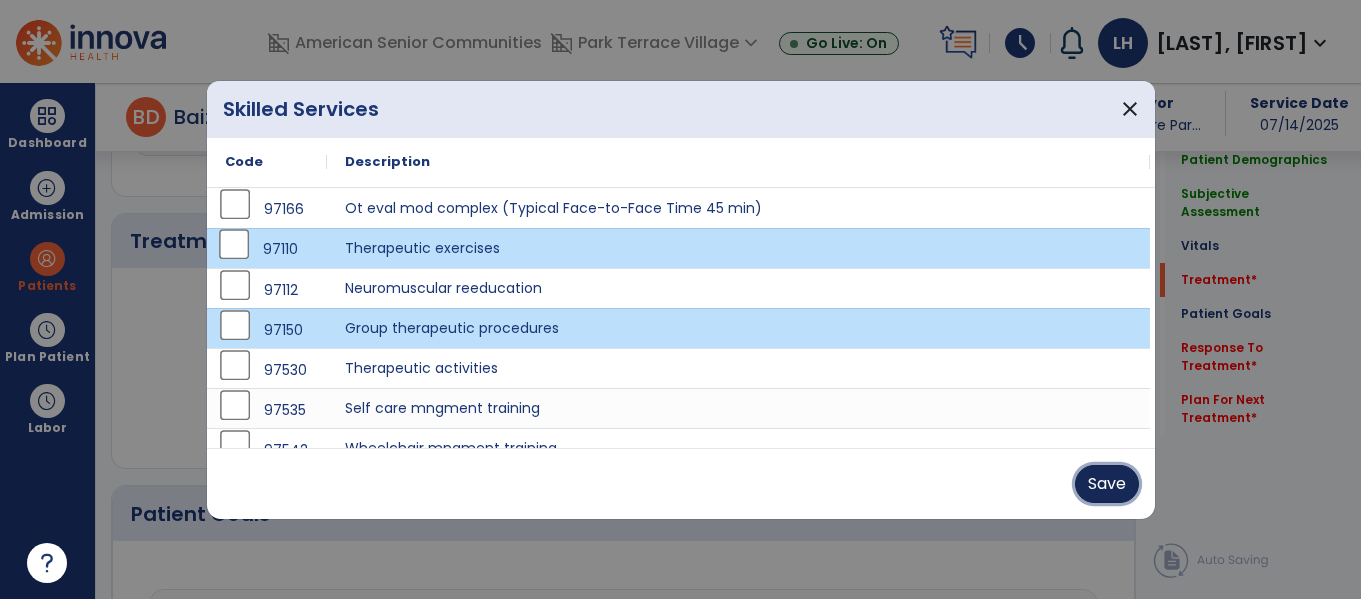 click on "Save" at bounding box center [1107, 484] 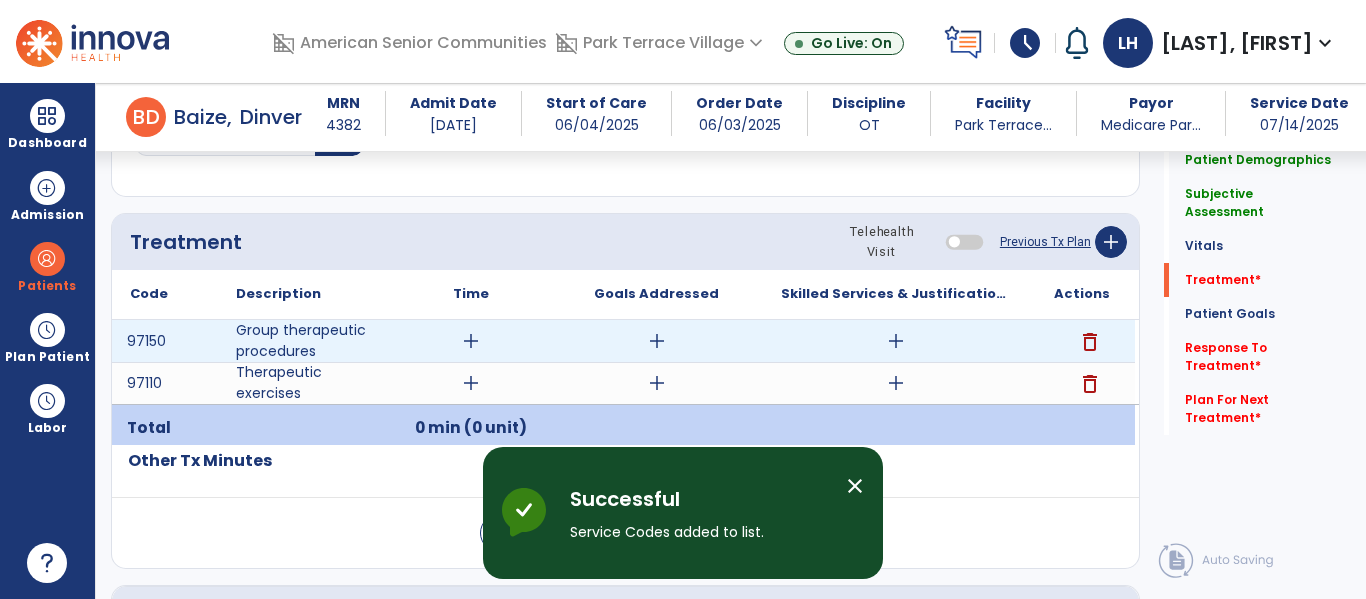 click on "add" at bounding box center [471, 341] 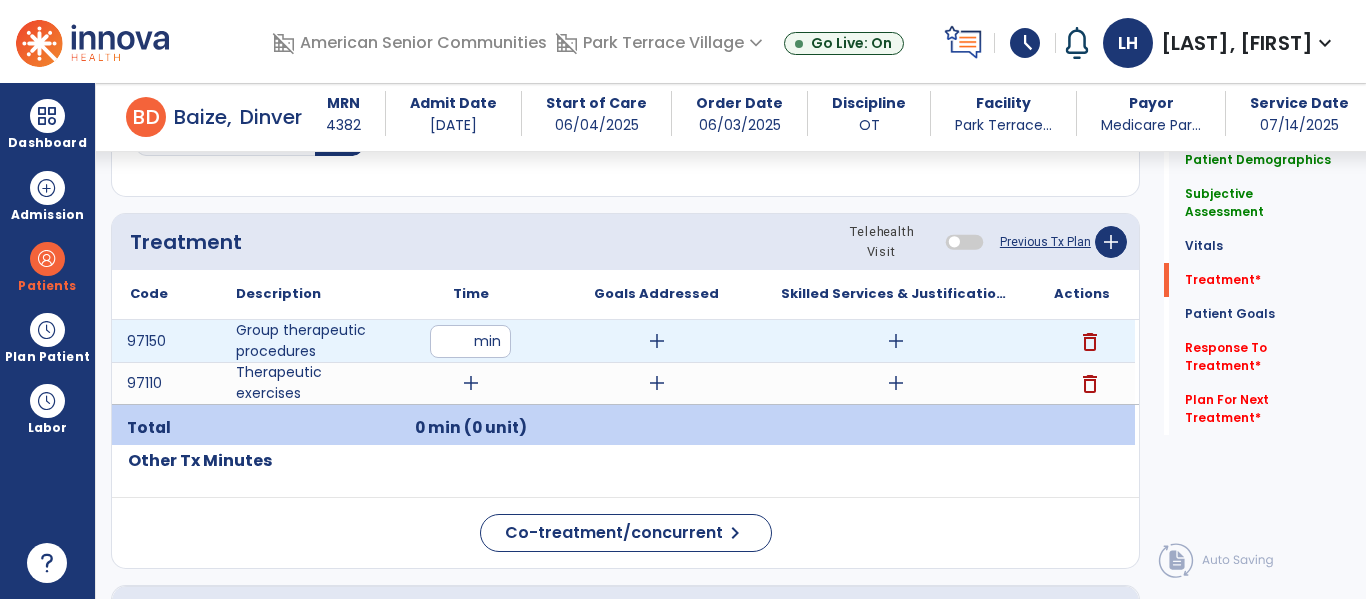 type on "**" 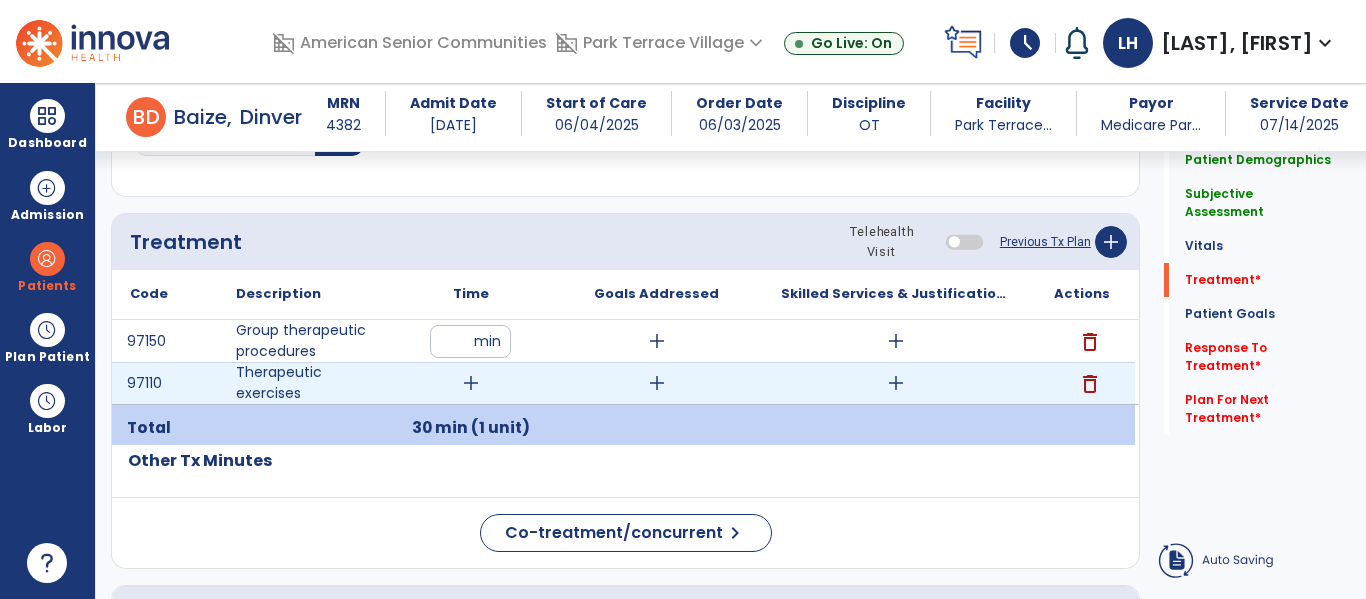 click on "add" at bounding box center (471, 383) 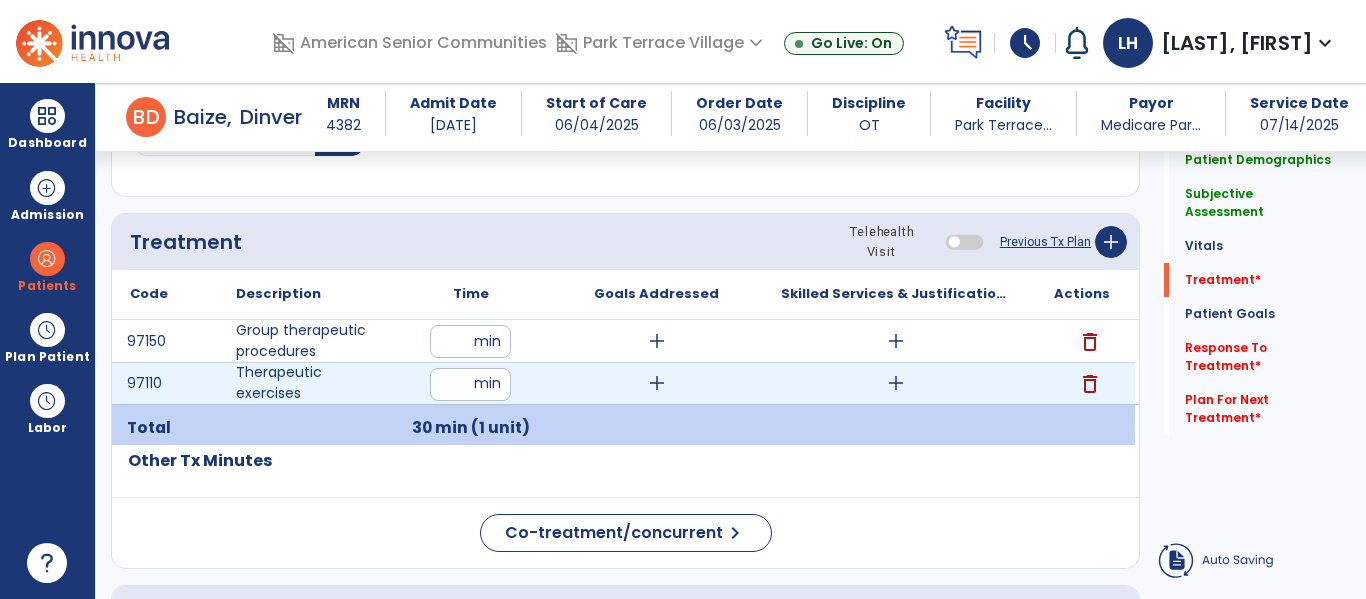 type on "*" 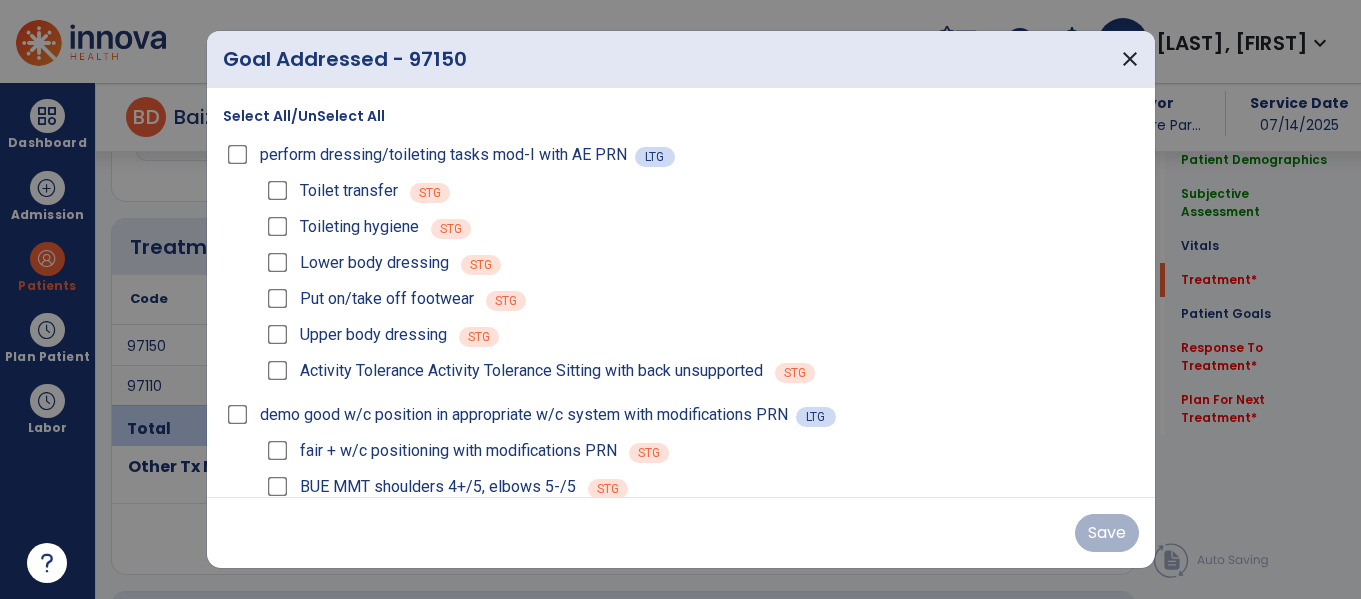 scroll, scrollTop: 1196, scrollLeft: 0, axis: vertical 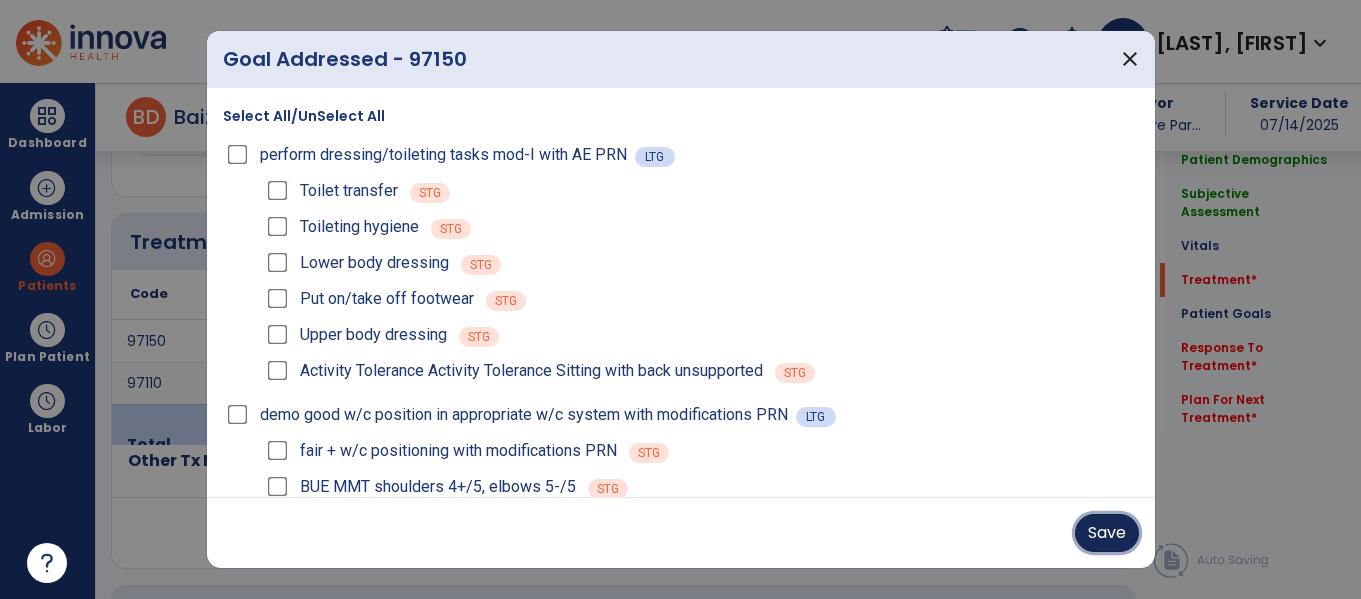 click on "Save" at bounding box center [1107, 533] 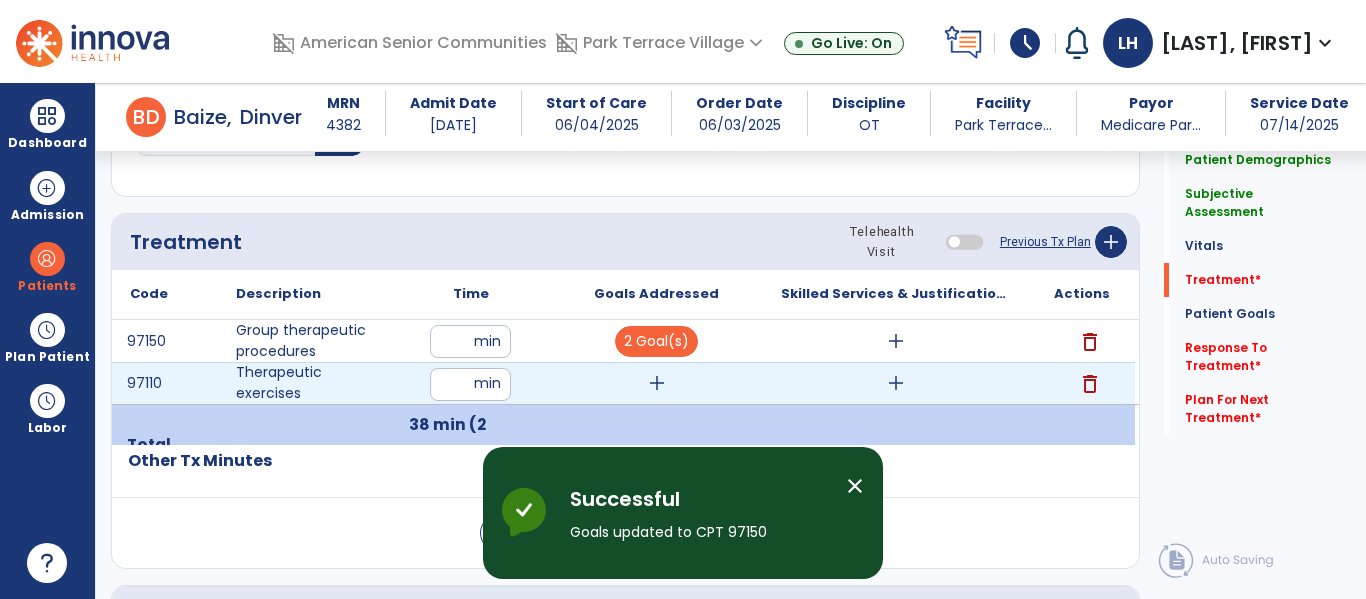 click on "add" at bounding box center (657, 383) 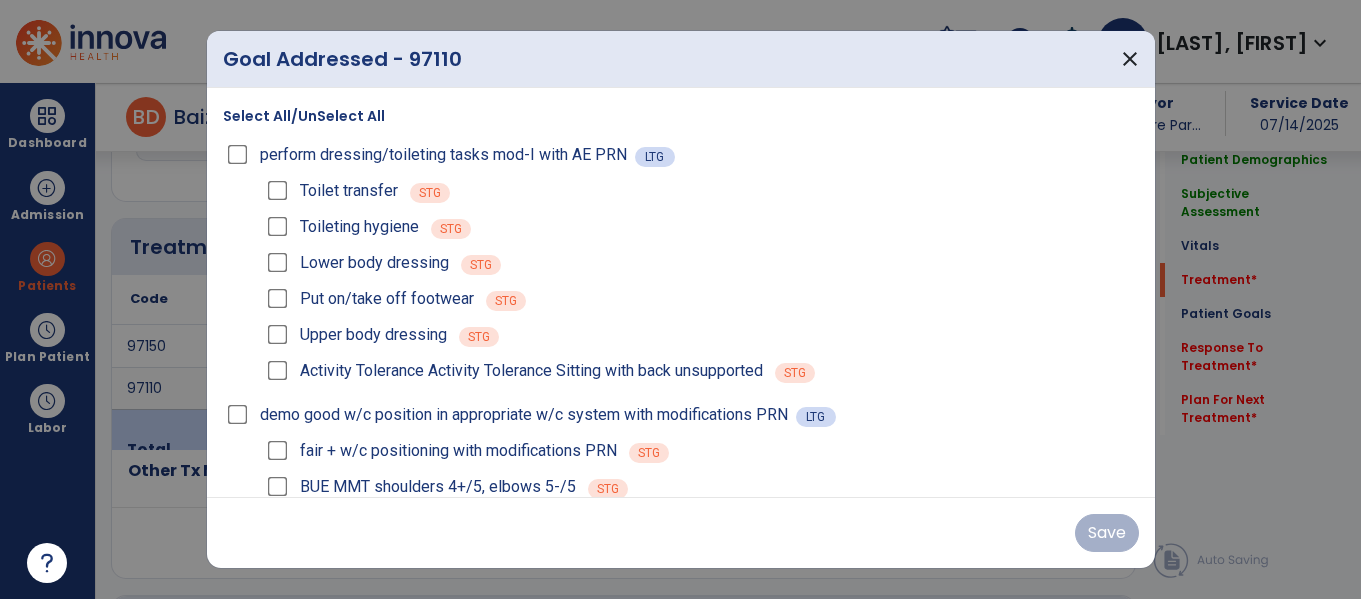 scroll, scrollTop: 1196, scrollLeft: 0, axis: vertical 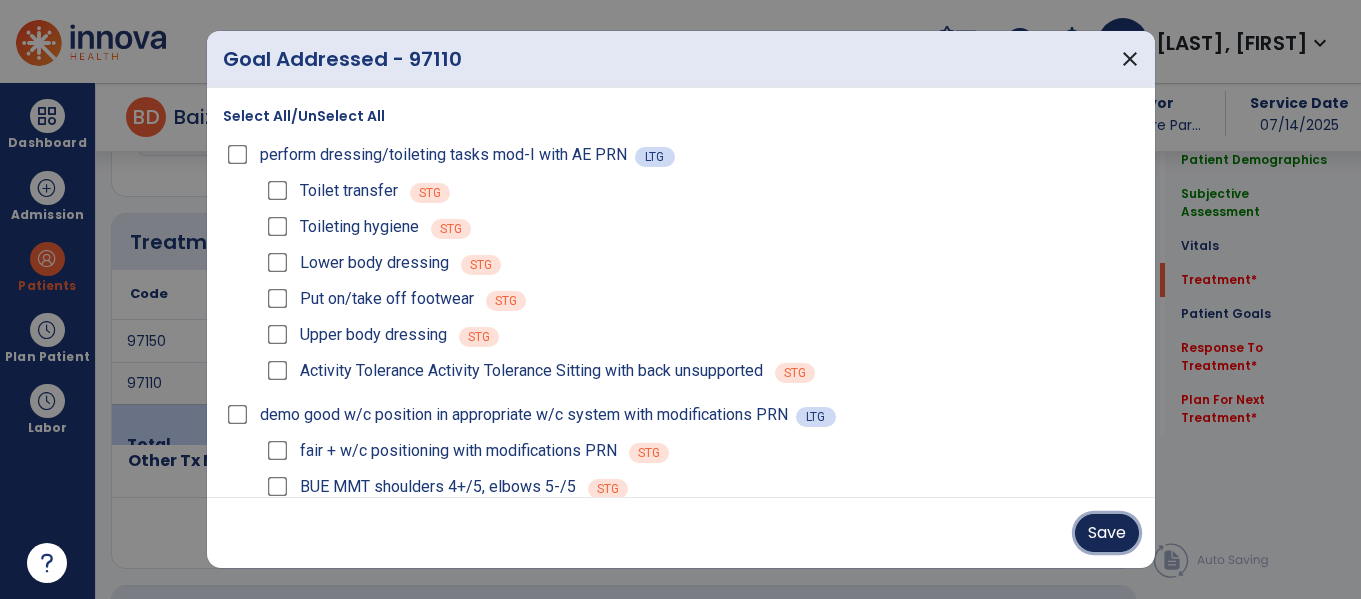 click on "Save" at bounding box center [1107, 533] 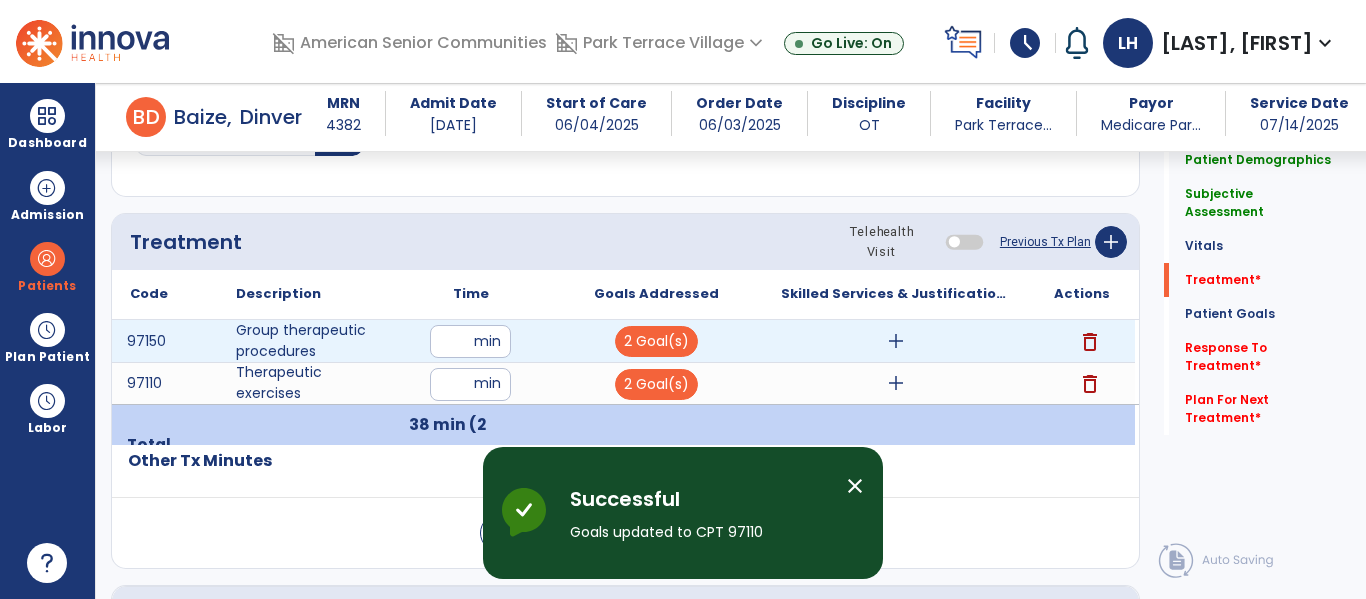 click on "add" at bounding box center [896, 341] 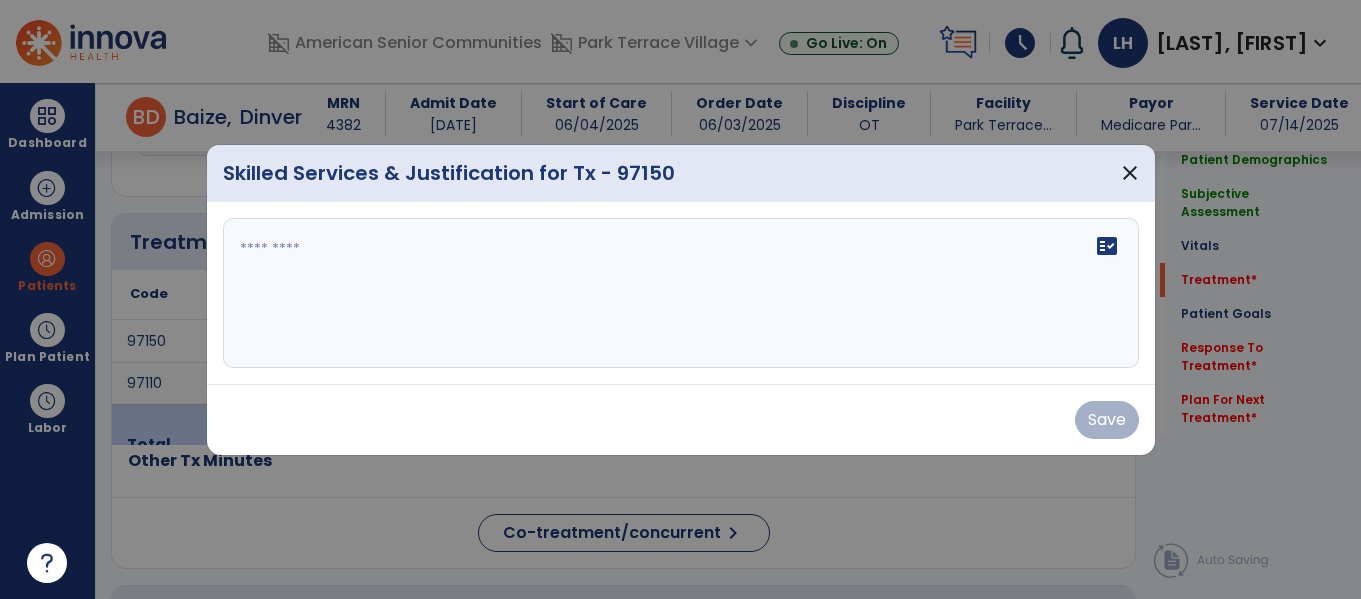 scroll, scrollTop: 1196, scrollLeft: 0, axis: vertical 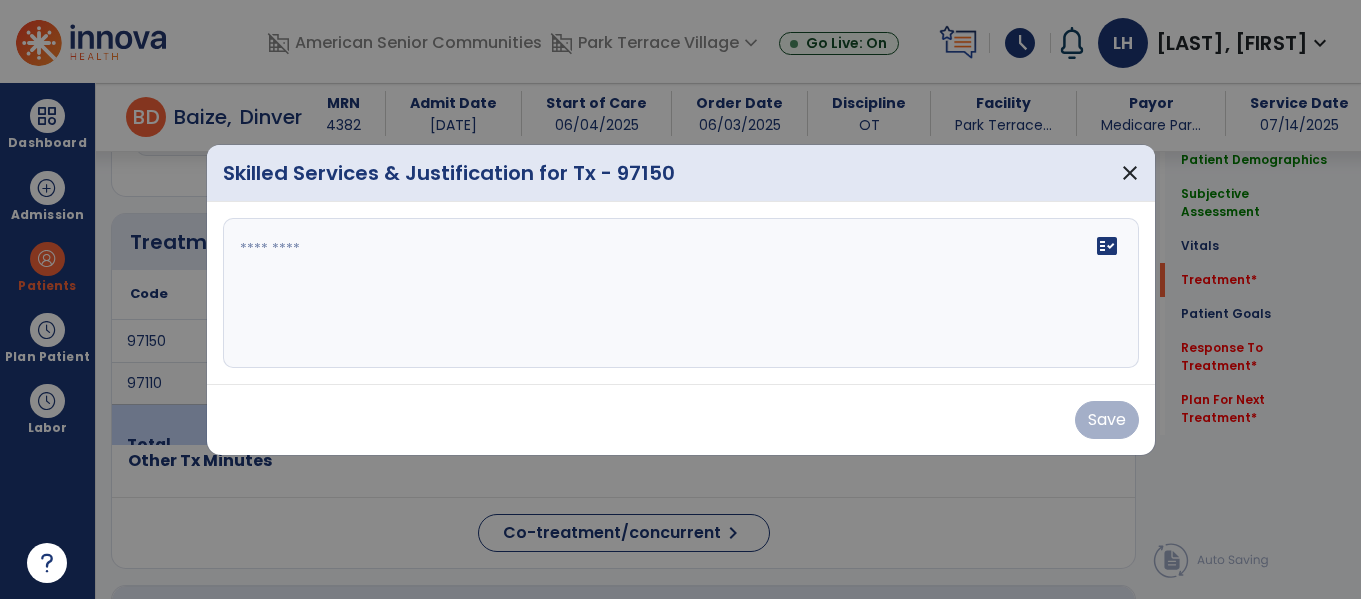 click on "fact_check" at bounding box center (681, 293) 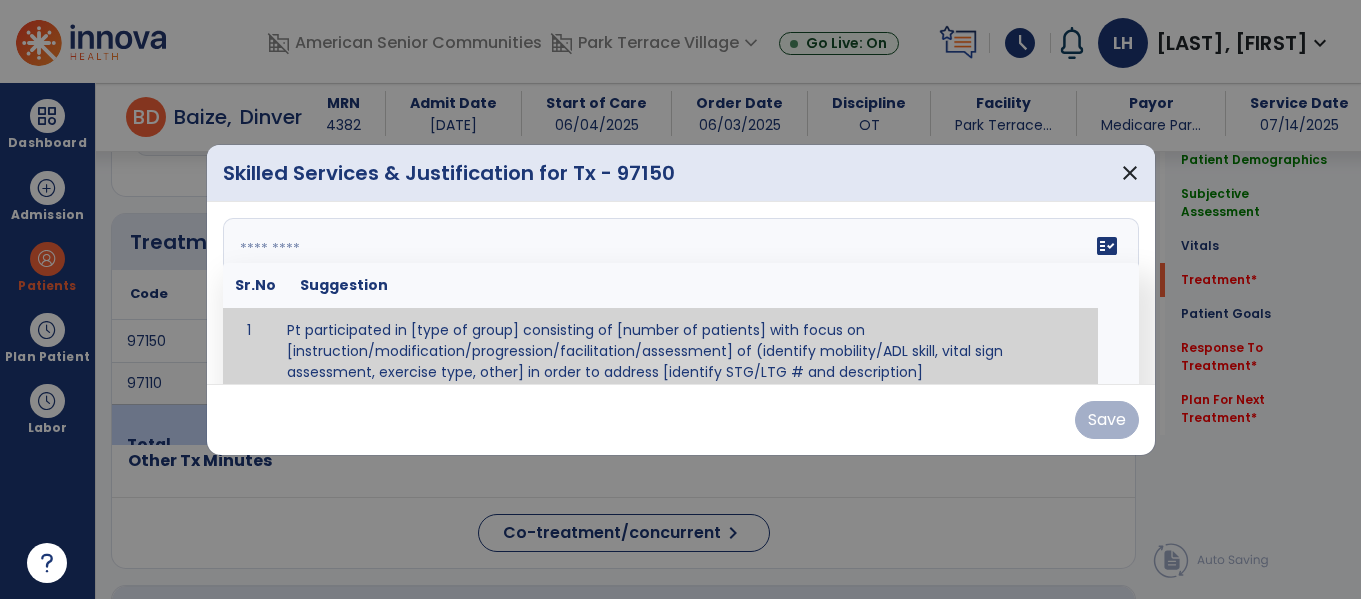 scroll, scrollTop: 12, scrollLeft: 0, axis: vertical 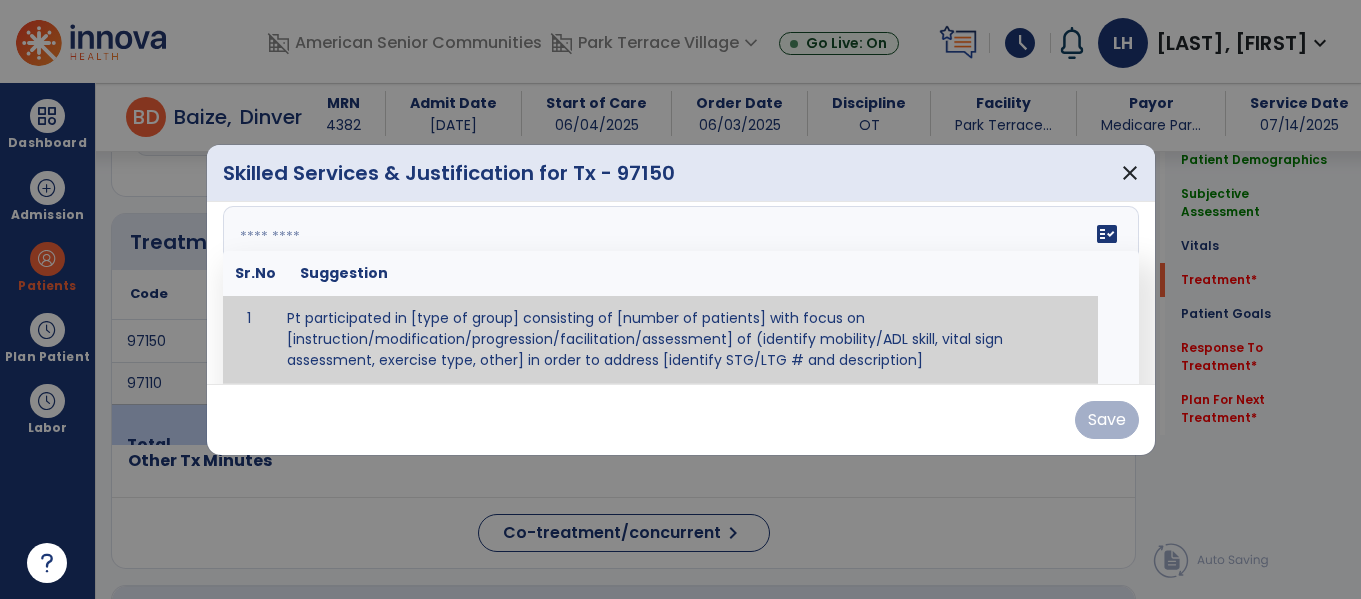 paste on "**********" 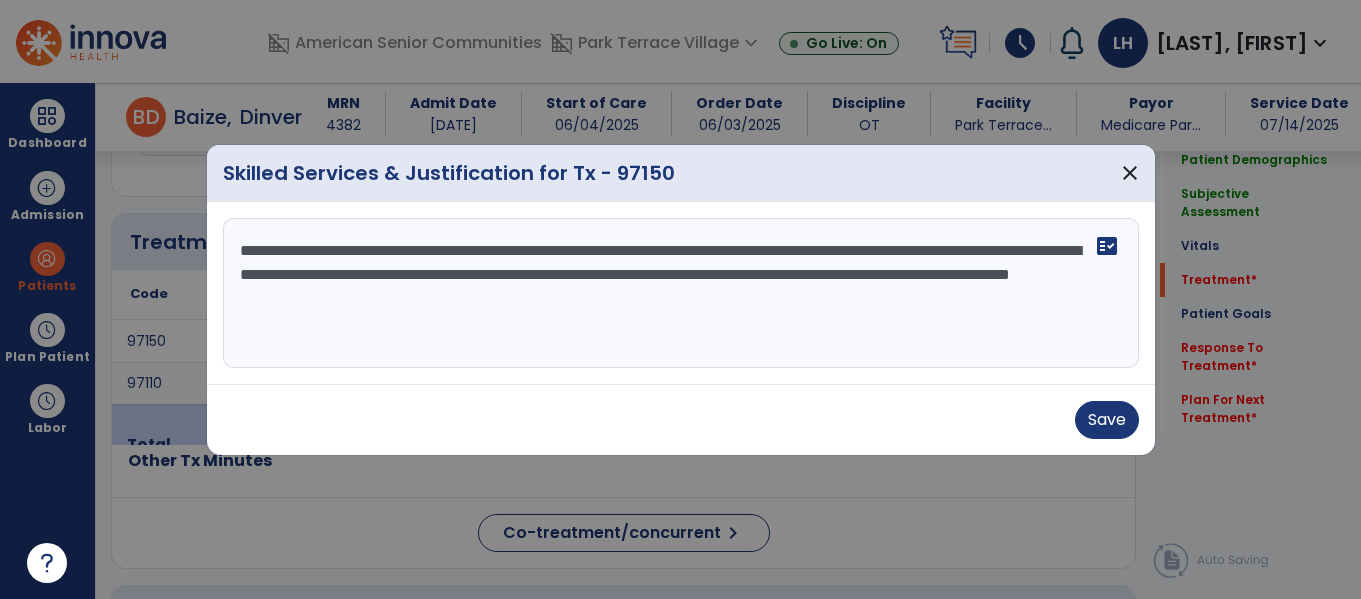 scroll, scrollTop: 0, scrollLeft: 0, axis: both 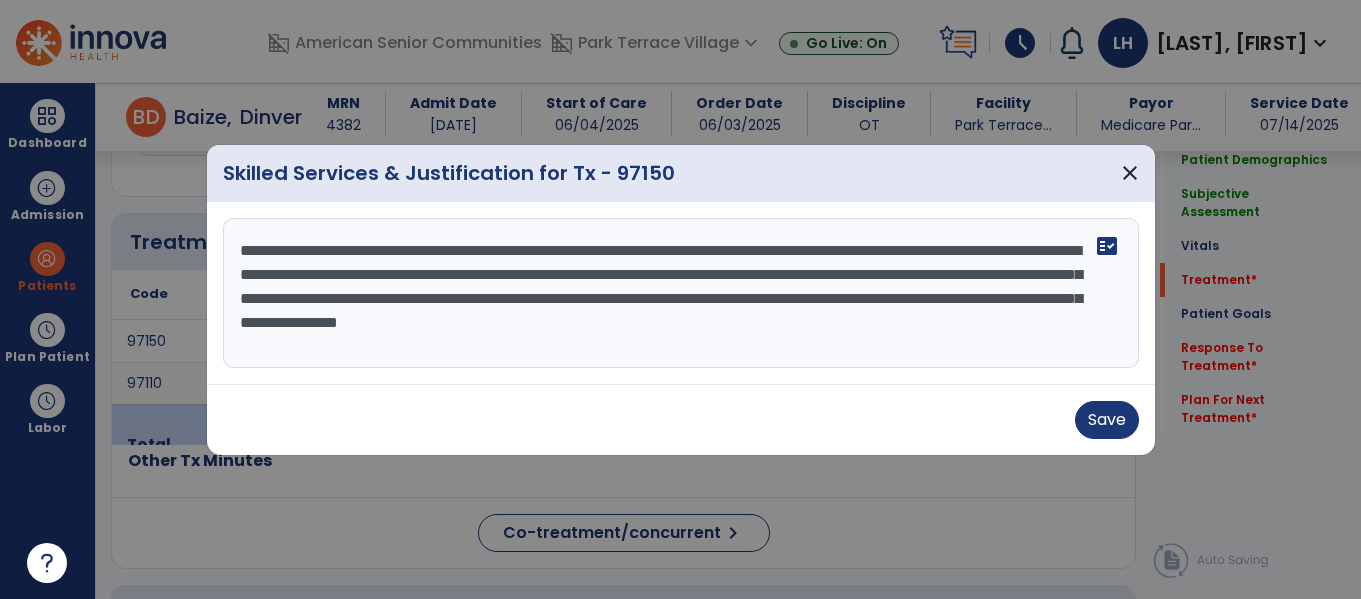 drag, startPoint x: 449, startPoint y: 352, endPoint x: 236, endPoint y: 248, distance: 237.03375 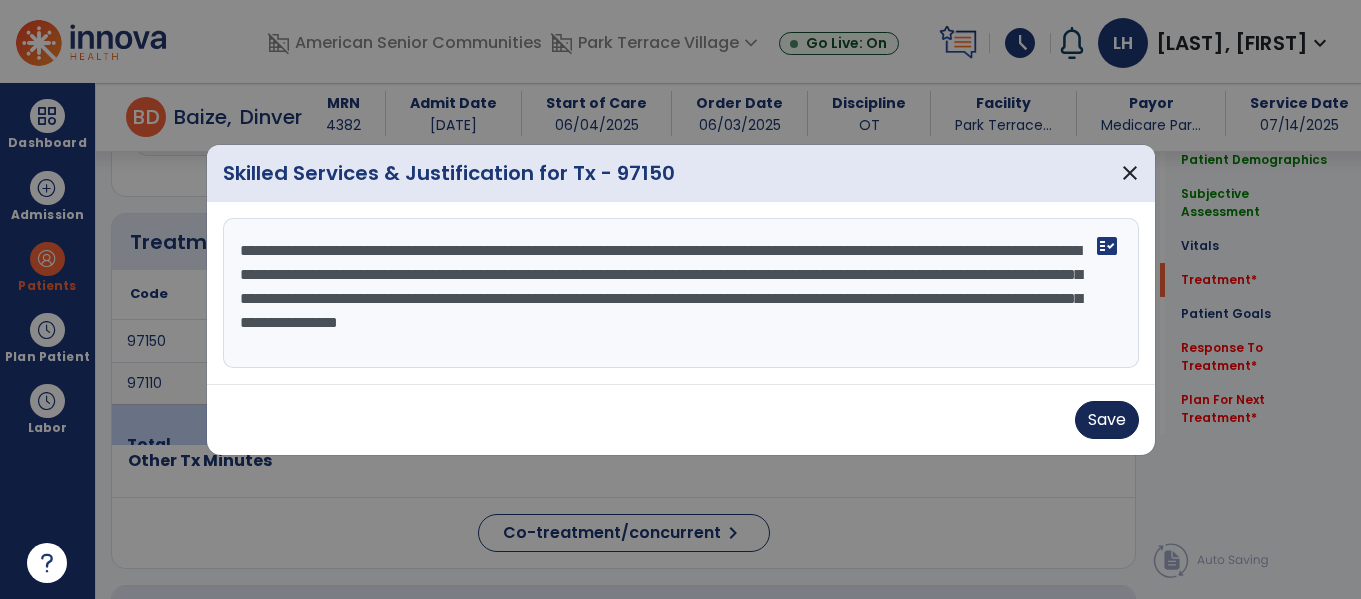 type on "**********" 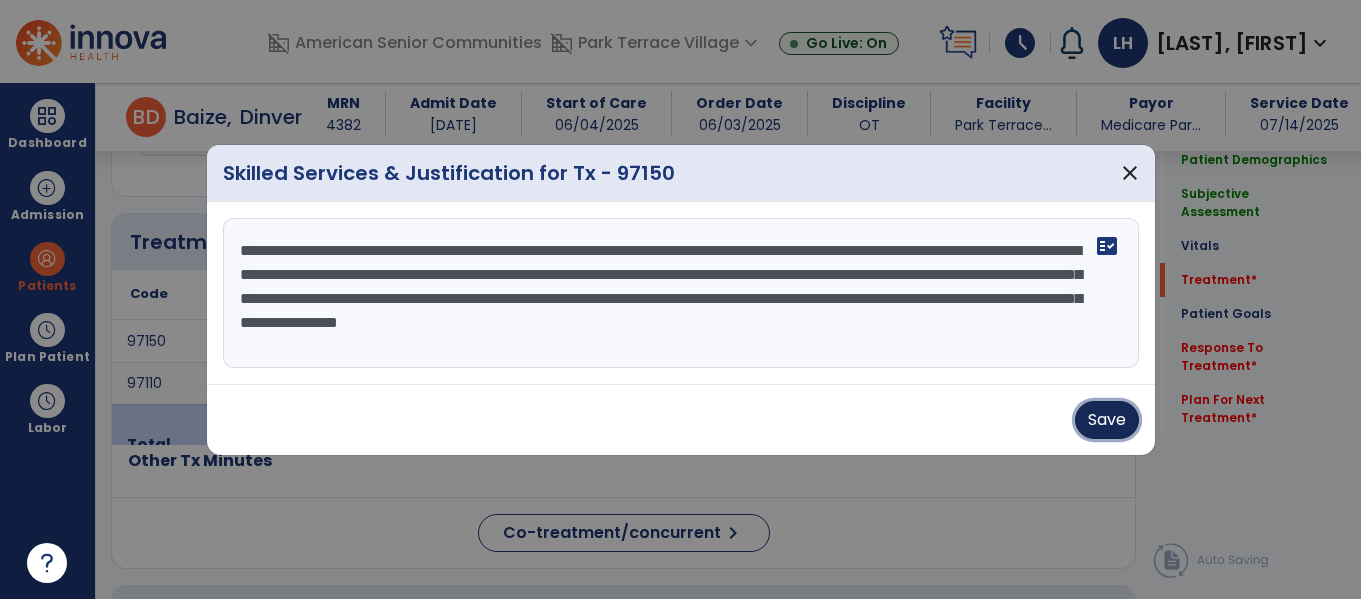 click on "Save" at bounding box center [1107, 420] 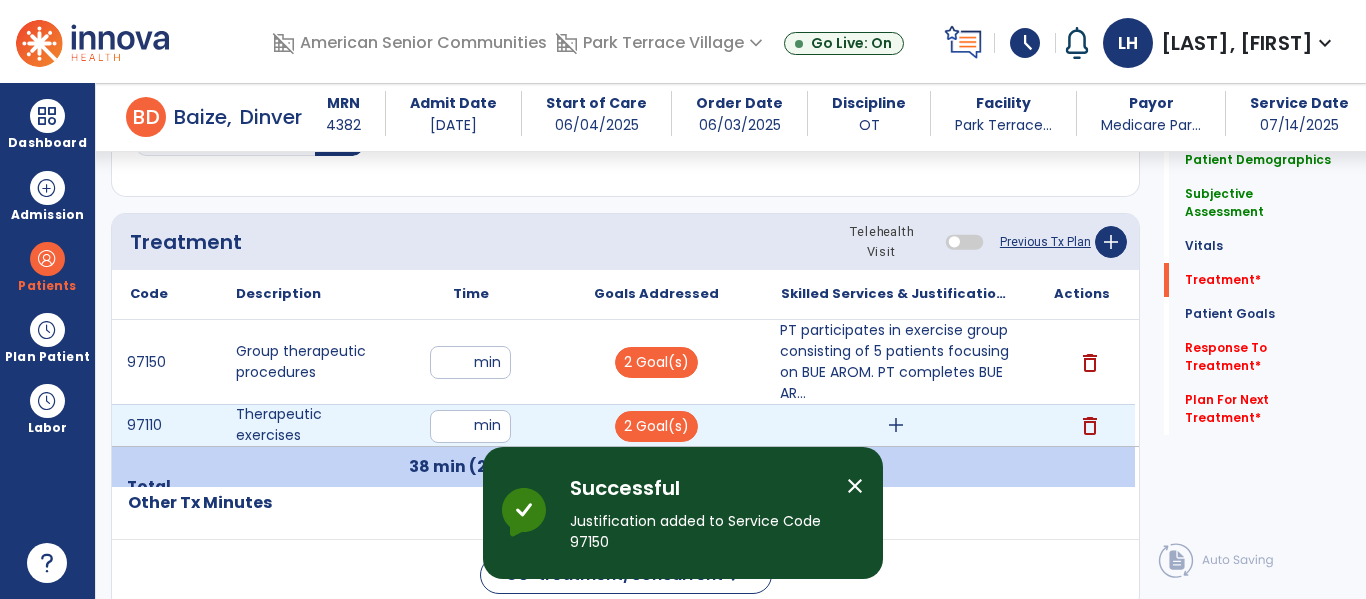 click on "add" at bounding box center [896, 425] 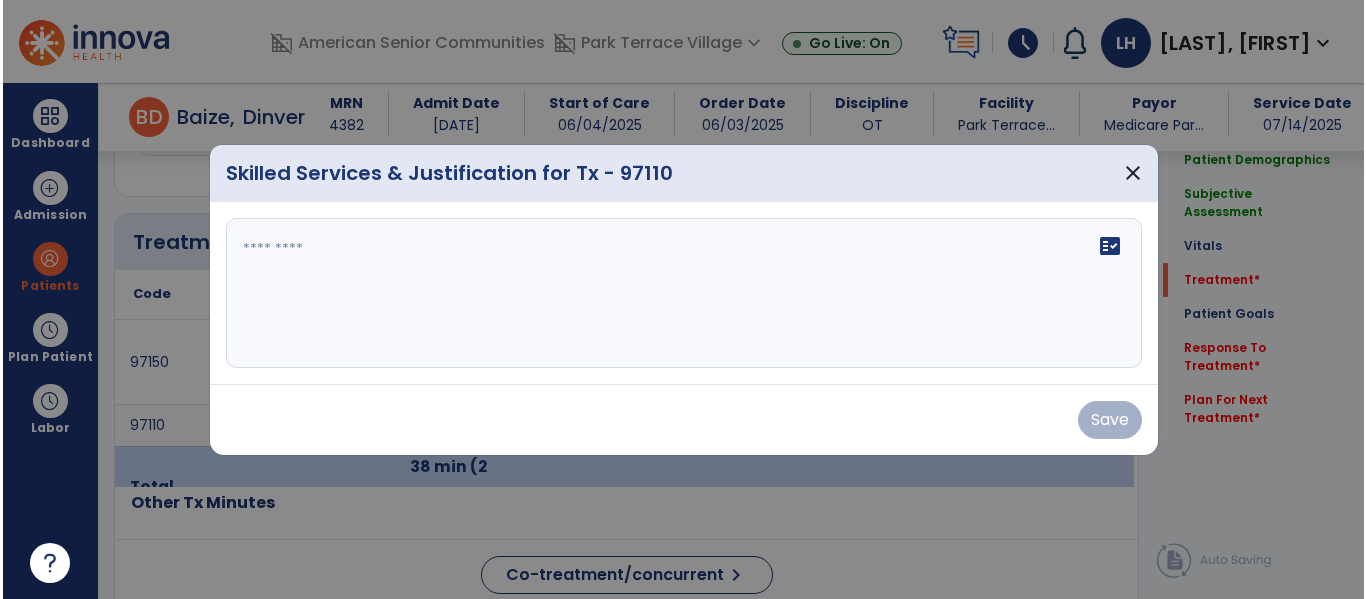 scroll, scrollTop: 1196, scrollLeft: 0, axis: vertical 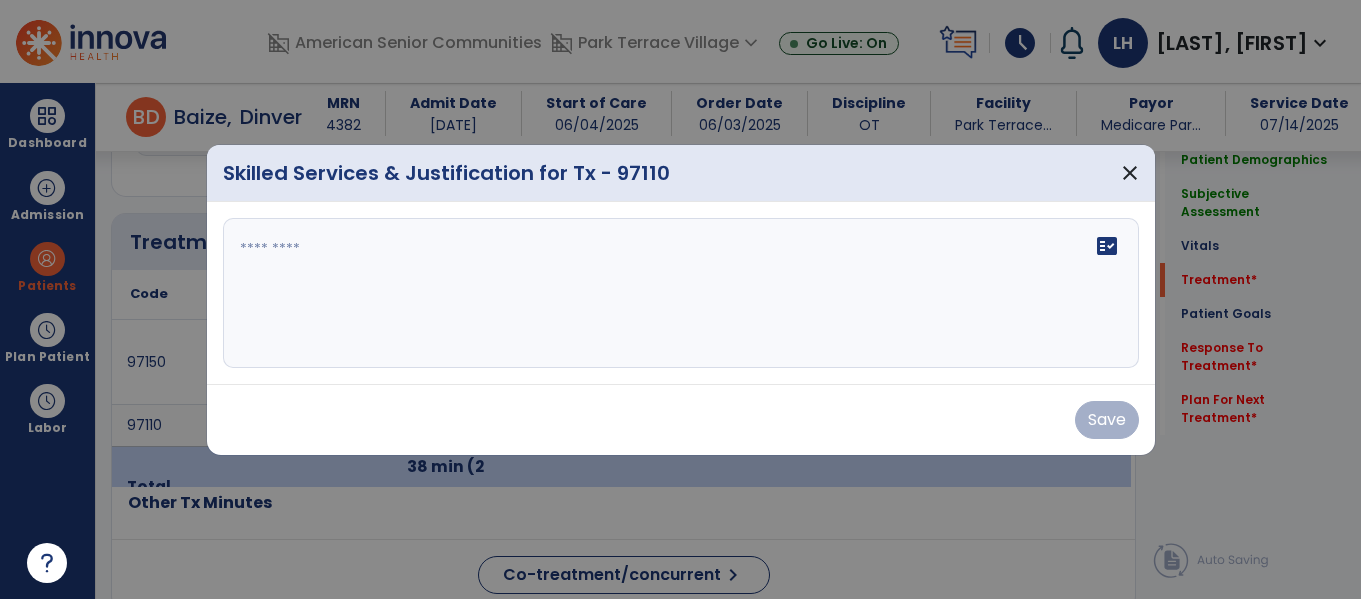 click on "fact_check" at bounding box center [681, 293] 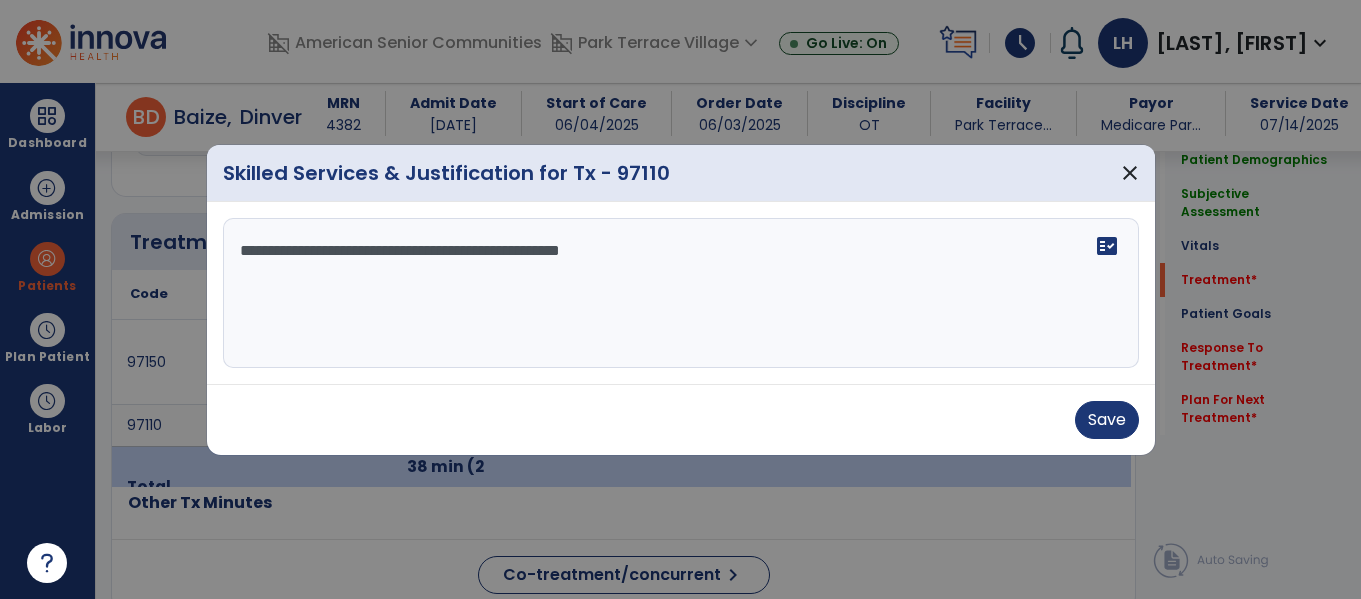 click on "**********" at bounding box center (681, 293) 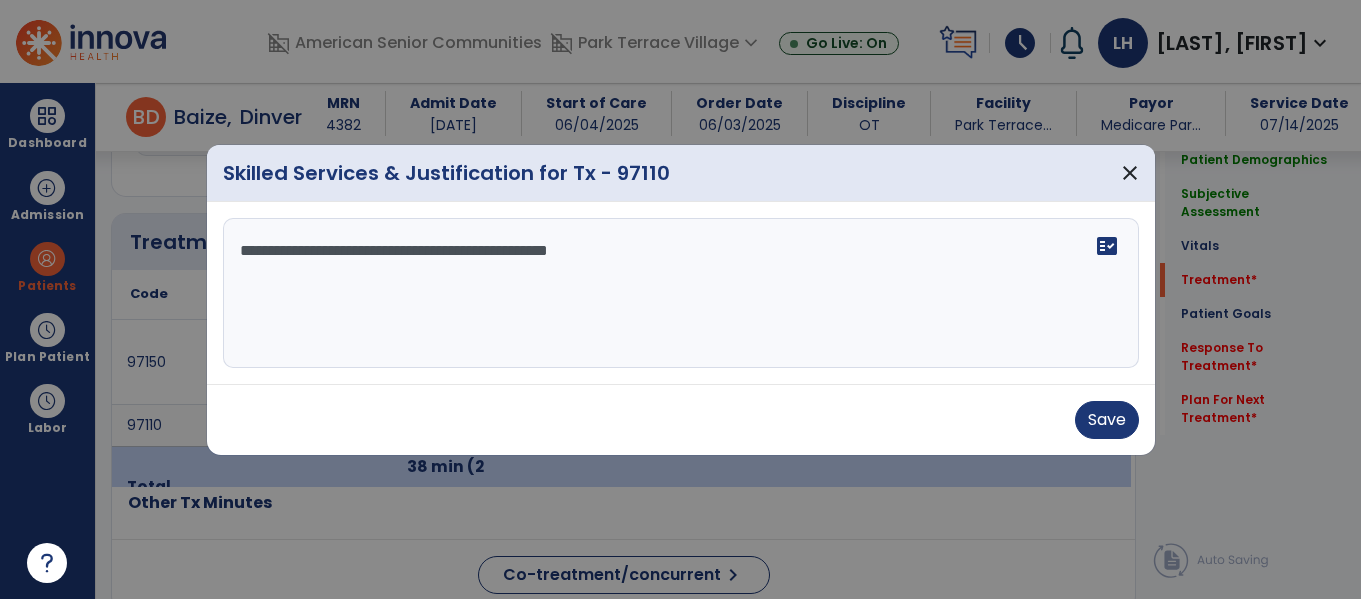 click on "**********" at bounding box center [681, 293] 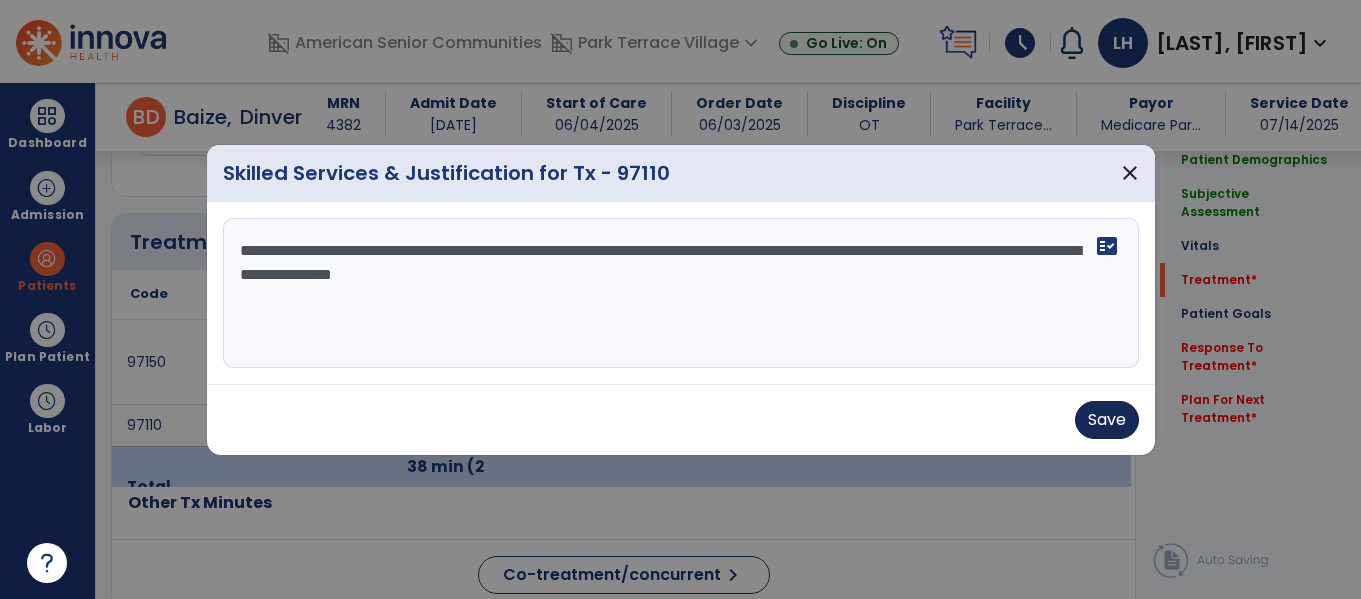 type on "**********" 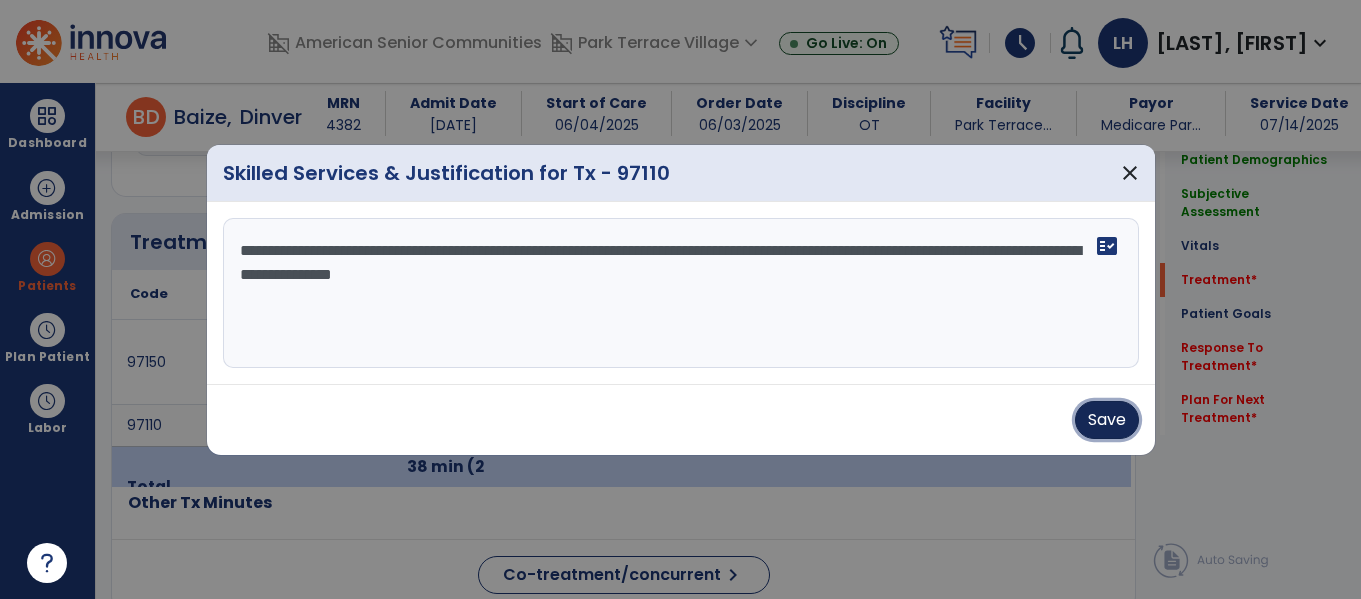 click on "Save" at bounding box center [1107, 420] 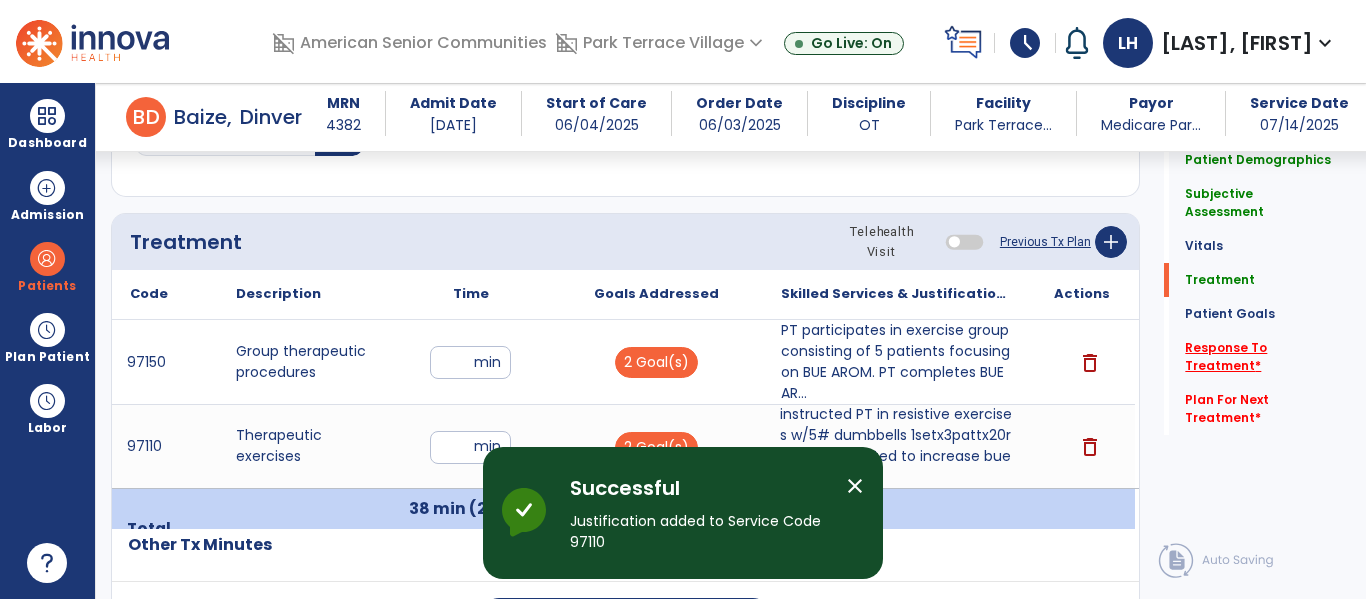 click on "Response To Treatment   *" 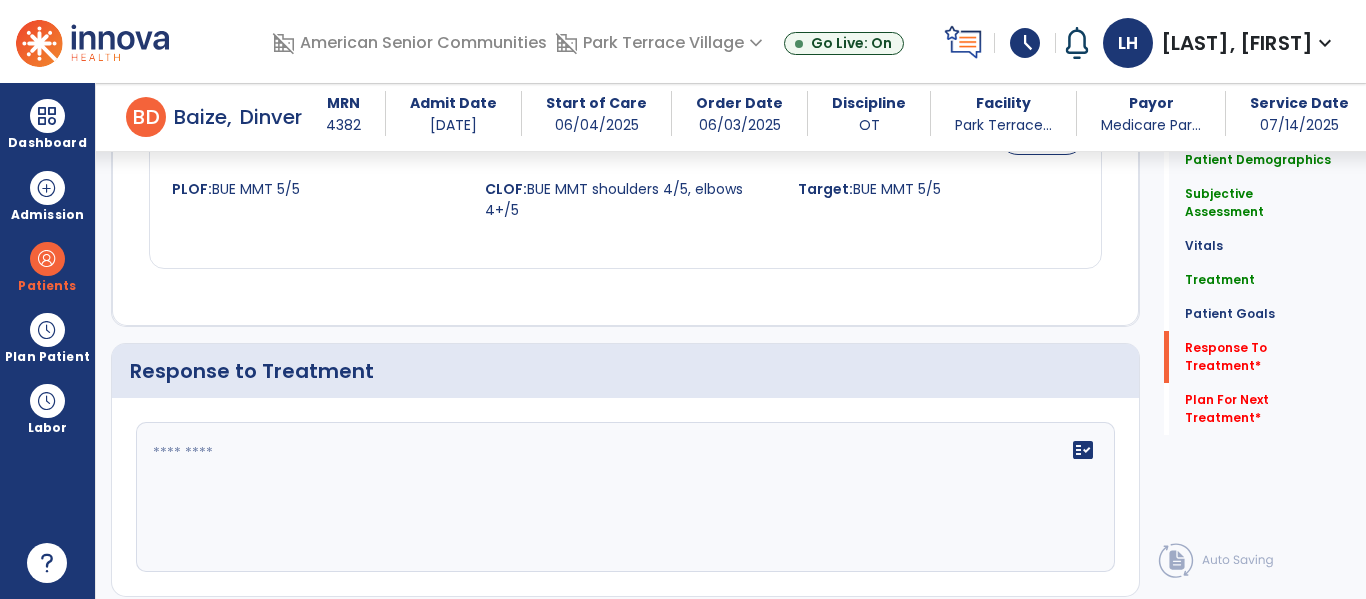 scroll, scrollTop: 3214, scrollLeft: 0, axis: vertical 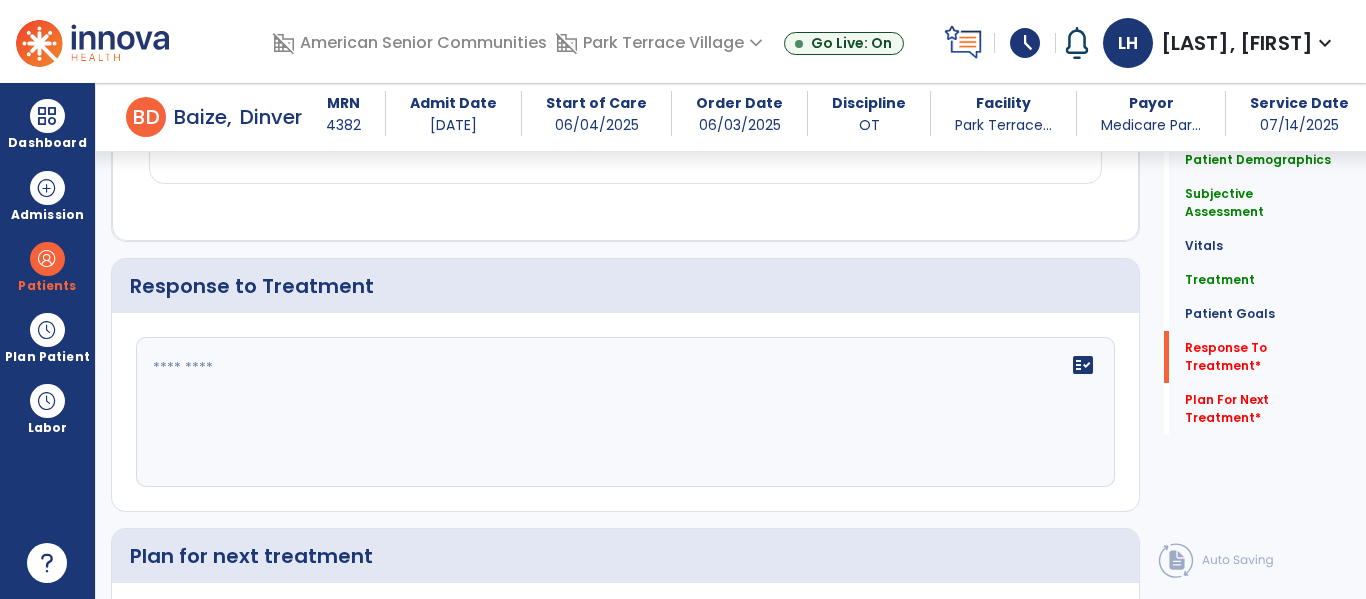click 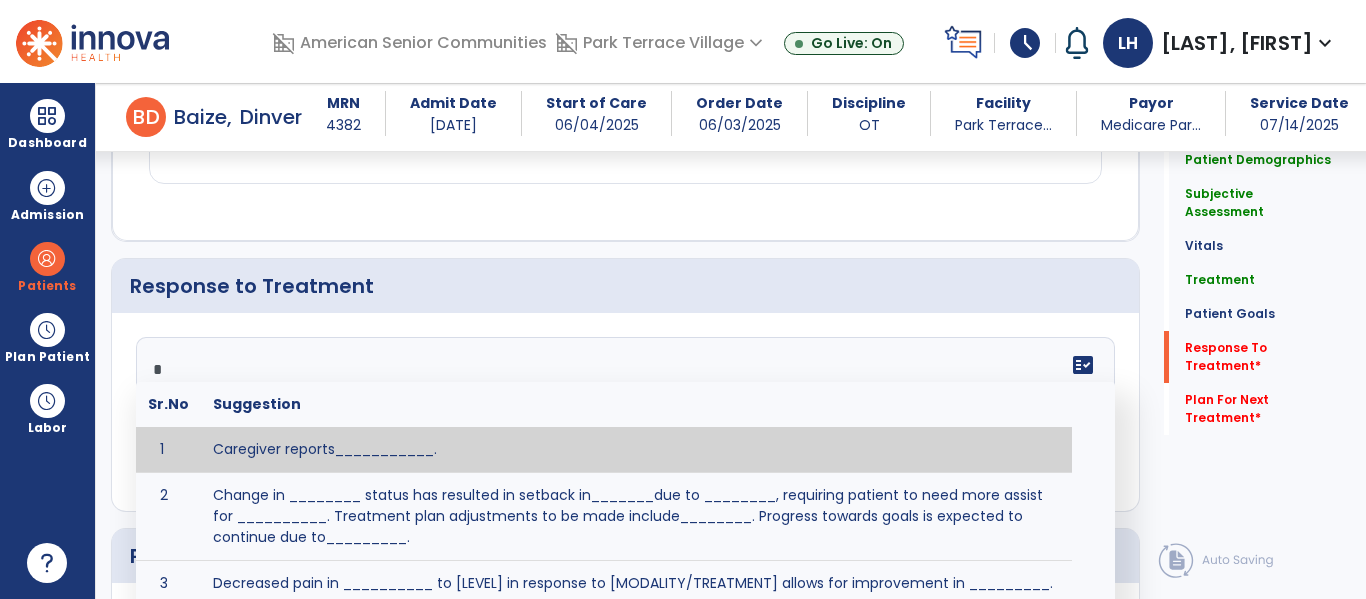 type on "**" 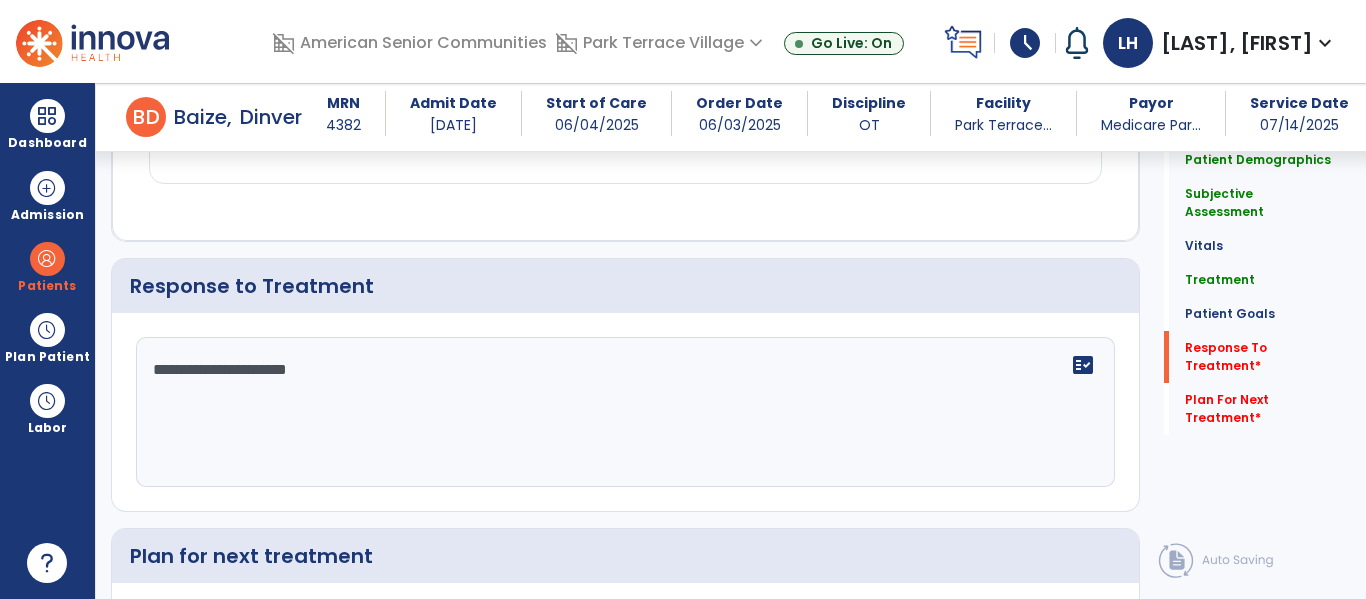 type on "**********" 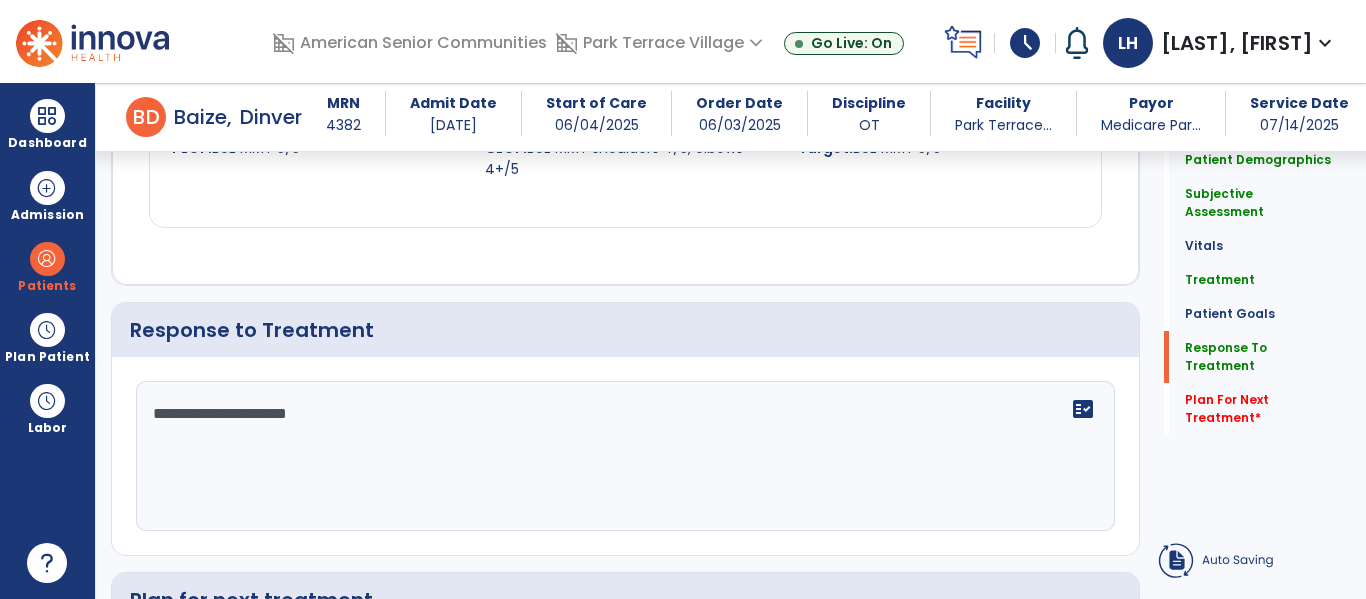 scroll, scrollTop: 3222, scrollLeft: 0, axis: vertical 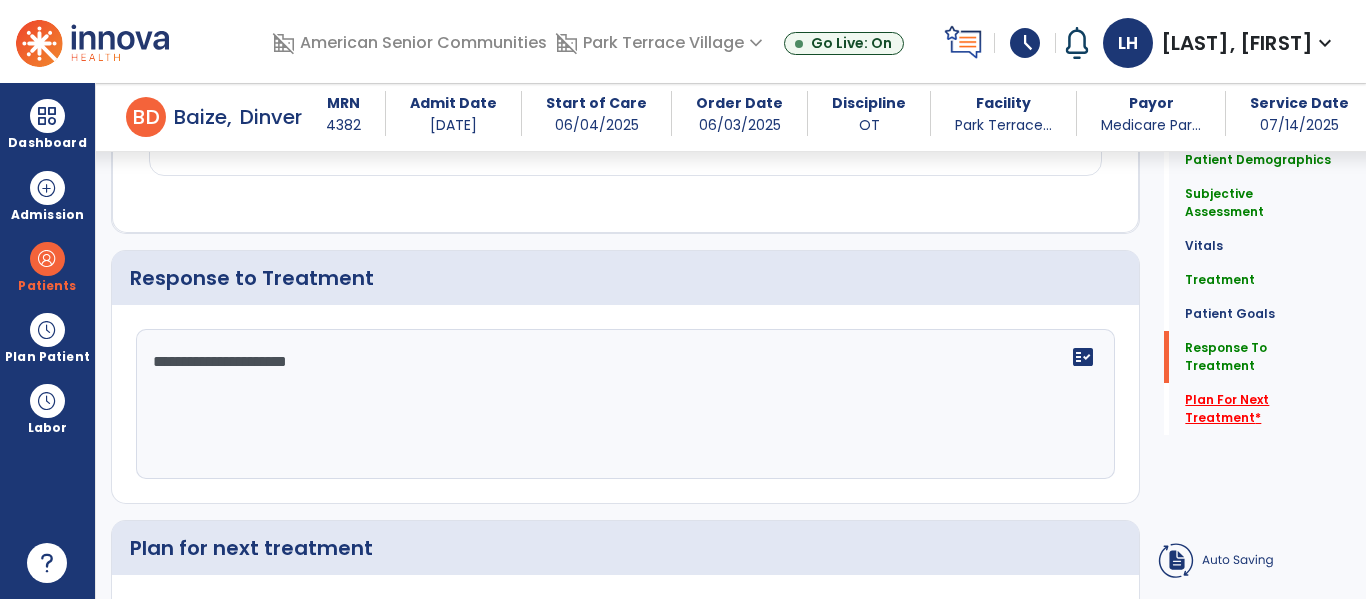 type on "**********" 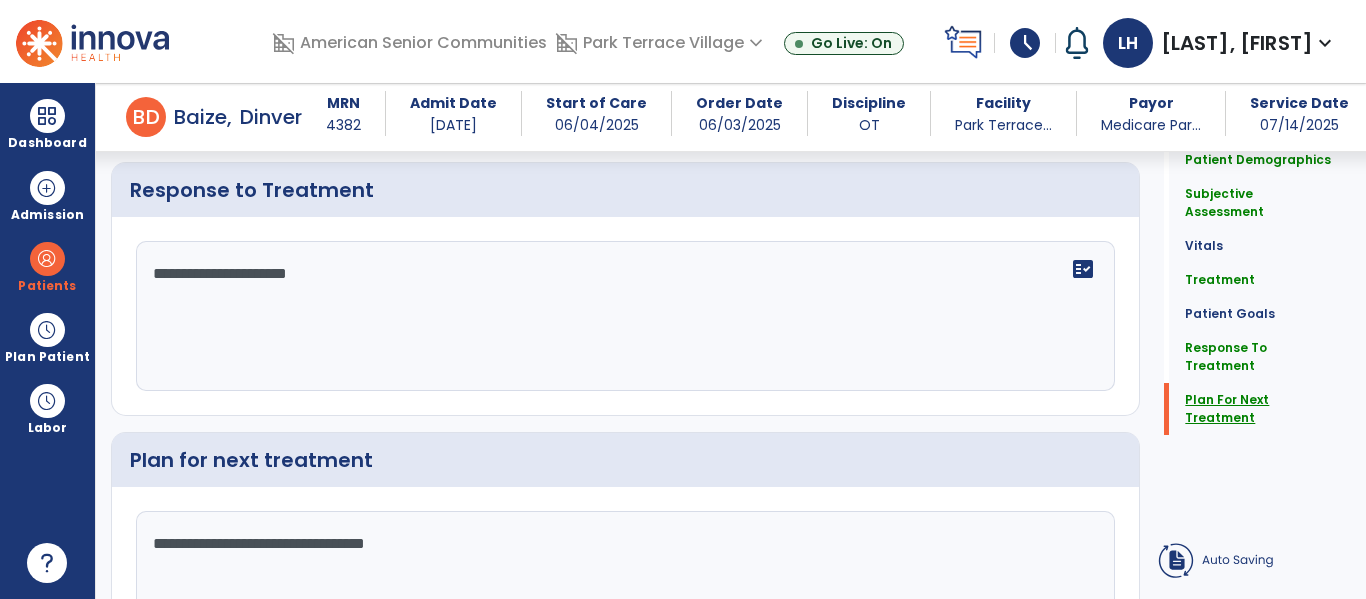 click on "Plan For Next Treatment" 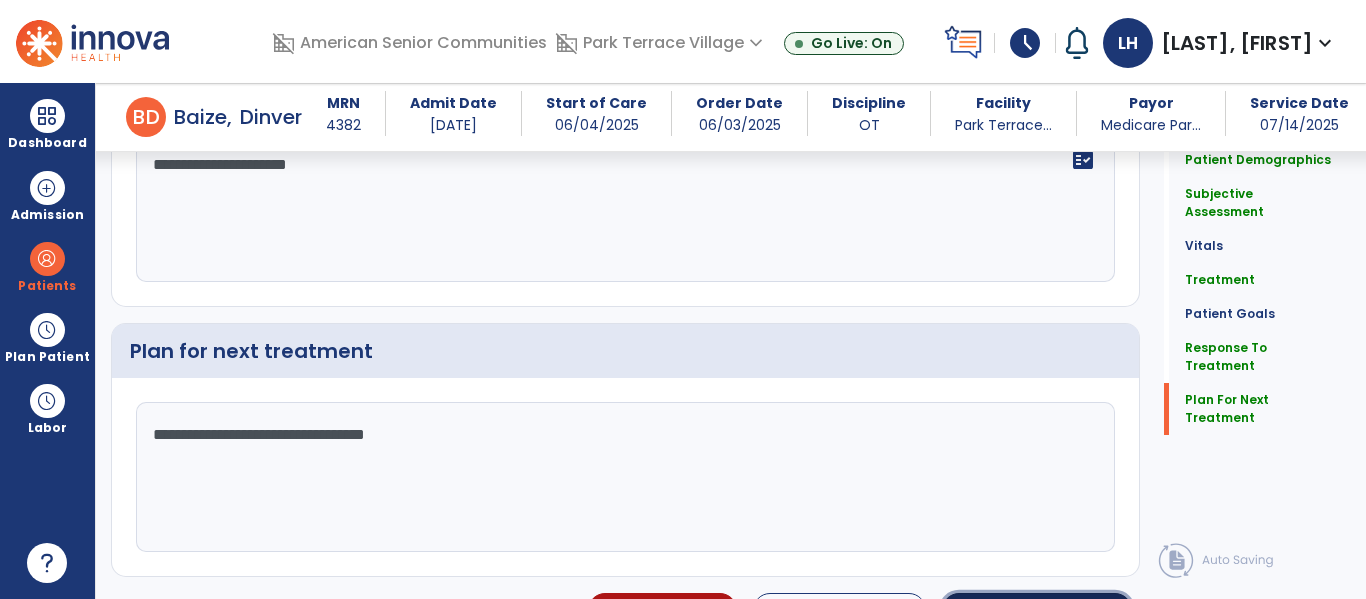click on "Sign Doc" 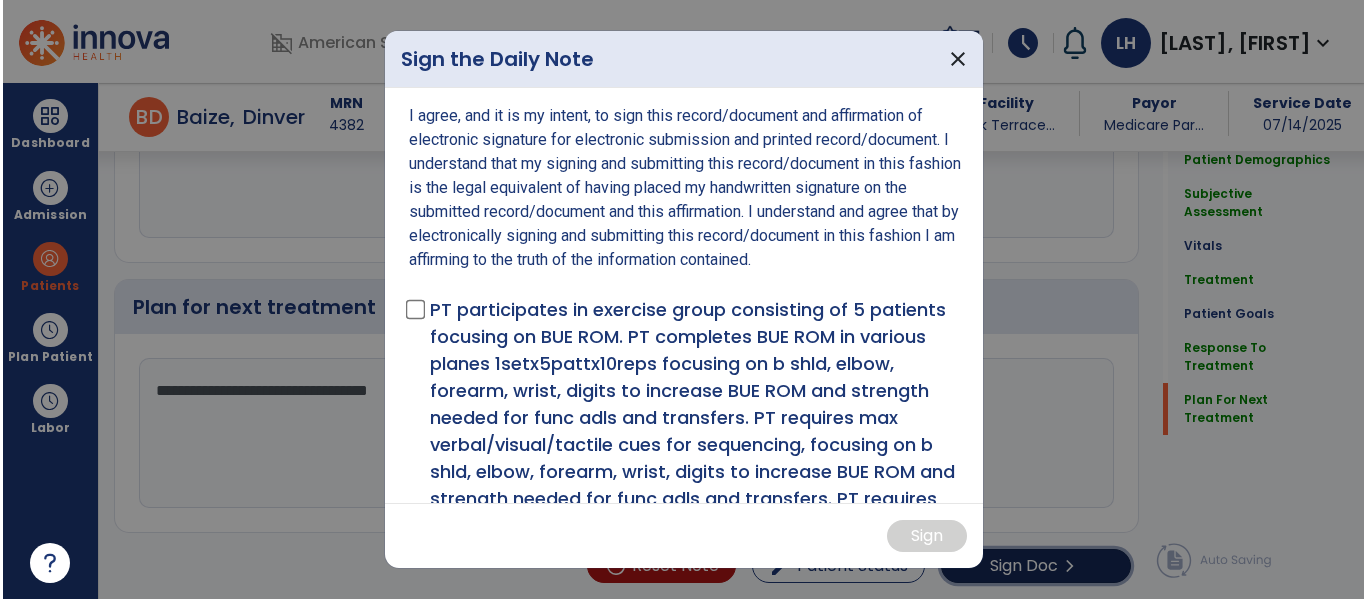scroll, scrollTop: 3461, scrollLeft: 0, axis: vertical 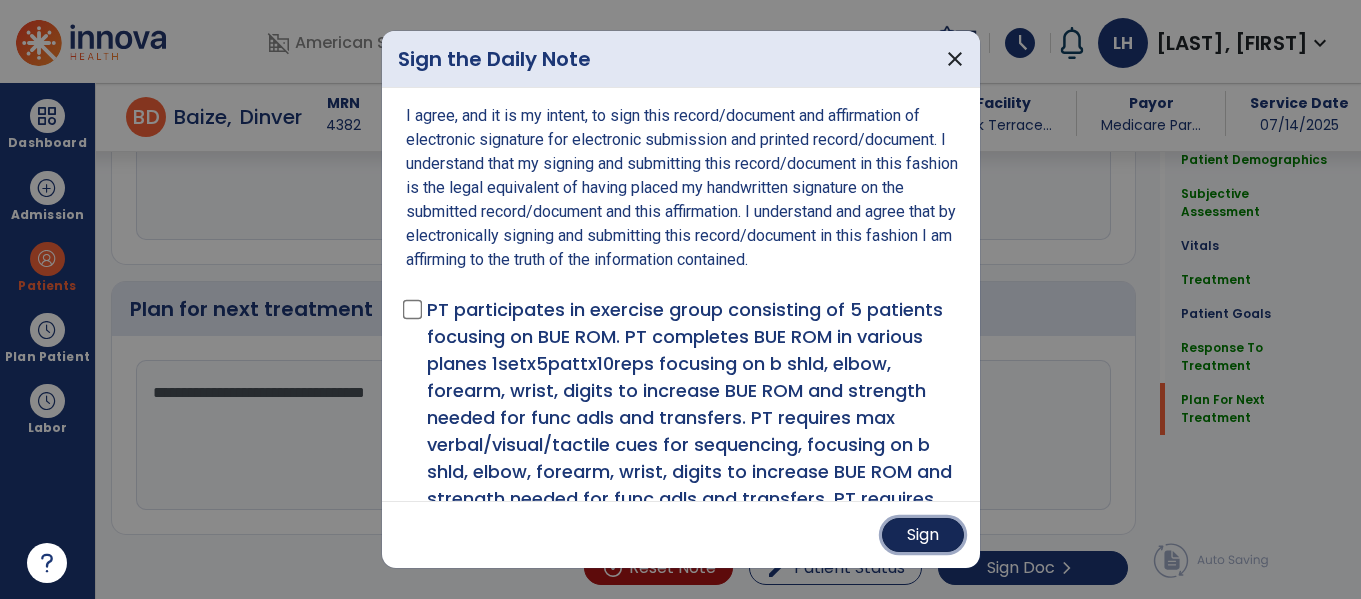 click on "Sign" at bounding box center (923, 535) 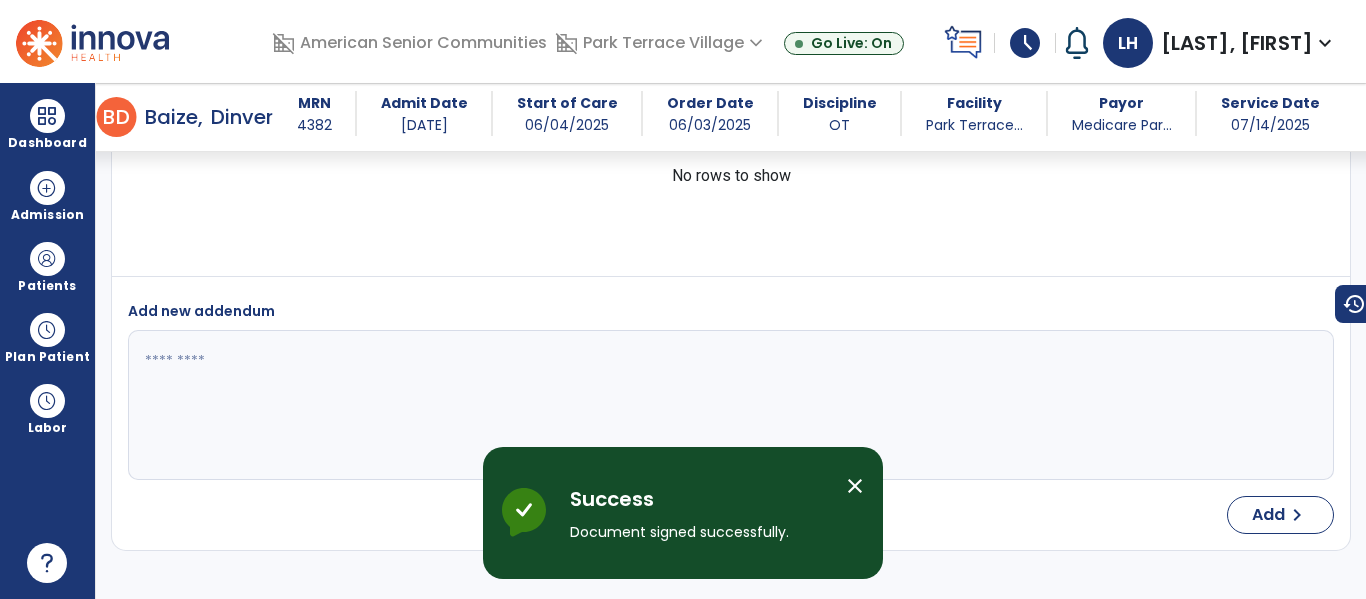 scroll, scrollTop: 5353, scrollLeft: 0, axis: vertical 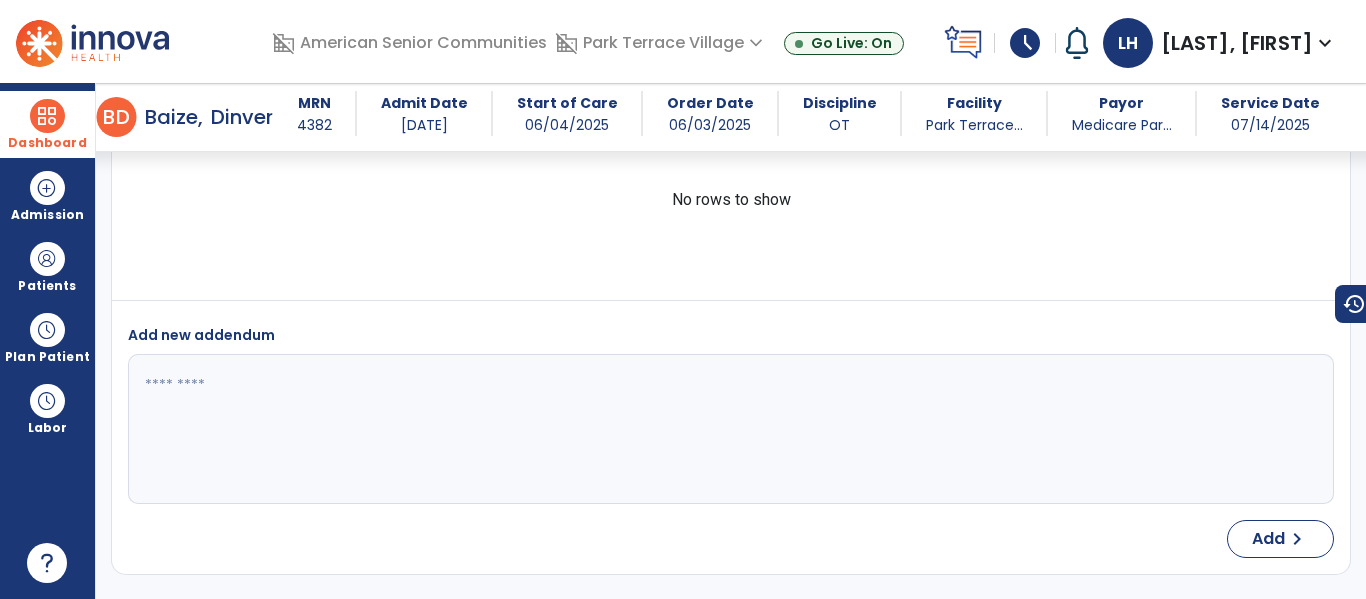 click on "Dashboard" at bounding box center [47, 124] 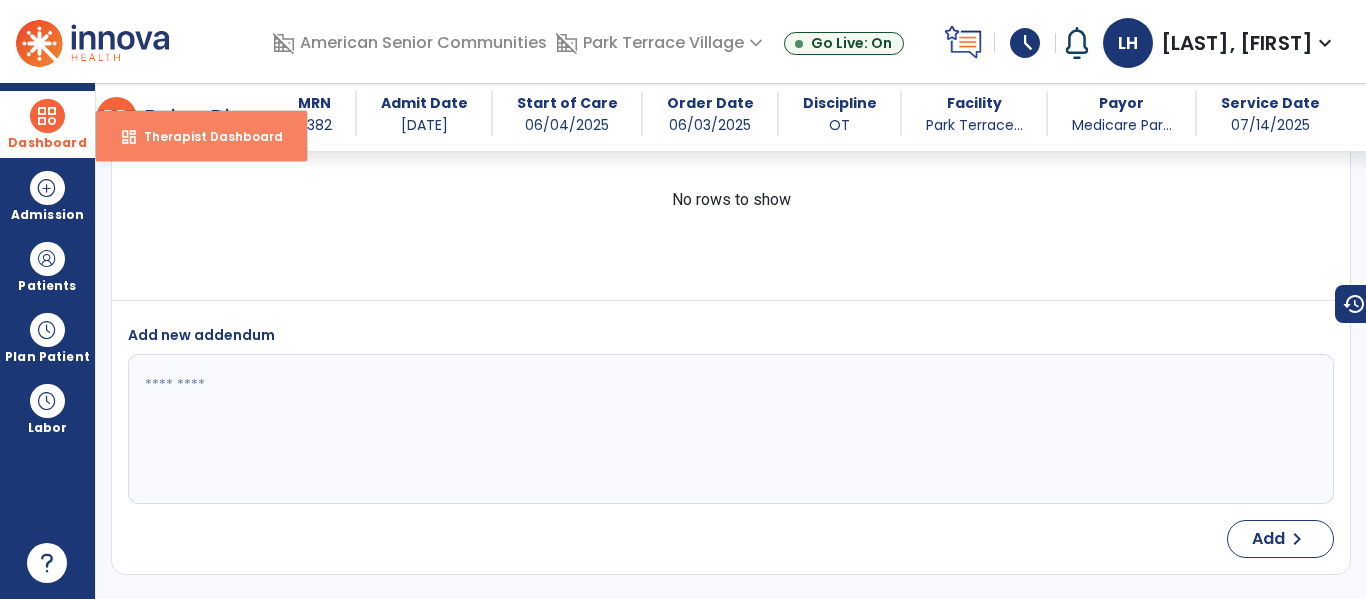 click on "Therapist Dashboard" at bounding box center [205, 136] 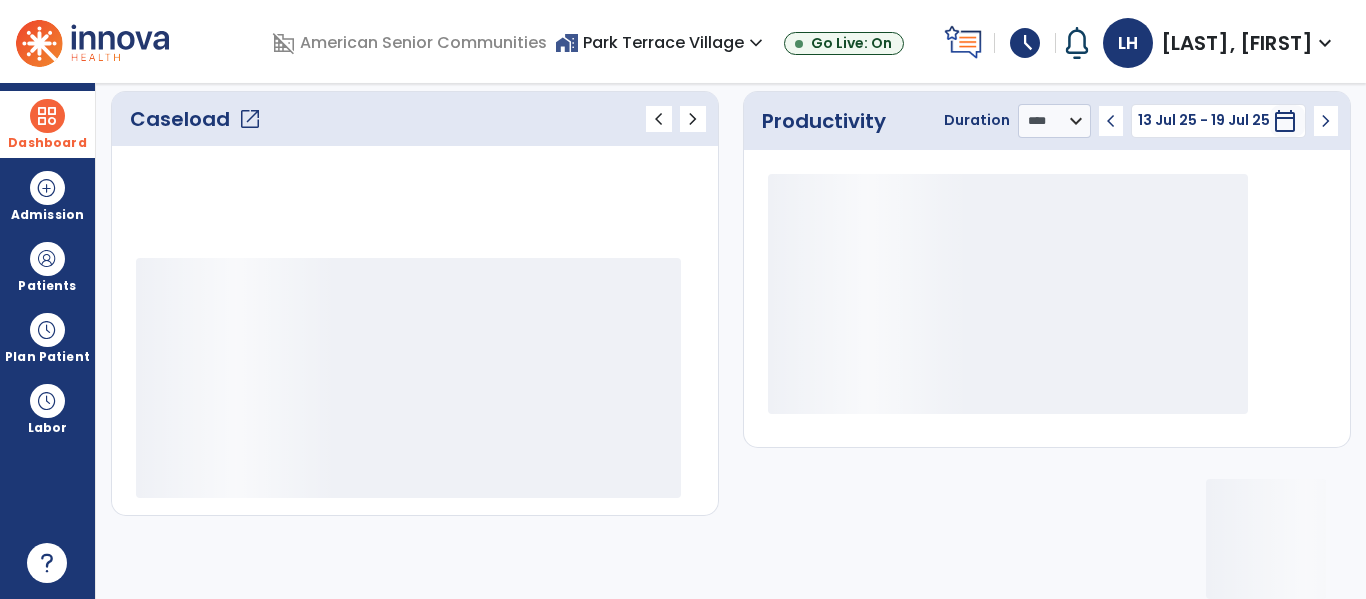 scroll, scrollTop: 276, scrollLeft: 0, axis: vertical 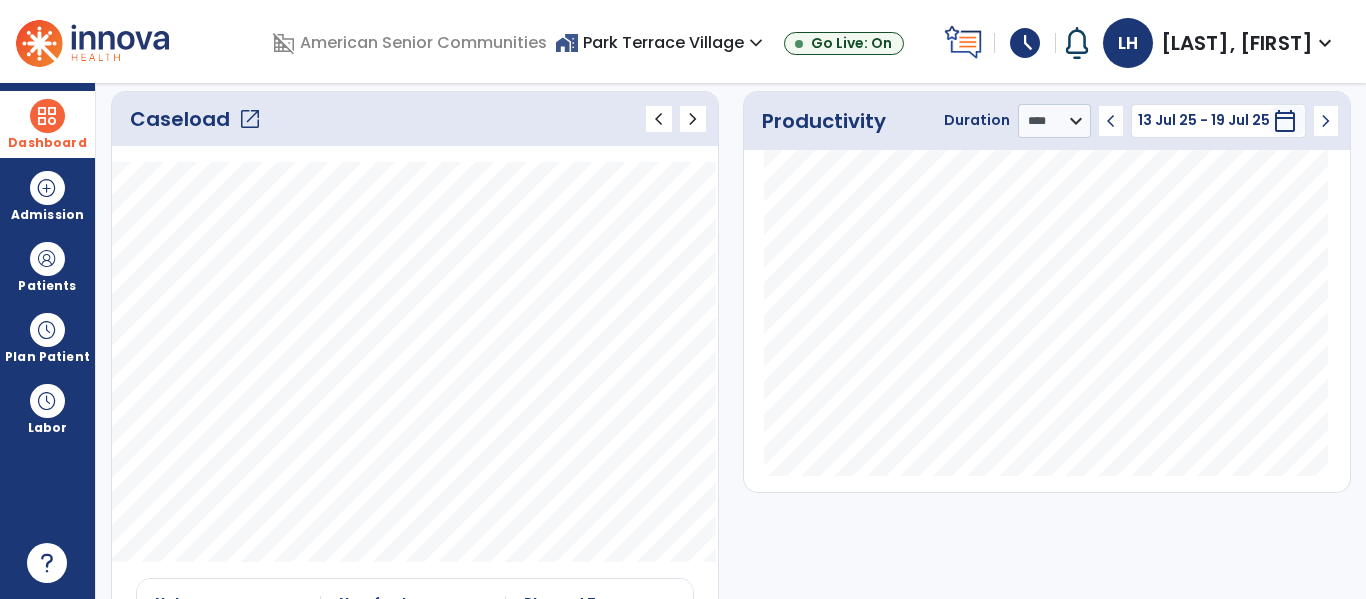 click on "open_in_new" 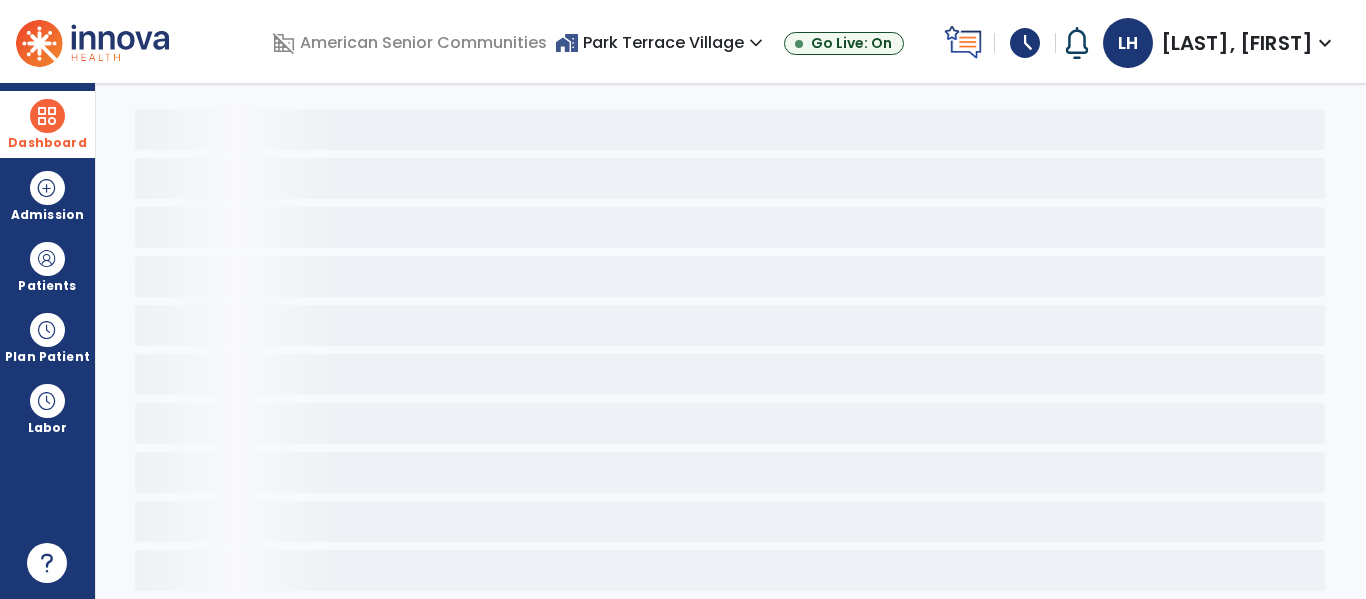 scroll, scrollTop: 78, scrollLeft: 0, axis: vertical 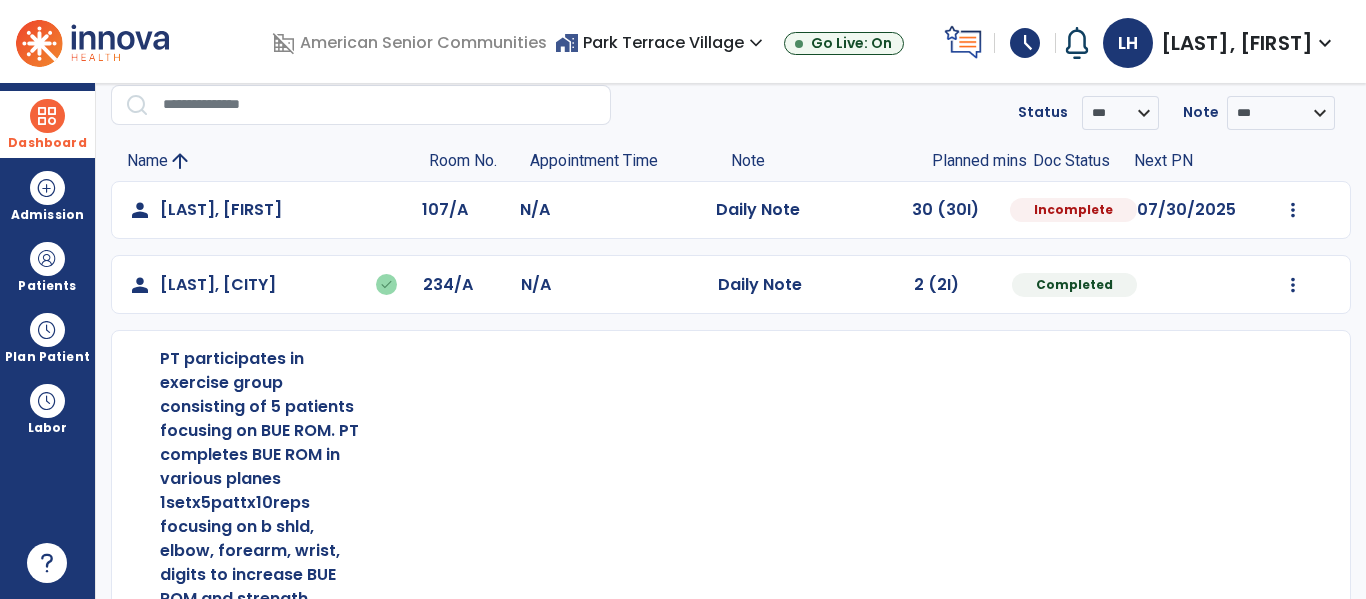 click at bounding box center [1293, 210] 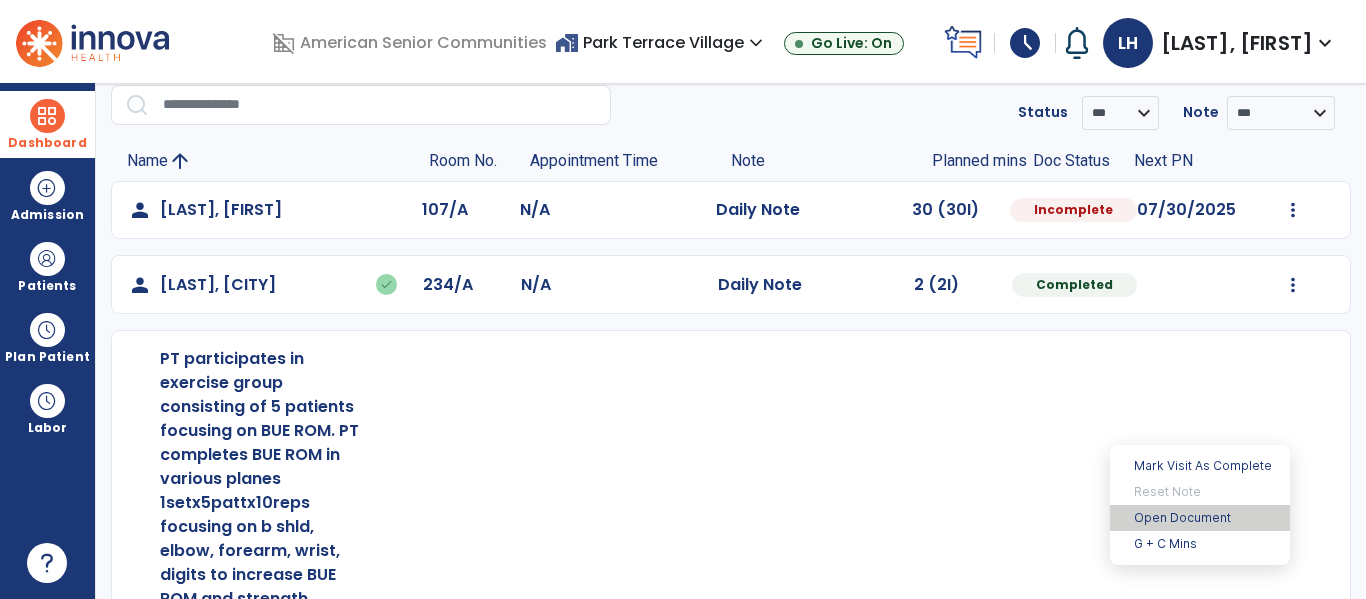 click on "Open Document" at bounding box center [1200, 518] 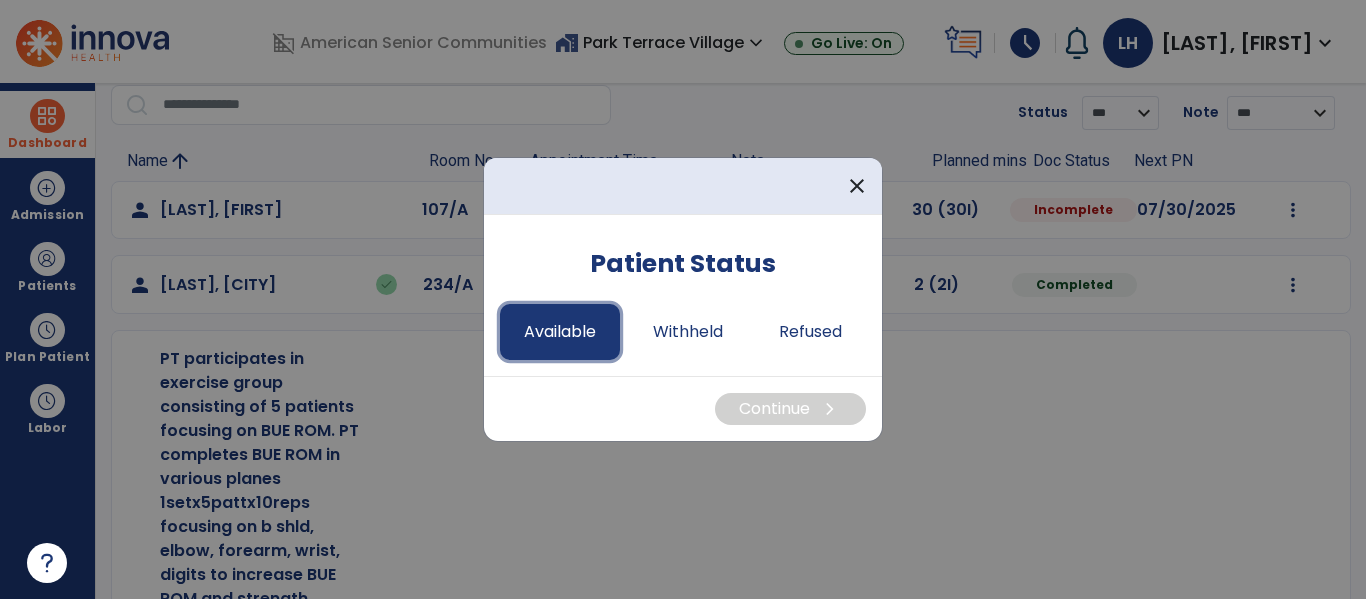 click on "Available" at bounding box center (560, 332) 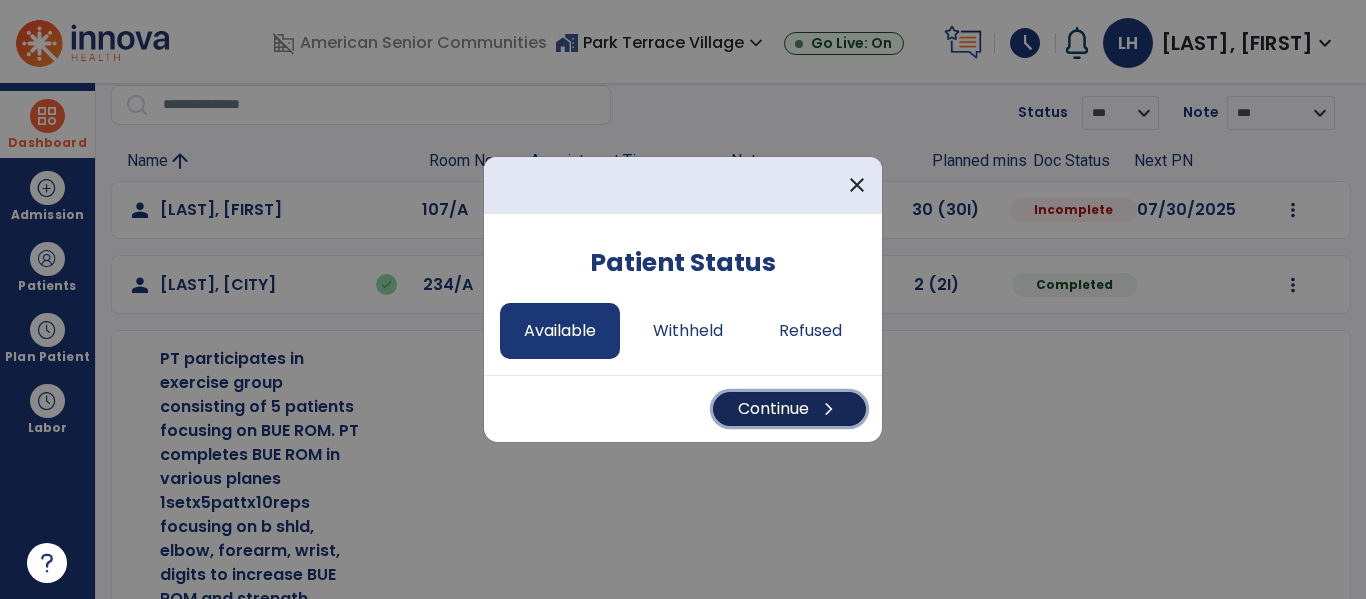 click on "Continue   chevron_right" at bounding box center (789, 409) 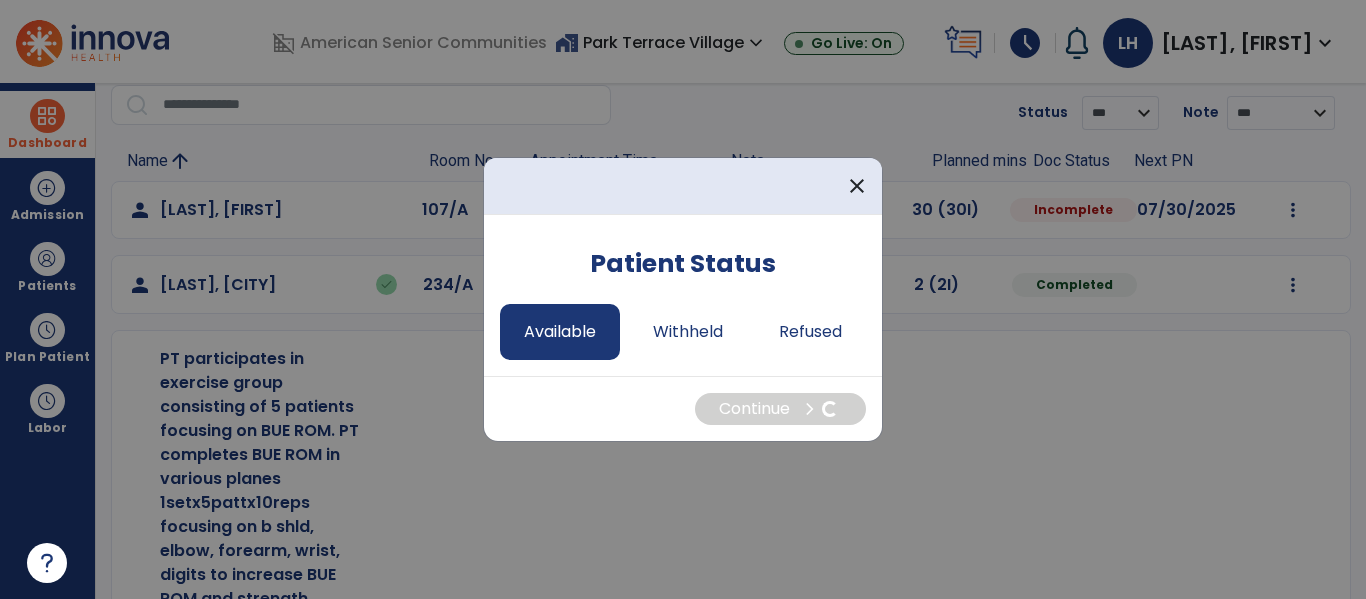 select on "*" 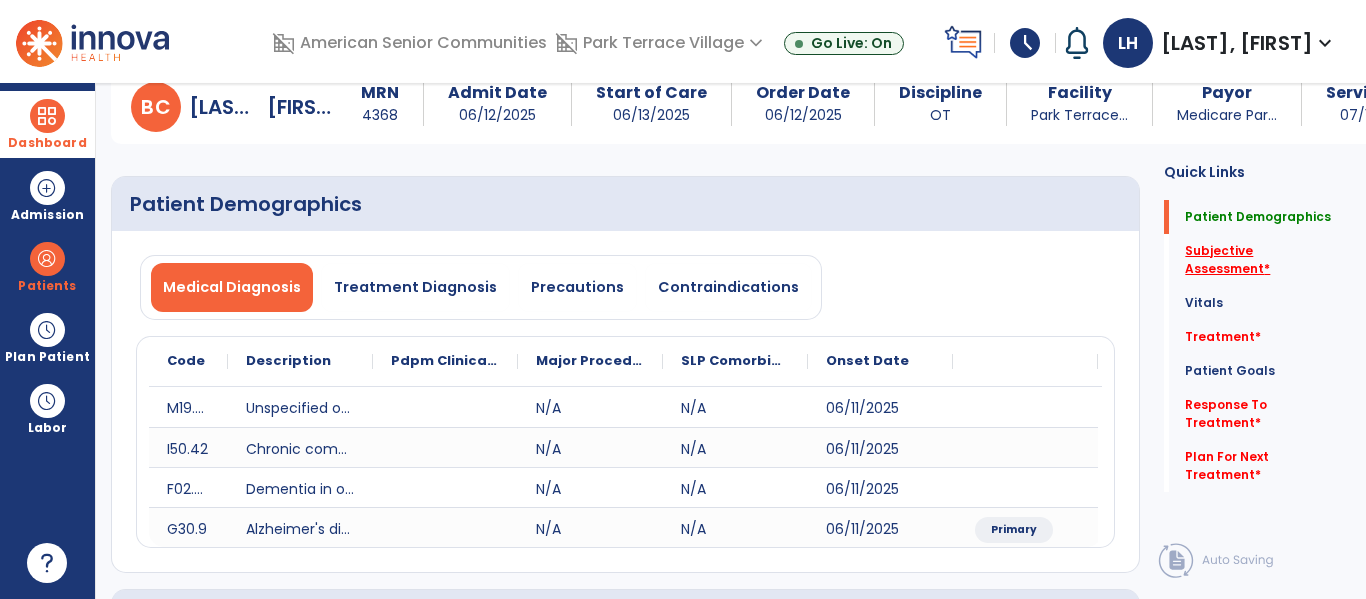 click on "Subjective Assessment   *" 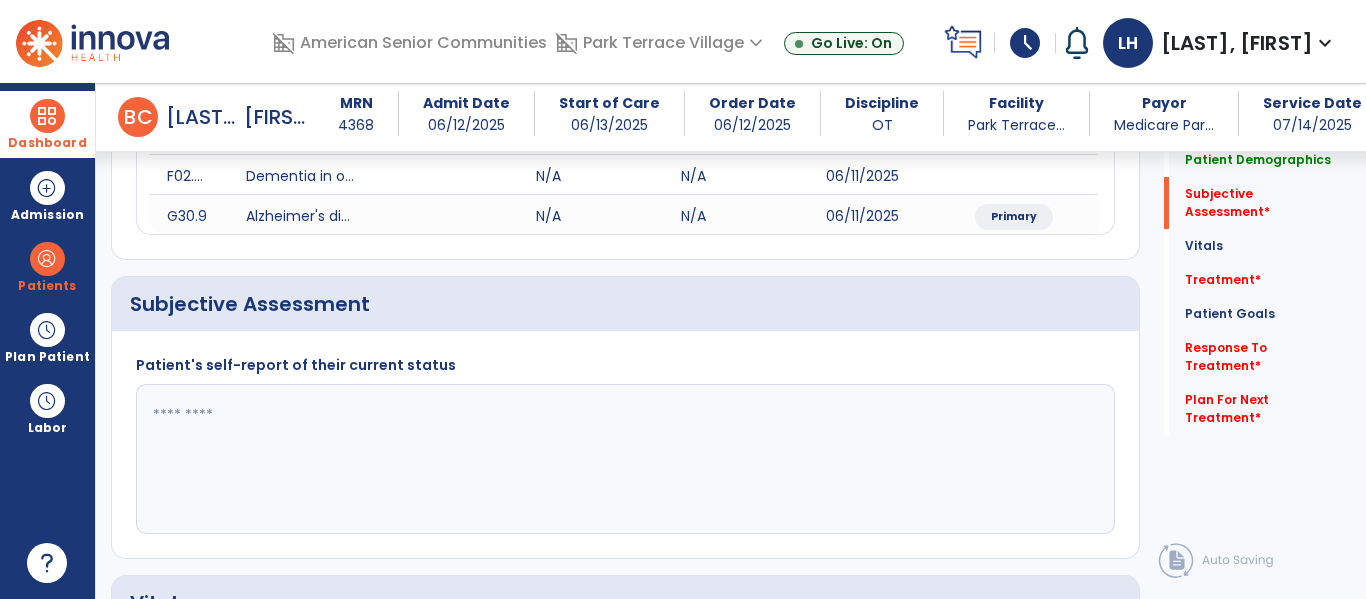 scroll, scrollTop: 467, scrollLeft: 0, axis: vertical 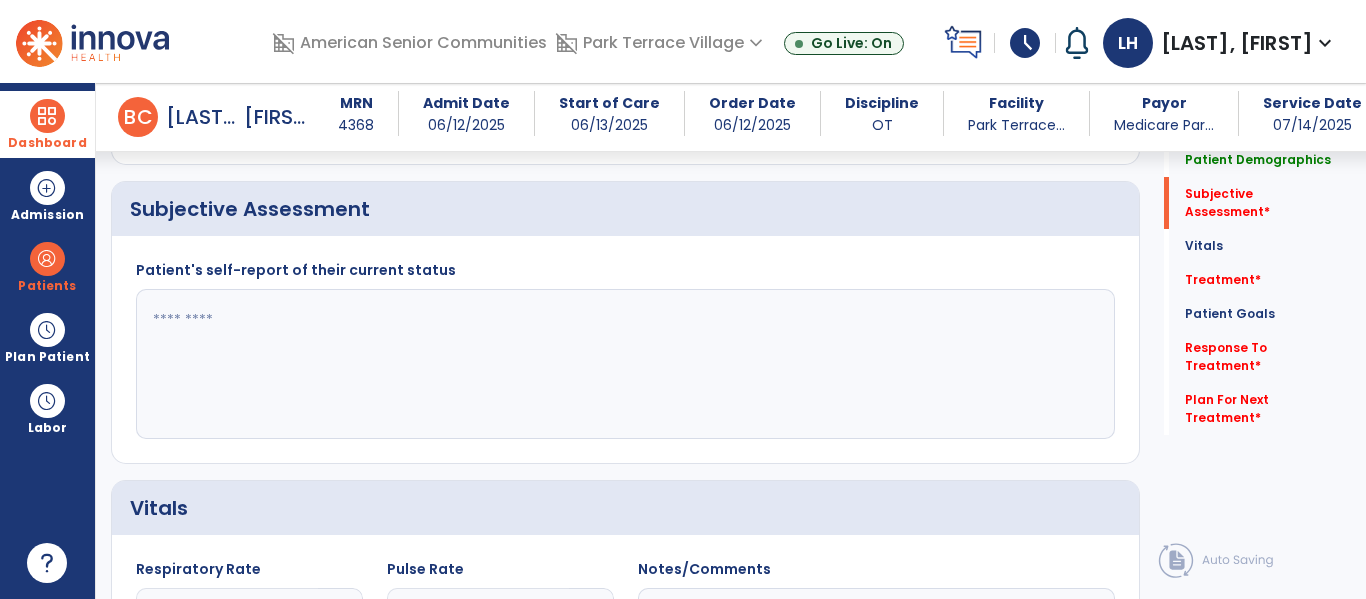 click 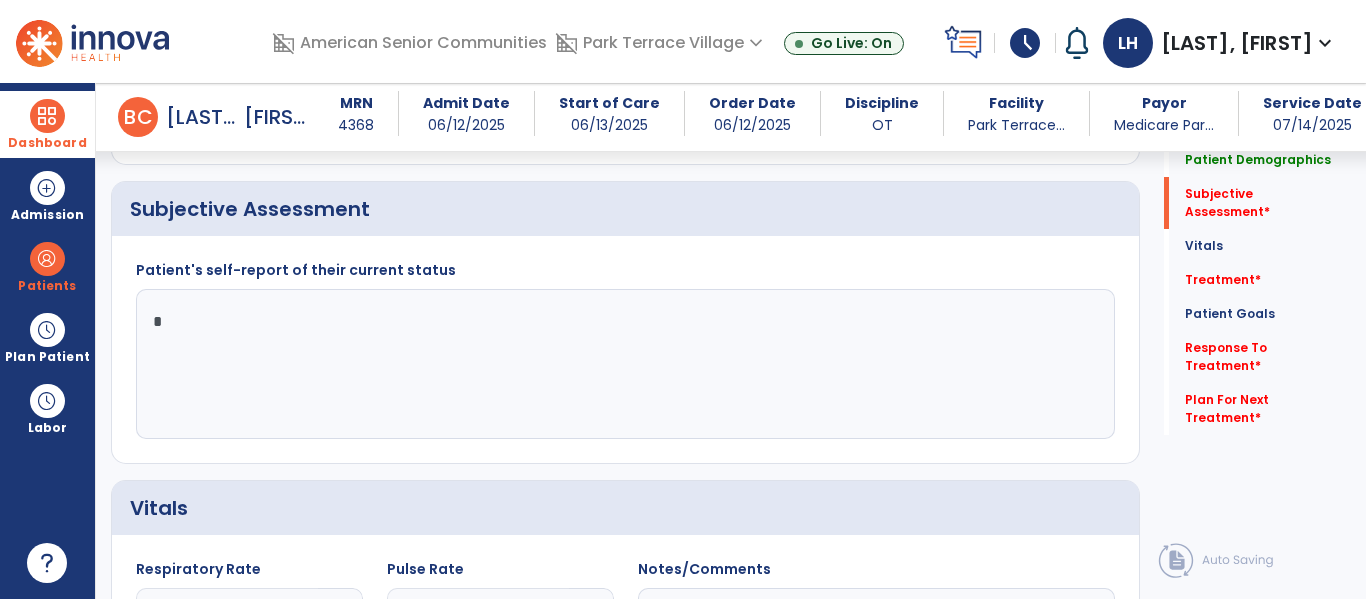 type on "**" 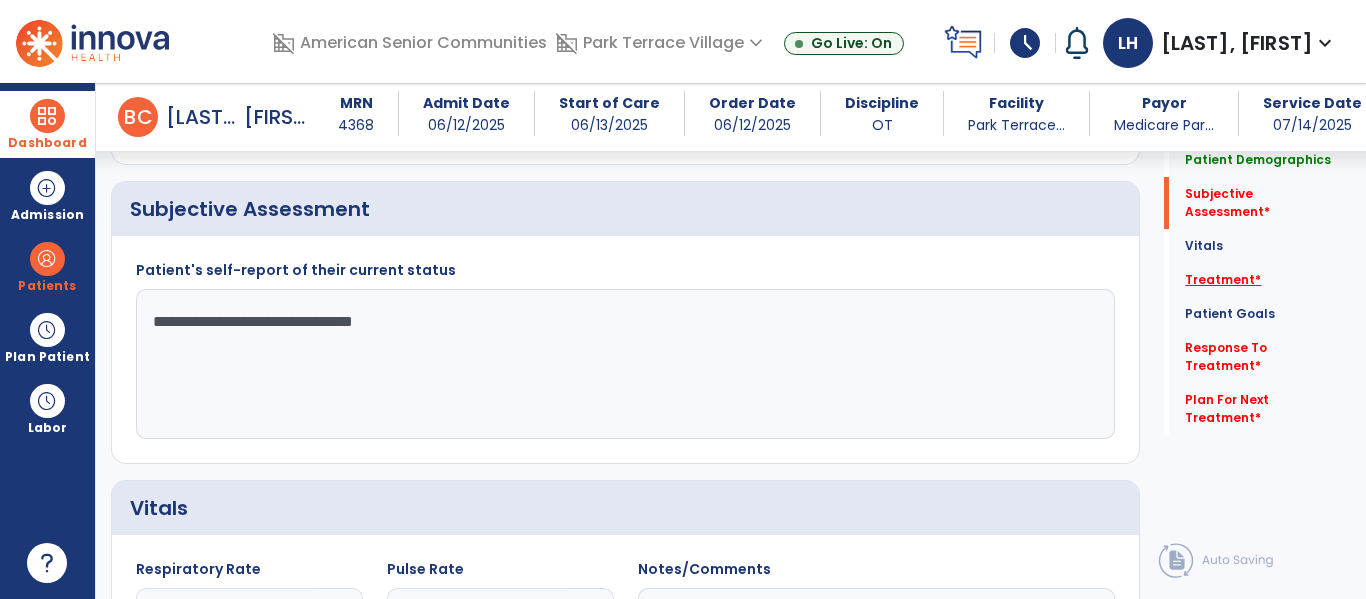 type on "**********" 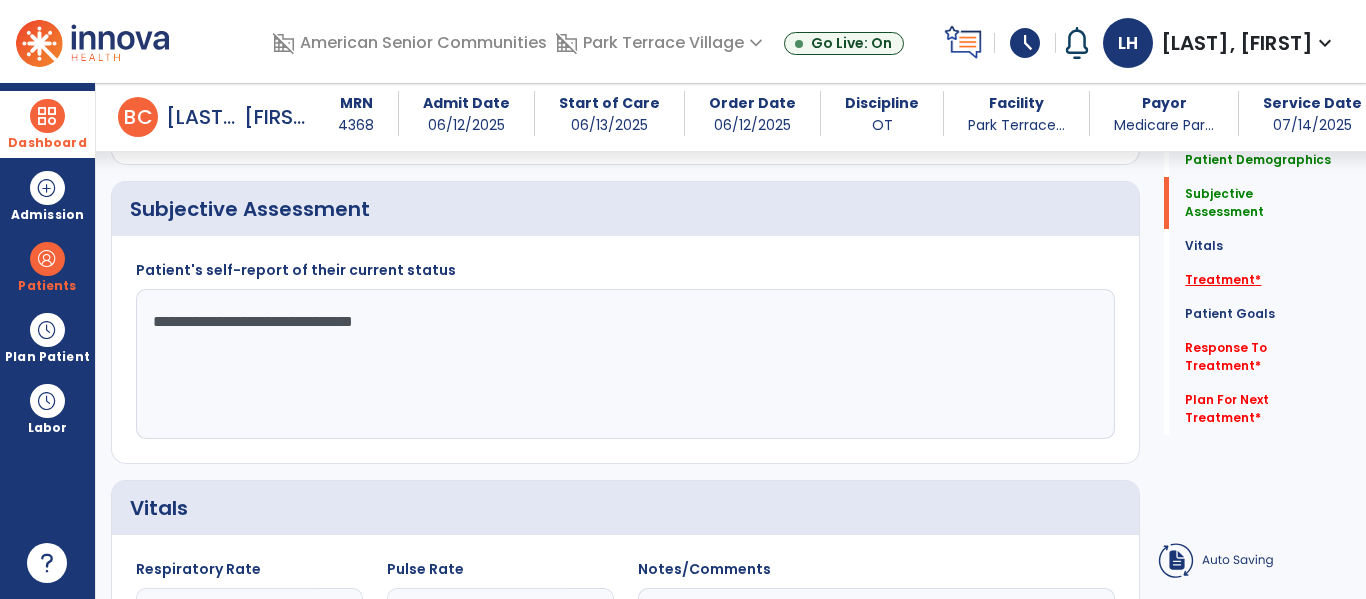 click on "Treatment   *" 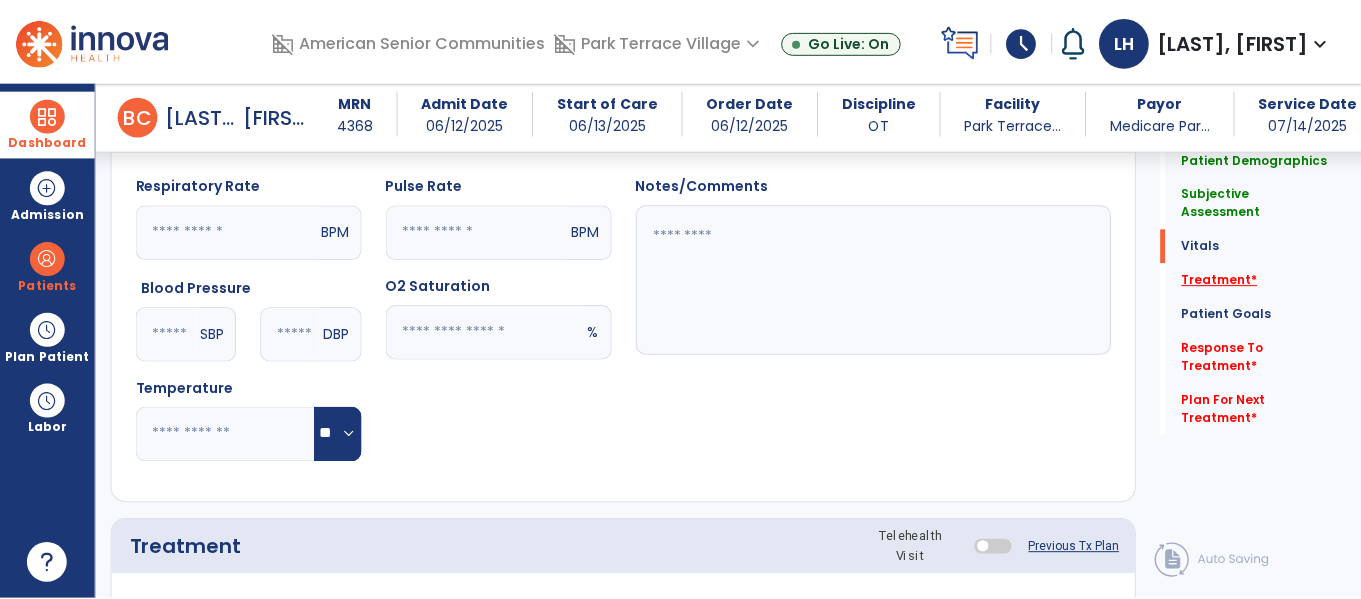 scroll, scrollTop: 1156, scrollLeft: 0, axis: vertical 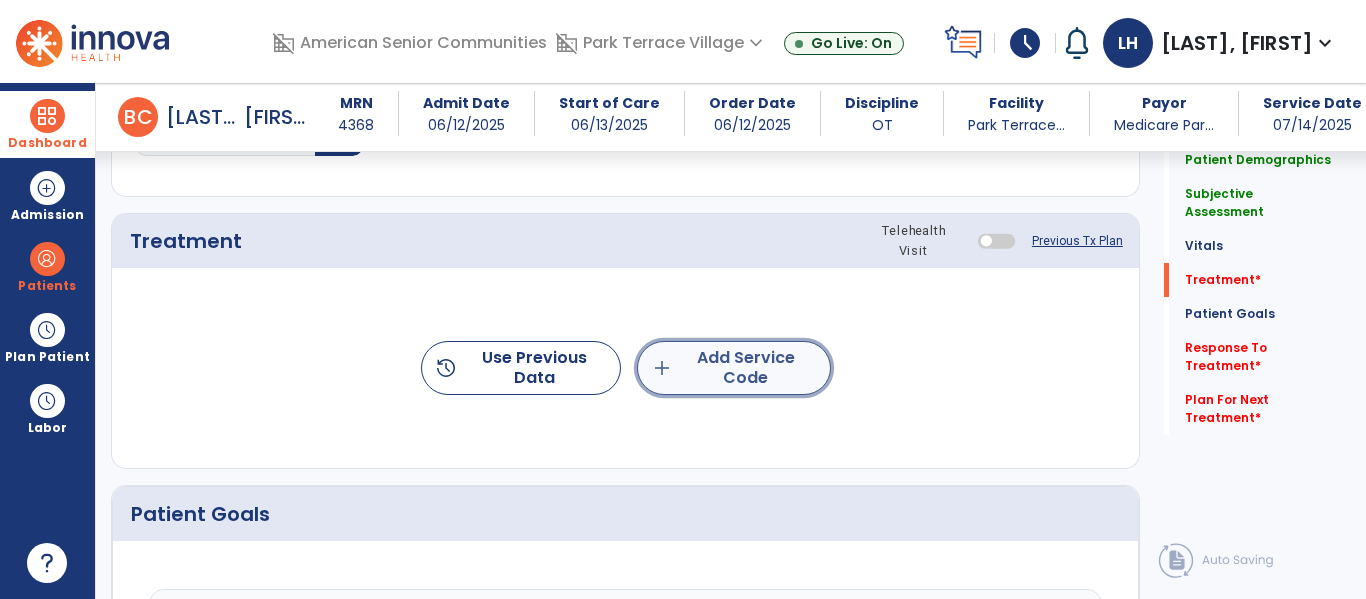 click on "add  Add Service Code" 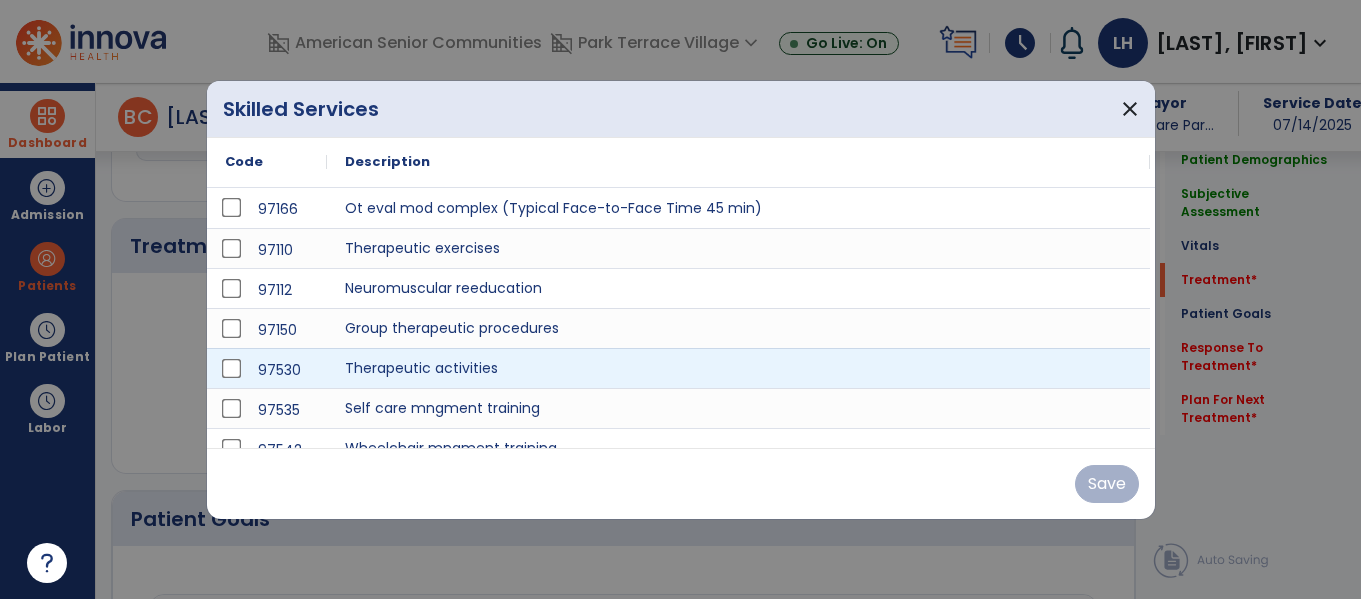 scroll, scrollTop: 1156, scrollLeft: 0, axis: vertical 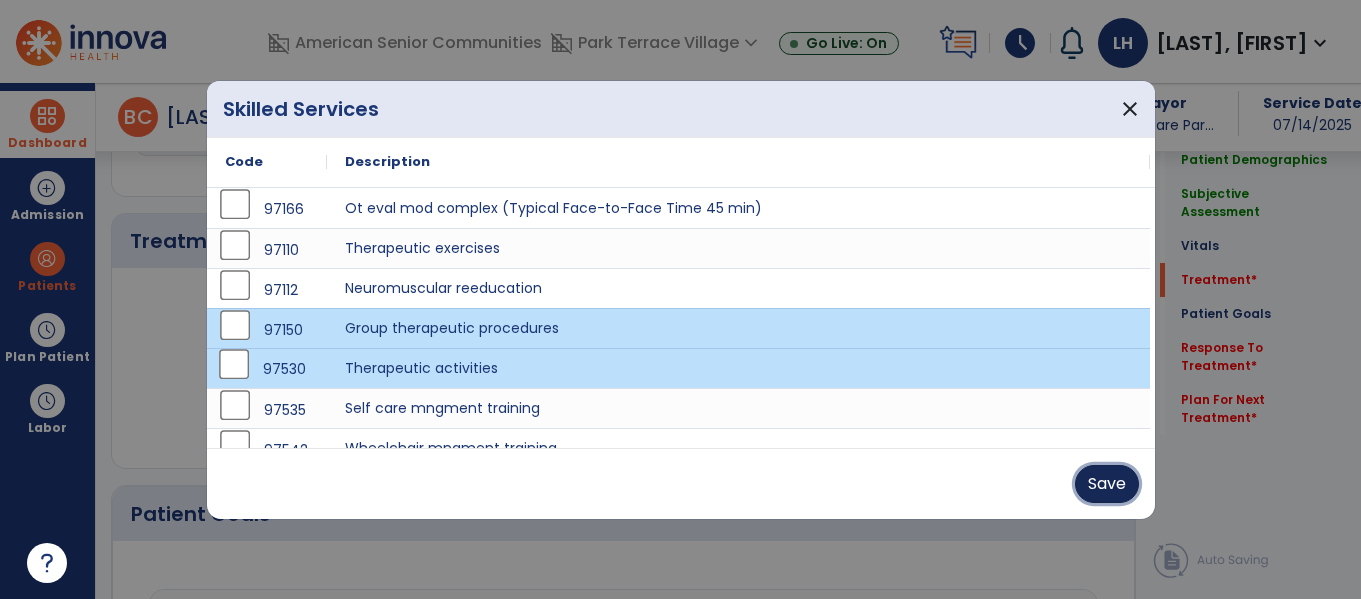 click on "Save" at bounding box center (1107, 484) 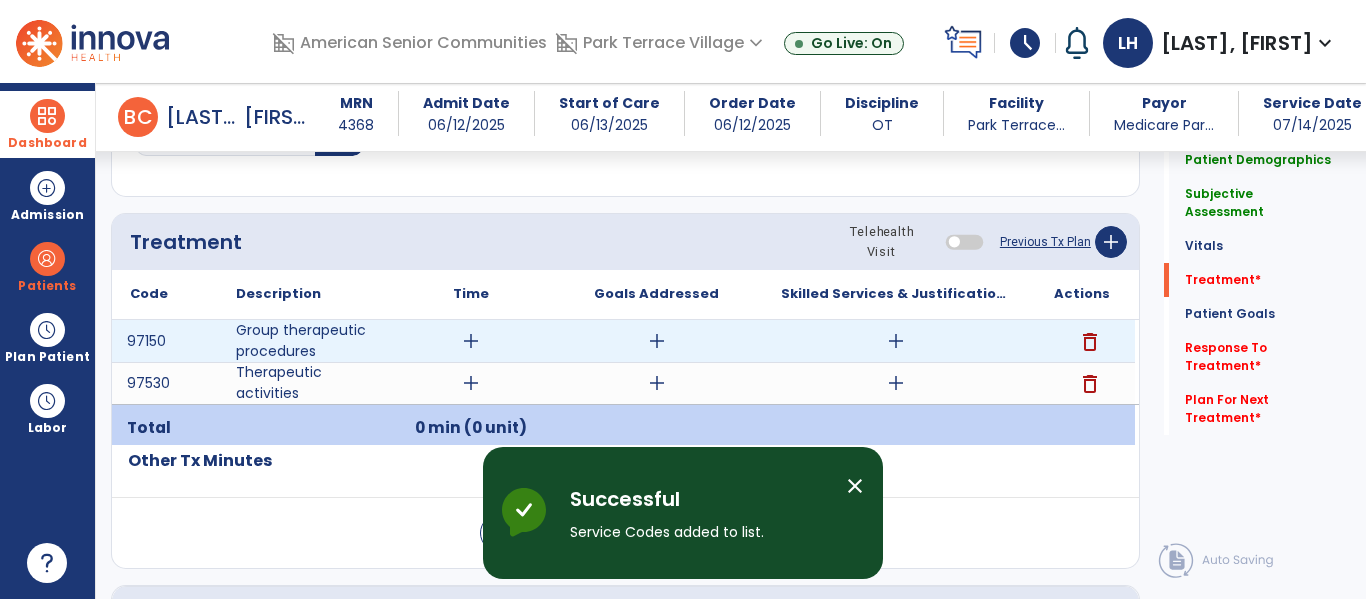 click on "add" at bounding box center (471, 341) 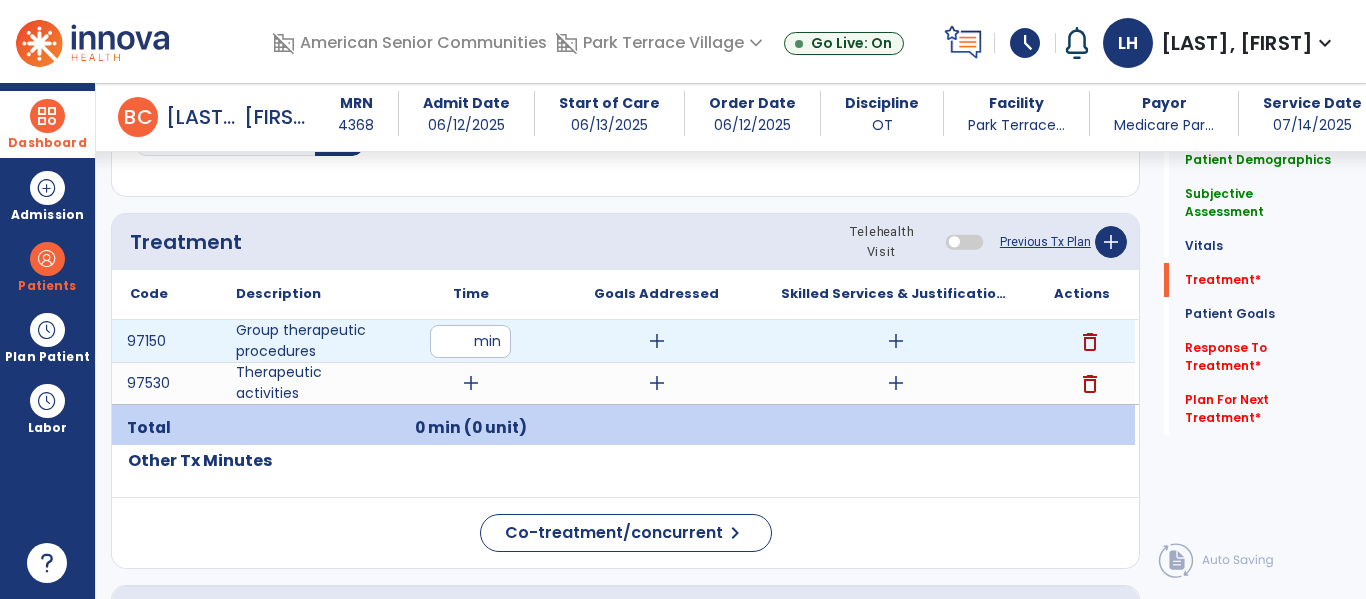 type on "**" 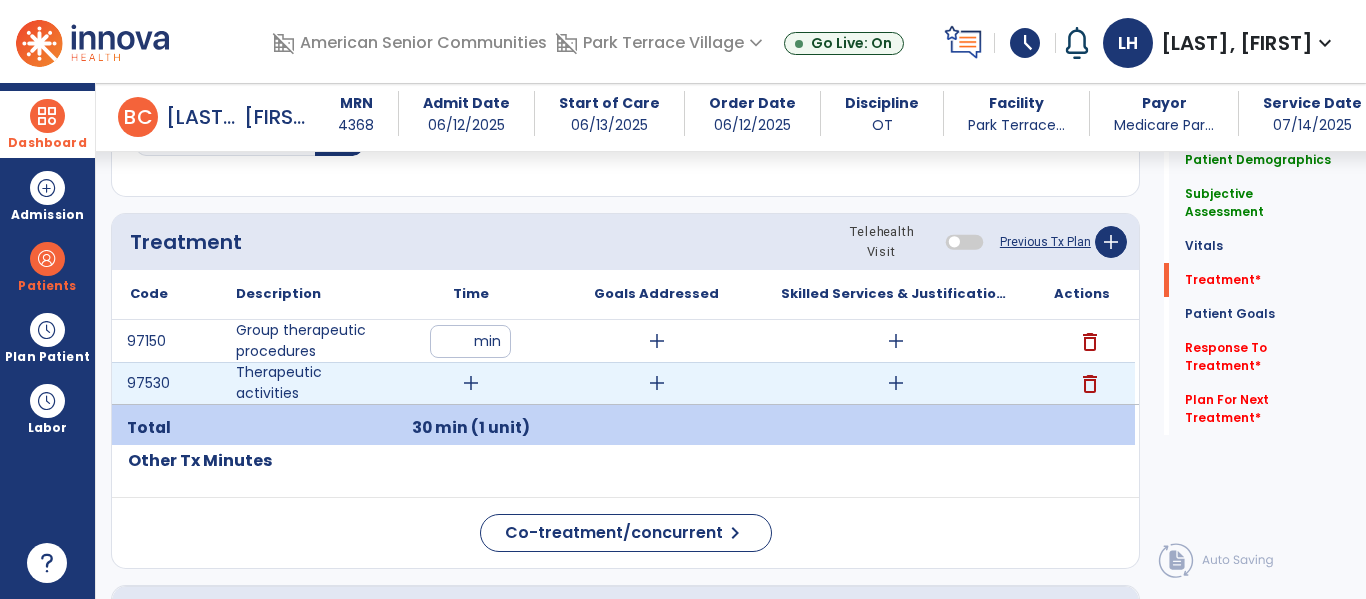 click on "add" at bounding box center [471, 383] 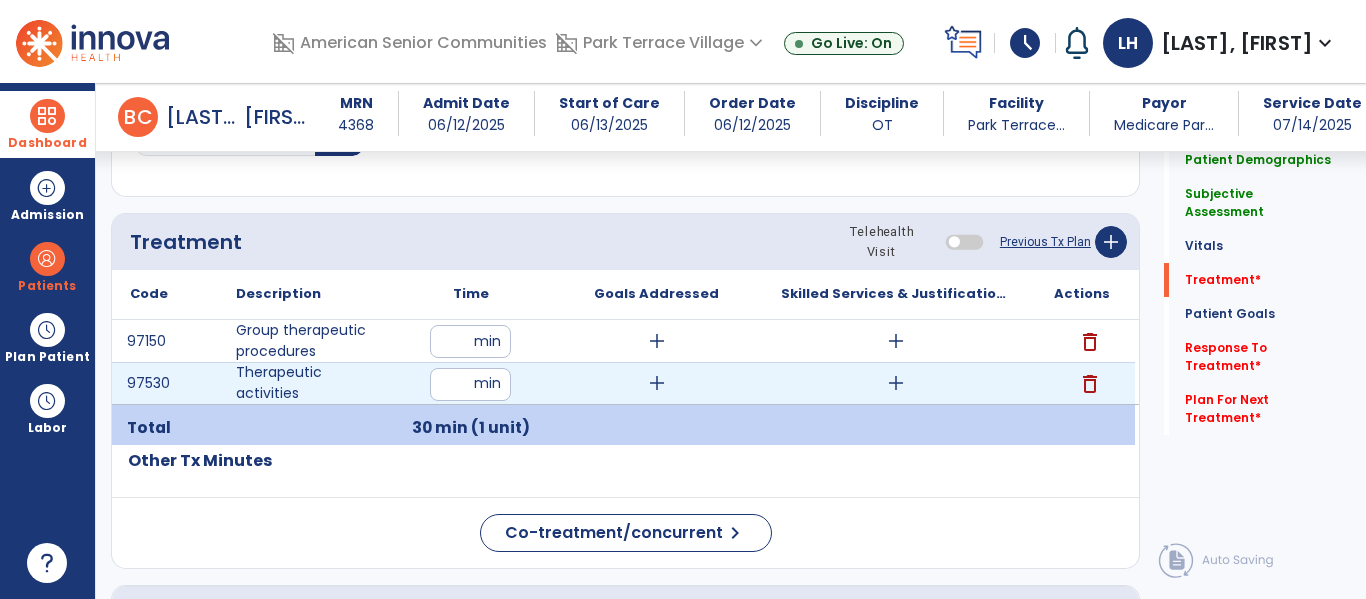 type on "*" 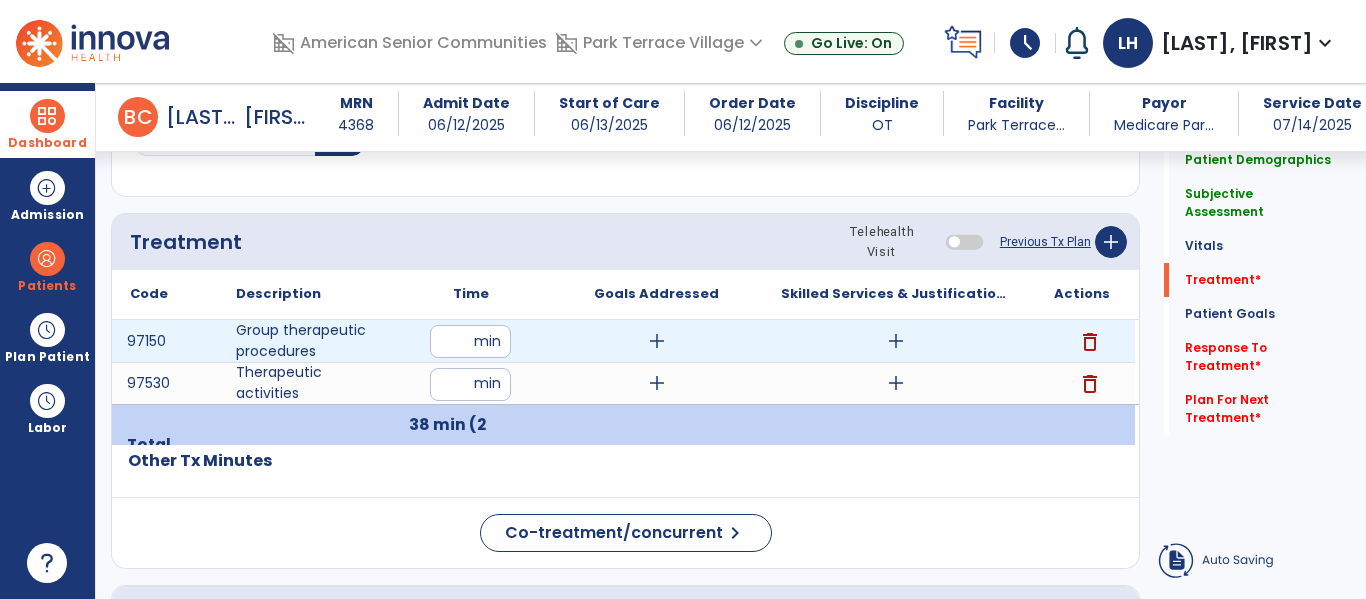 click on "add" at bounding box center [657, 341] 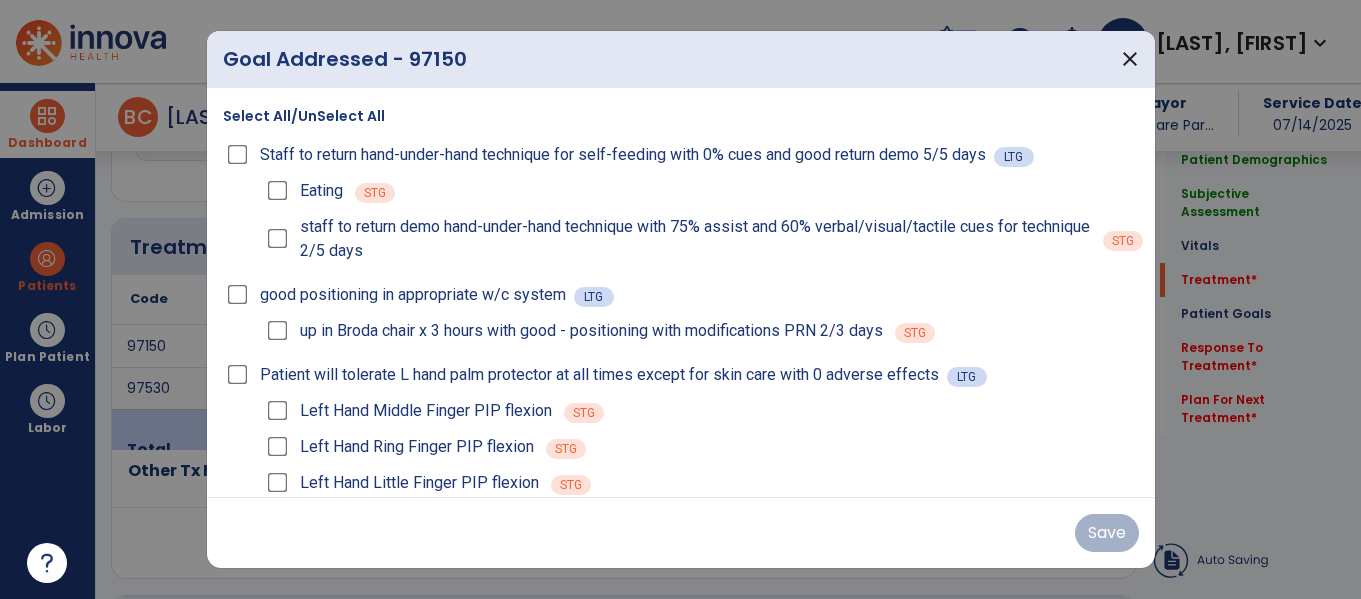scroll, scrollTop: 1156, scrollLeft: 0, axis: vertical 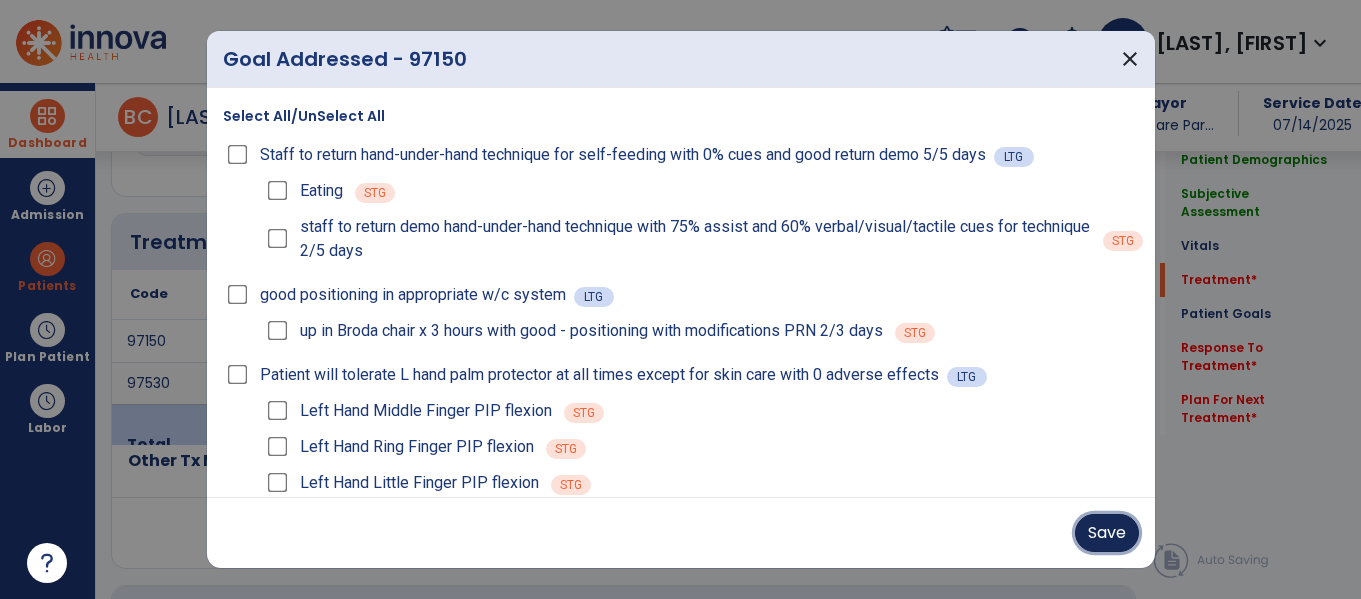click on "Save" at bounding box center (1107, 533) 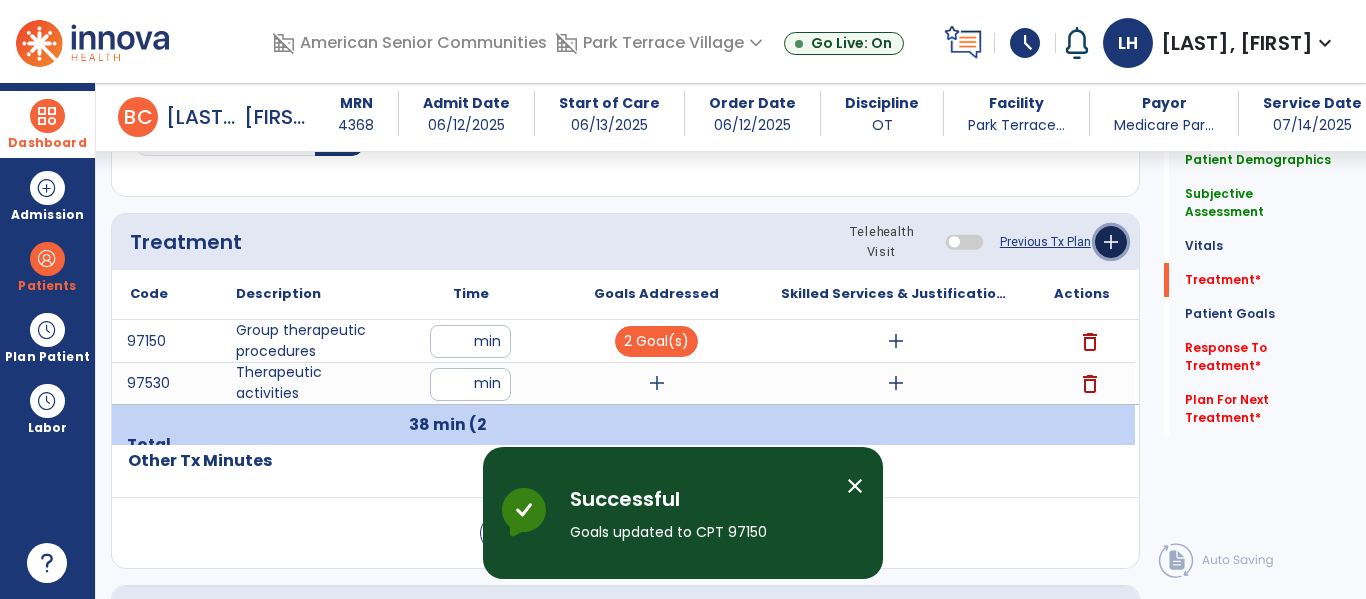 click on "add" 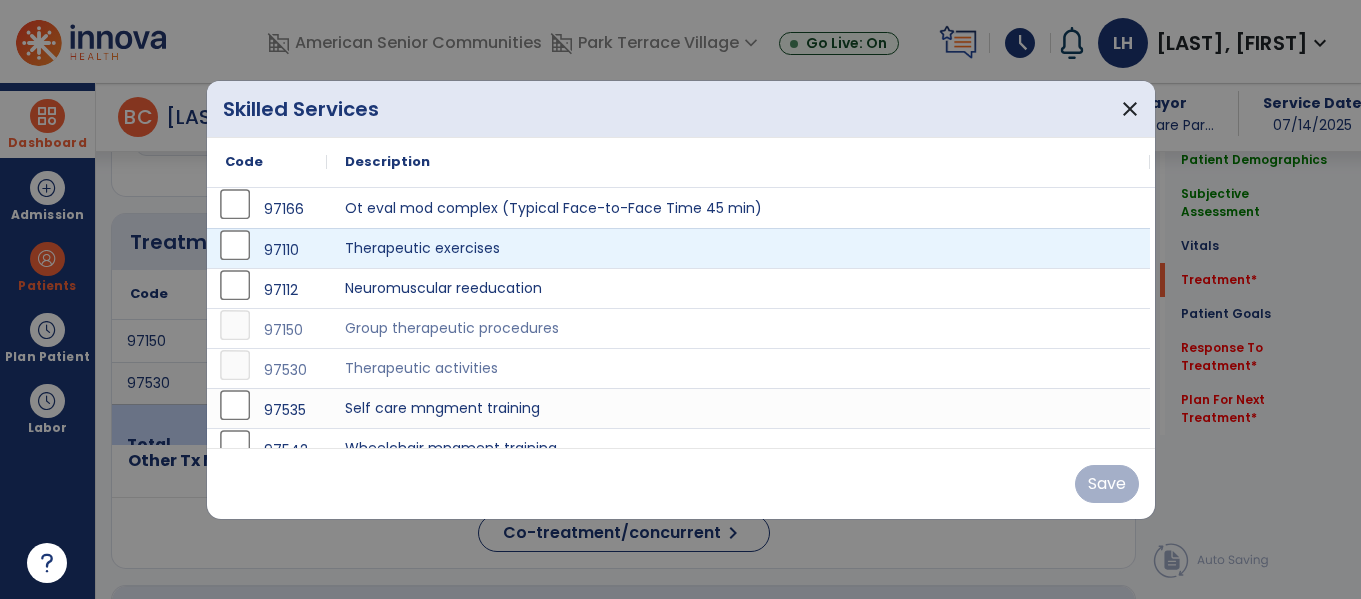 scroll, scrollTop: 1156, scrollLeft: 0, axis: vertical 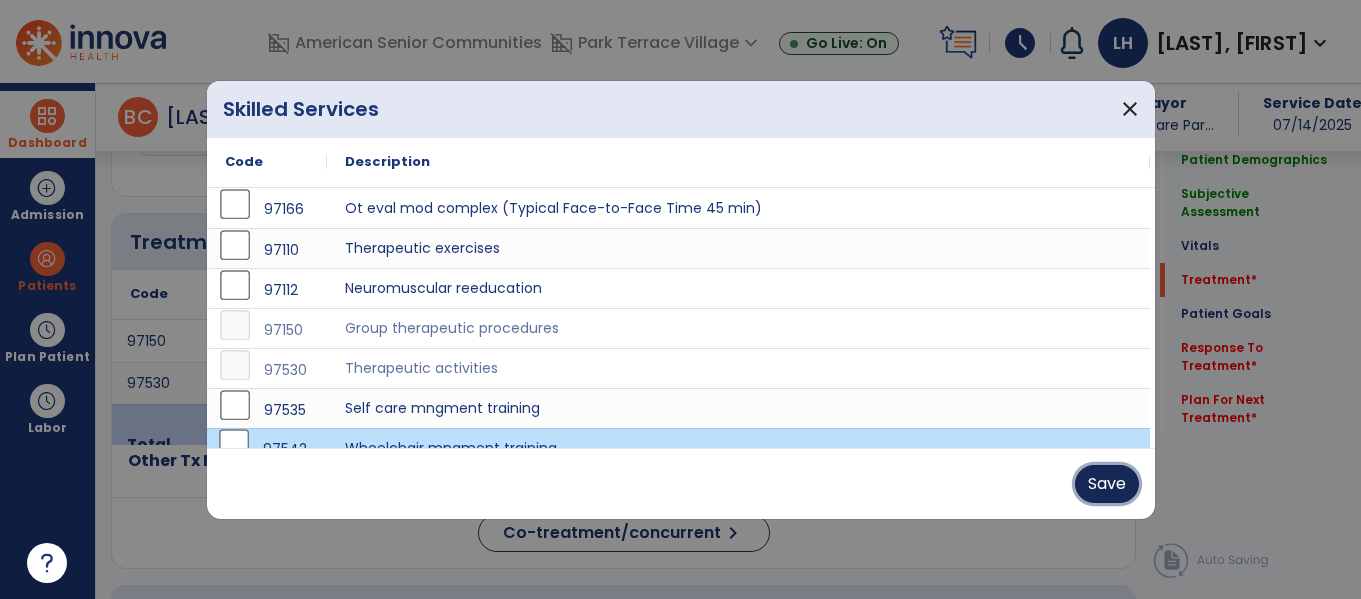 click on "Save" at bounding box center [1107, 484] 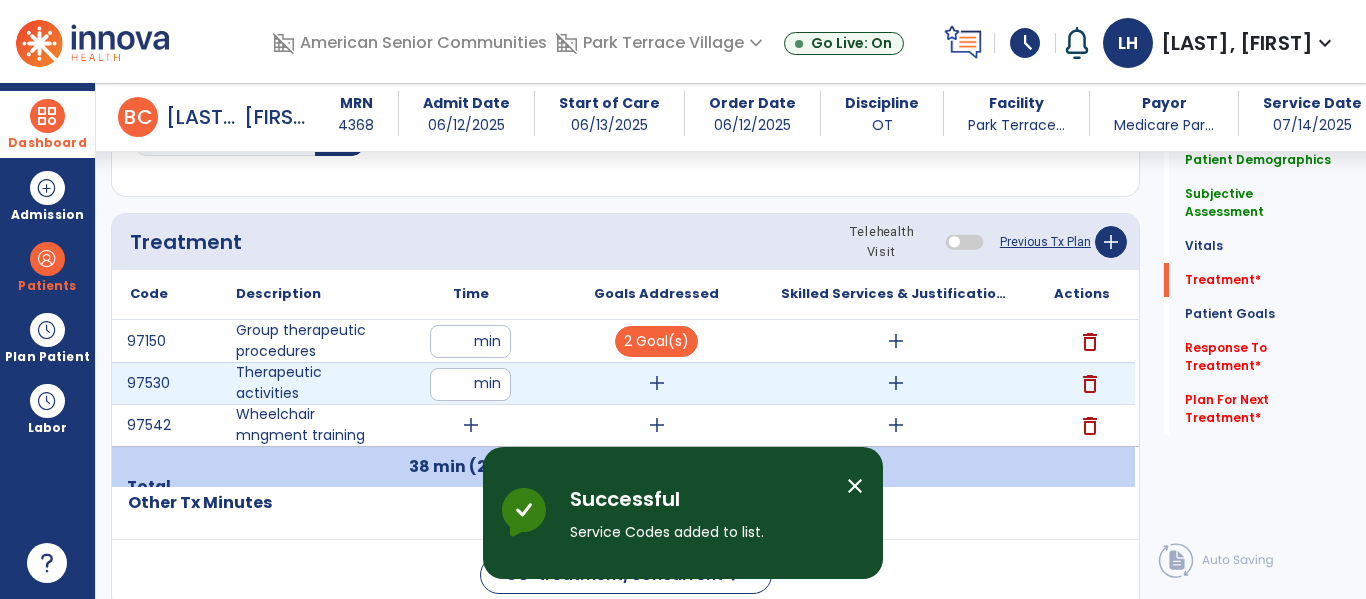 click on "*" at bounding box center [470, 384] 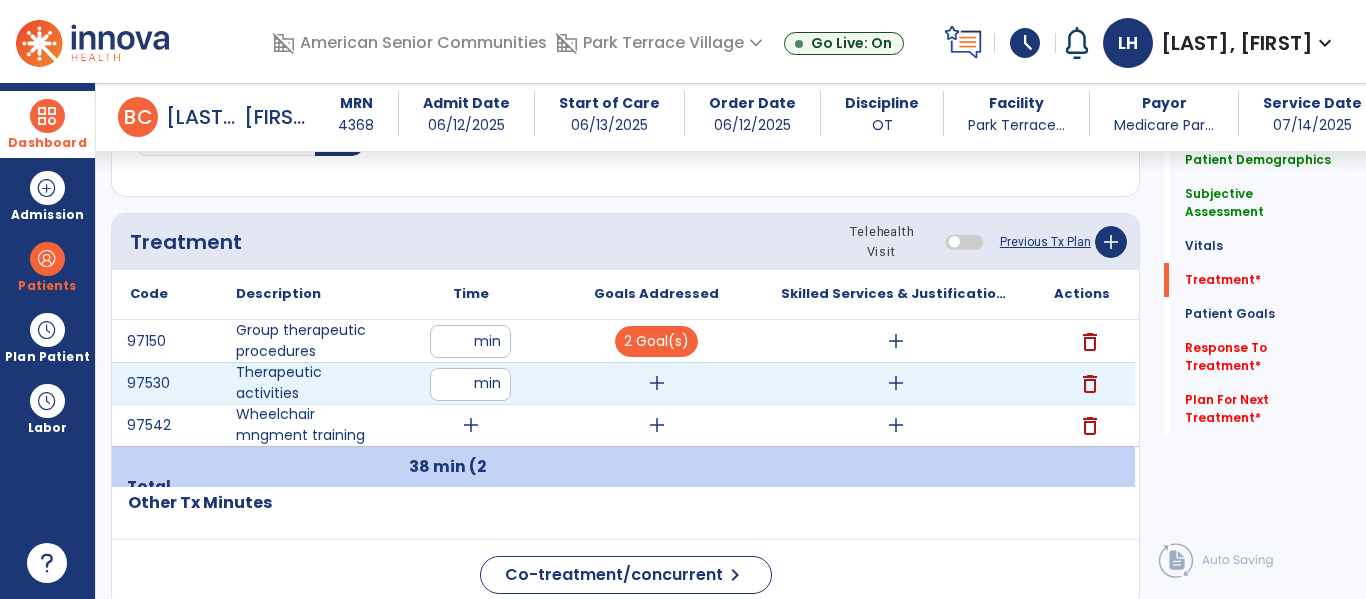 type 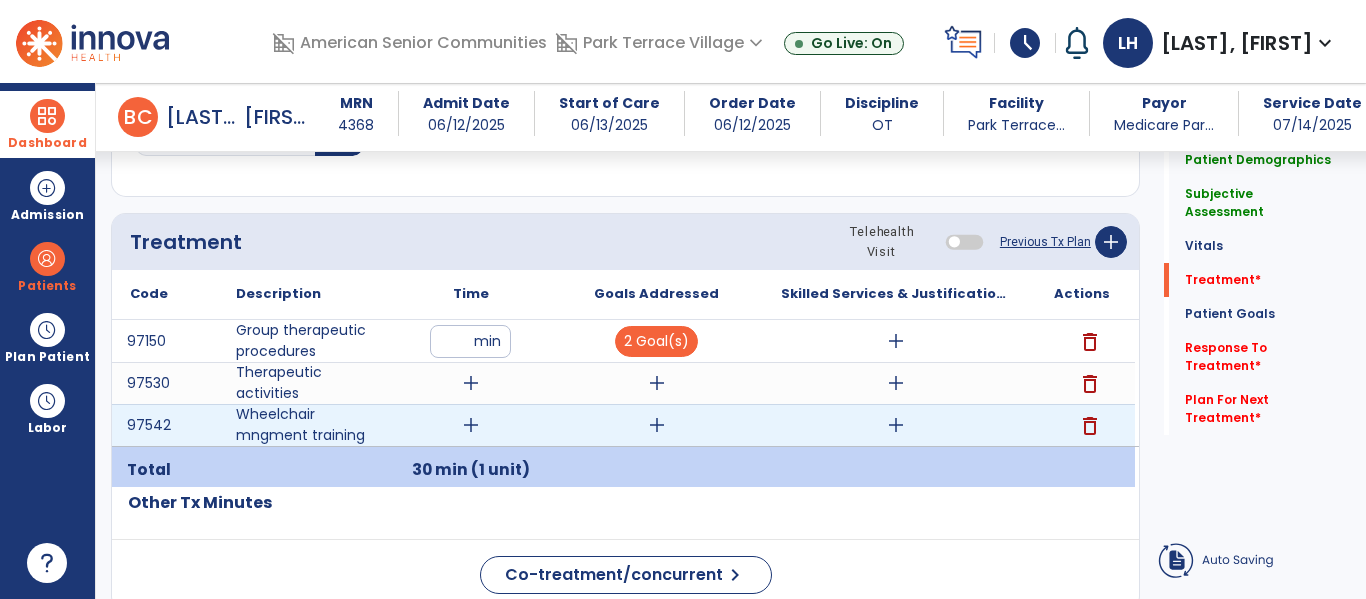 click on "add" at bounding box center (471, 425) 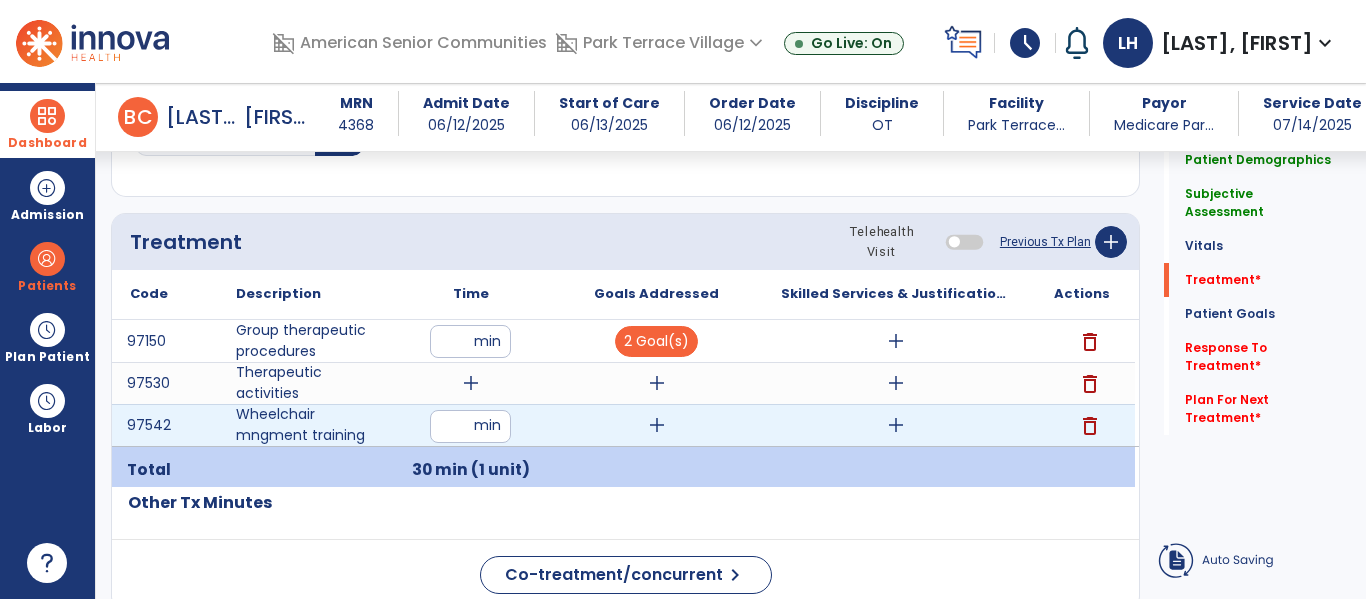 type on "*" 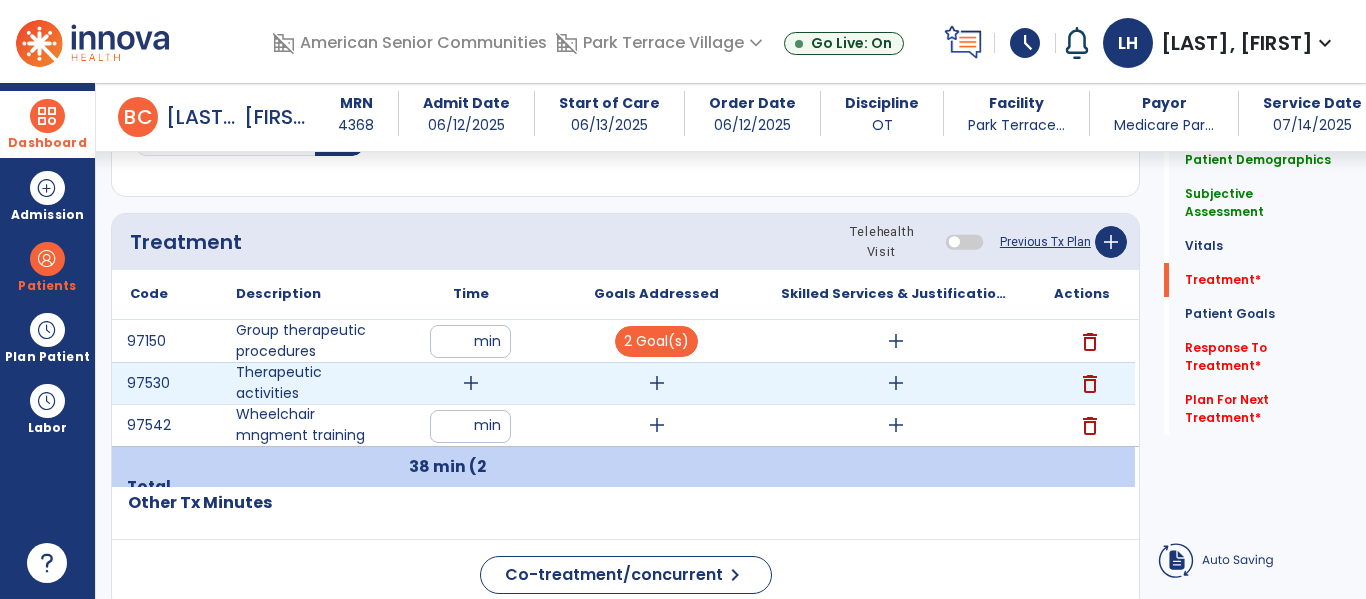 click on "delete" at bounding box center [1090, 384] 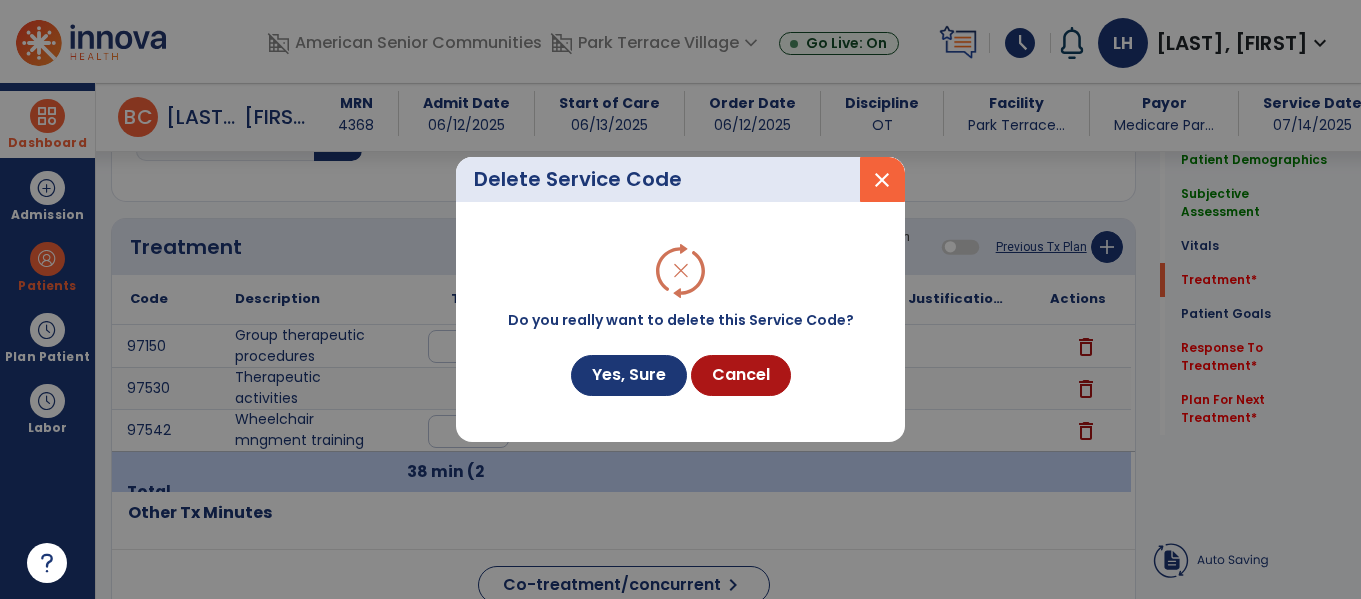 scroll, scrollTop: 1156, scrollLeft: 0, axis: vertical 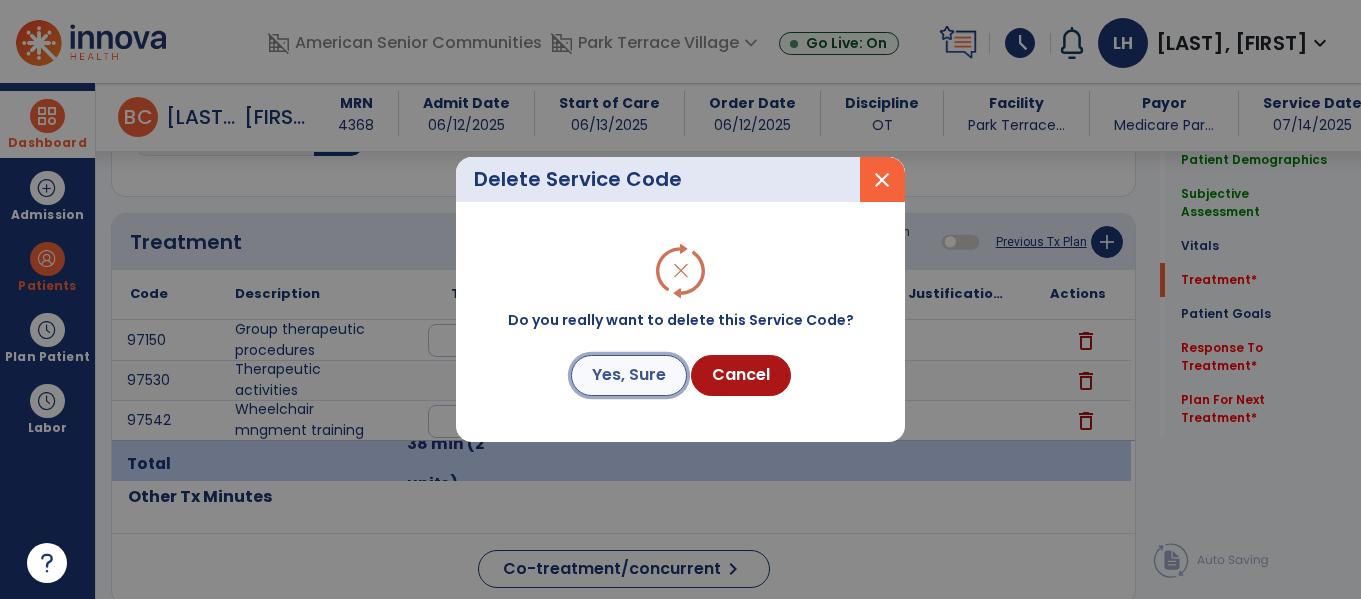 click on "Yes, Sure" at bounding box center (629, 375) 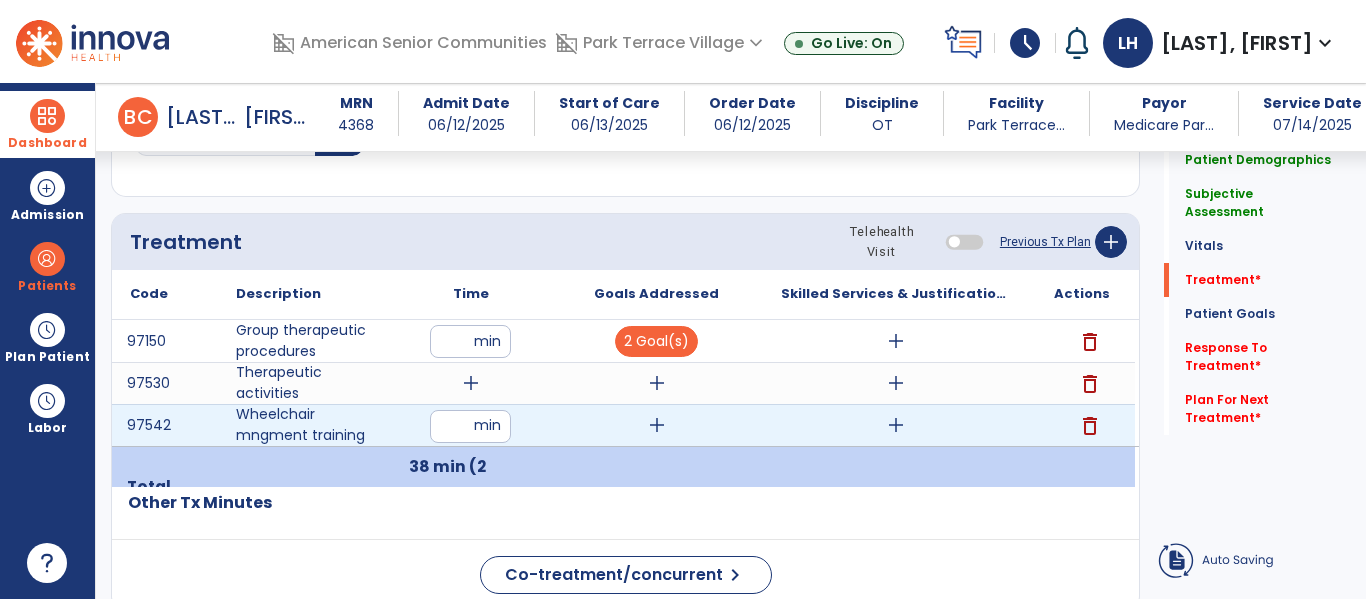 click on "add" at bounding box center [657, 425] 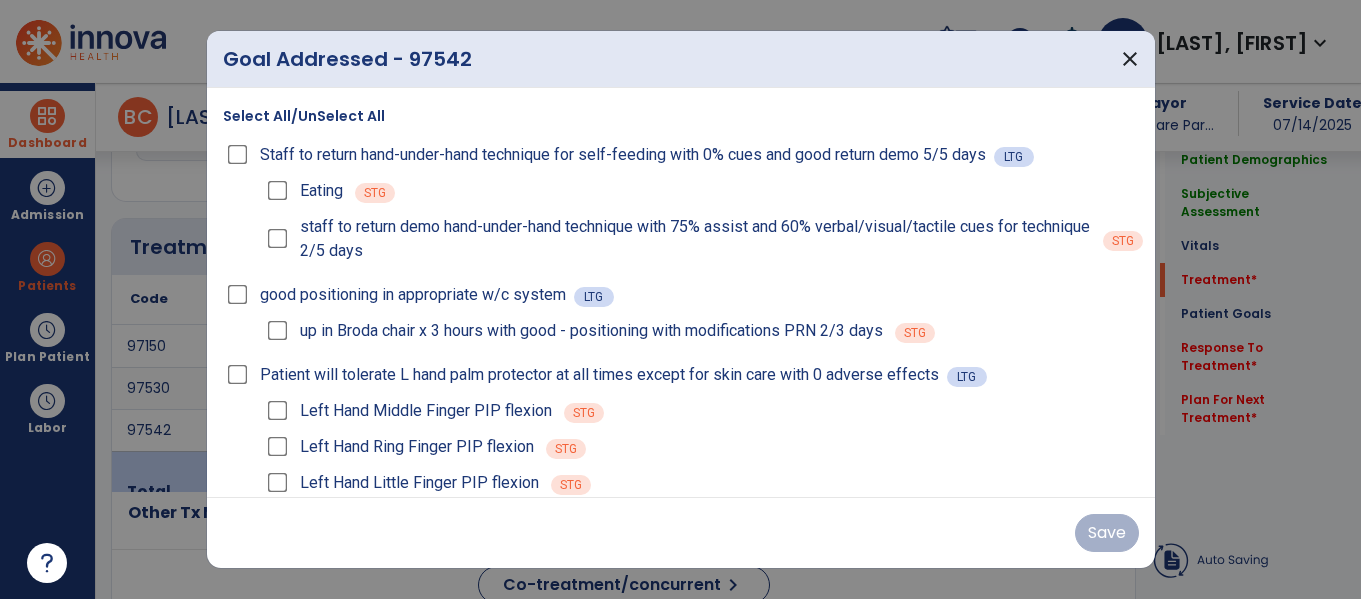 scroll, scrollTop: 1156, scrollLeft: 0, axis: vertical 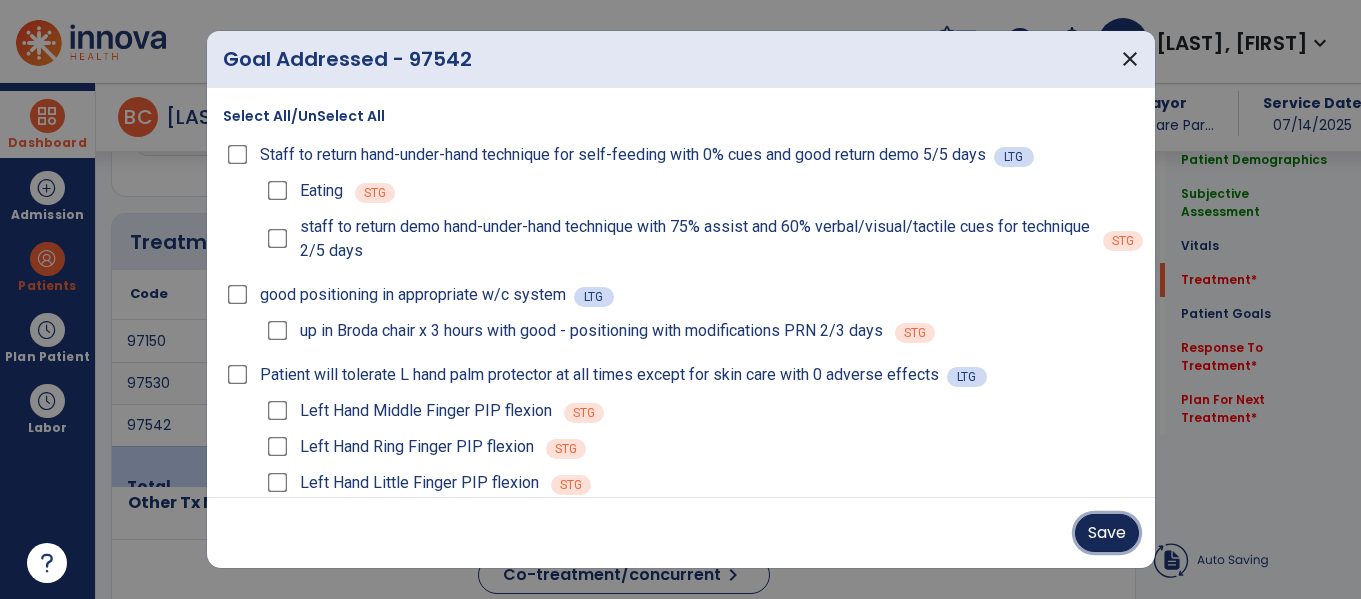 click on "Save" at bounding box center [1107, 533] 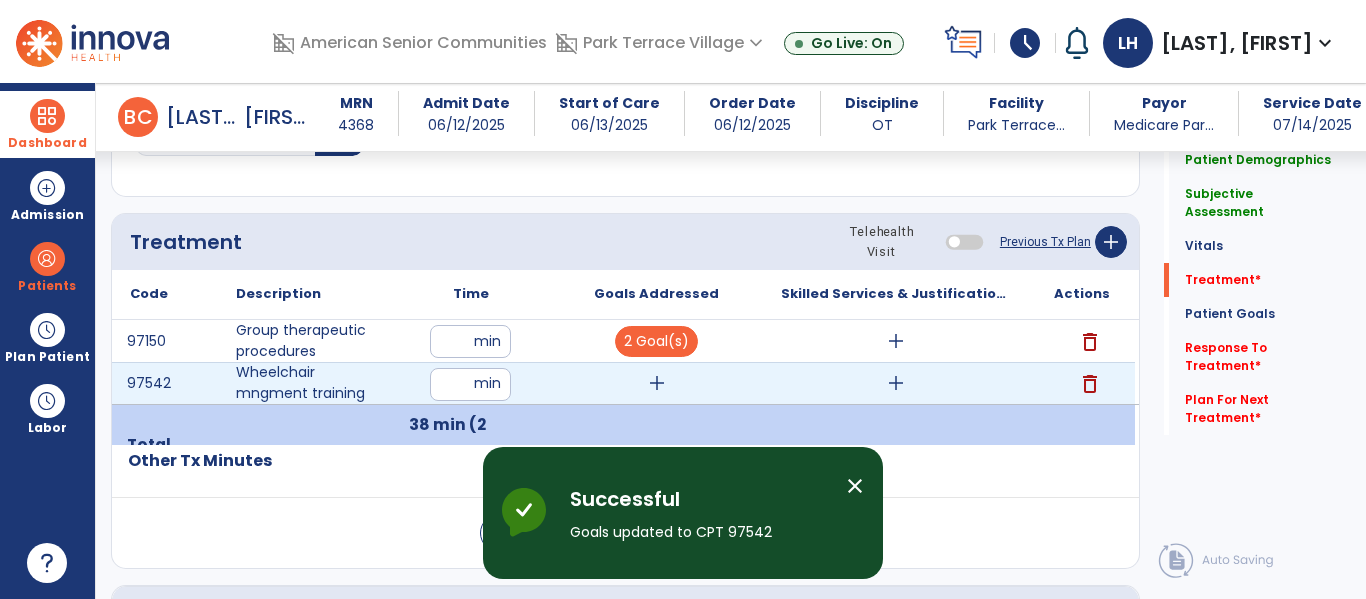 click on "add" at bounding box center [657, 383] 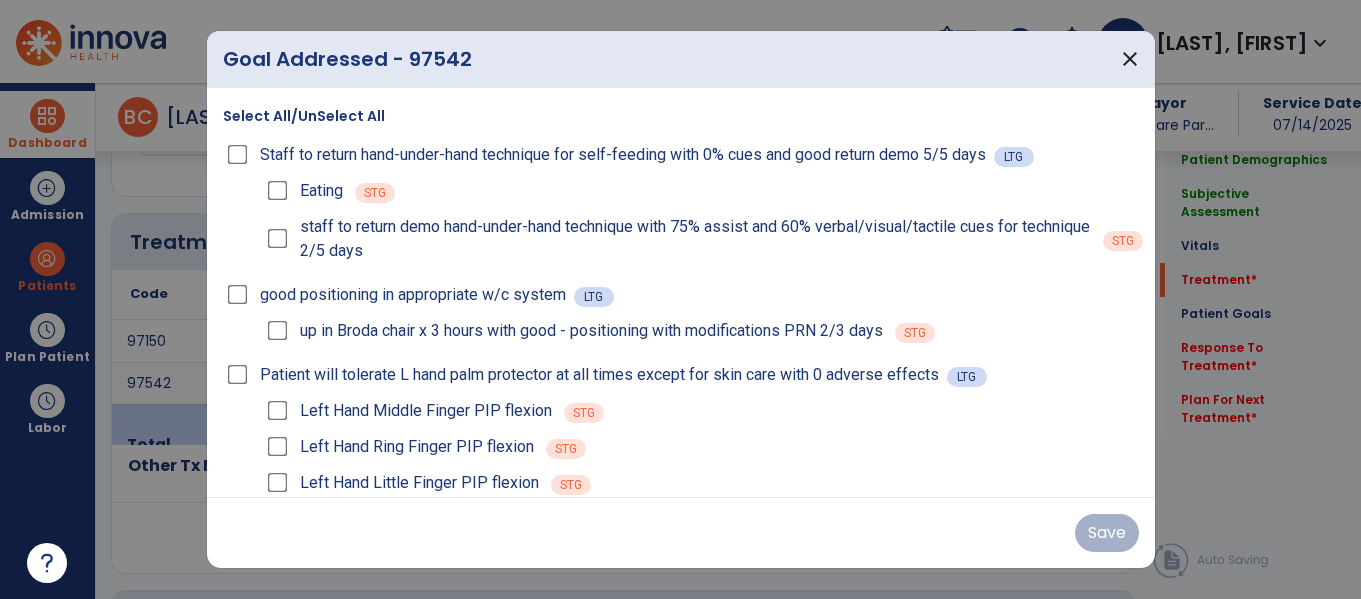 scroll, scrollTop: 1156, scrollLeft: 0, axis: vertical 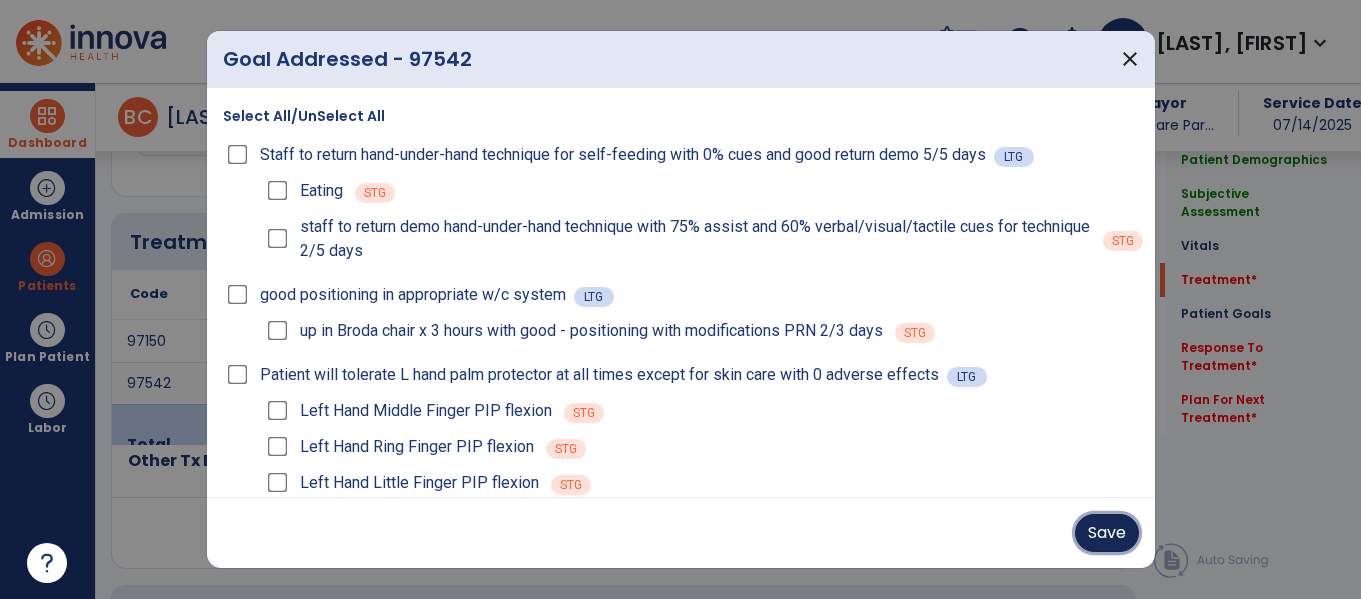 click on "Save" at bounding box center (1107, 533) 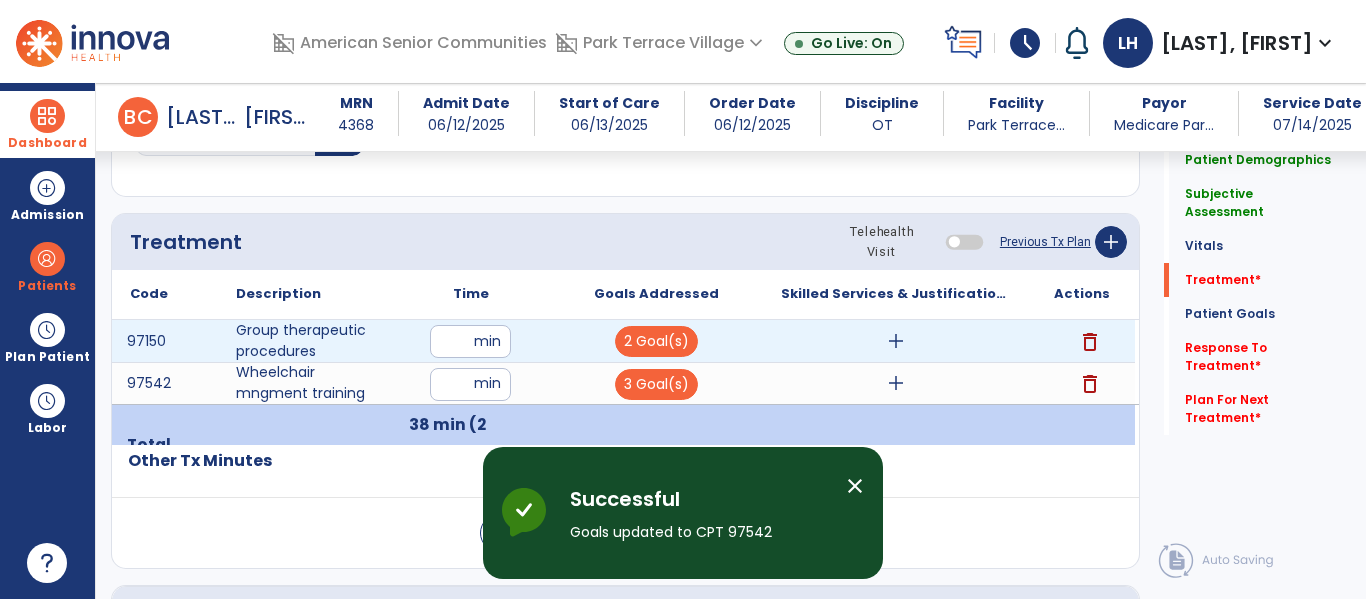 click on "add" at bounding box center [896, 341] 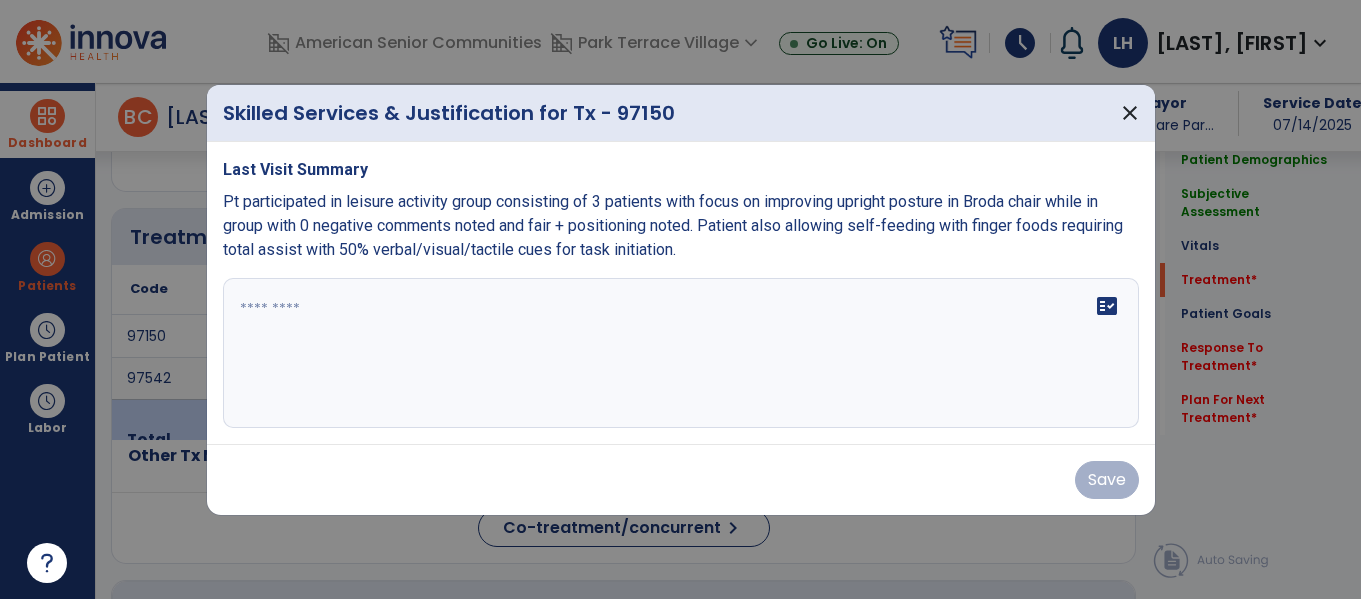 scroll, scrollTop: 1156, scrollLeft: 0, axis: vertical 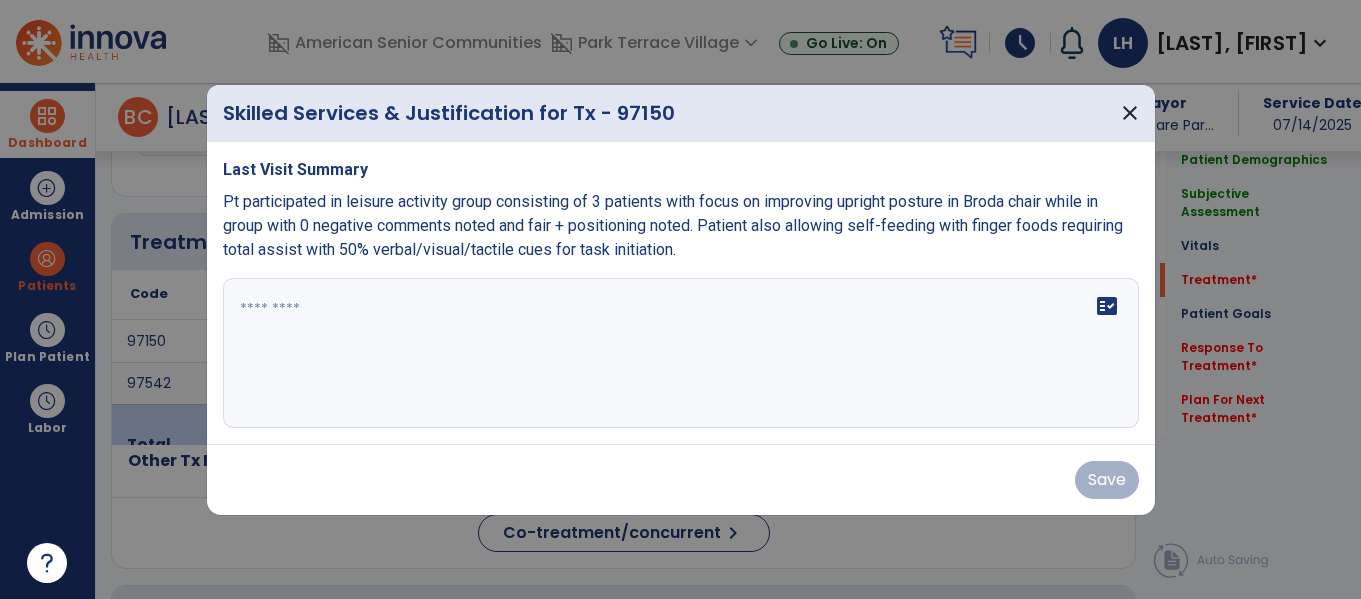 click at bounding box center [681, 353] 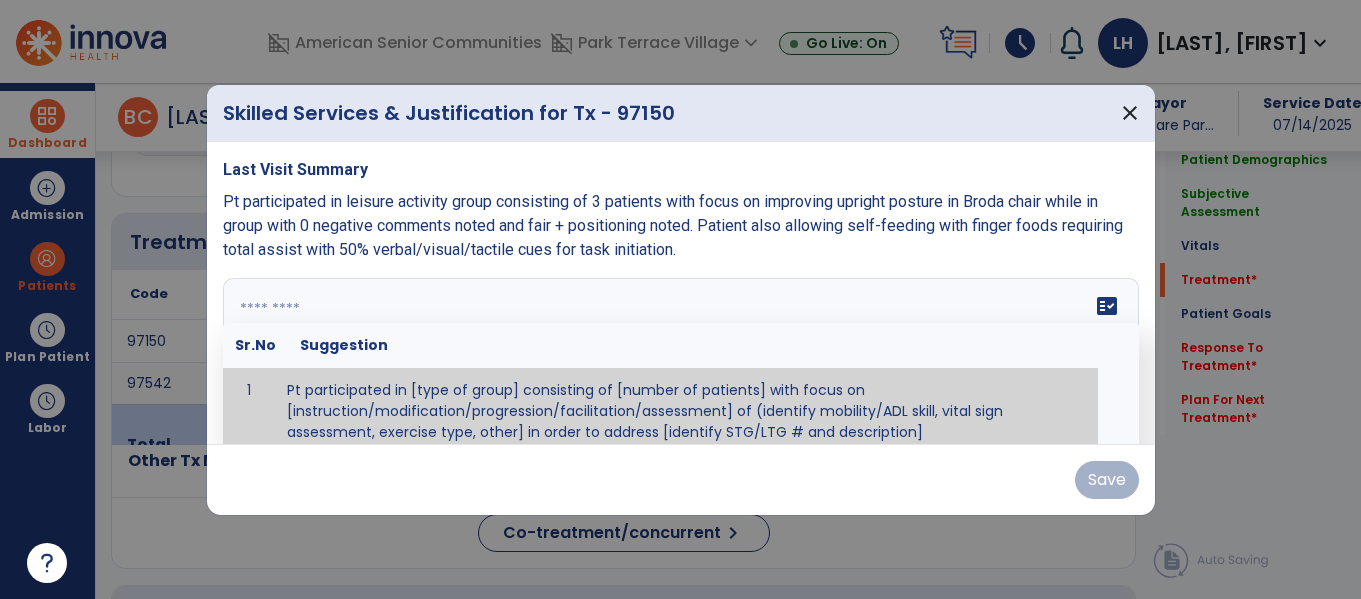 scroll, scrollTop: 12, scrollLeft: 0, axis: vertical 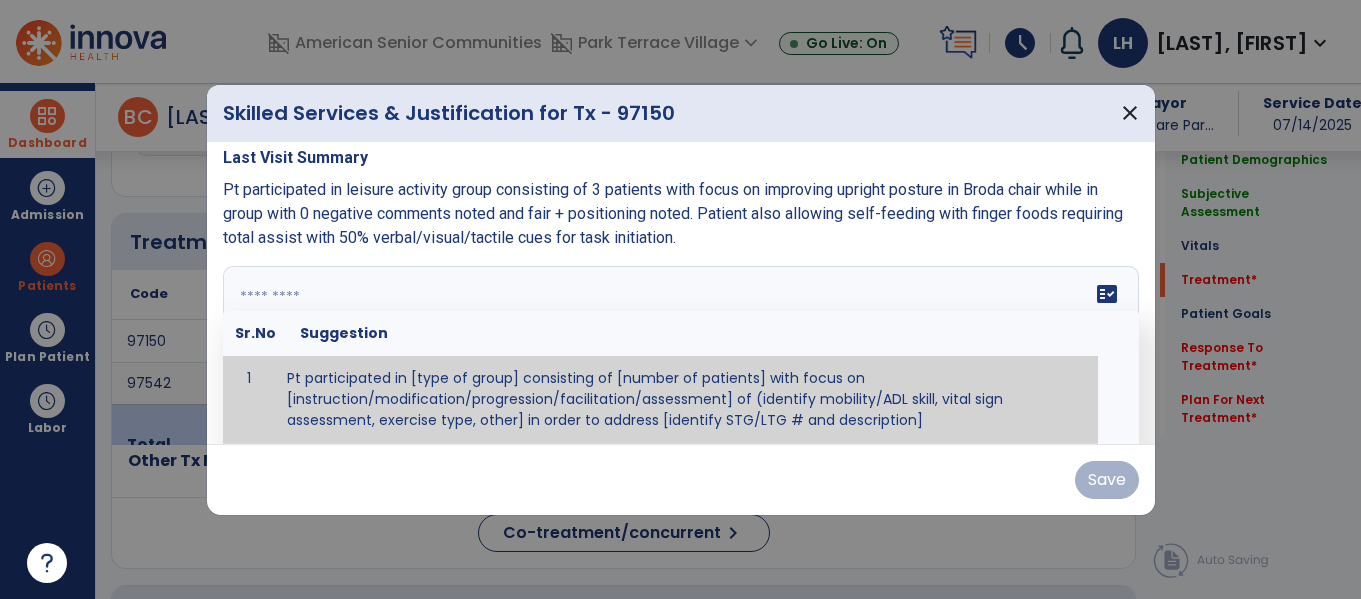 paste on "**********" 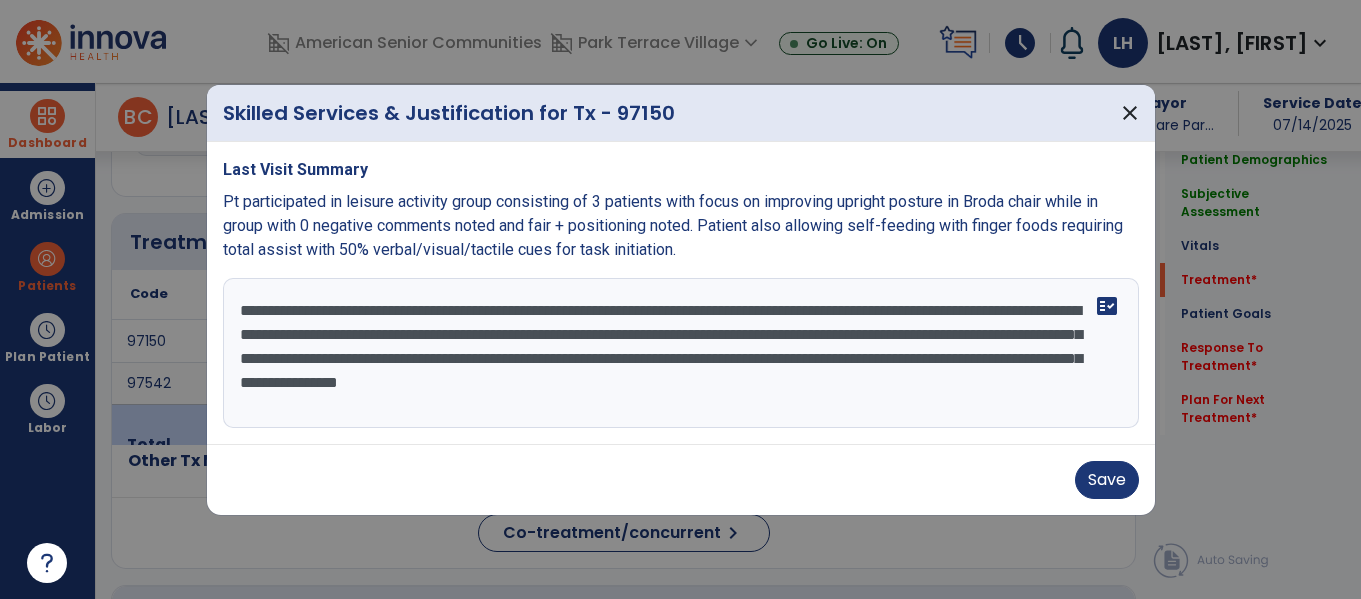 scroll, scrollTop: 0, scrollLeft: 0, axis: both 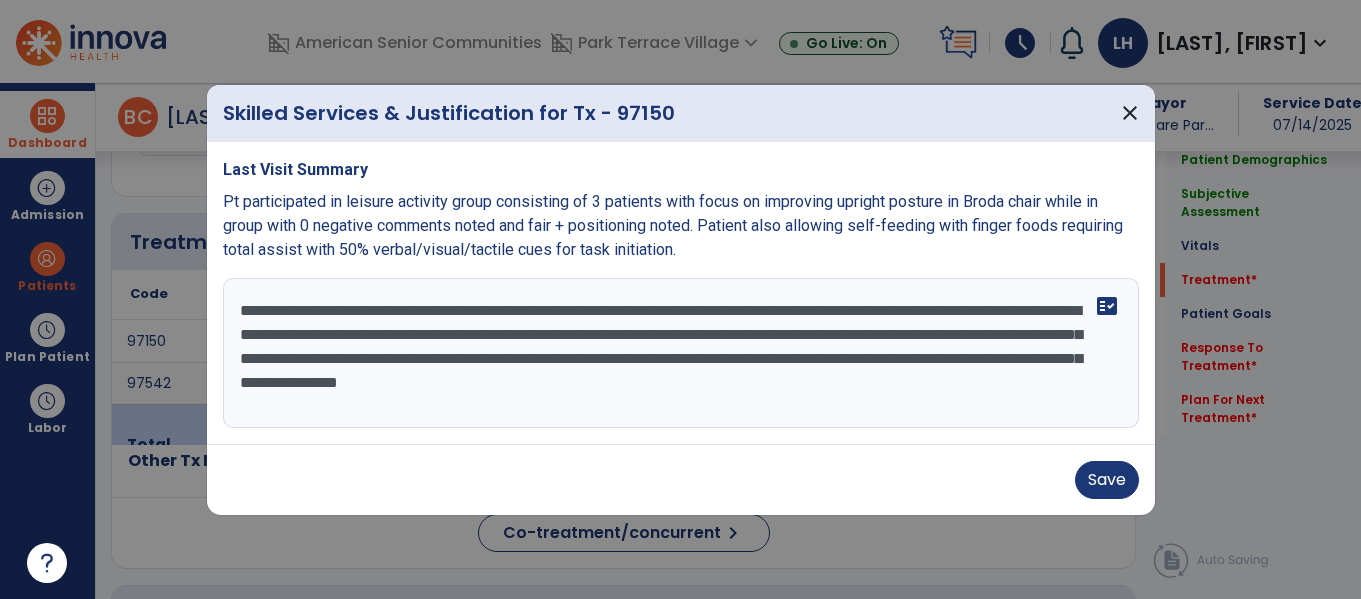 click on "**********" at bounding box center (681, 353) 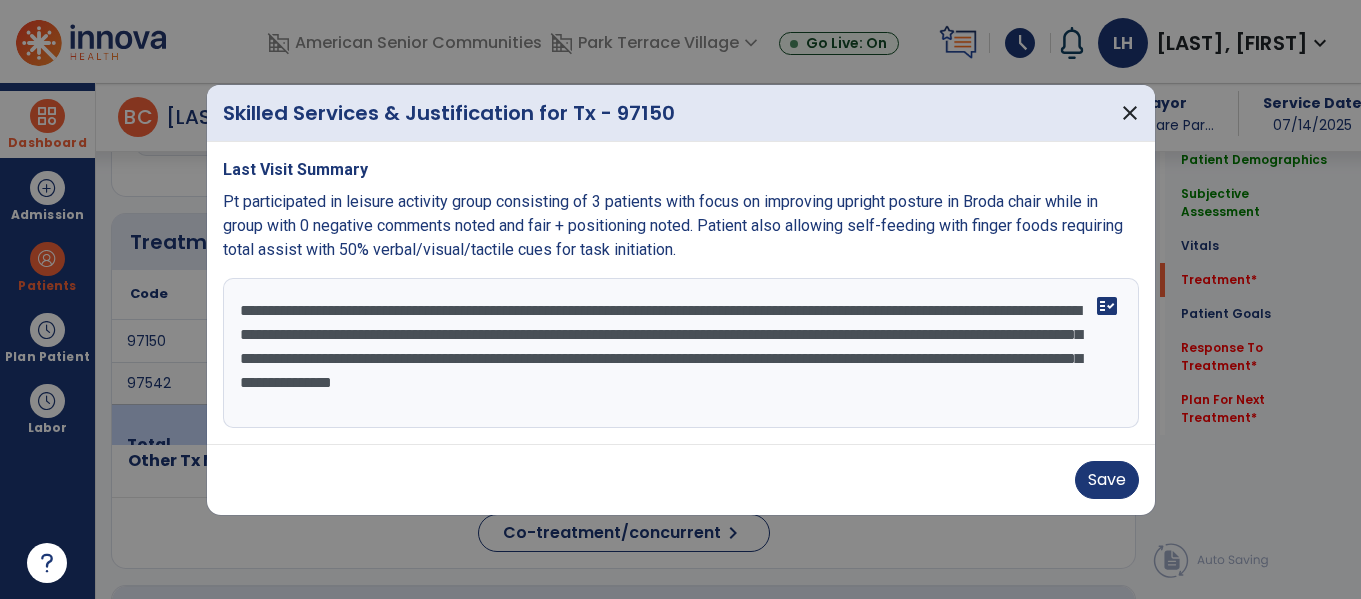click on "**********" at bounding box center (681, 353) 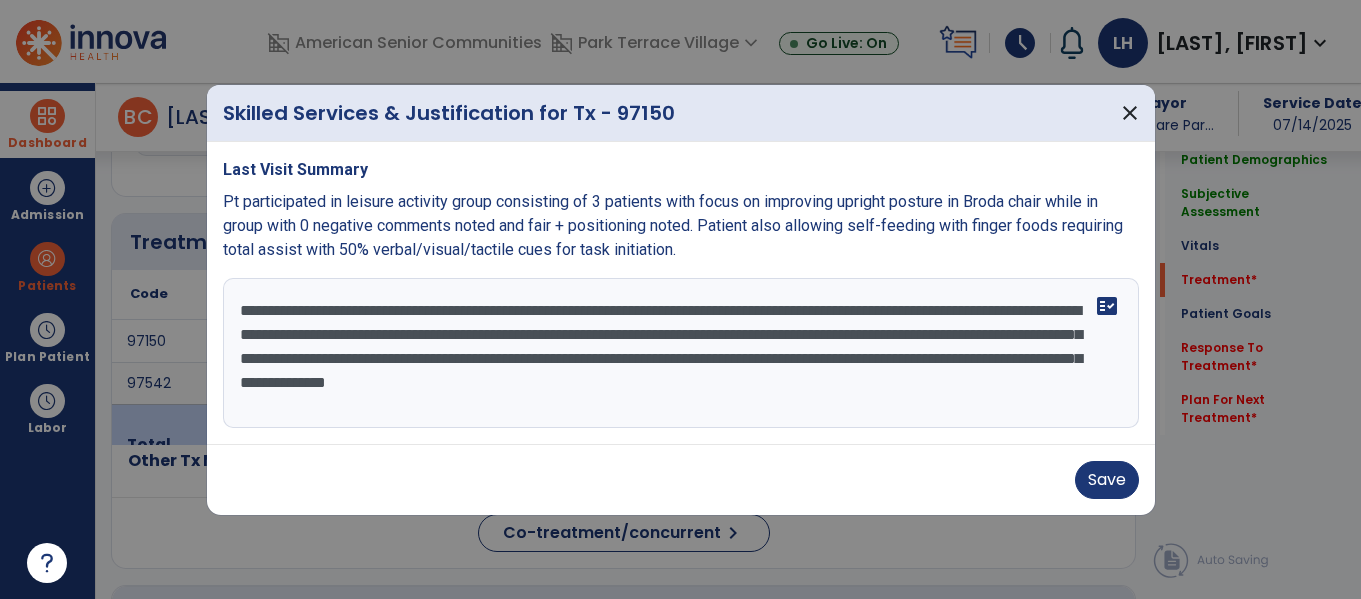 click on "**********" at bounding box center [681, 353] 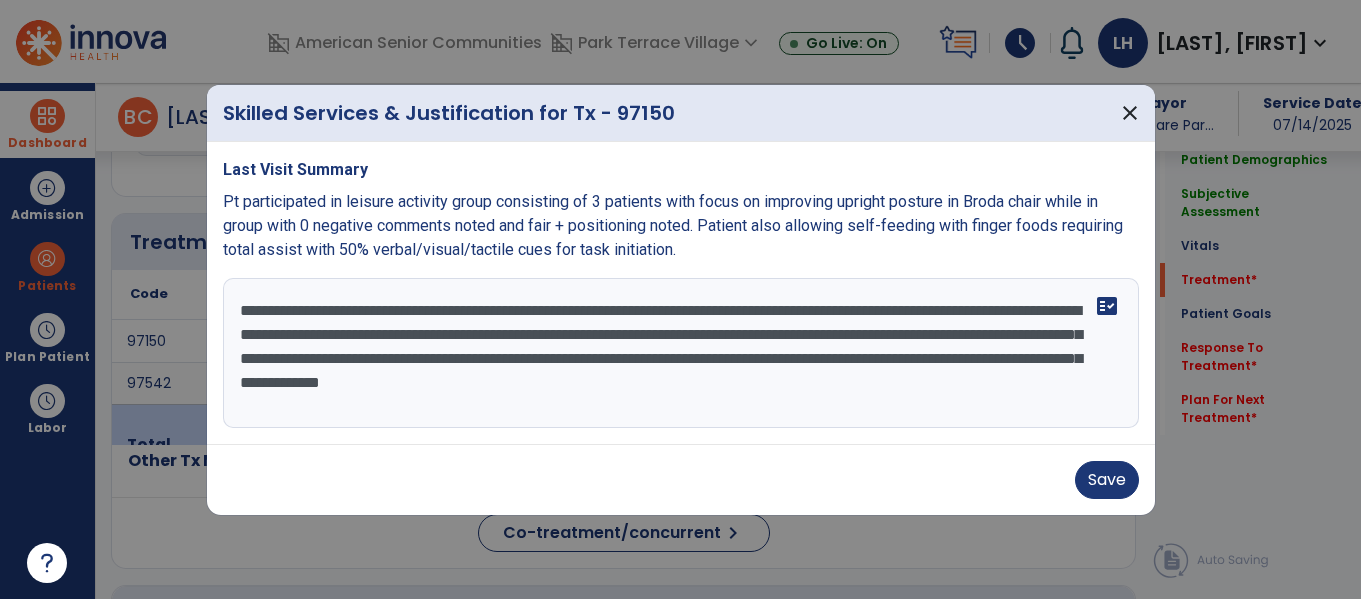 click on "**********" at bounding box center (681, 353) 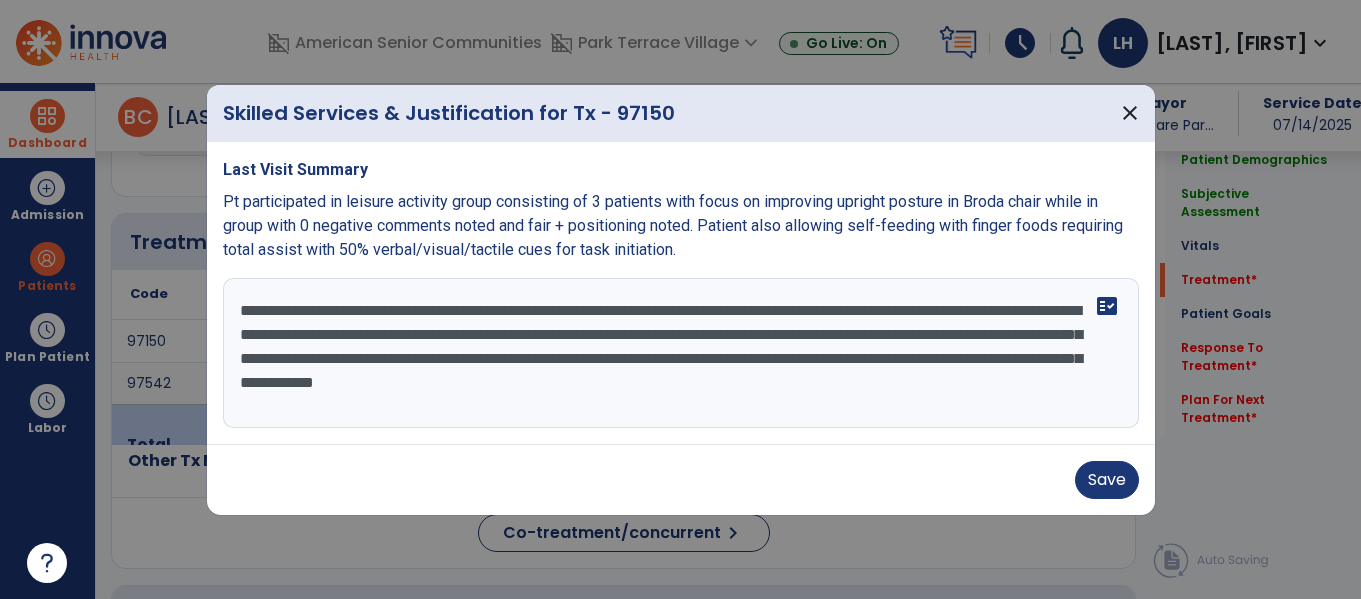 click on "**********" at bounding box center (681, 353) 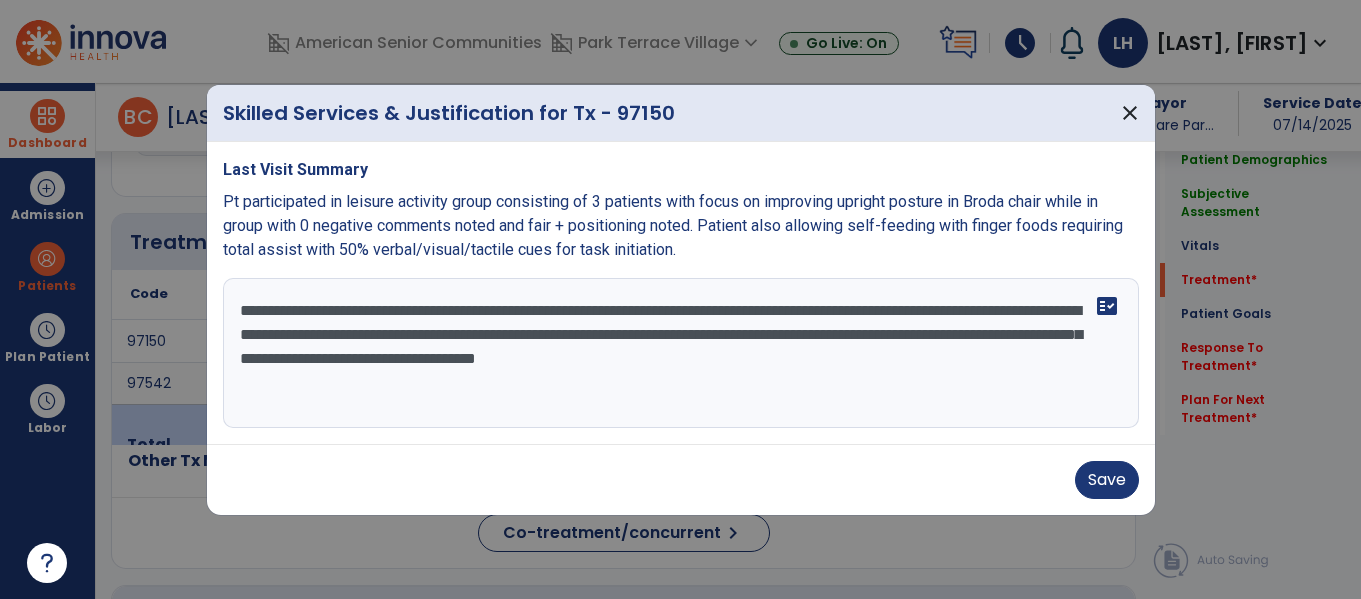 click on "**********" at bounding box center [681, 353] 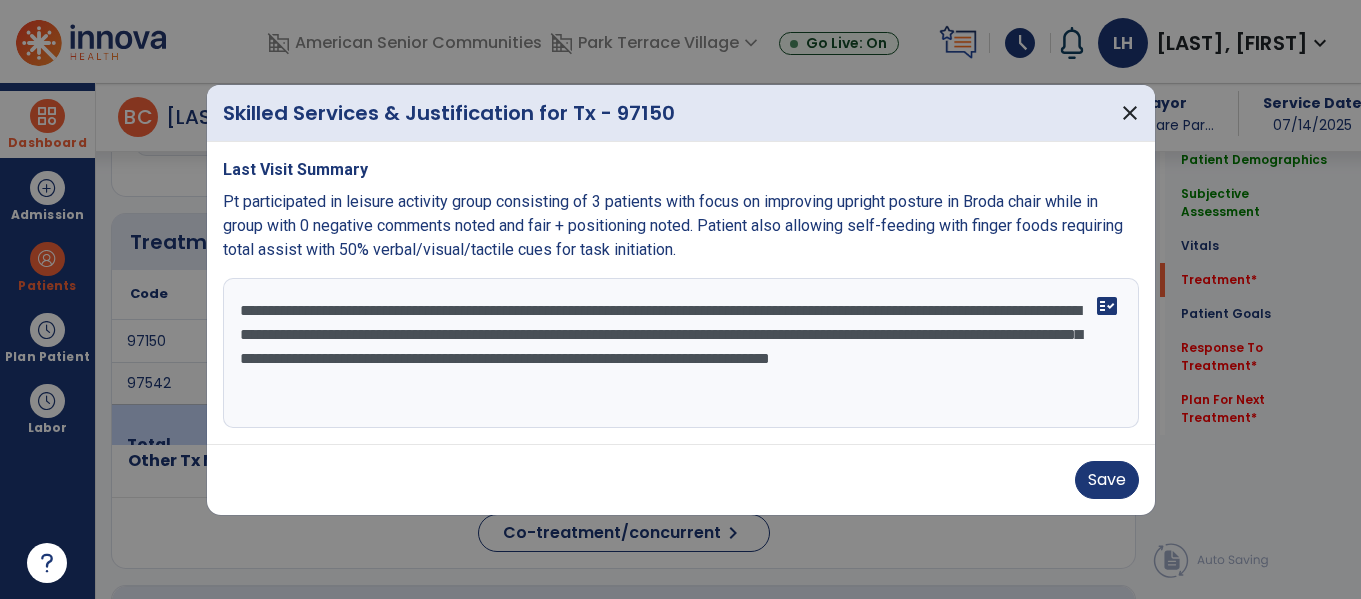 click on "**********" at bounding box center (681, 353) 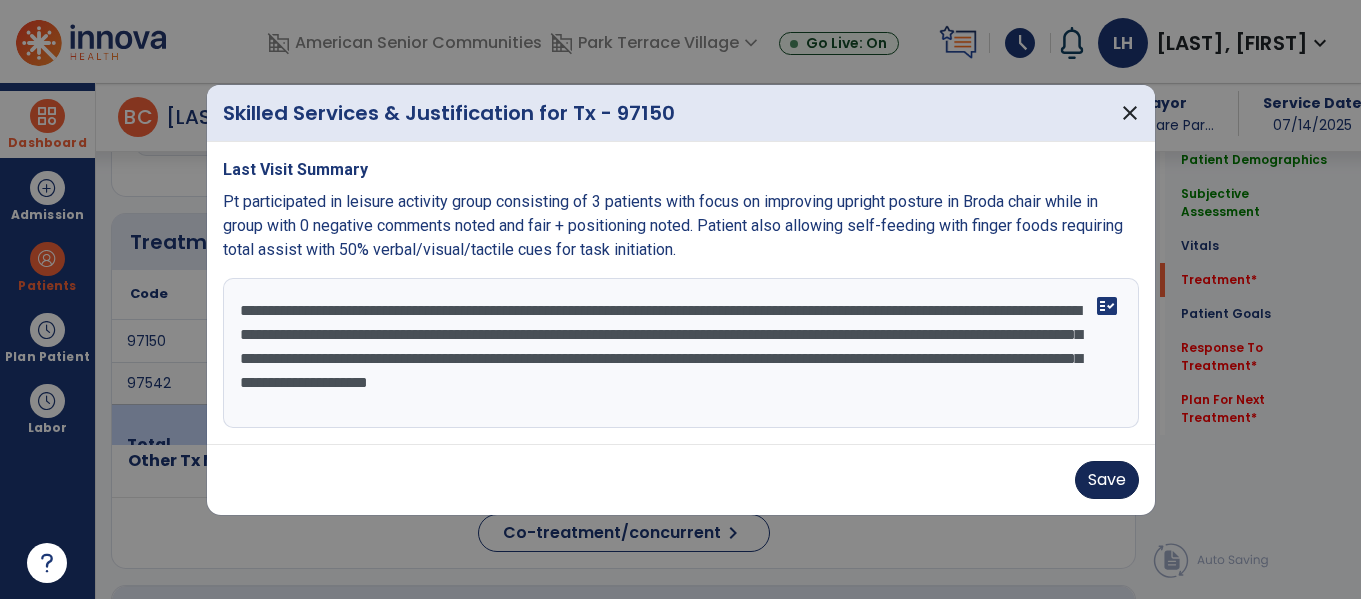 type on "**********" 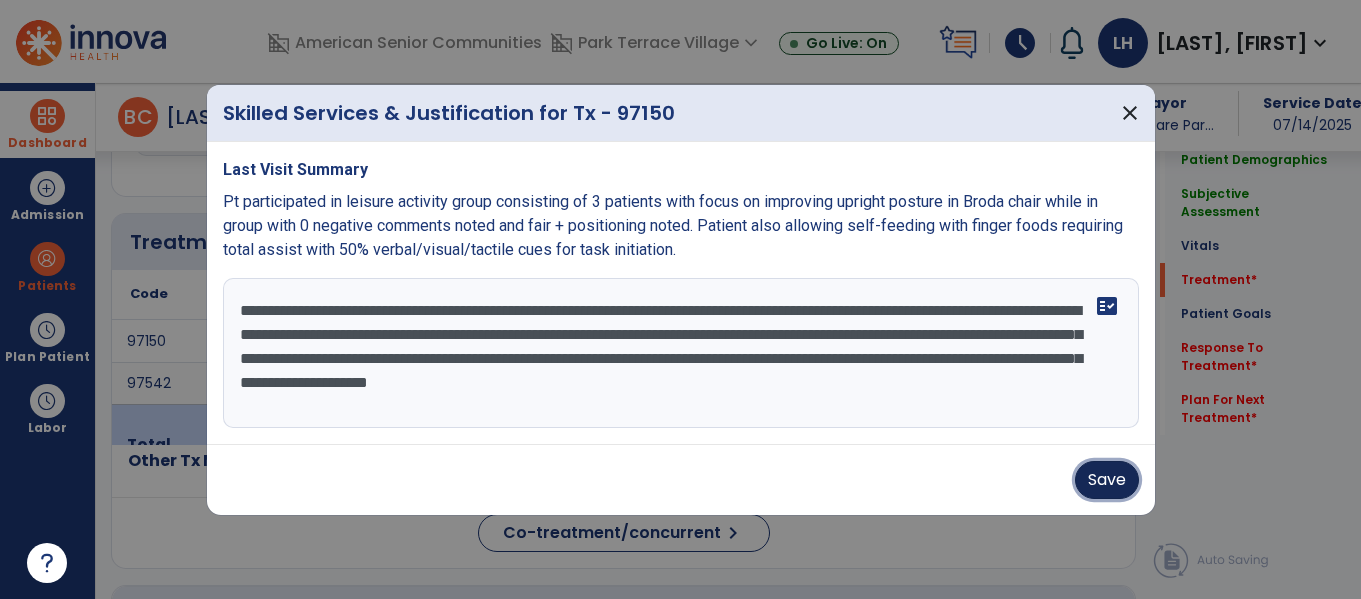 click on "Save" at bounding box center [1107, 480] 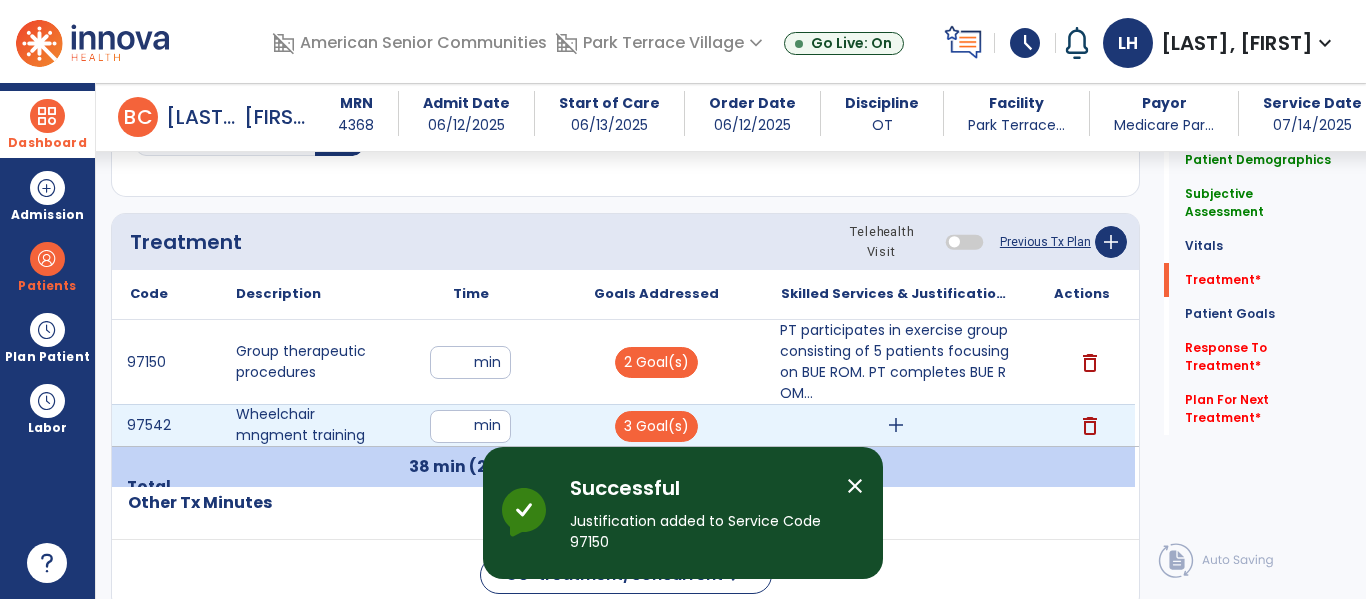 click on "add" at bounding box center (896, 425) 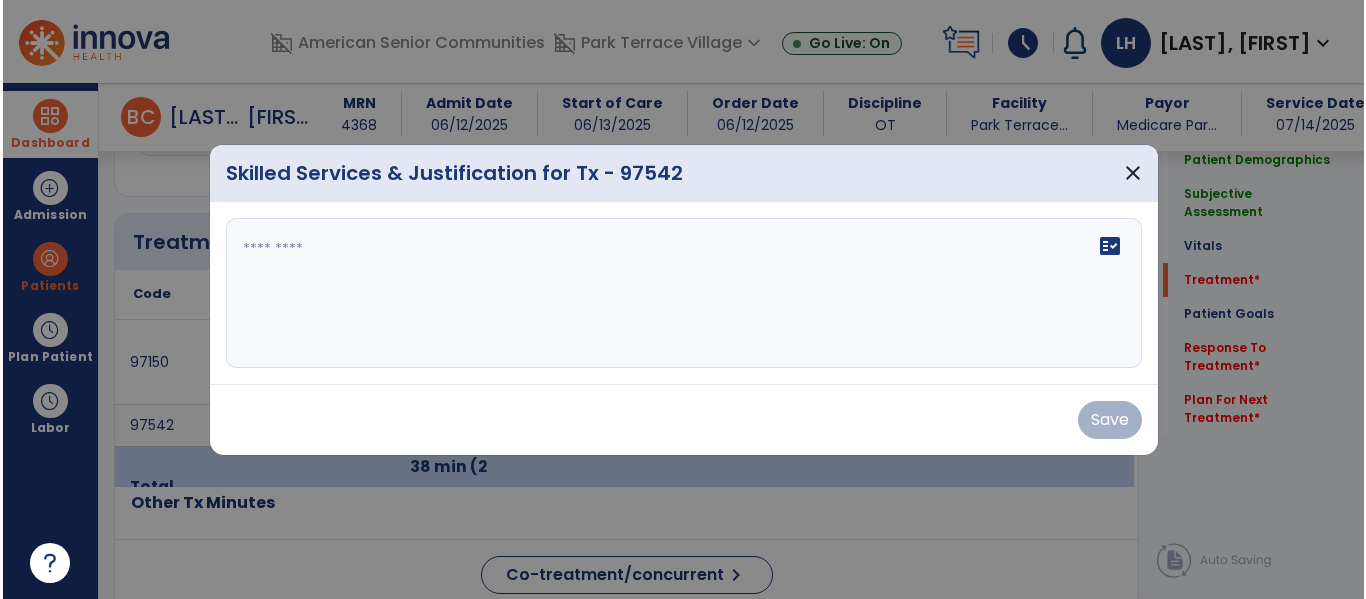scroll, scrollTop: 1156, scrollLeft: 0, axis: vertical 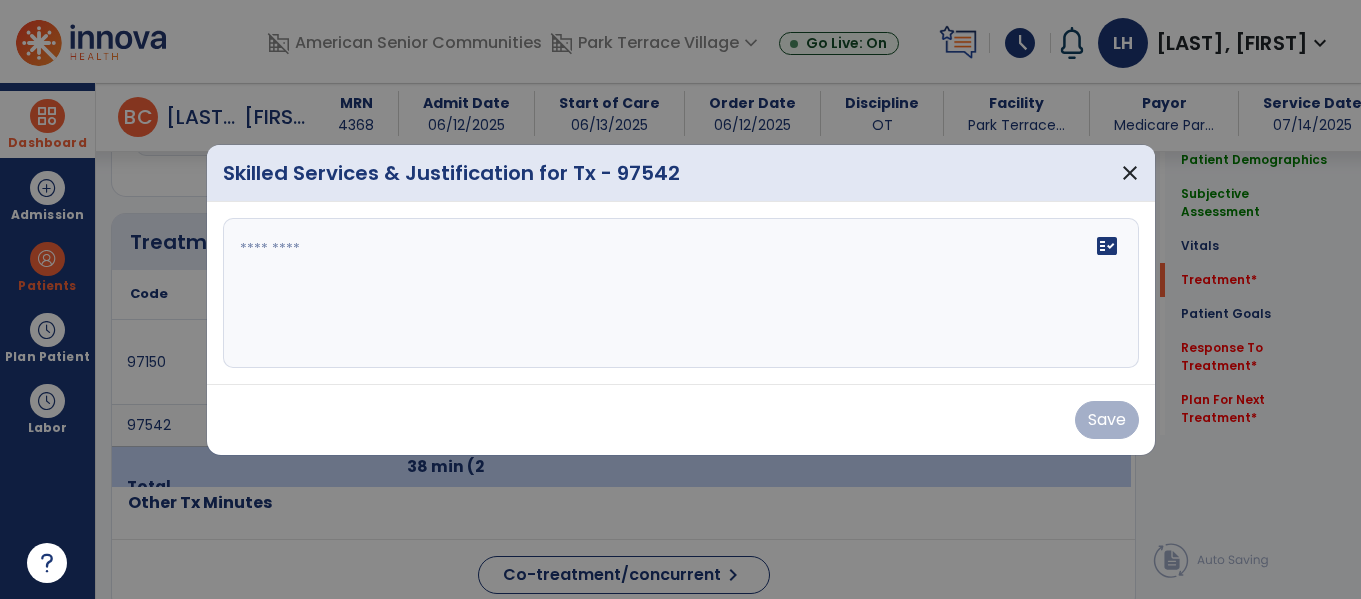 click on "fact_check" at bounding box center [681, 293] 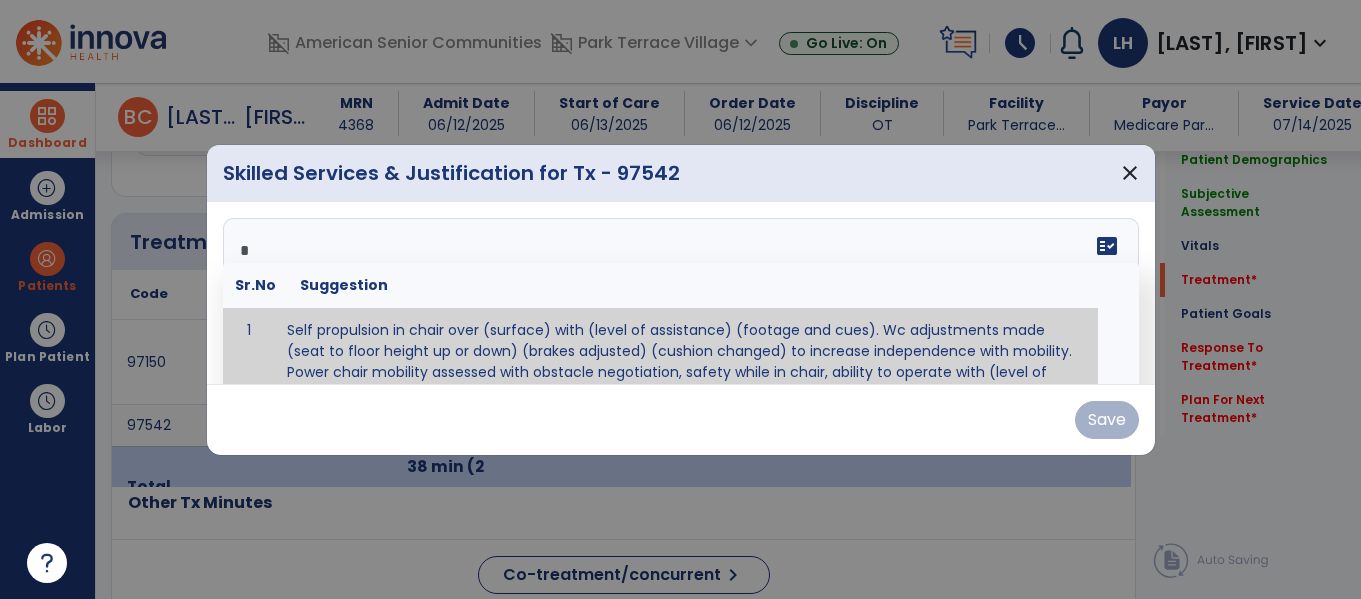 type on "**" 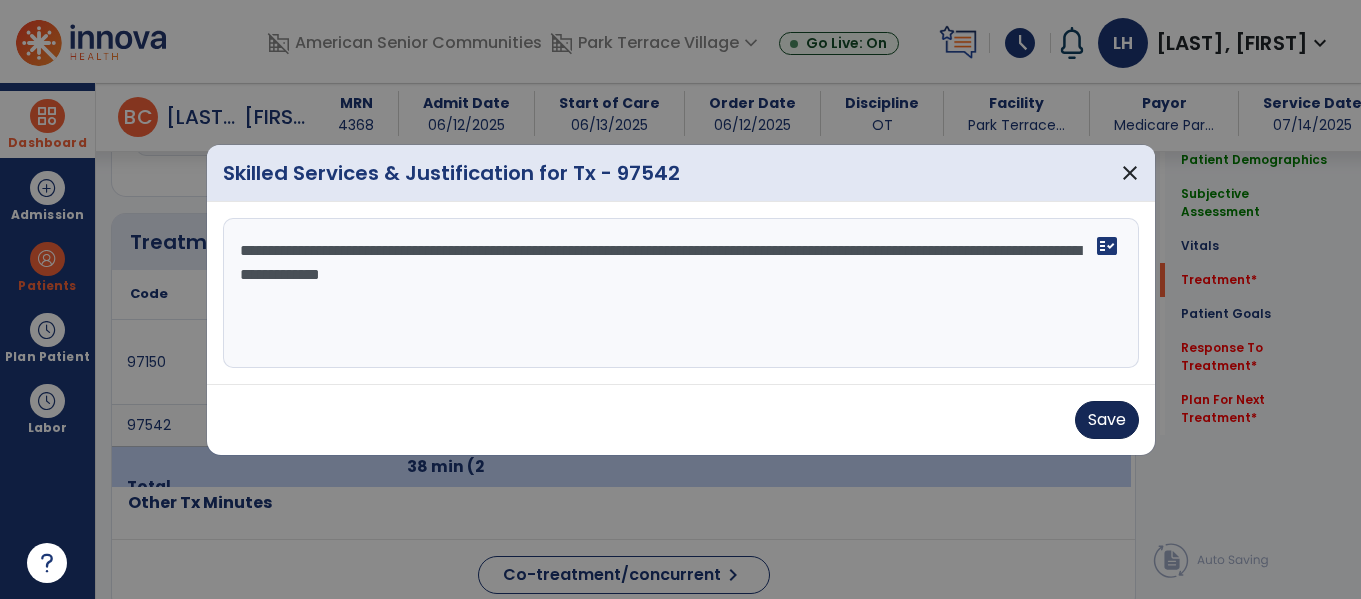 type on "**********" 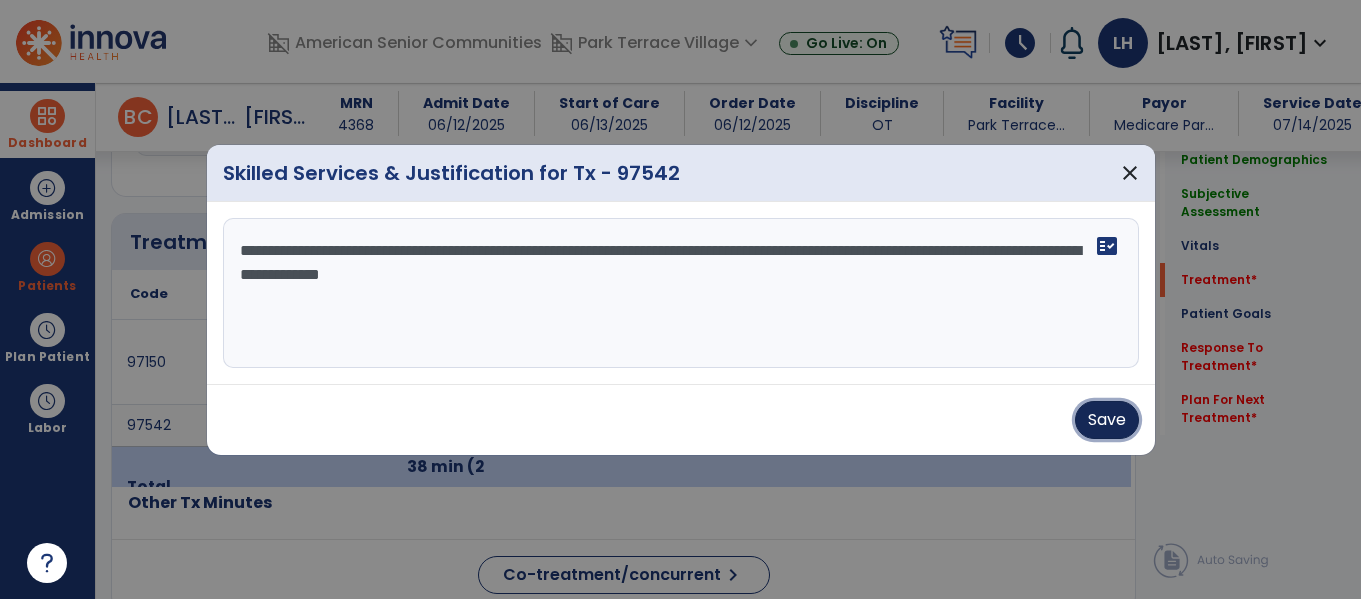 click on "Save" at bounding box center (1107, 420) 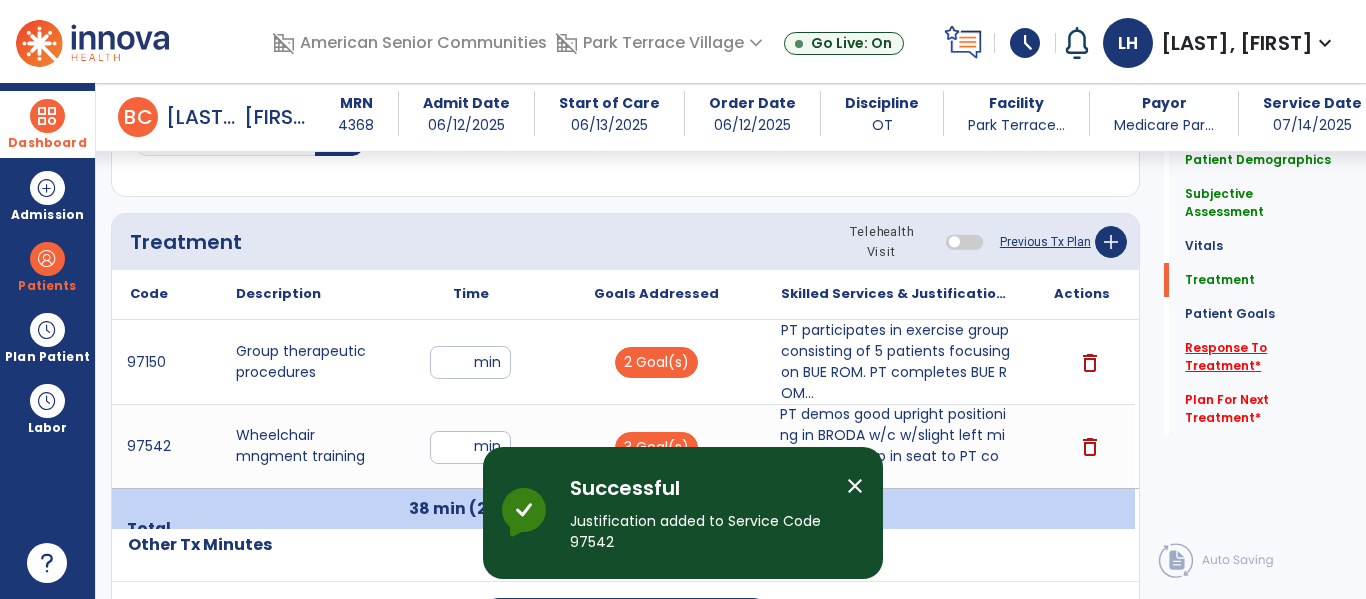 click on "Response To Treatment   *" 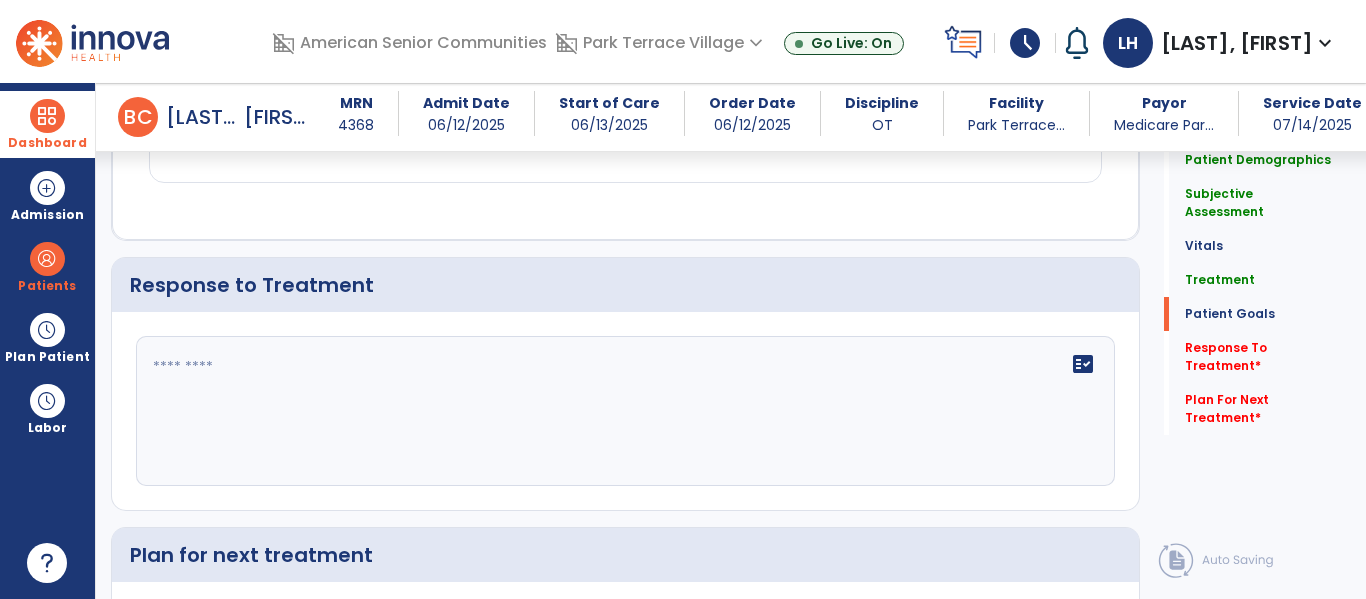 scroll, scrollTop: 3458, scrollLeft: 0, axis: vertical 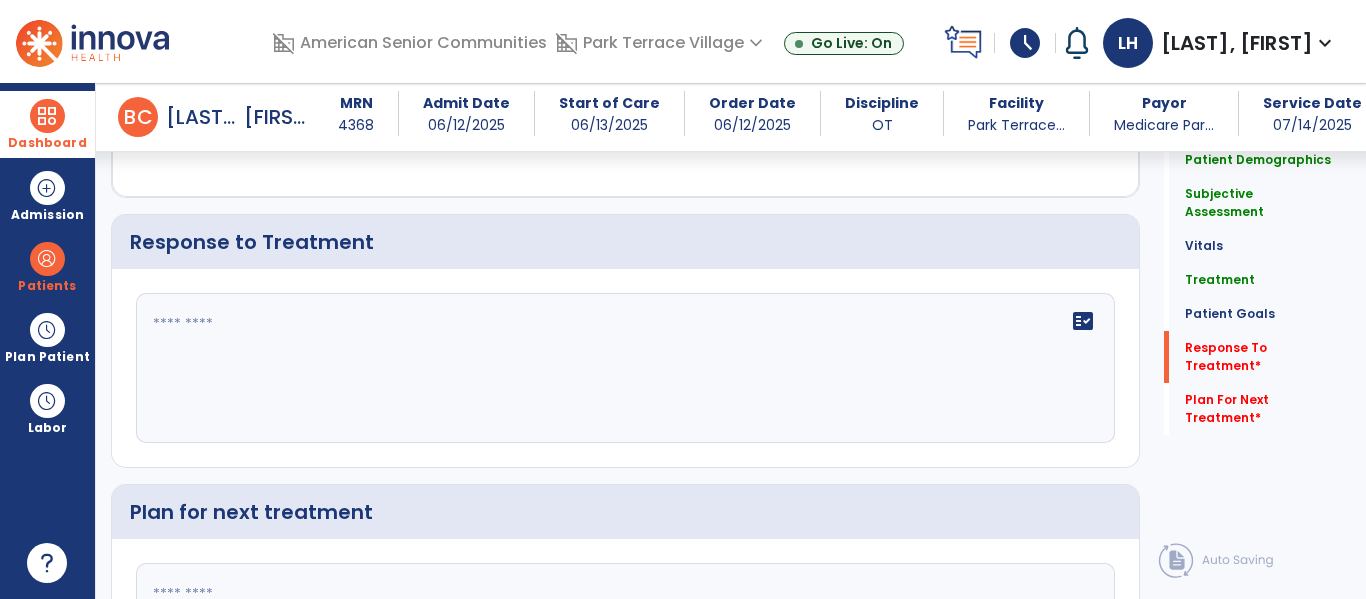 click on "fact_check" 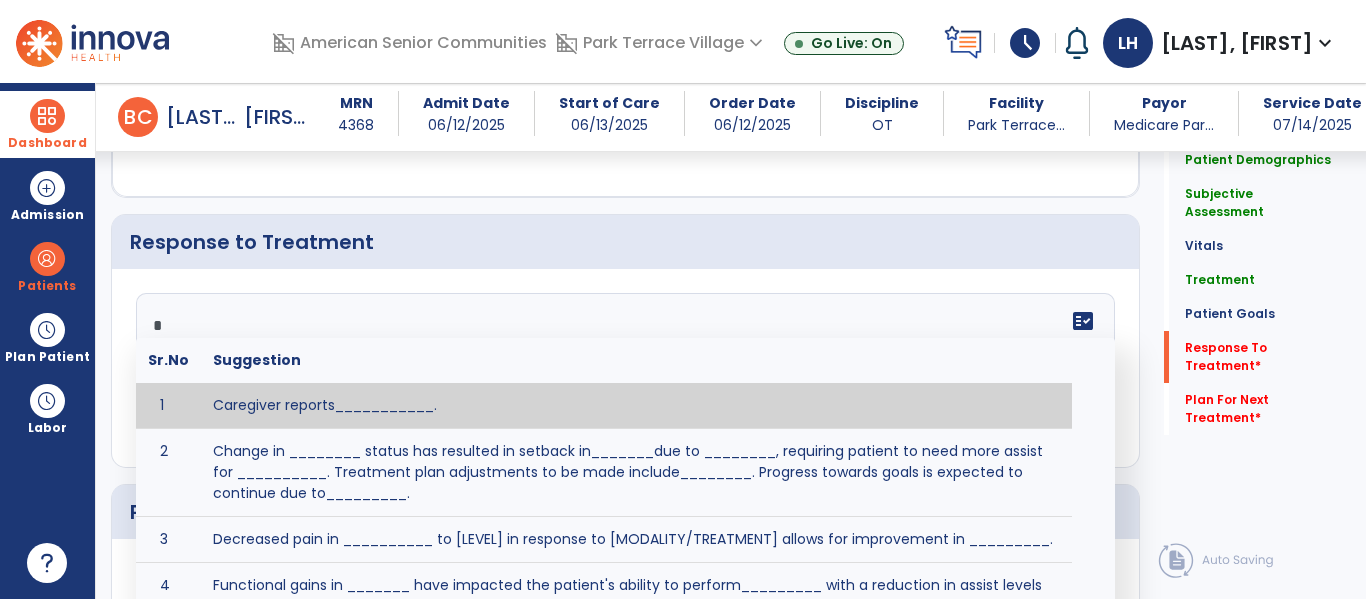 type on "**" 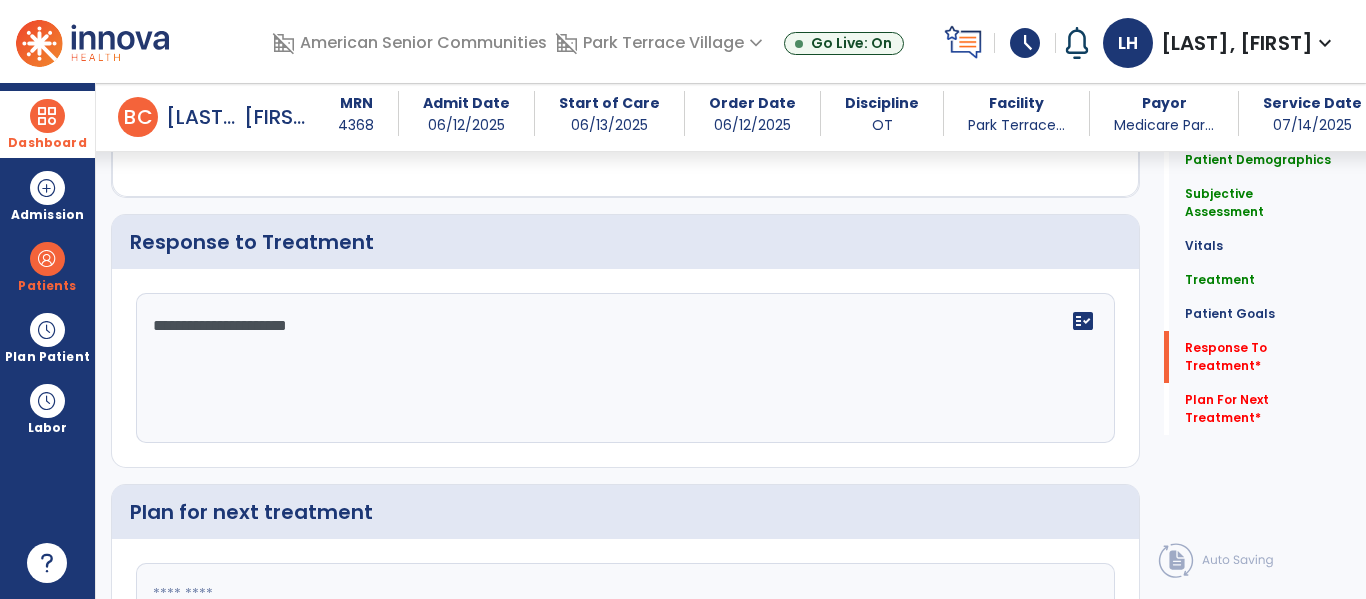 type on "**********" 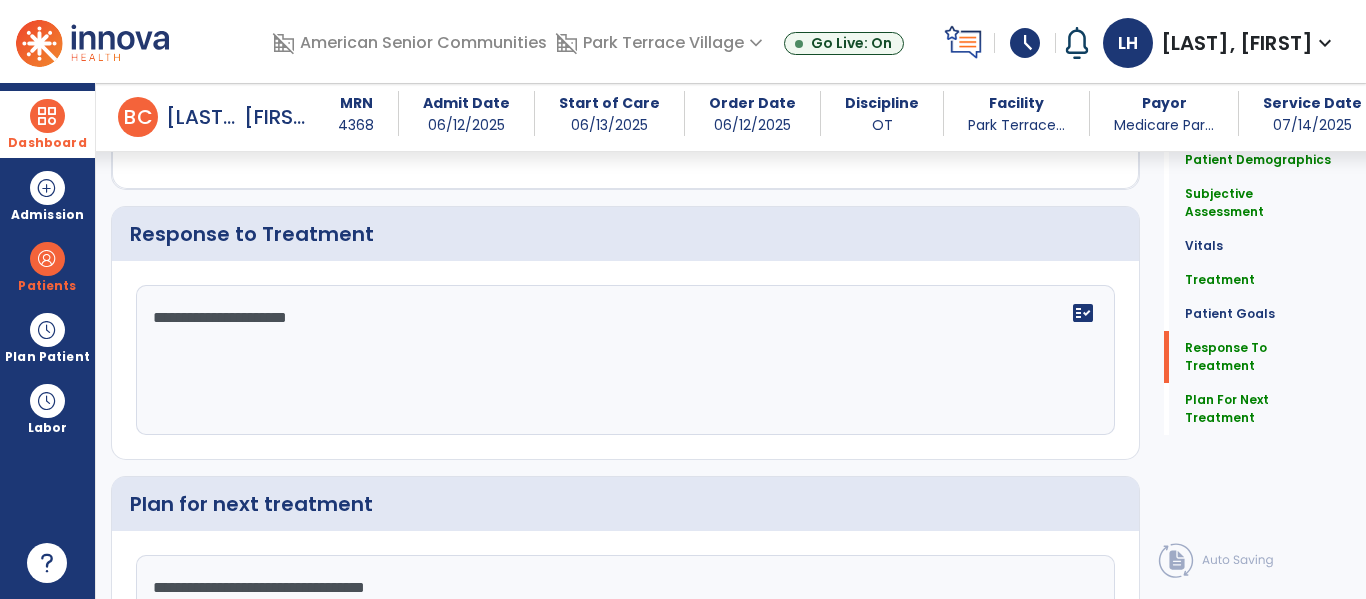 scroll, scrollTop: 3466, scrollLeft: 0, axis: vertical 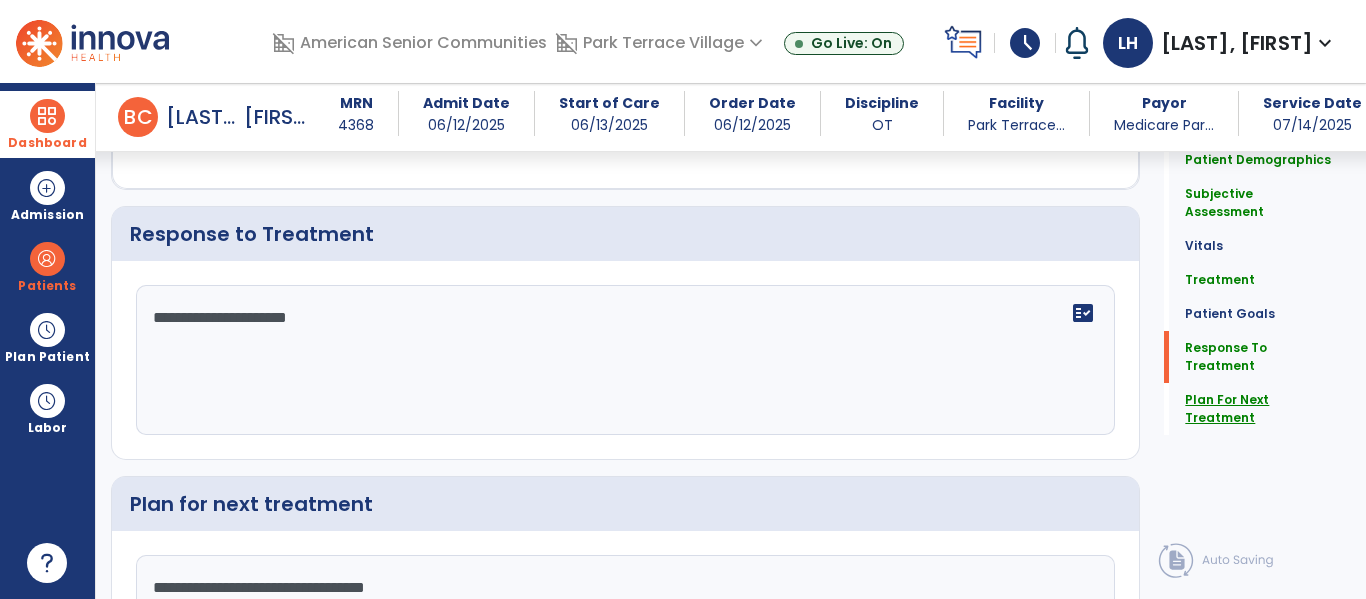 type on "**********" 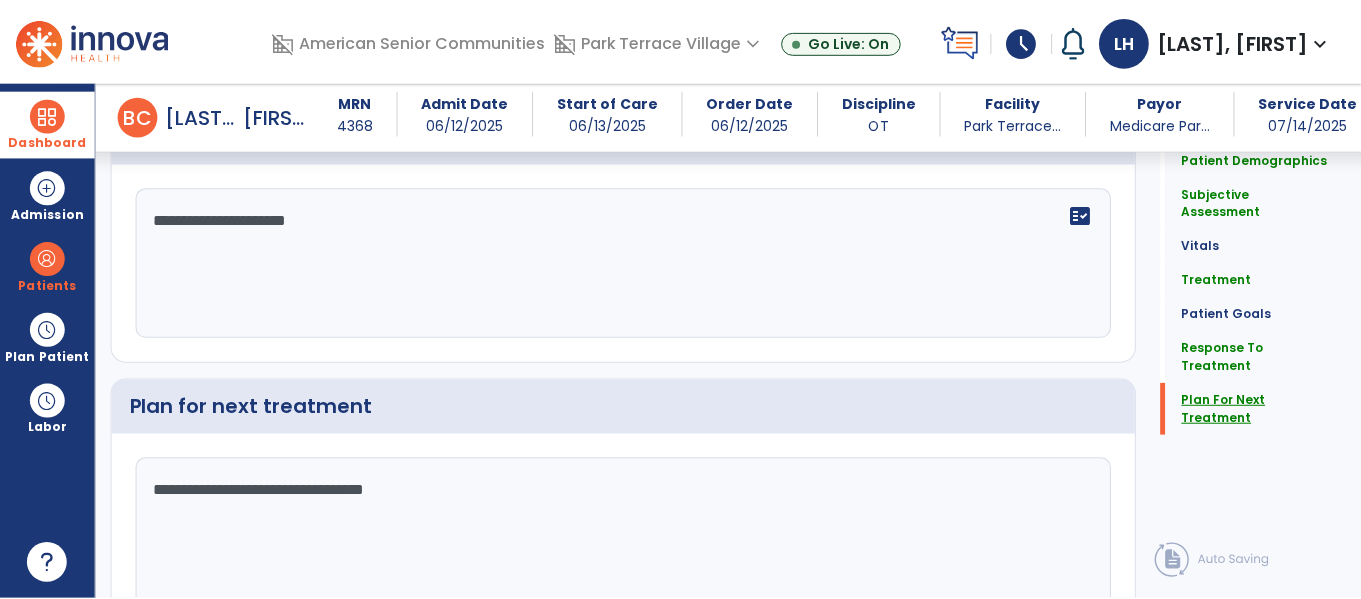 scroll, scrollTop: 3663, scrollLeft: 0, axis: vertical 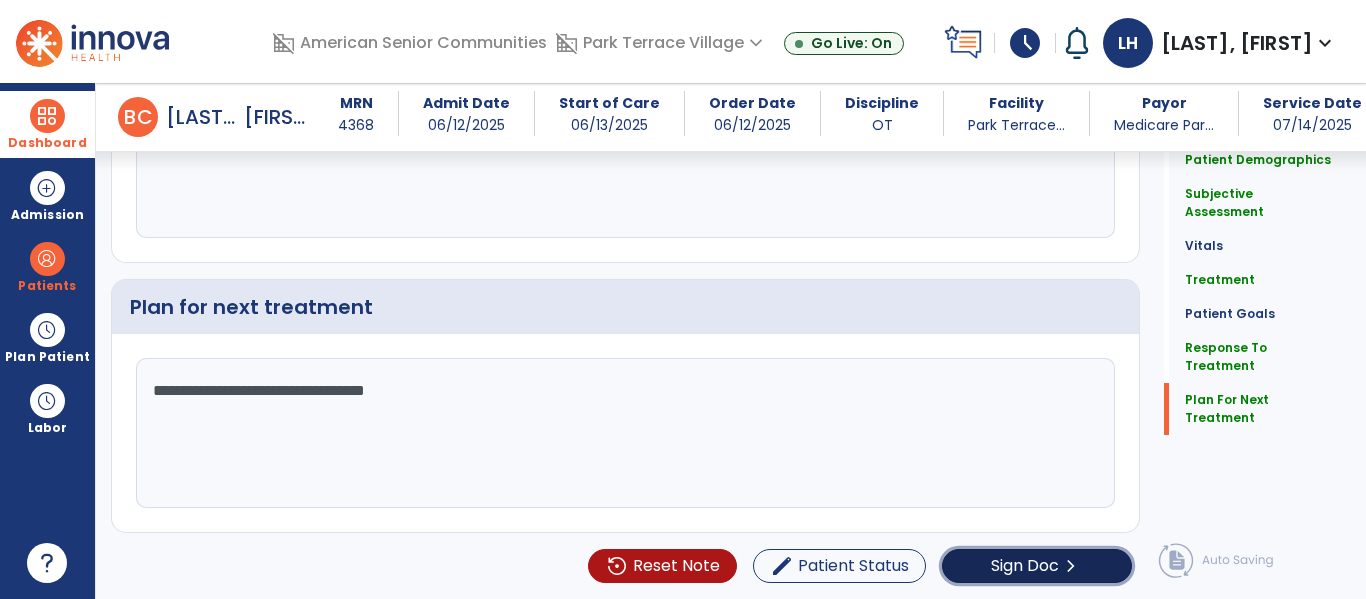 click on "Sign Doc" 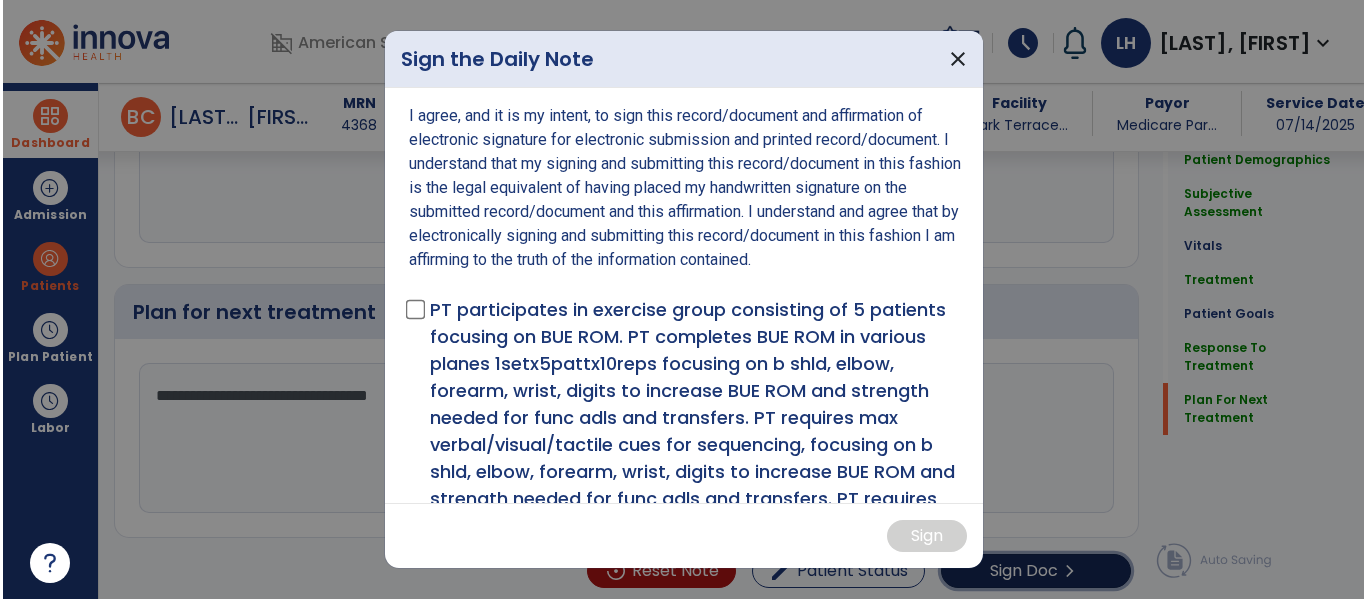 scroll, scrollTop: 3663, scrollLeft: 0, axis: vertical 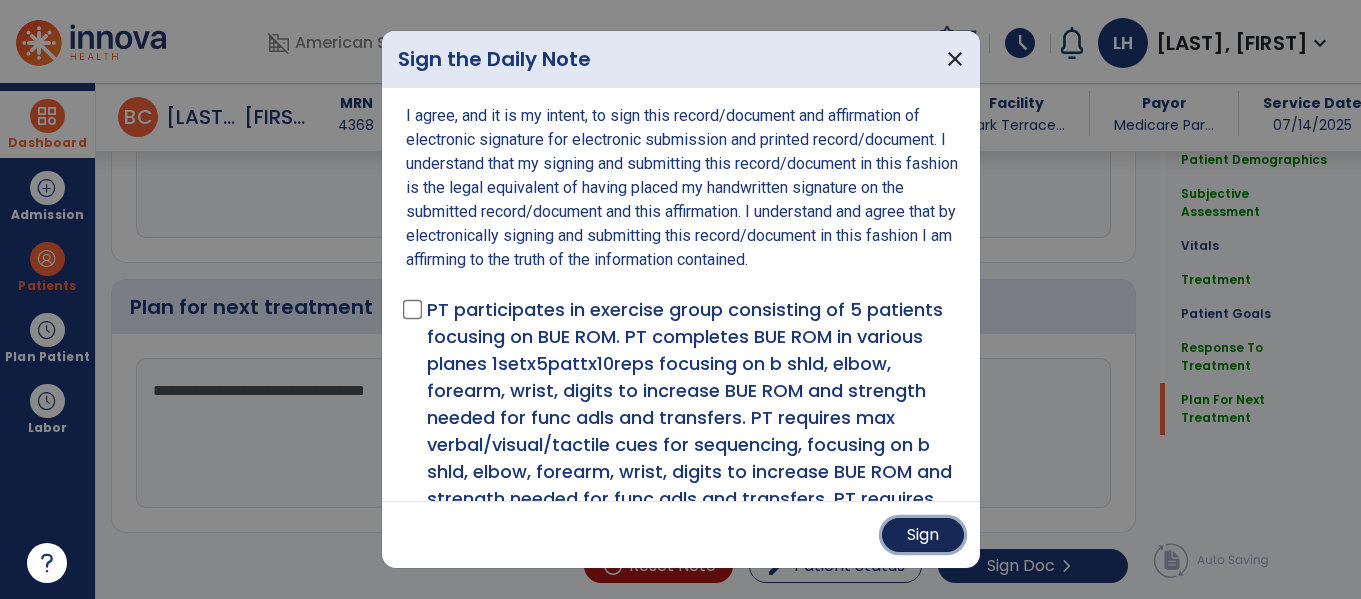 click on "Sign" at bounding box center (923, 535) 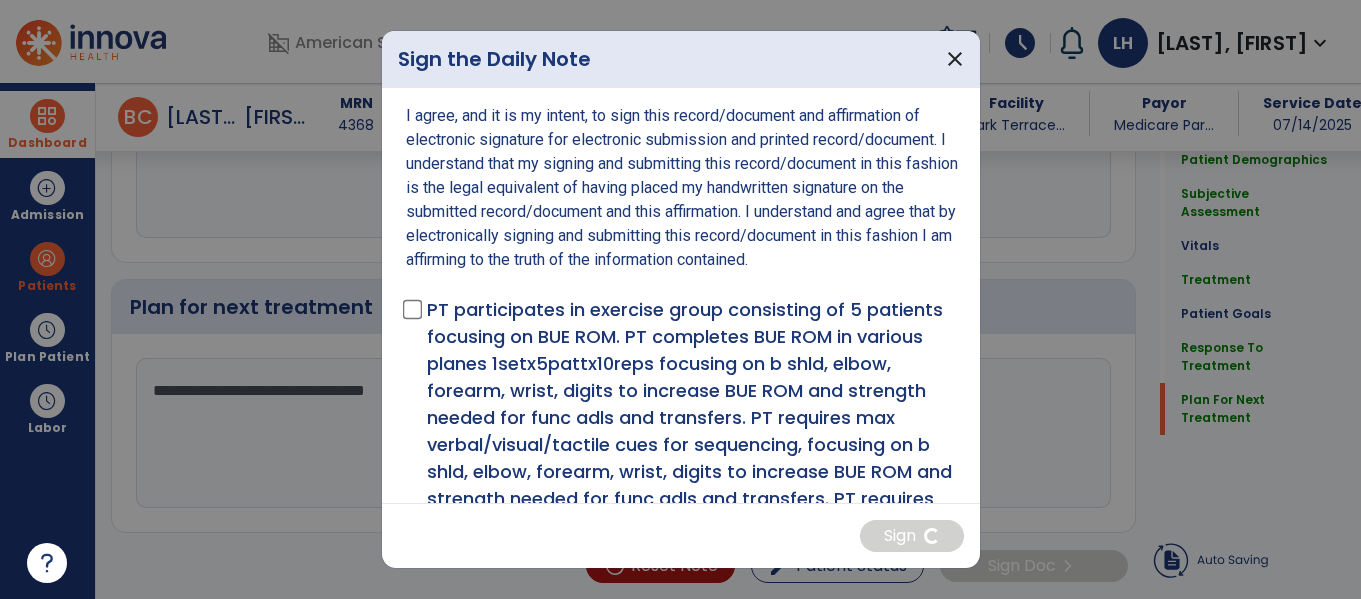 click on "I agree, and it is my intent, to sign this record/document and affirmation of electronic signature for electronic submission and printed record/document. I understand that my signing and submitting this record/document in this fashion is the legal equivalent of having placed my handwritten signature on the submitted record/document and this affirmation. I understand and agree that by electronically signing and submitting this record/document in this fashion I am affirming to the truth of the information contained." at bounding box center [683, 188] 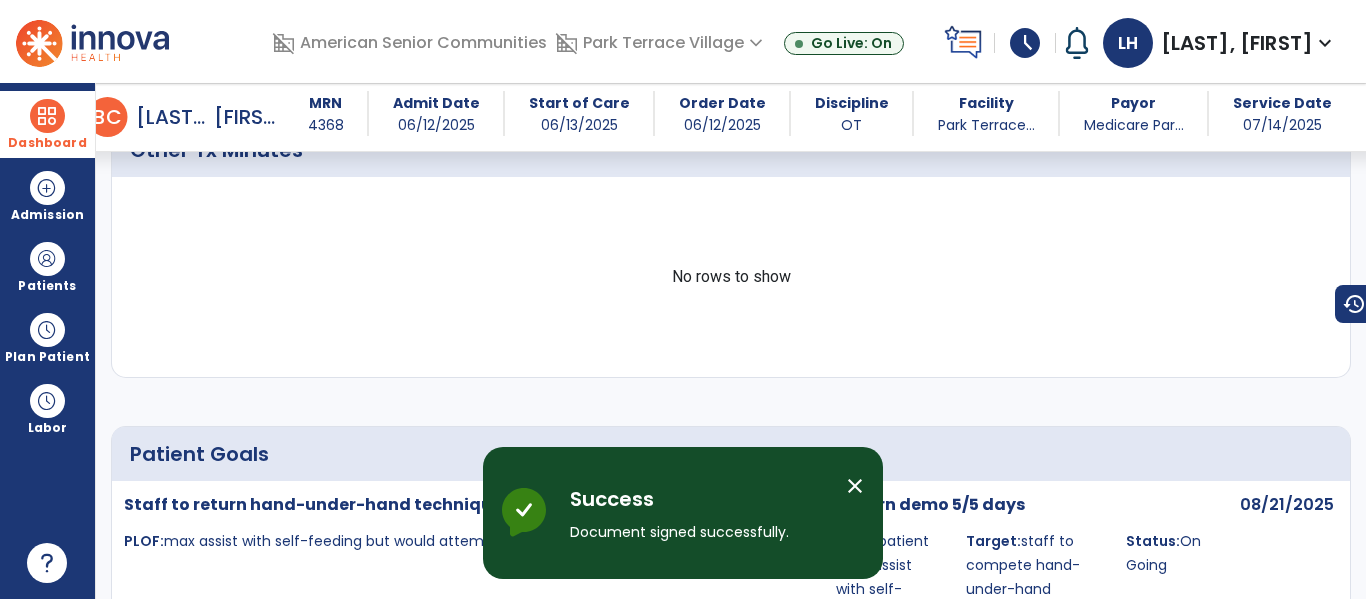 scroll, scrollTop: 5891, scrollLeft: 0, axis: vertical 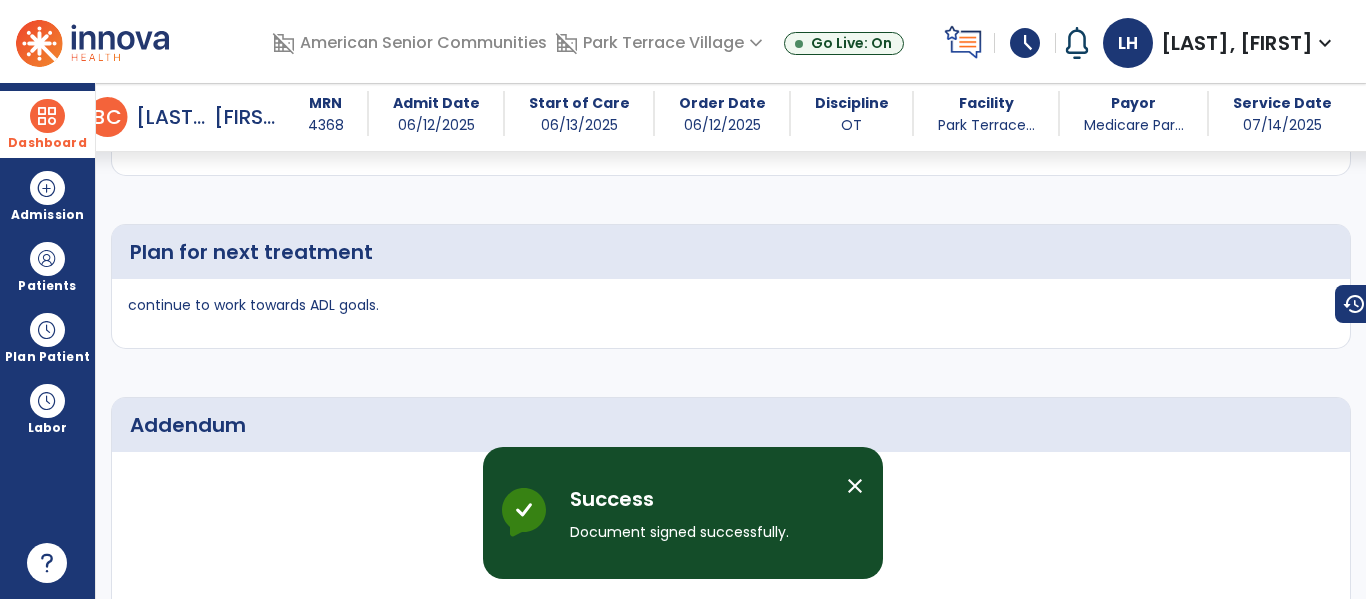 click on "Dashboard" at bounding box center [47, 124] 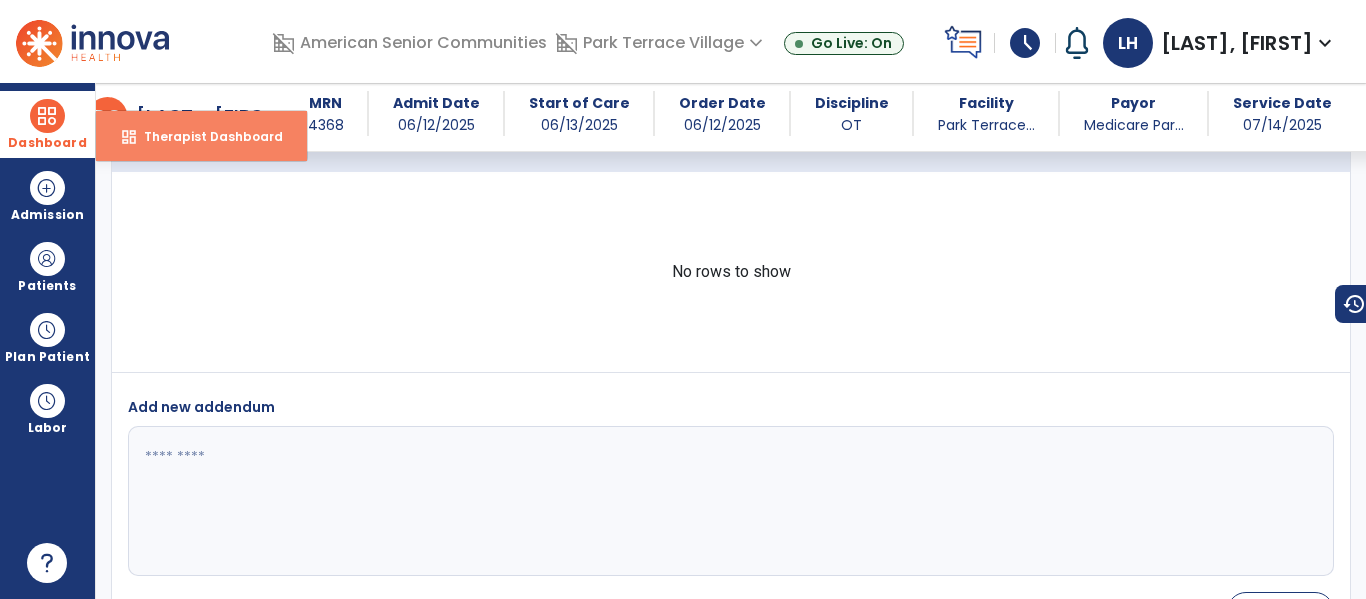 click on "dashboard  Therapist Dashboard" at bounding box center (201, 136) 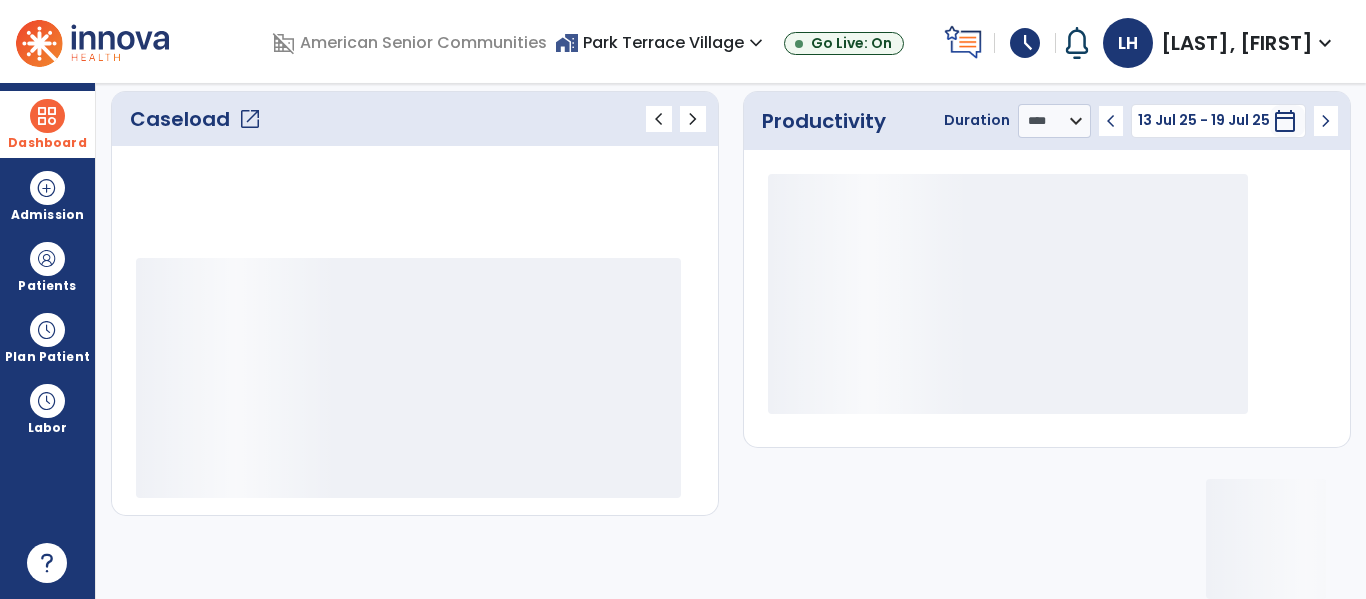 scroll, scrollTop: 276, scrollLeft: 0, axis: vertical 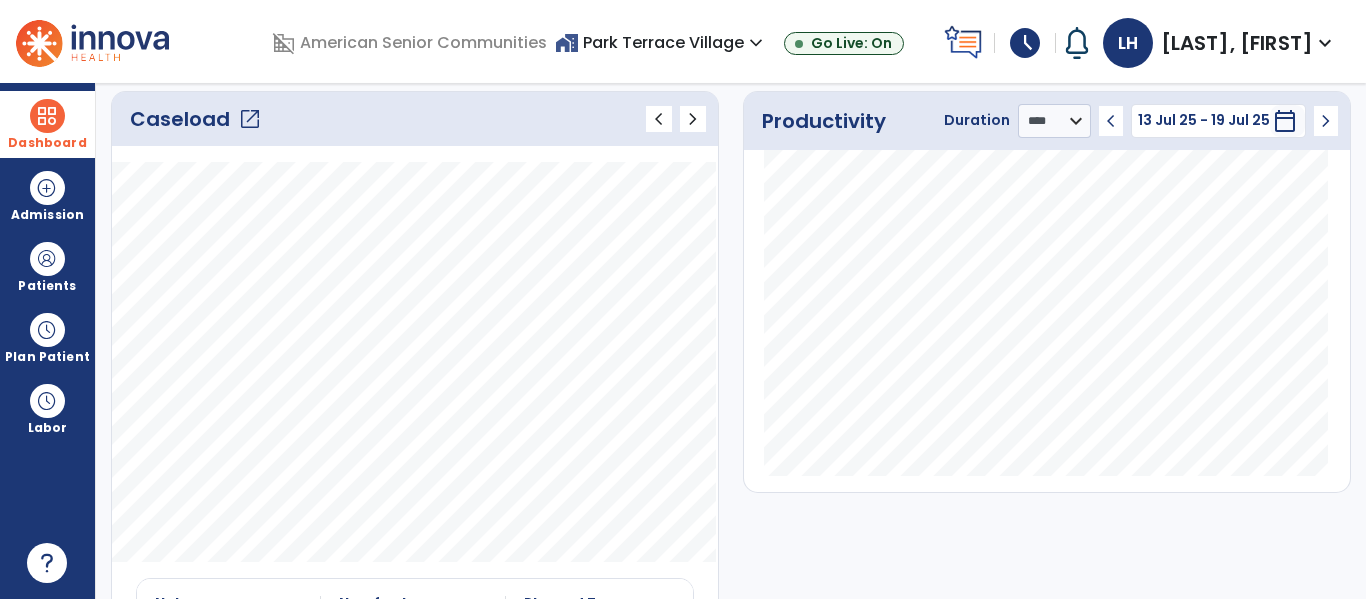click on "open_in_new" 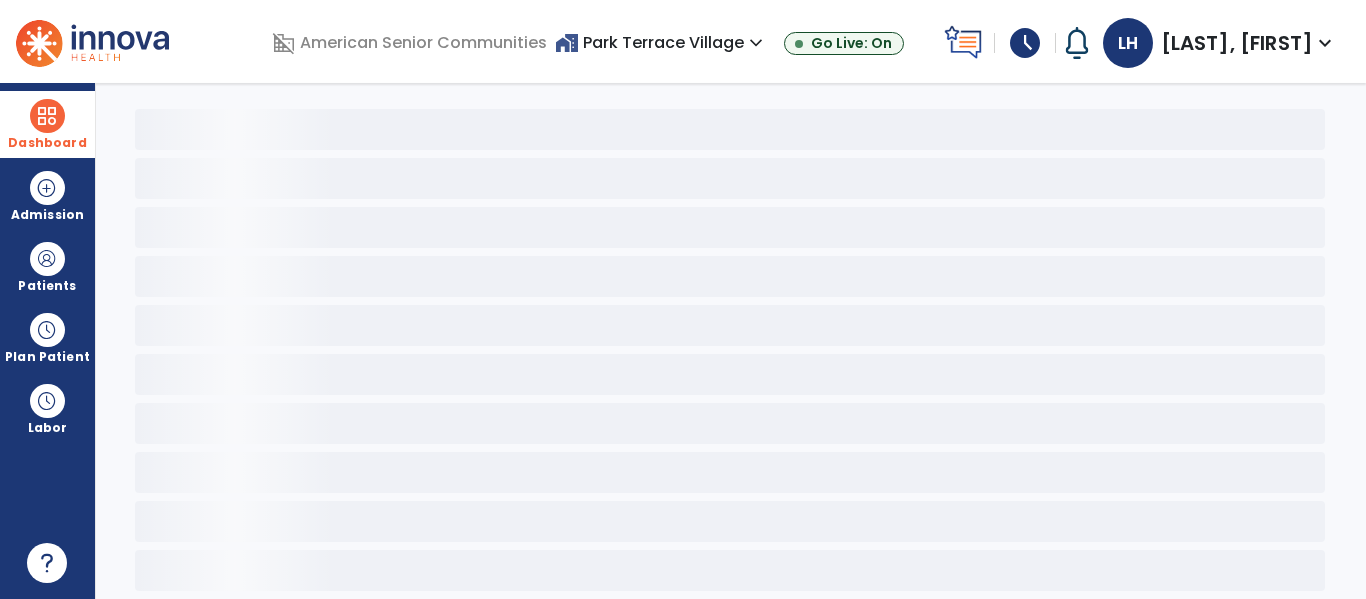 scroll, scrollTop: 78, scrollLeft: 0, axis: vertical 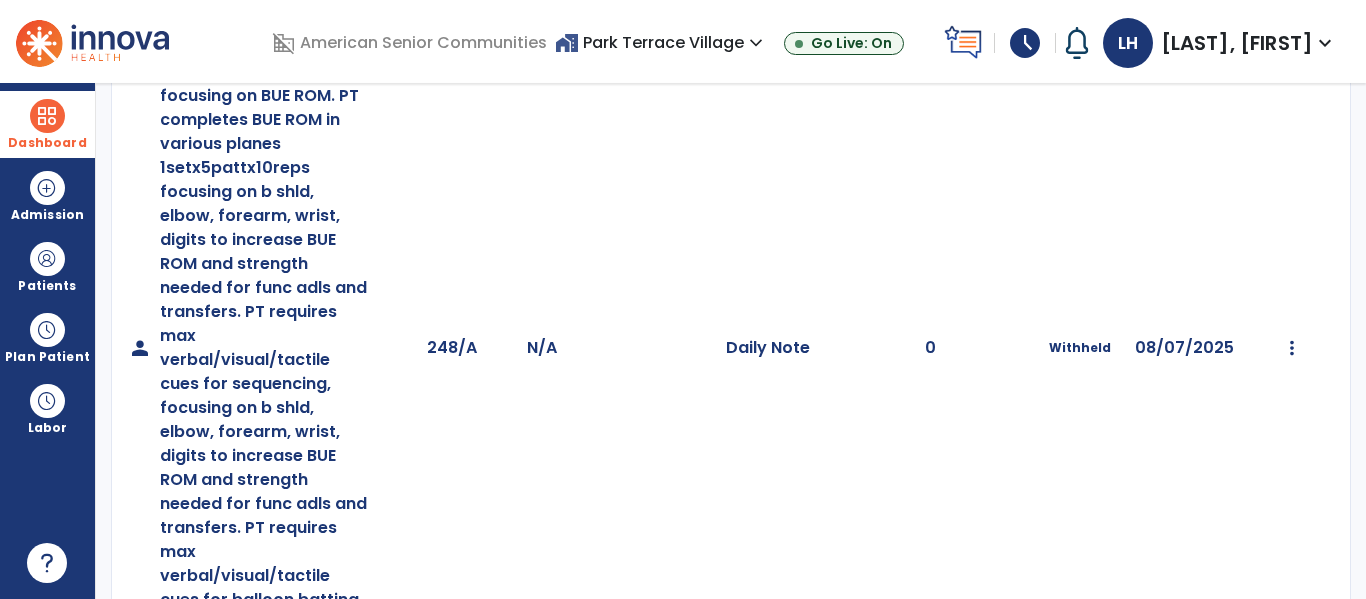 click at bounding box center (1293, -125) 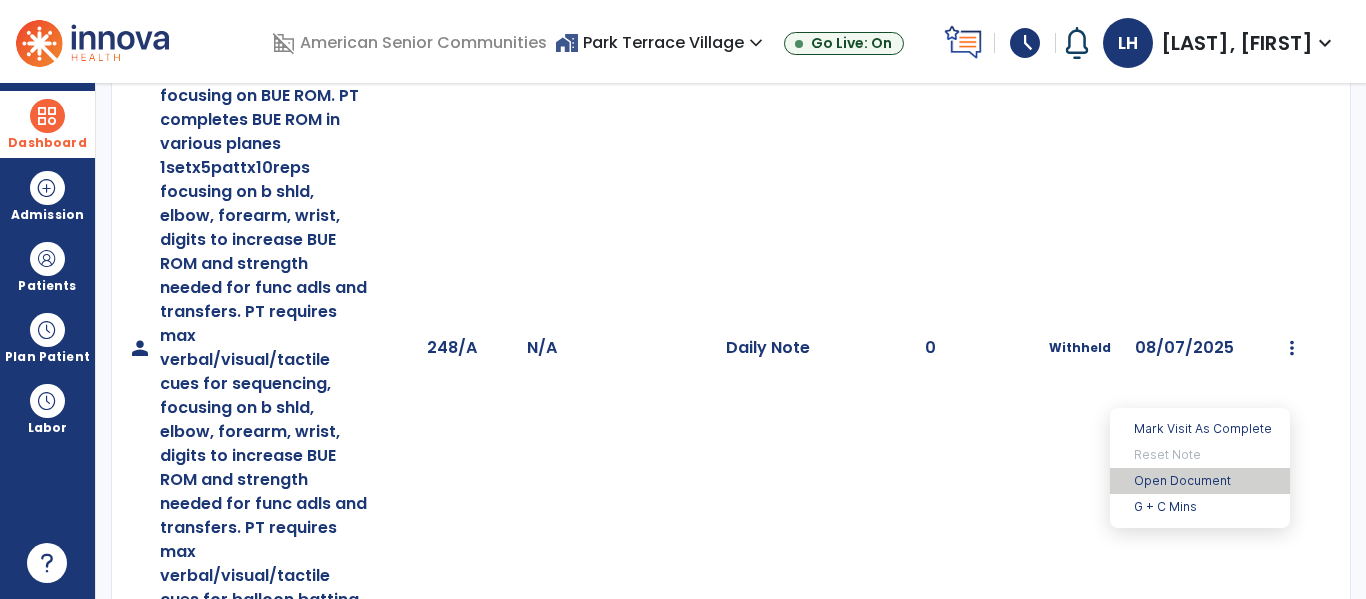 click on "Open Document" at bounding box center (1200, 481) 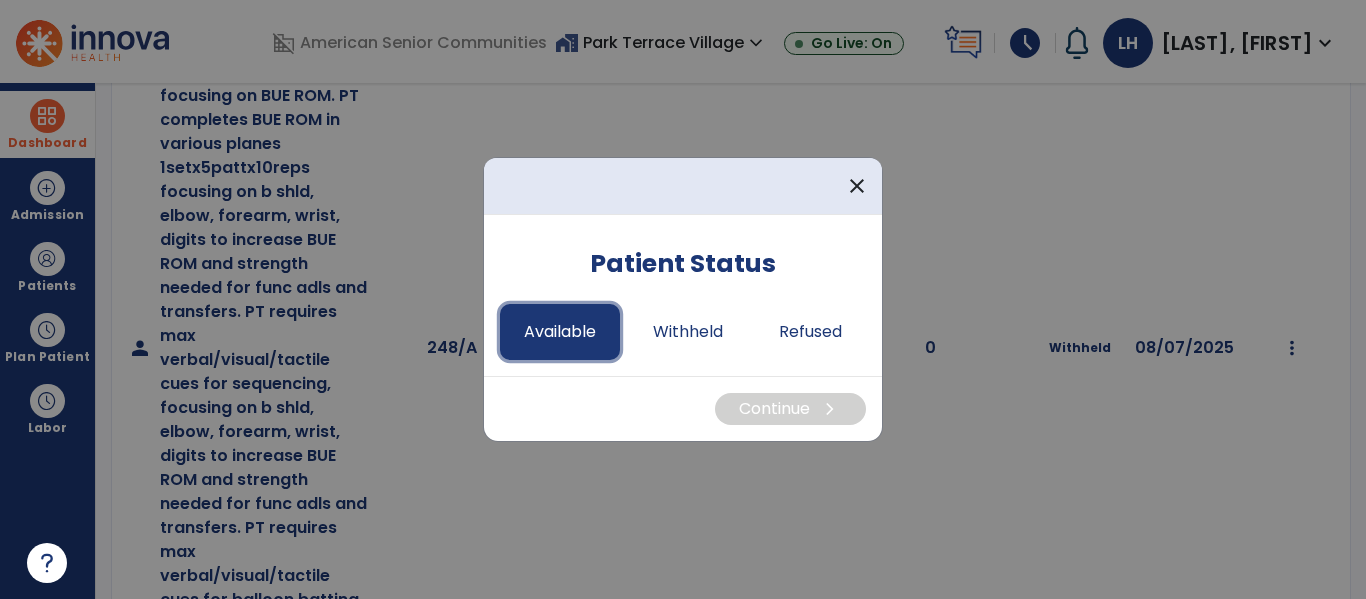 click on "Available" at bounding box center (560, 332) 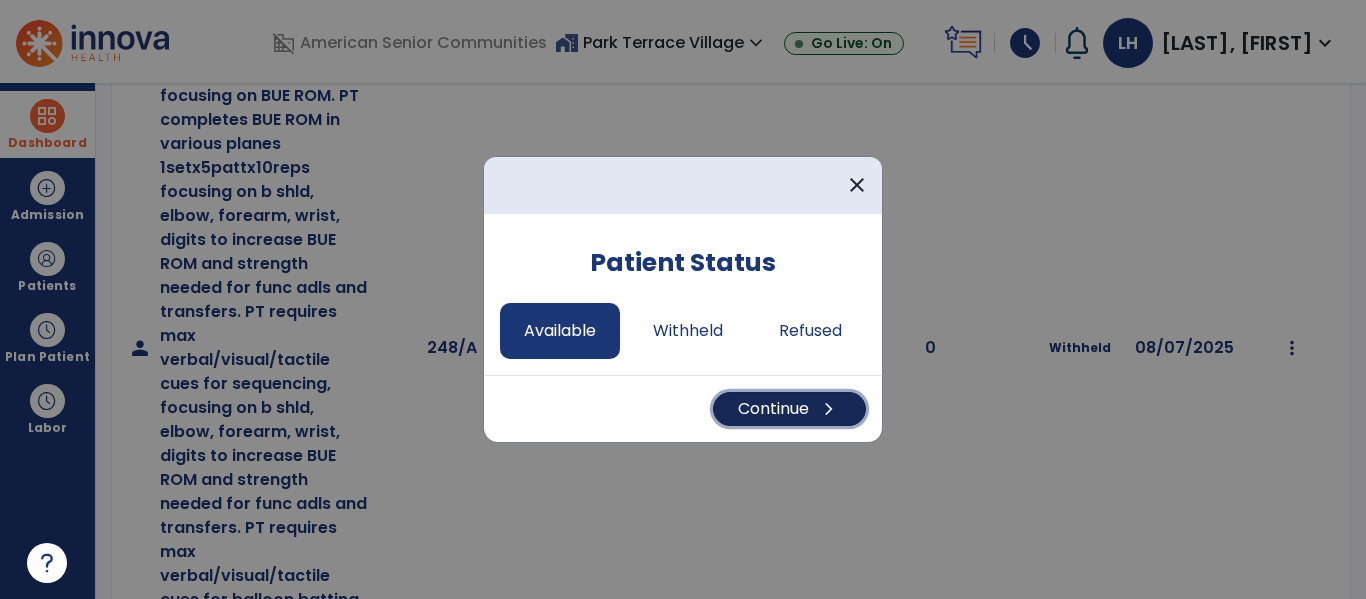 click on "Continue   chevron_right" at bounding box center [789, 409] 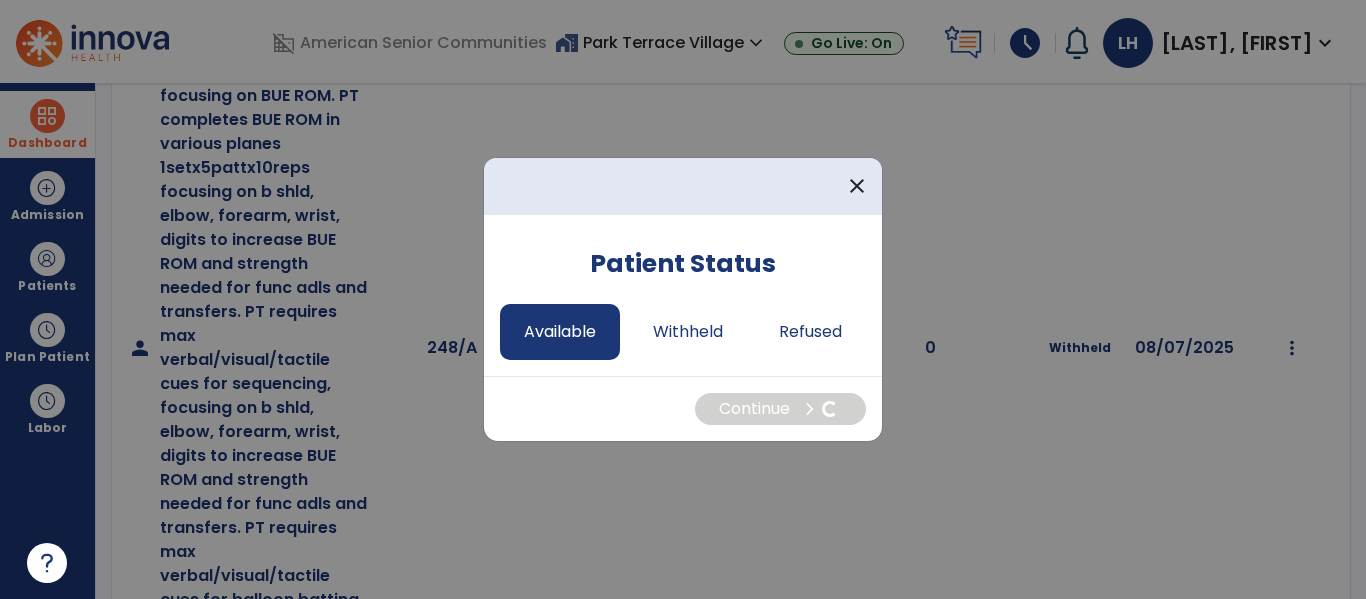 select on "*" 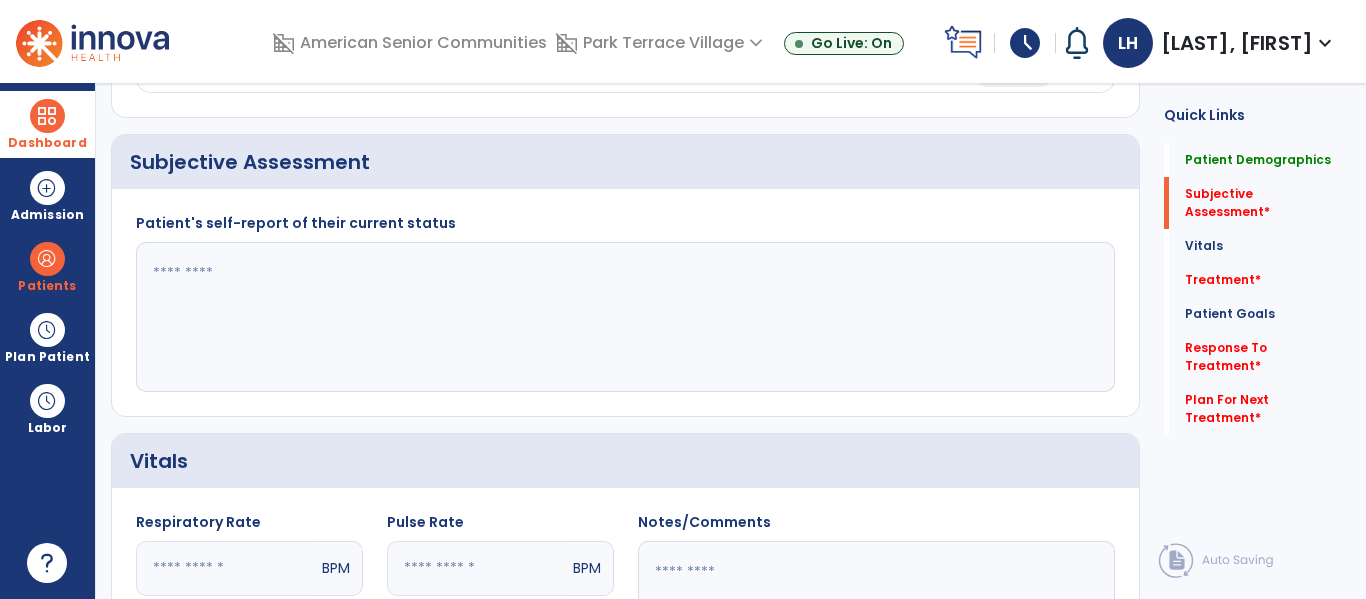 click 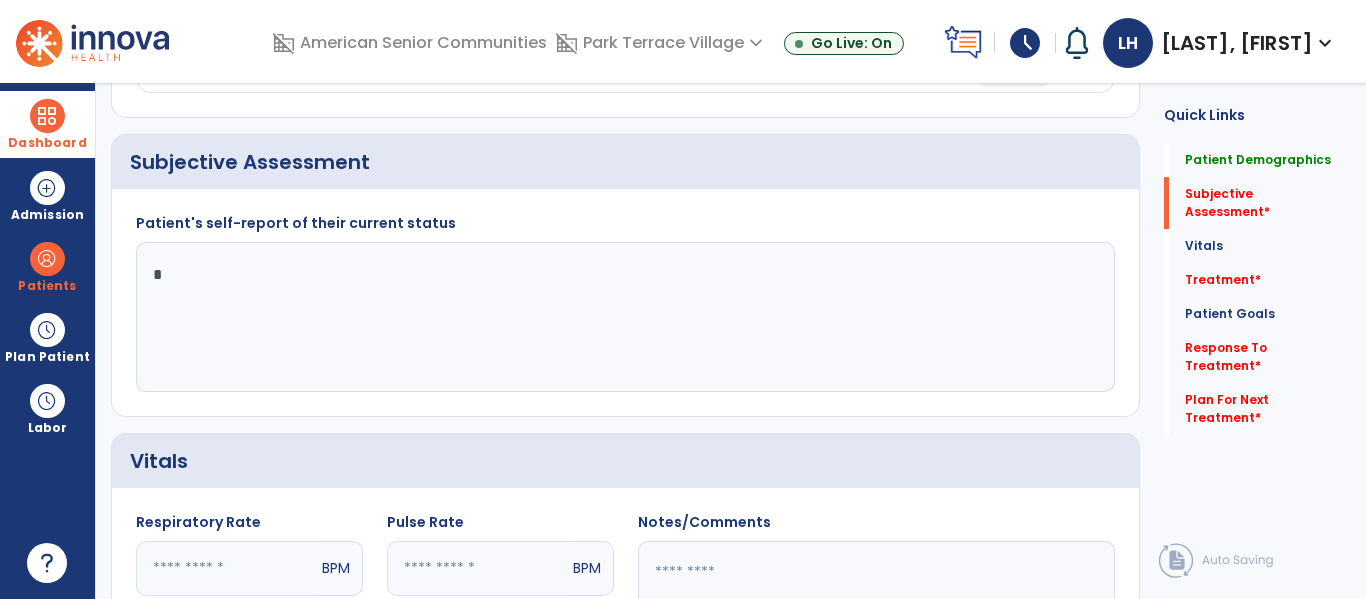 type on "**" 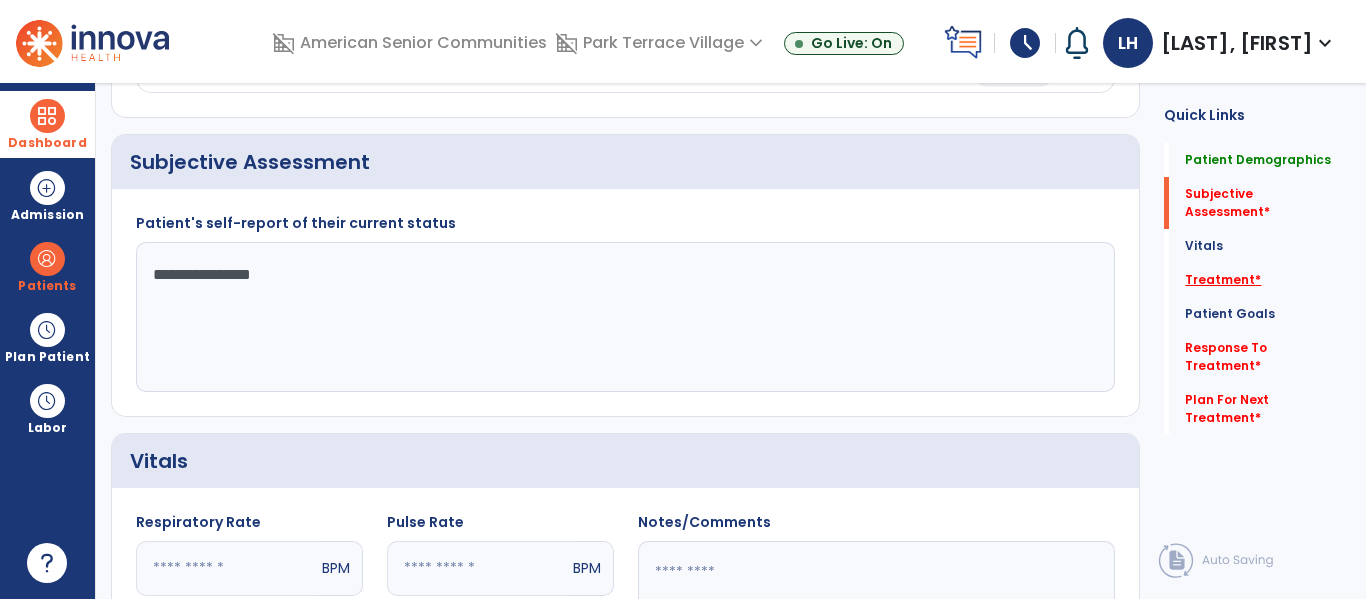 type on "**********" 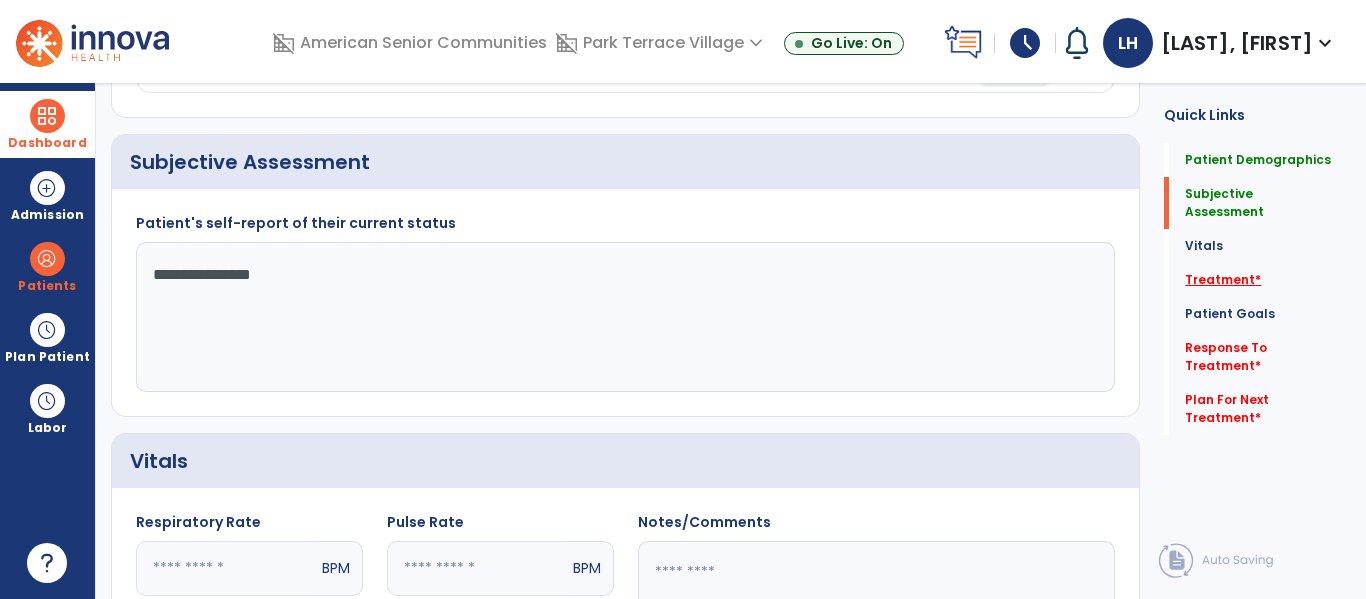 click on "Treatment   *" 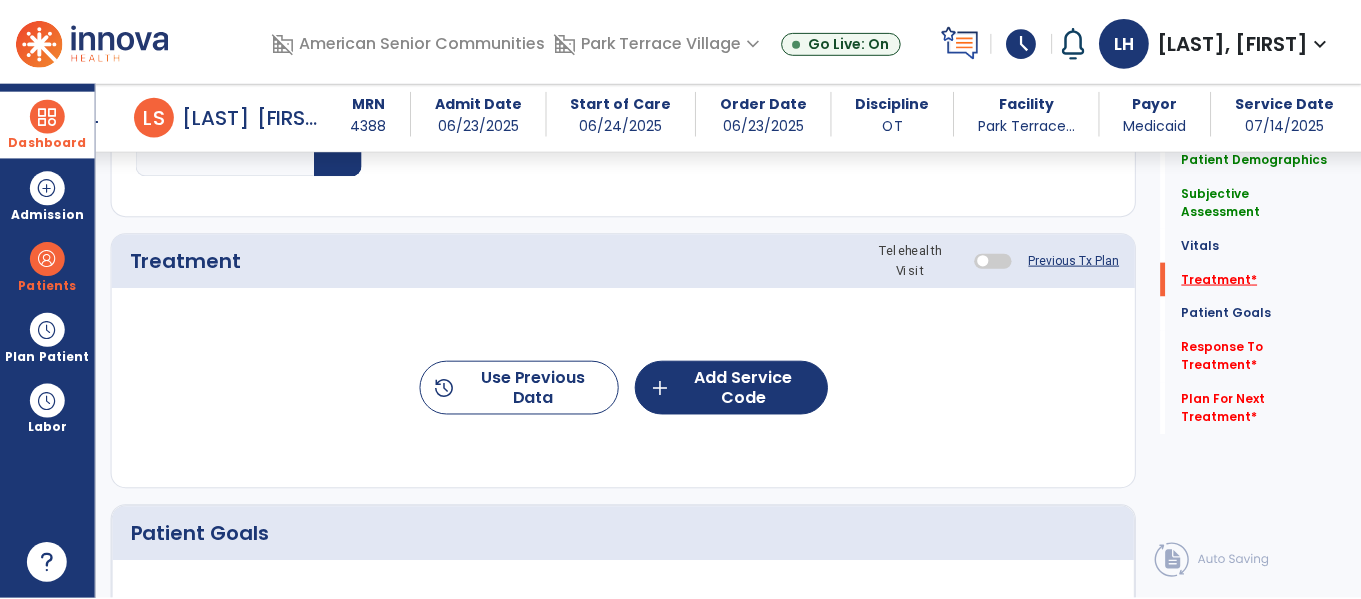 scroll, scrollTop: 1055, scrollLeft: 0, axis: vertical 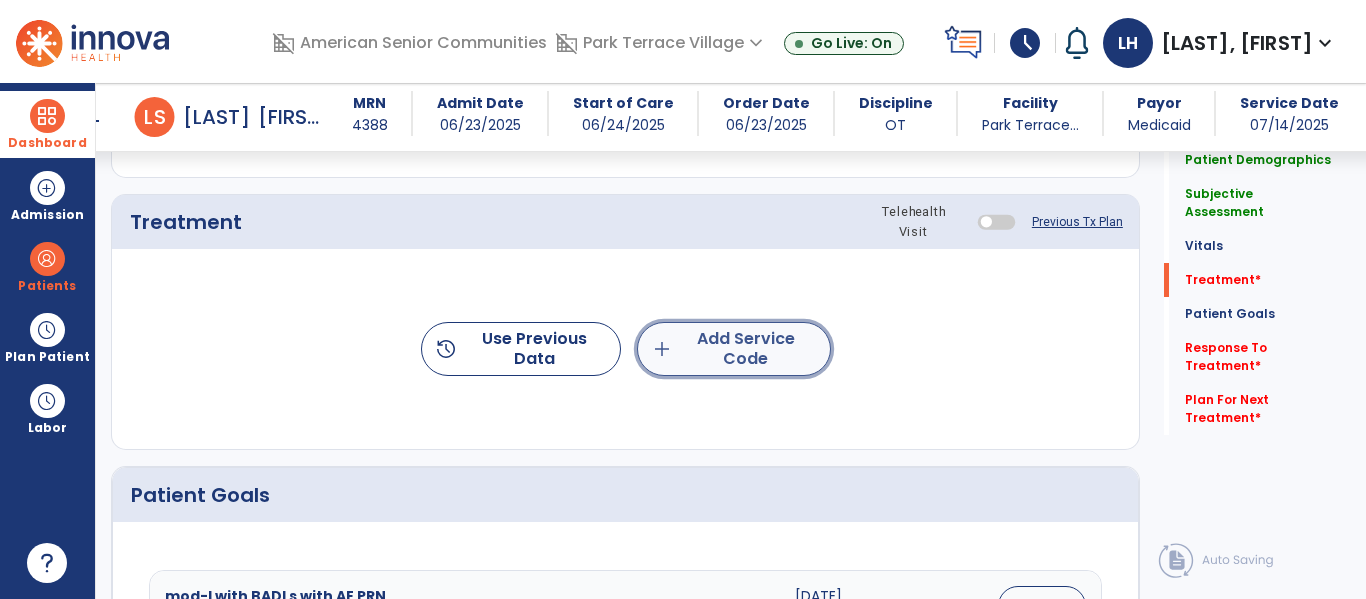 click on "add  Add Service Code" 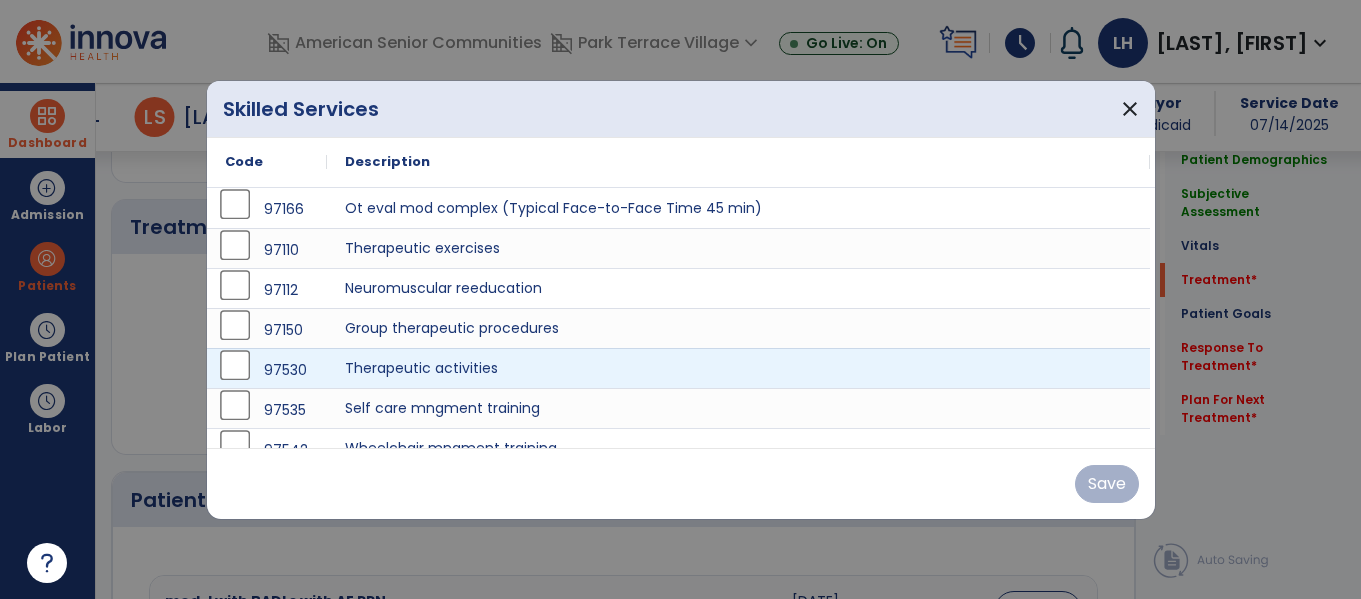 scroll, scrollTop: 1055, scrollLeft: 0, axis: vertical 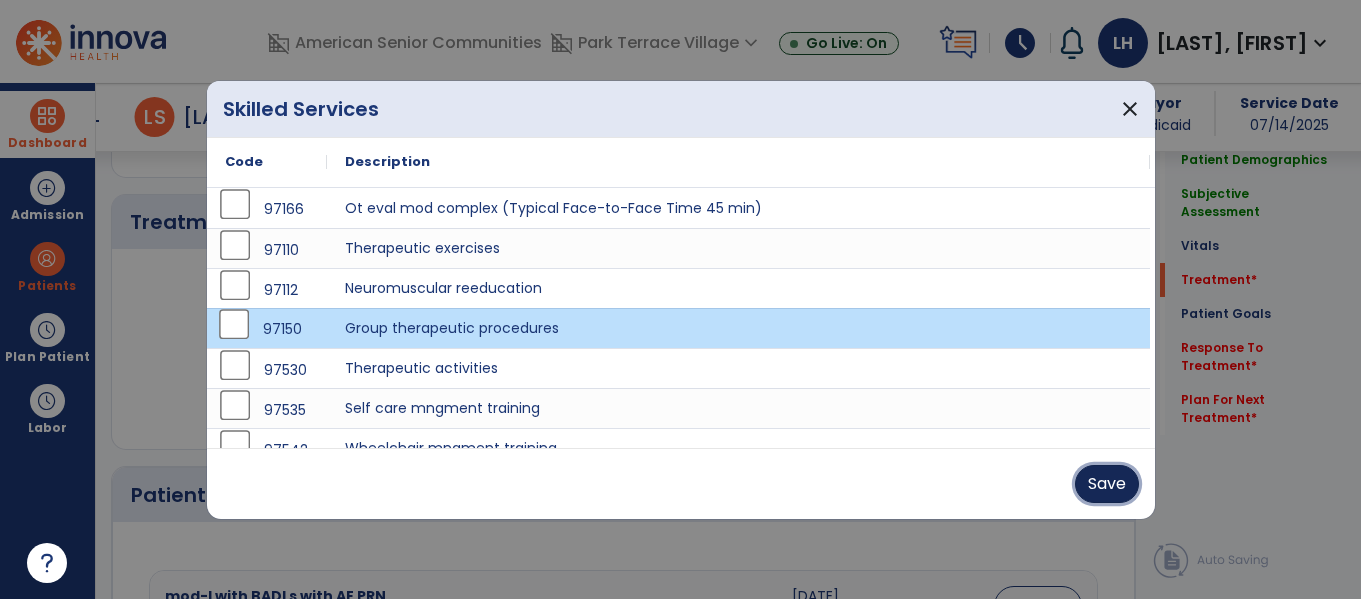 click on "Save" at bounding box center [1107, 484] 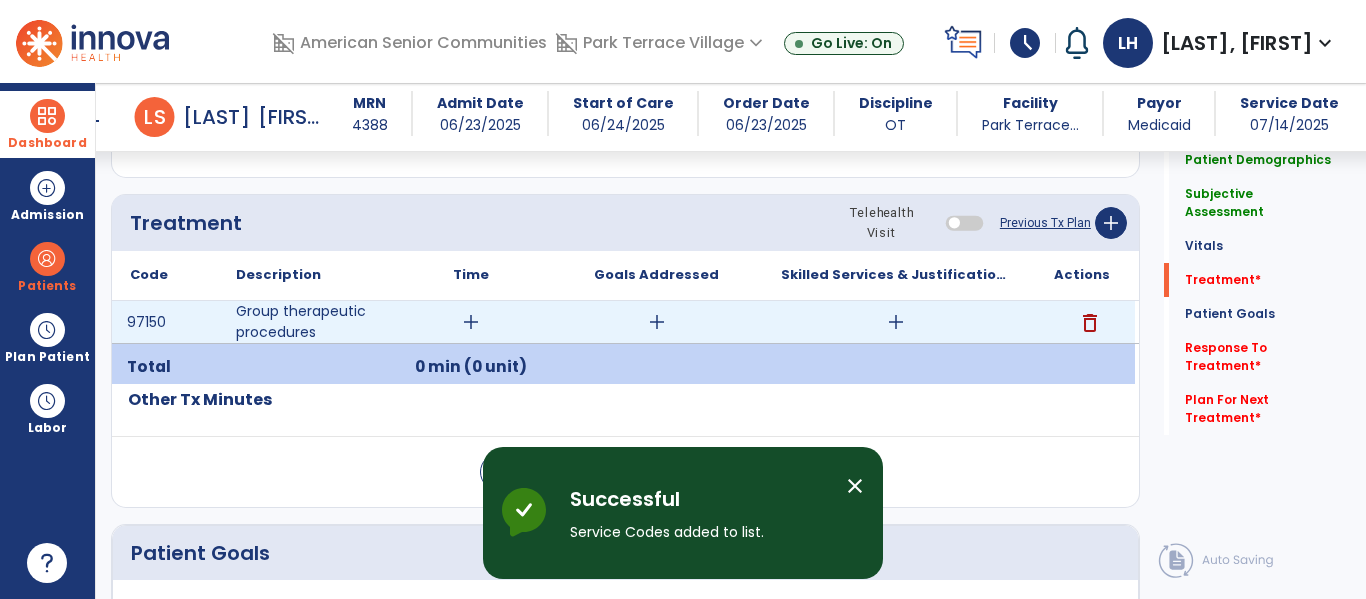 click on "add" at bounding box center [471, 322] 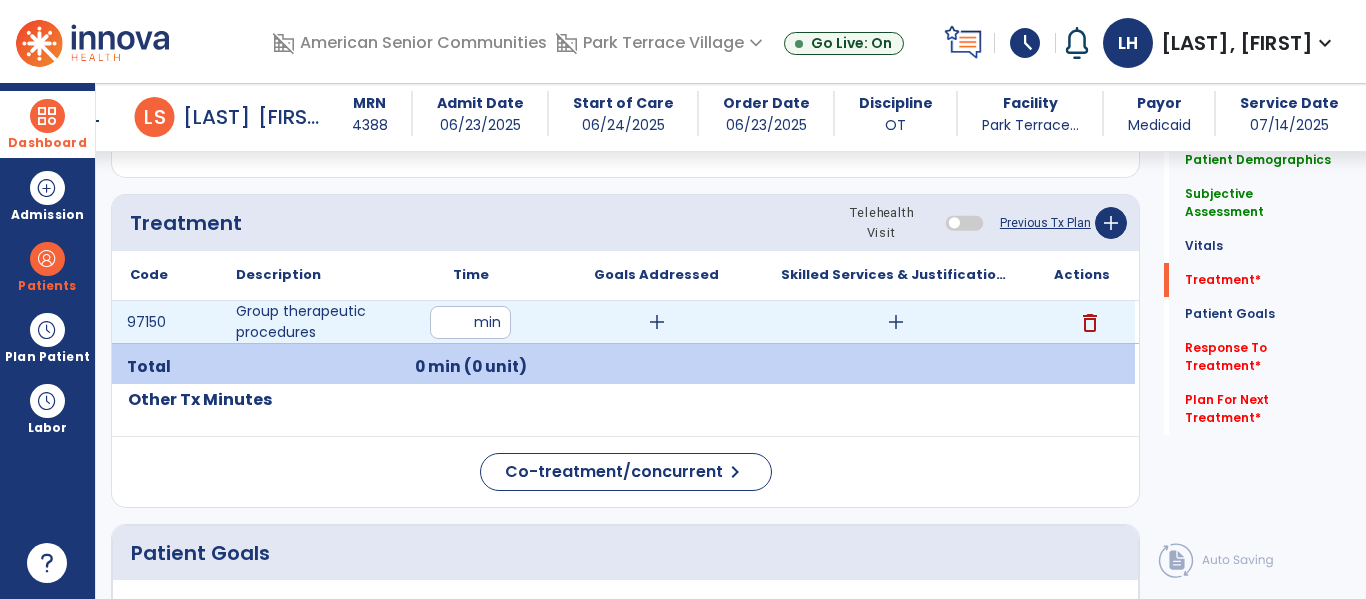 type on "**" 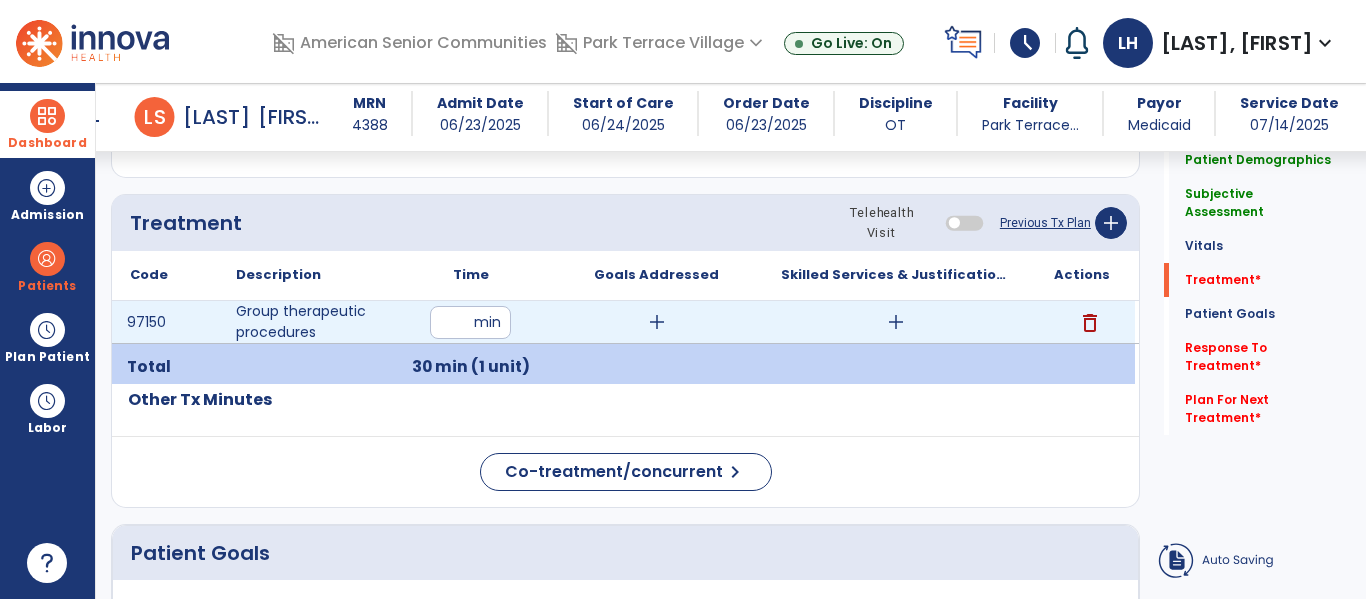 click on "add" at bounding box center [657, 322] 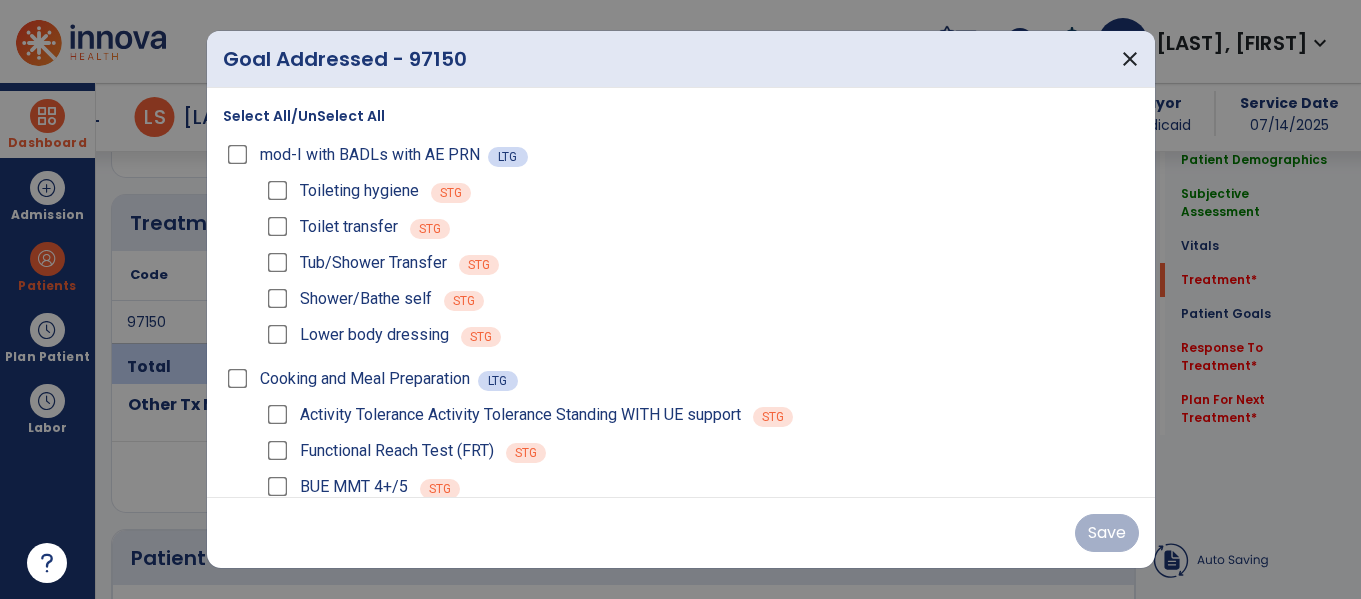 scroll, scrollTop: 1055, scrollLeft: 0, axis: vertical 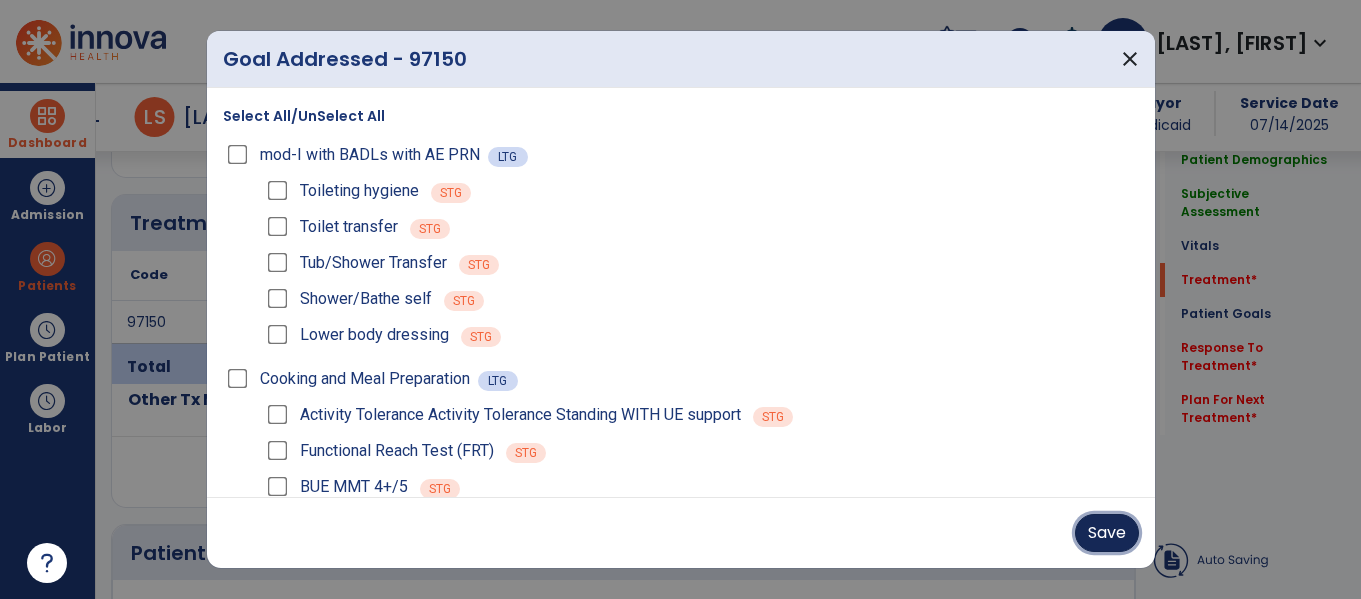 click on "Save" at bounding box center (1107, 533) 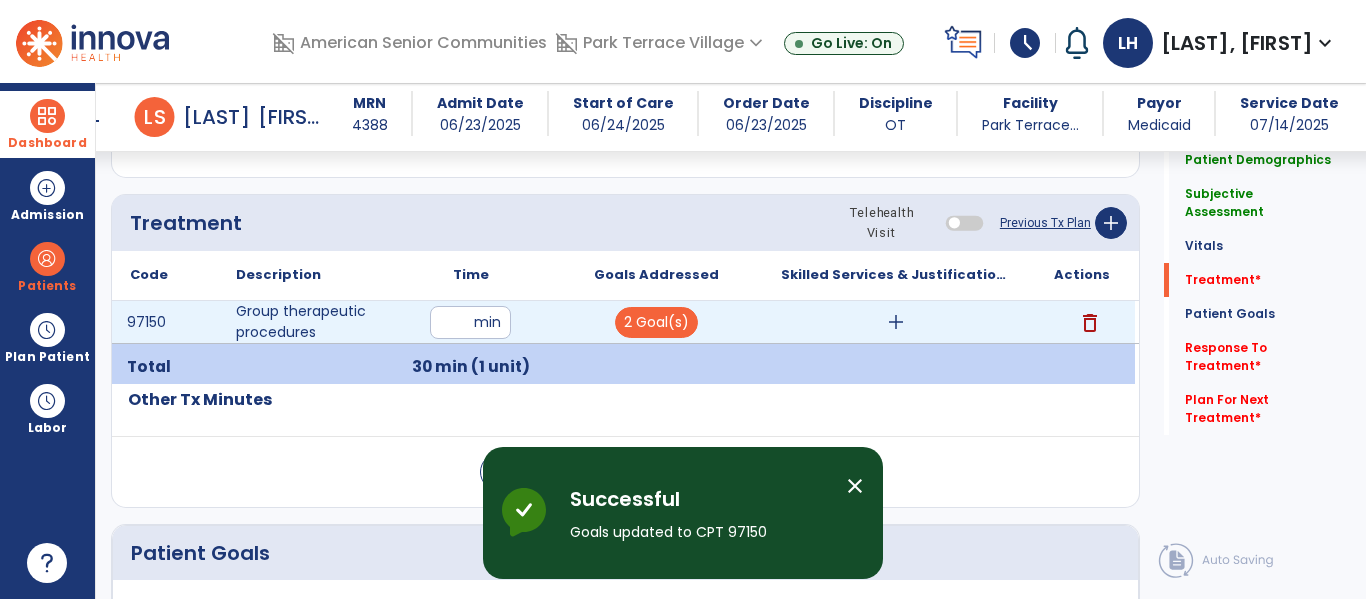 click on "add" at bounding box center [896, 322] 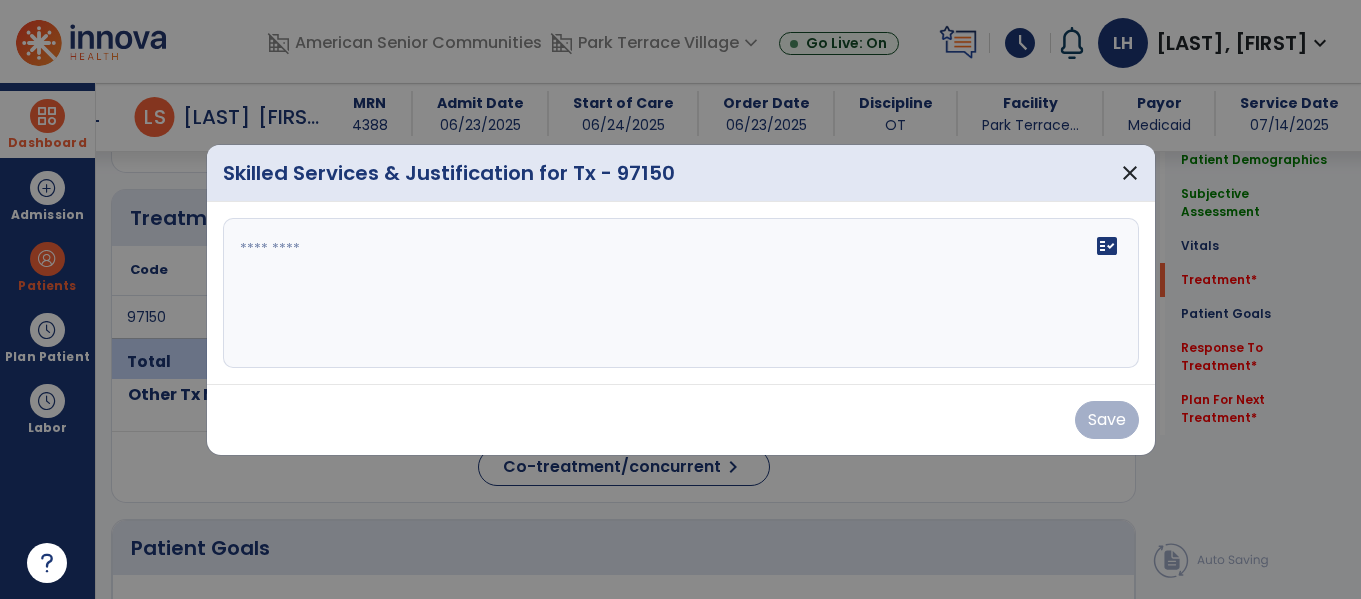 scroll, scrollTop: 1055, scrollLeft: 0, axis: vertical 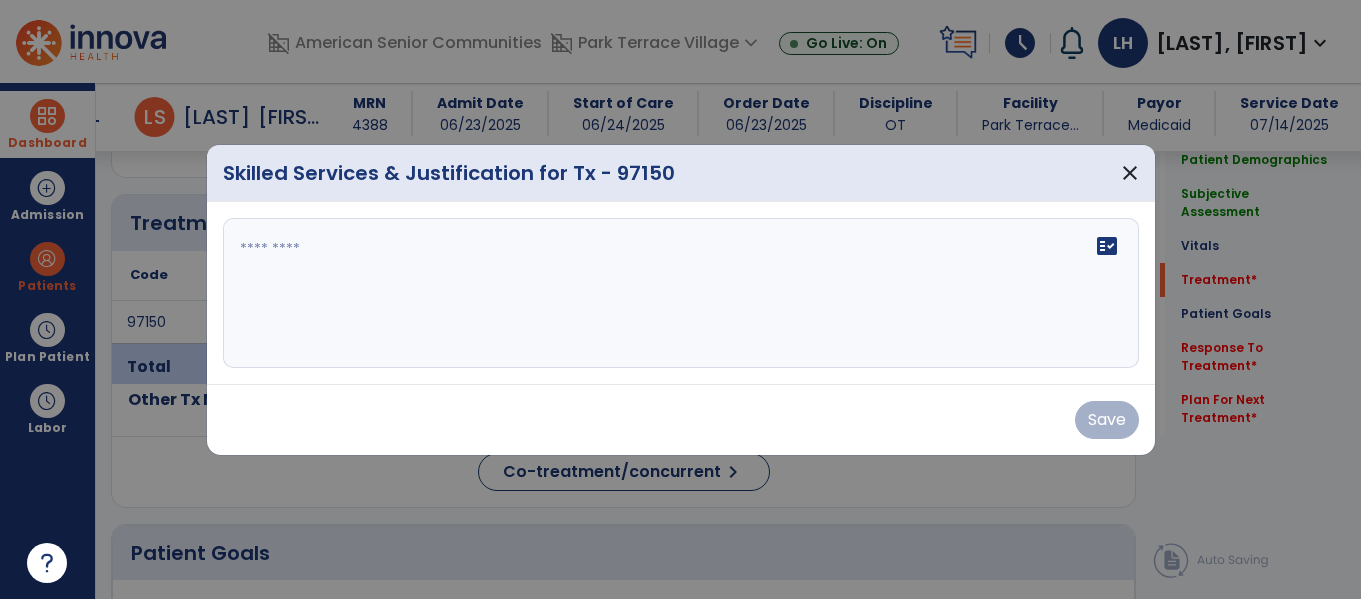click on "fact_check" at bounding box center [681, 293] 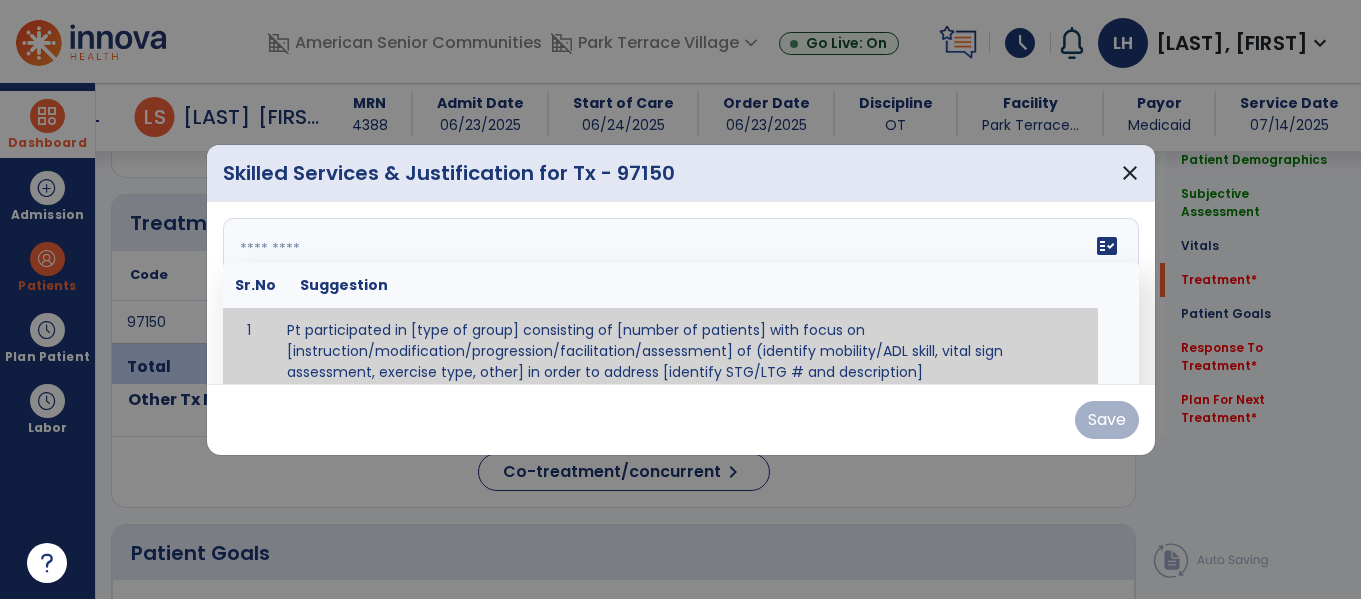 scroll, scrollTop: 12, scrollLeft: 0, axis: vertical 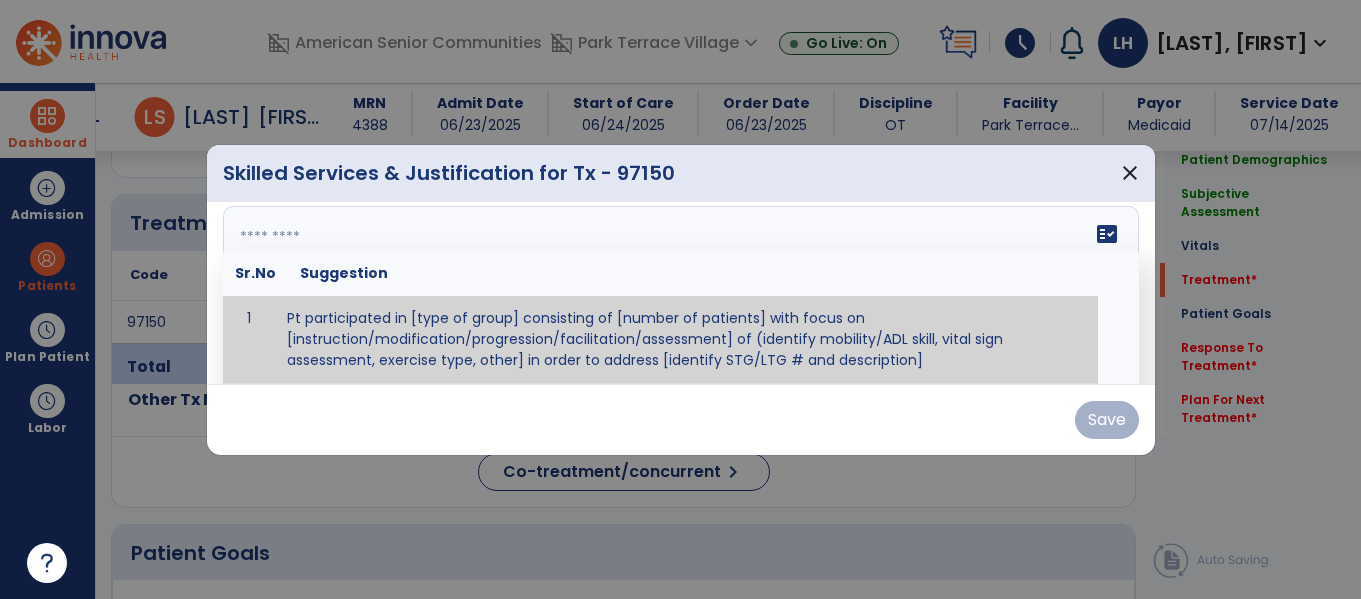 paste on "**********" 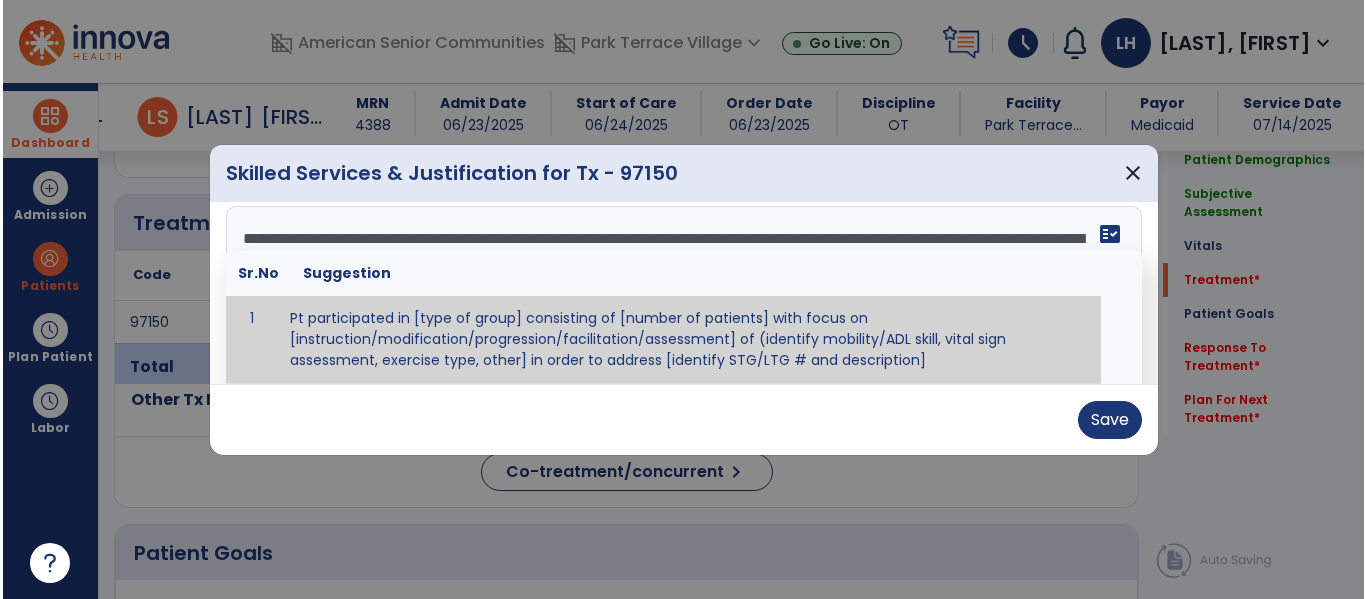scroll, scrollTop: 0, scrollLeft: 0, axis: both 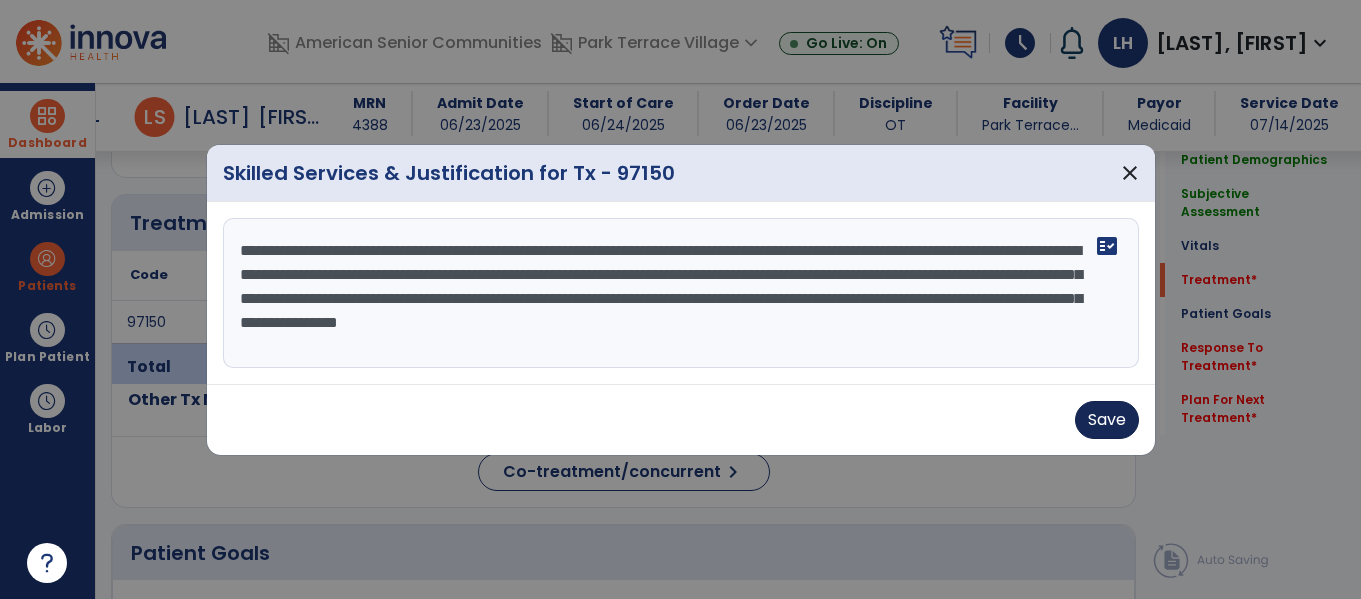 type on "**********" 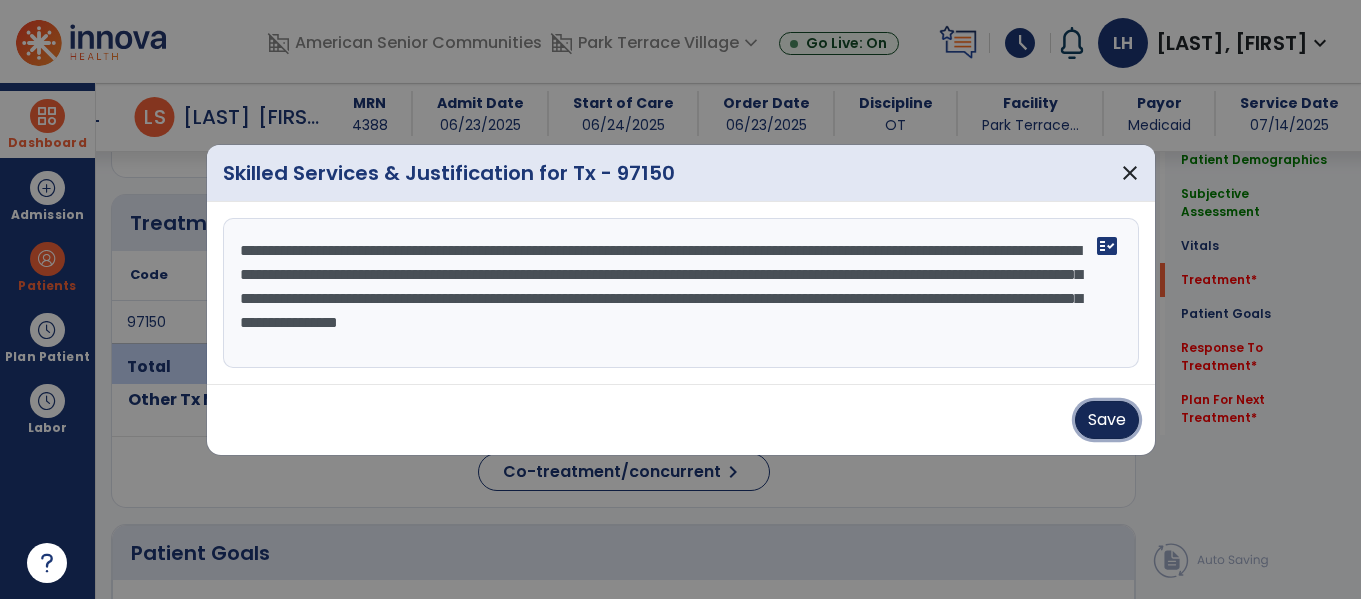 click on "Save" at bounding box center (1107, 420) 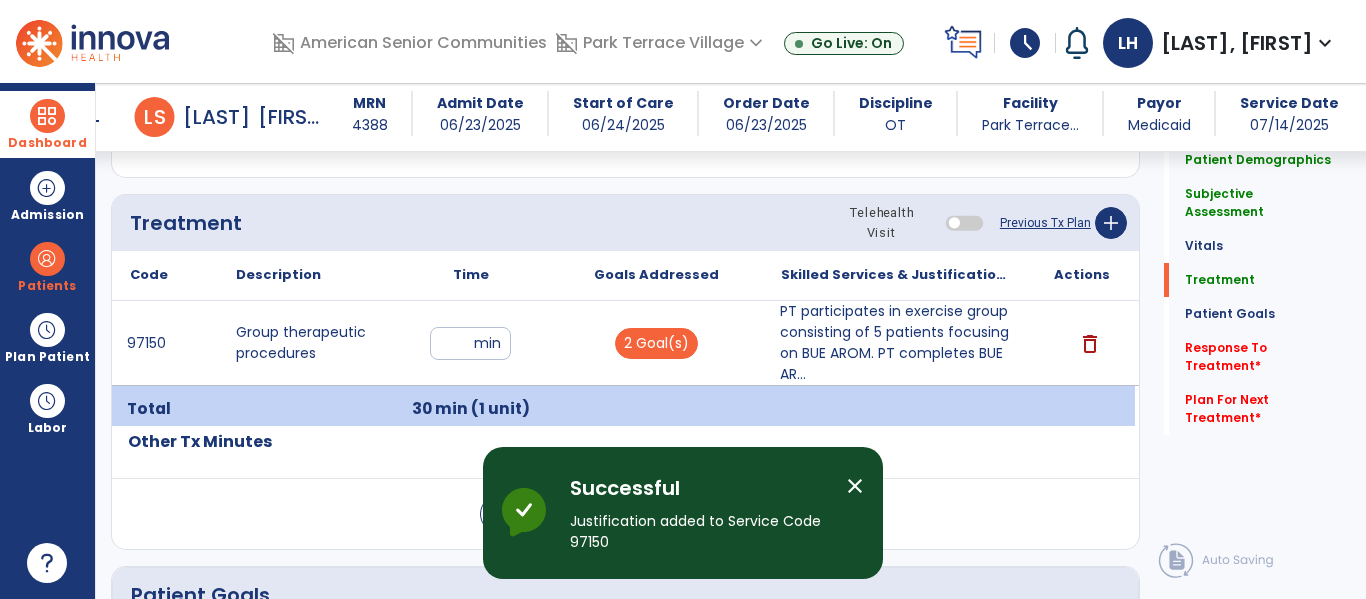 click on "Response To Treatment   *" 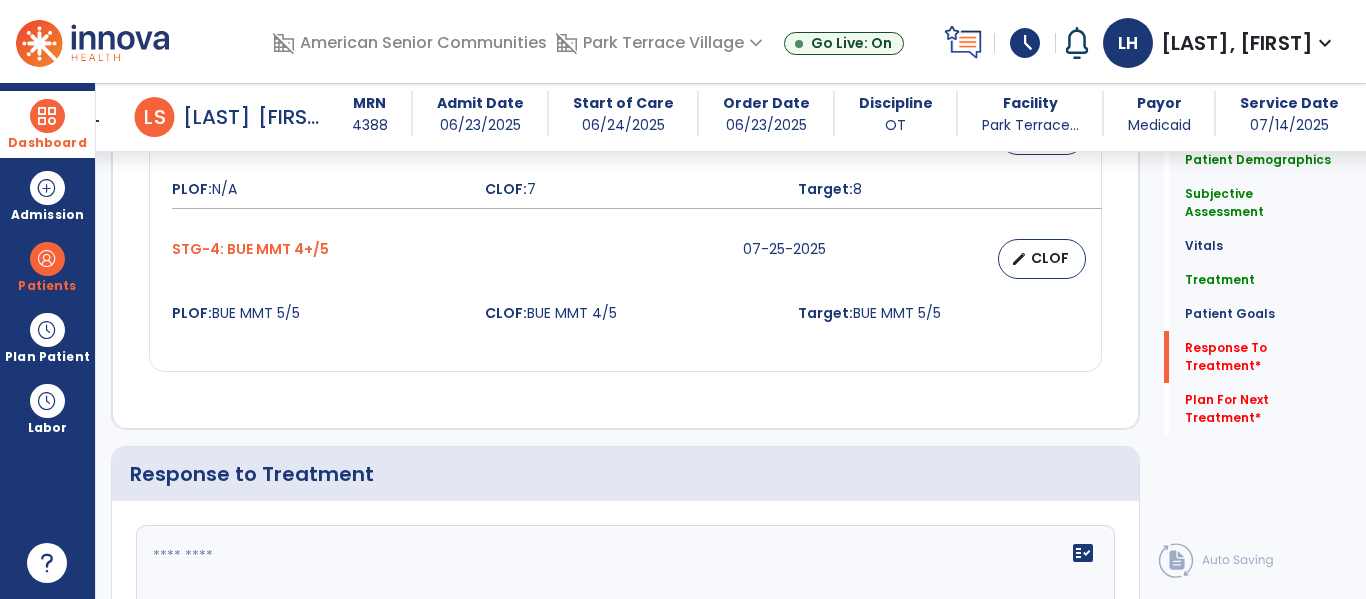 scroll, scrollTop: 3279, scrollLeft: 0, axis: vertical 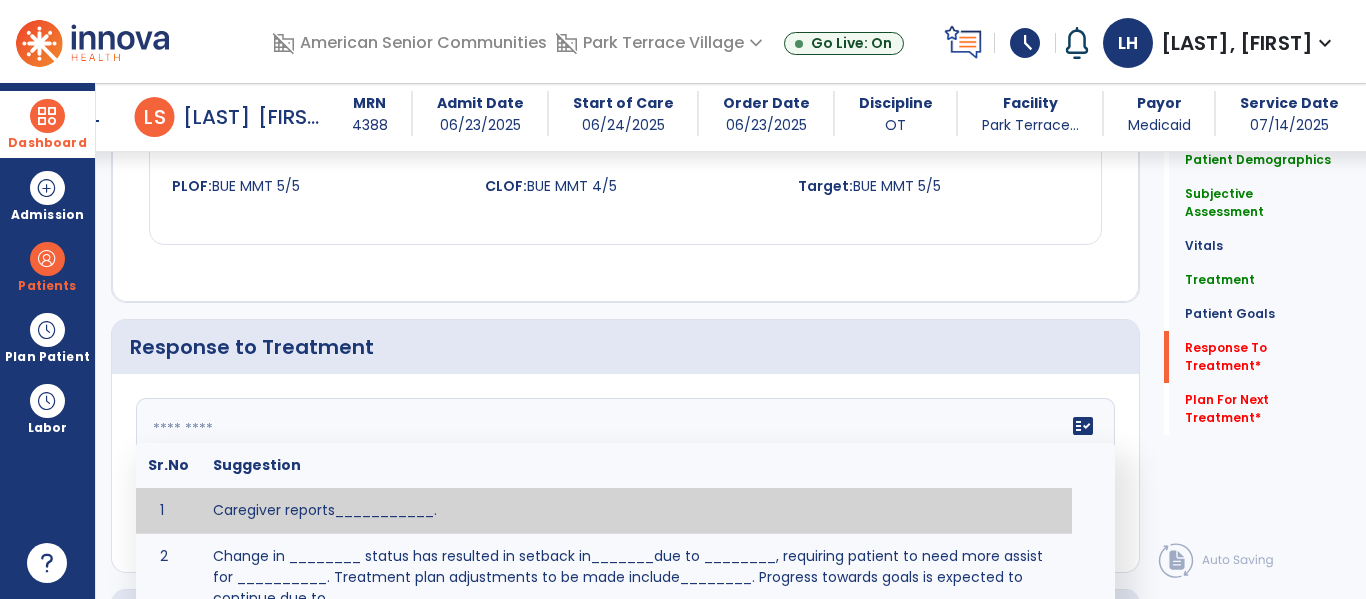 click on "fact_check  Sr.No Suggestion 1 Caregiver reports___________. 2 Change in ________ status has resulted in setback in_______due to ________, requiring patient to need more assist for __________.   Treatment plan adjustments to be made include________.  Progress towards goals is expected to continue due to_________. 3 Decreased pain in __________ to [LEVEL] in response to [MODALITY/TREATMENT] allows for improvement in _________. 4 Functional gains in _______ have impacted the patient's ability to perform_________ with a reduction in assist levels to_________. 5 Functional progress this week has been significant due to__________. 6 Gains in ________ have improved the patient's ability to perform ______with decreased levels of assist to___________. 7 Improvement in ________allows patient to tolerate higher levels of challenges in_________. 8 Pain in [AREA] has decreased to [LEVEL] in response to [TREATMENT/MODALITY], allowing fore ease in completing__________. 9 10 11 12 13 14 15 16 17 18 19 20 21" 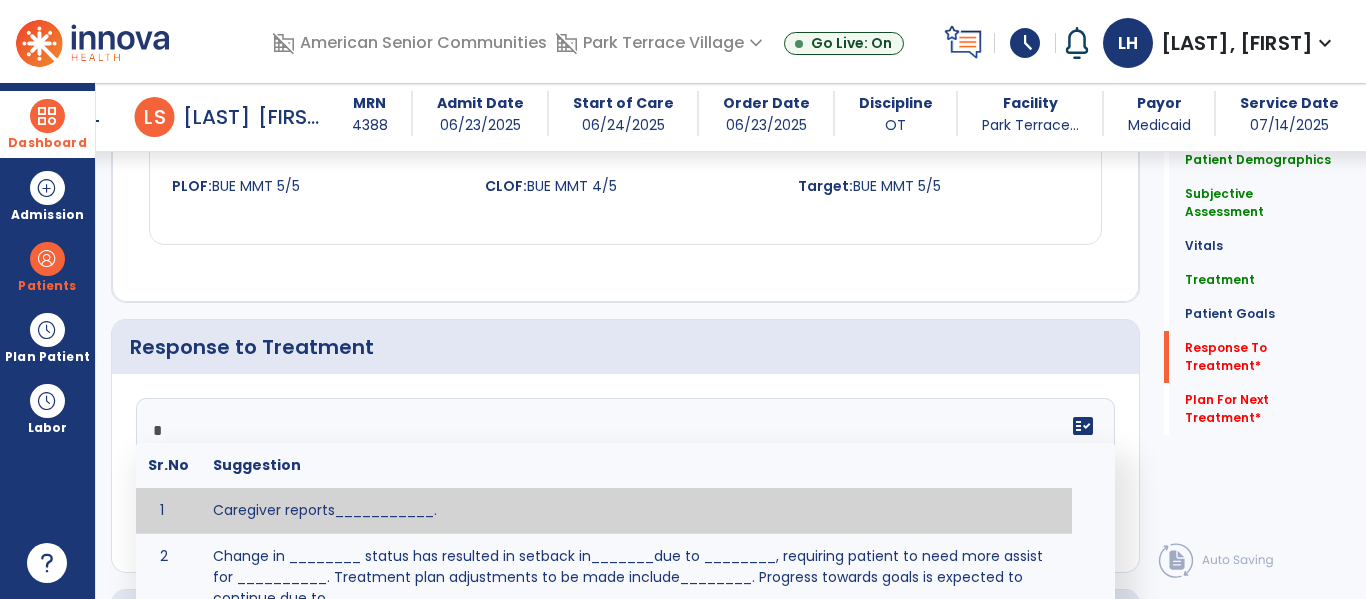 type on "**" 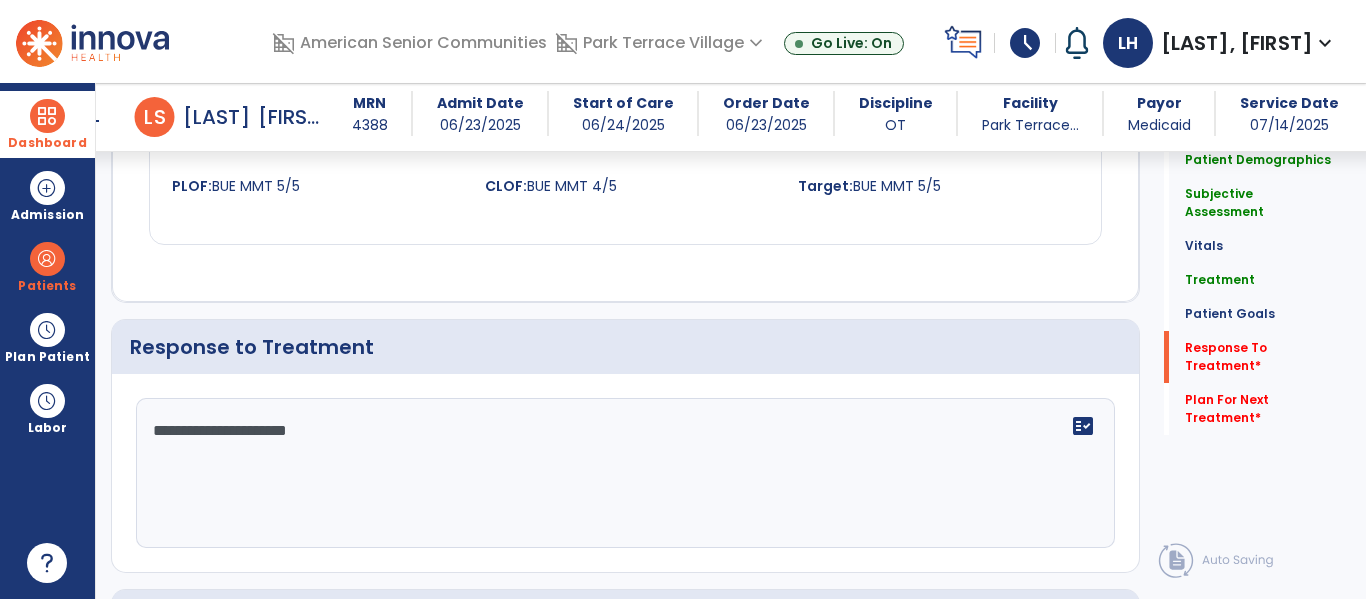 type on "**********" 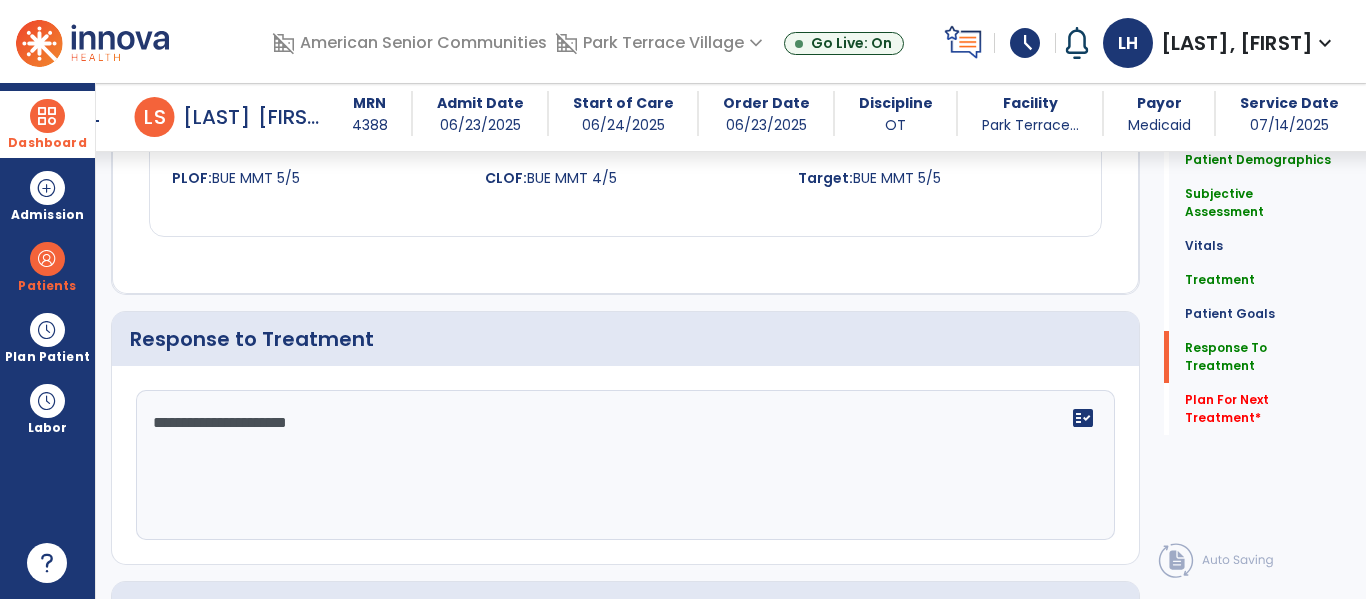 scroll, scrollTop: 3287, scrollLeft: 0, axis: vertical 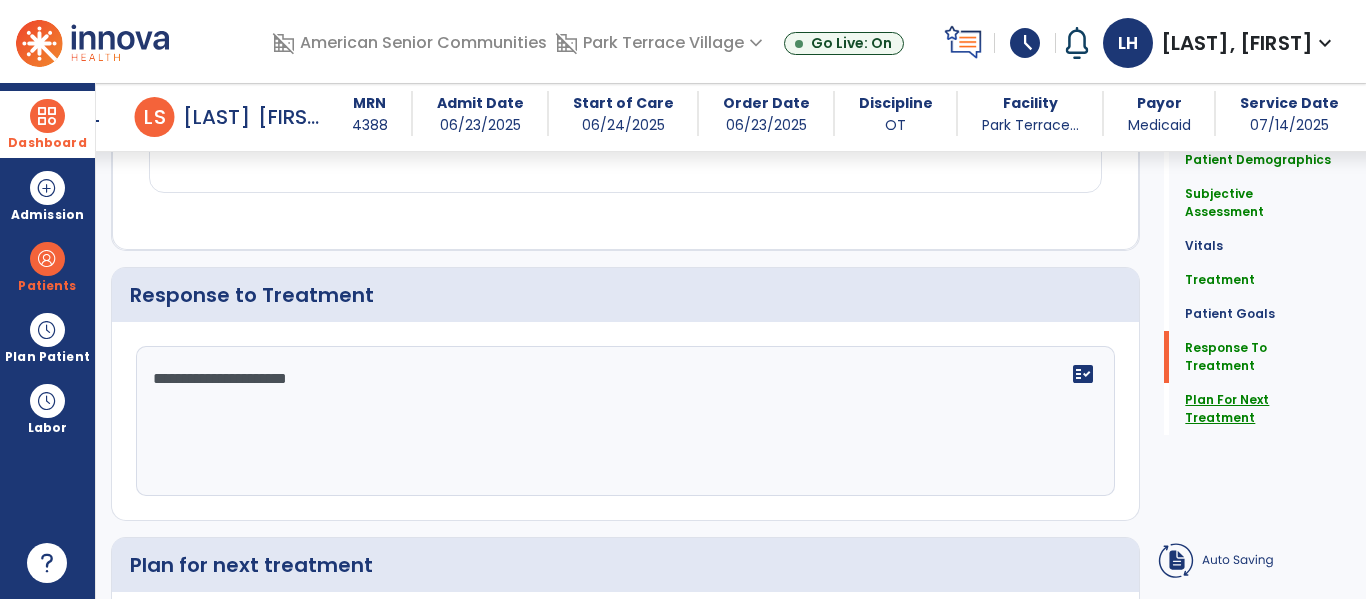 type on "**********" 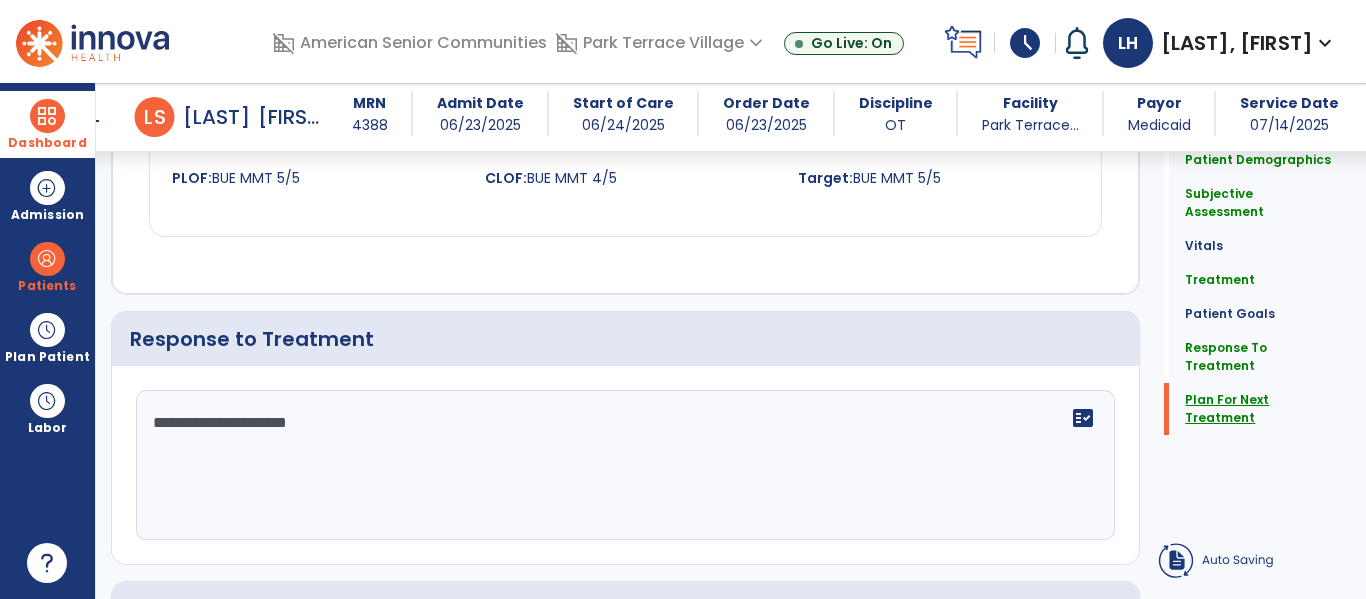 scroll, scrollTop: 3484, scrollLeft: 0, axis: vertical 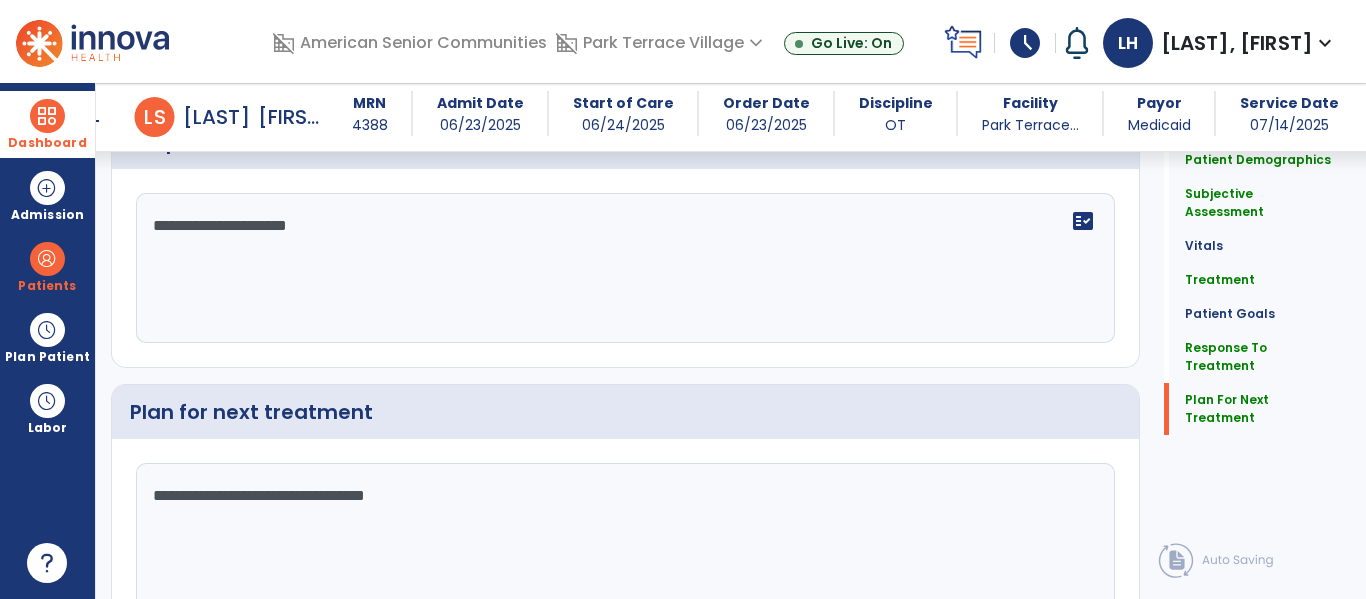 click on "Sign Doc" 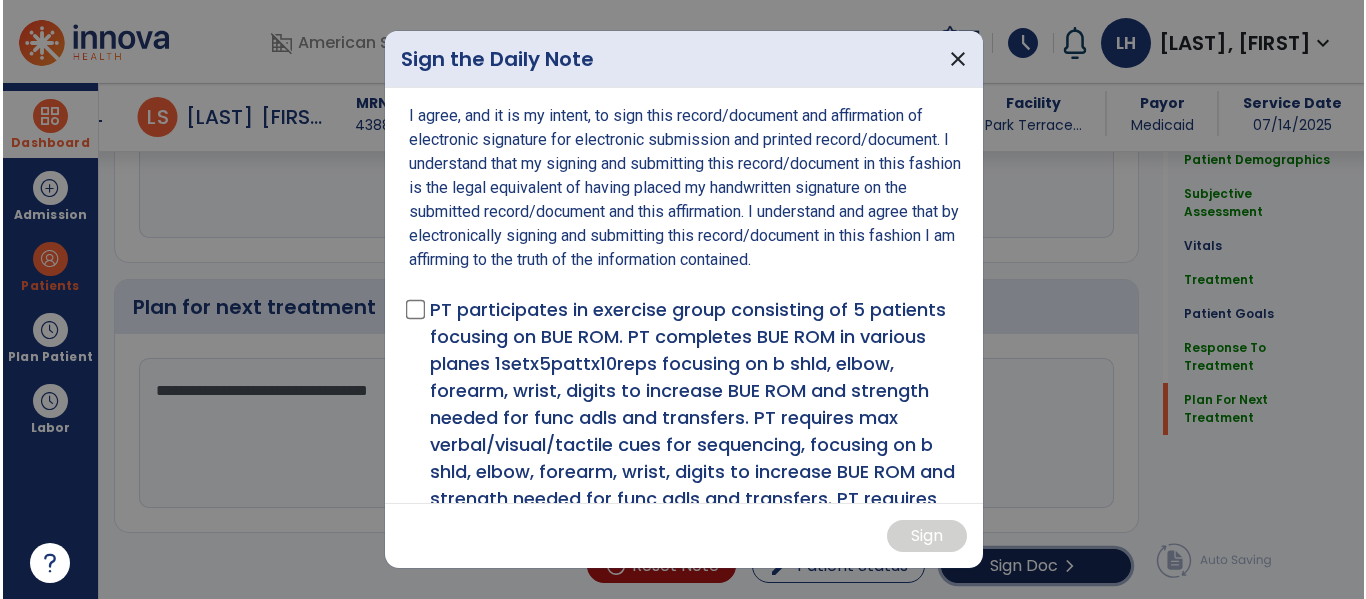 scroll, scrollTop: 3589, scrollLeft: 0, axis: vertical 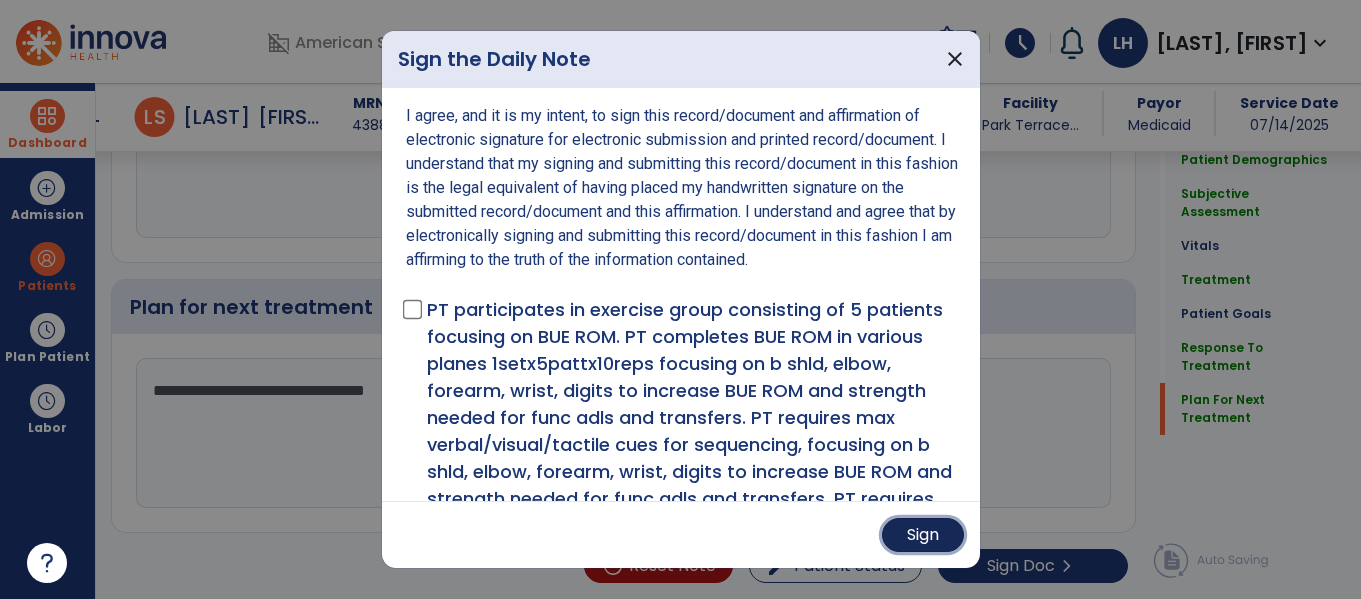 click on "Sign" at bounding box center (923, 535) 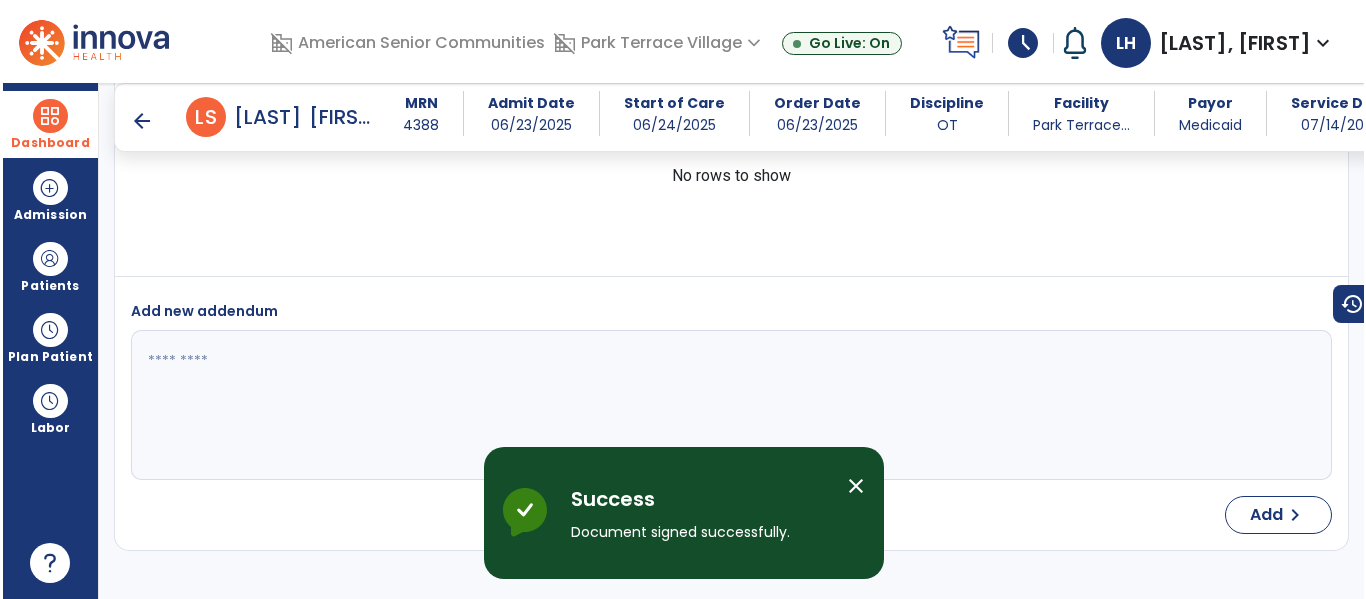 scroll, scrollTop: 2569, scrollLeft: 0, axis: vertical 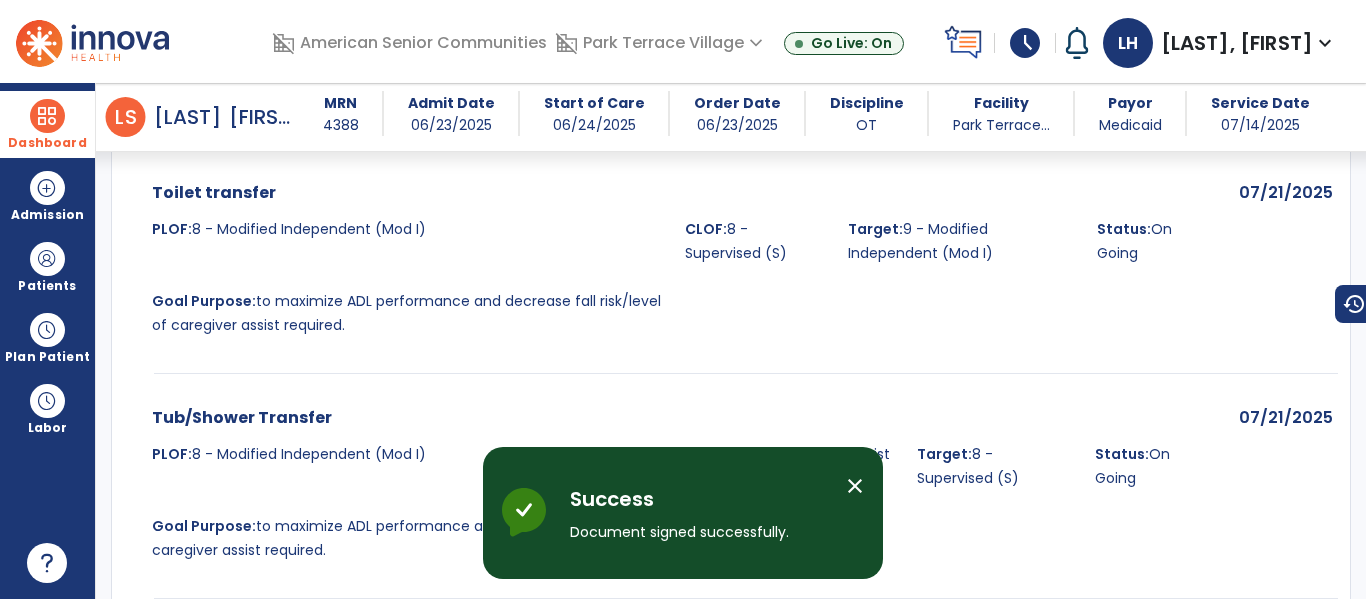 click at bounding box center (47, 116) 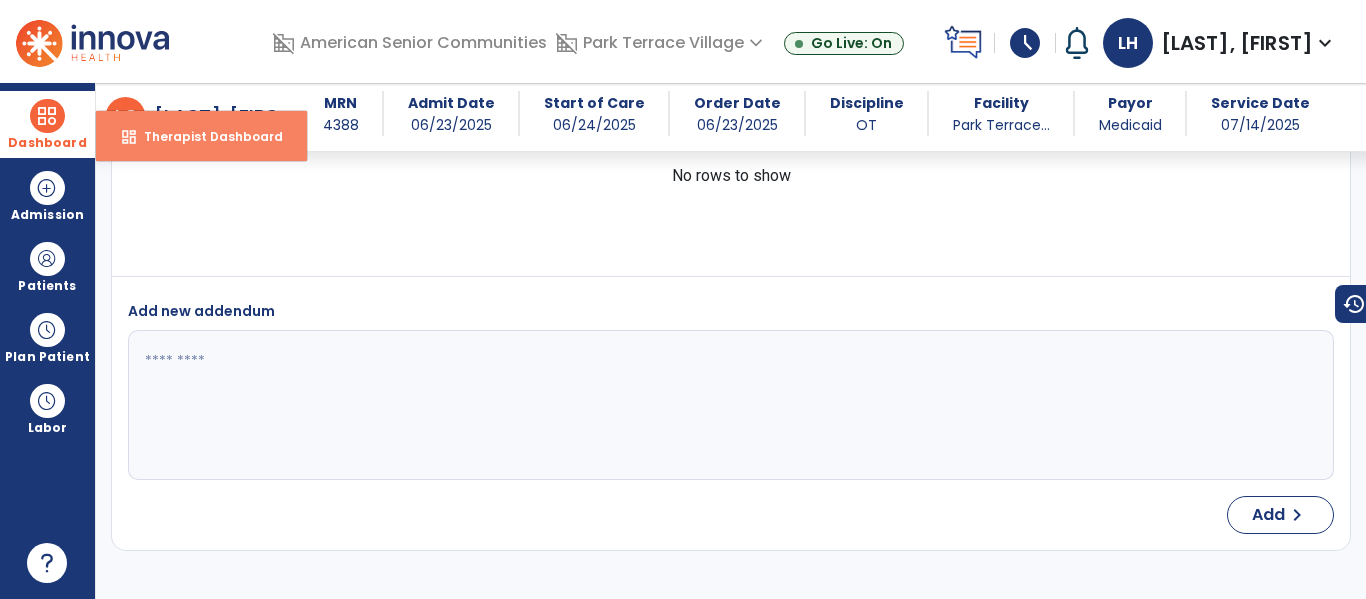 click on "Therapist Dashboard" at bounding box center [205, 136] 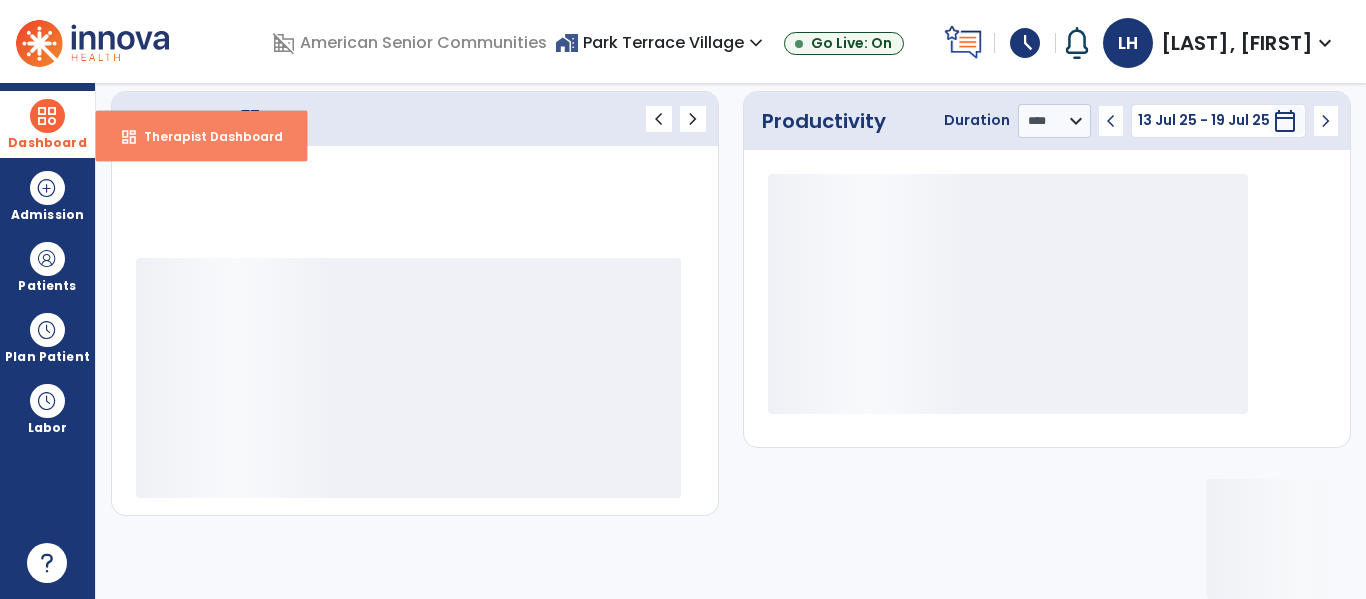 scroll, scrollTop: 276, scrollLeft: 0, axis: vertical 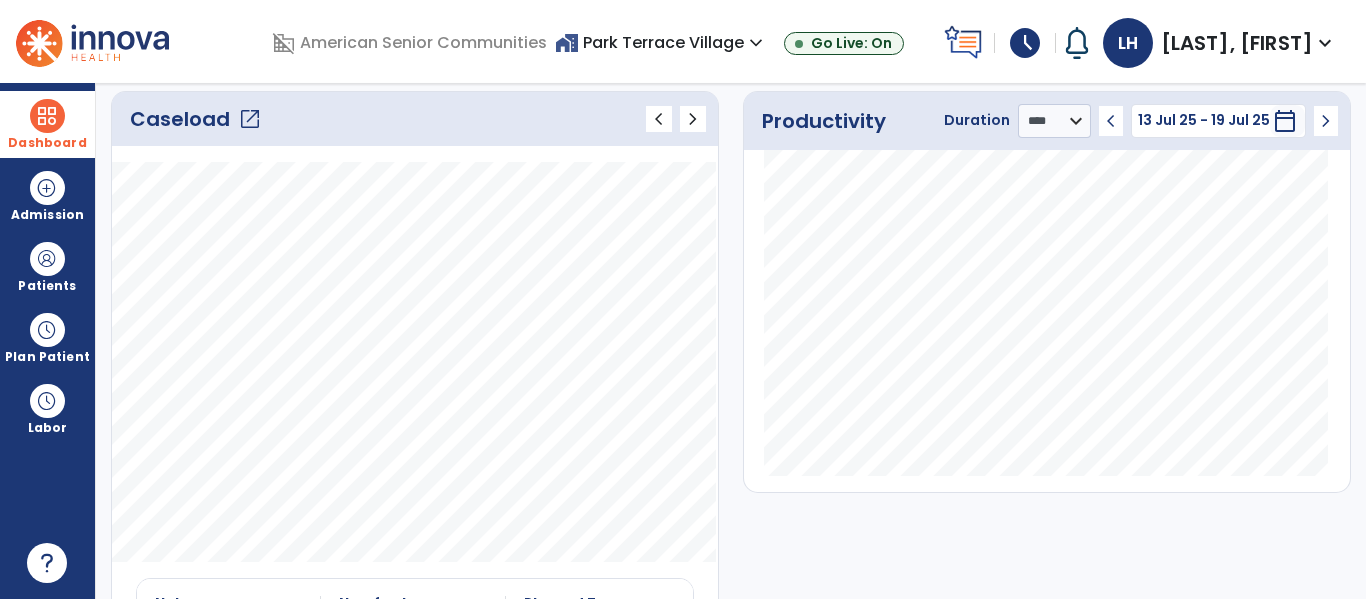 click on "open_in_new" 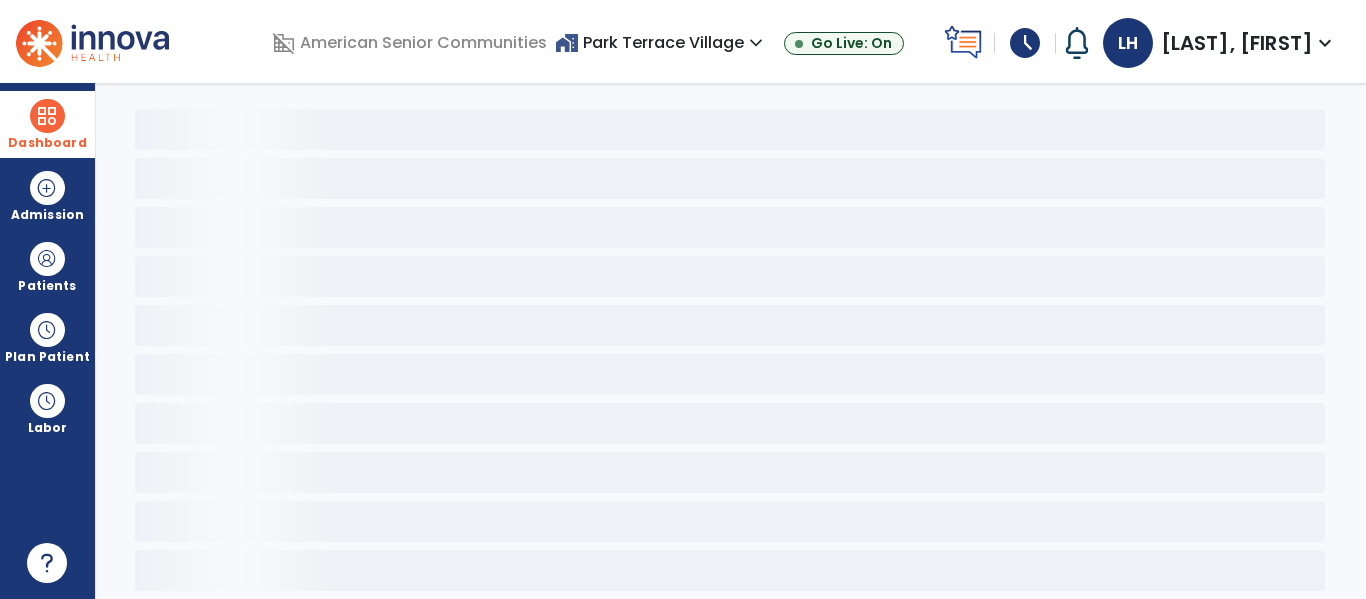 scroll, scrollTop: 78, scrollLeft: 0, axis: vertical 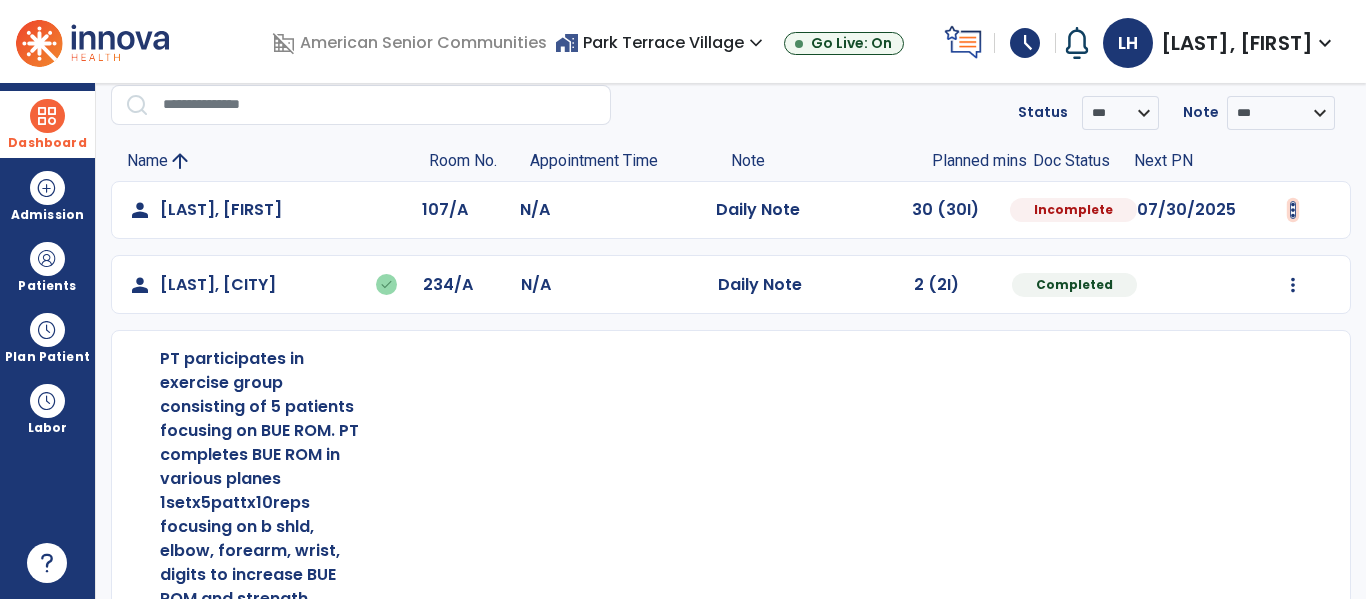 click at bounding box center [1293, 210] 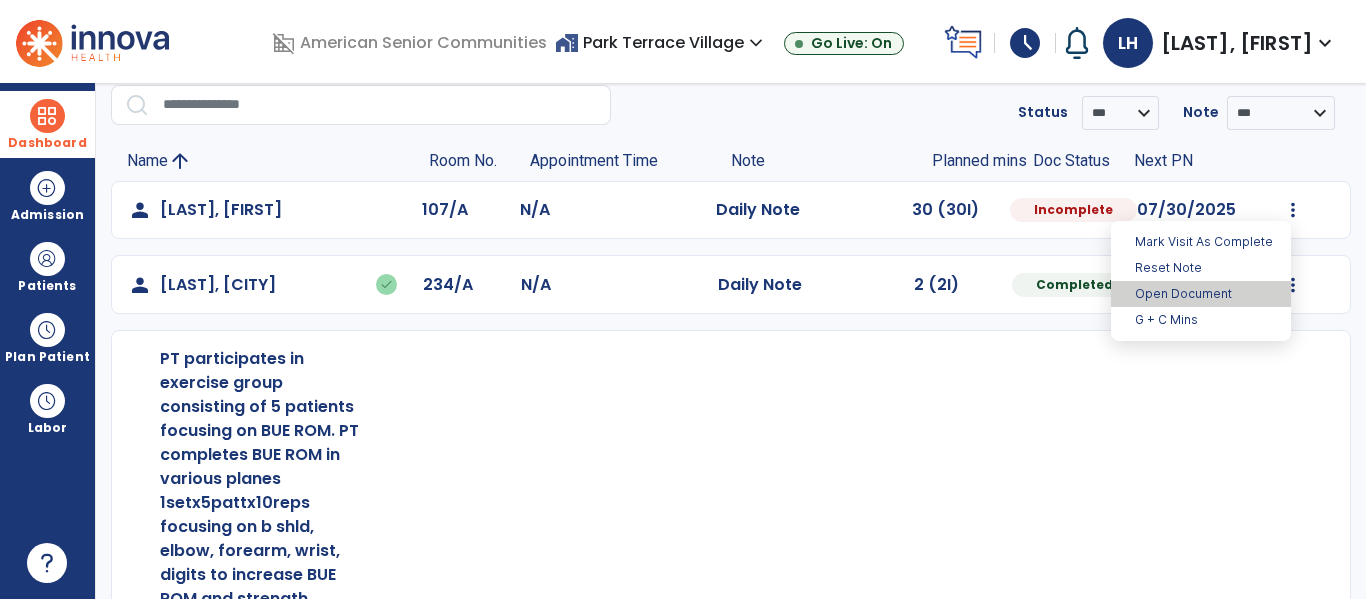 click on "Open Document" at bounding box center (1201, 294) 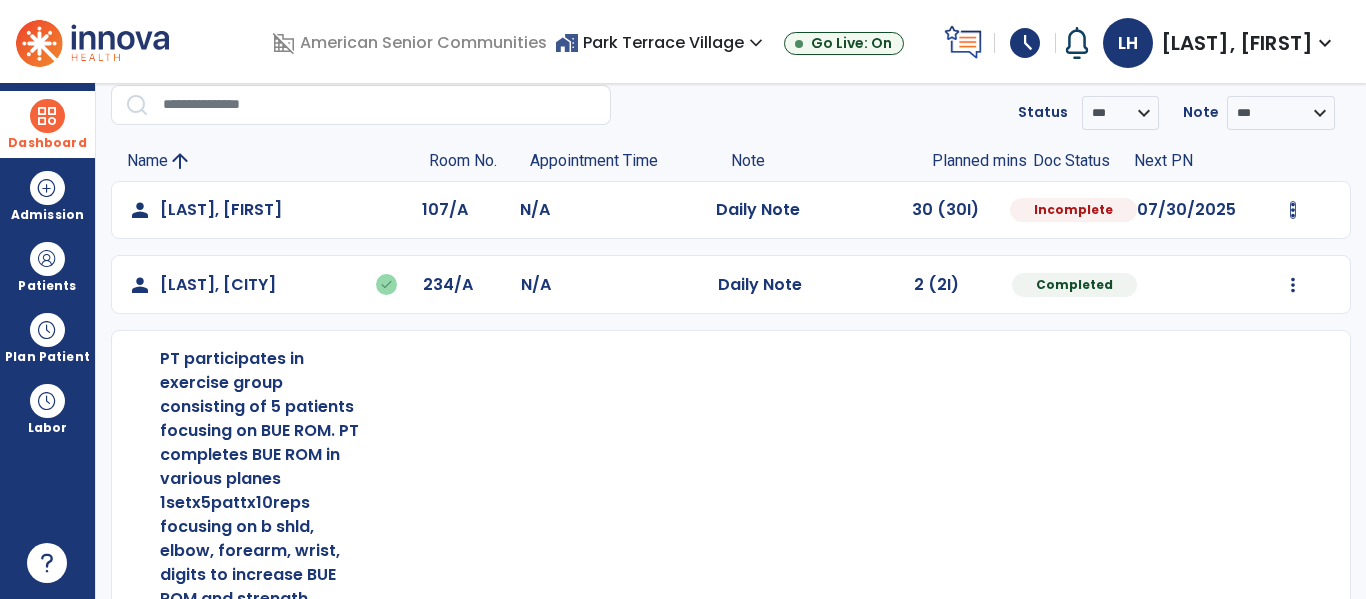 select on "*" 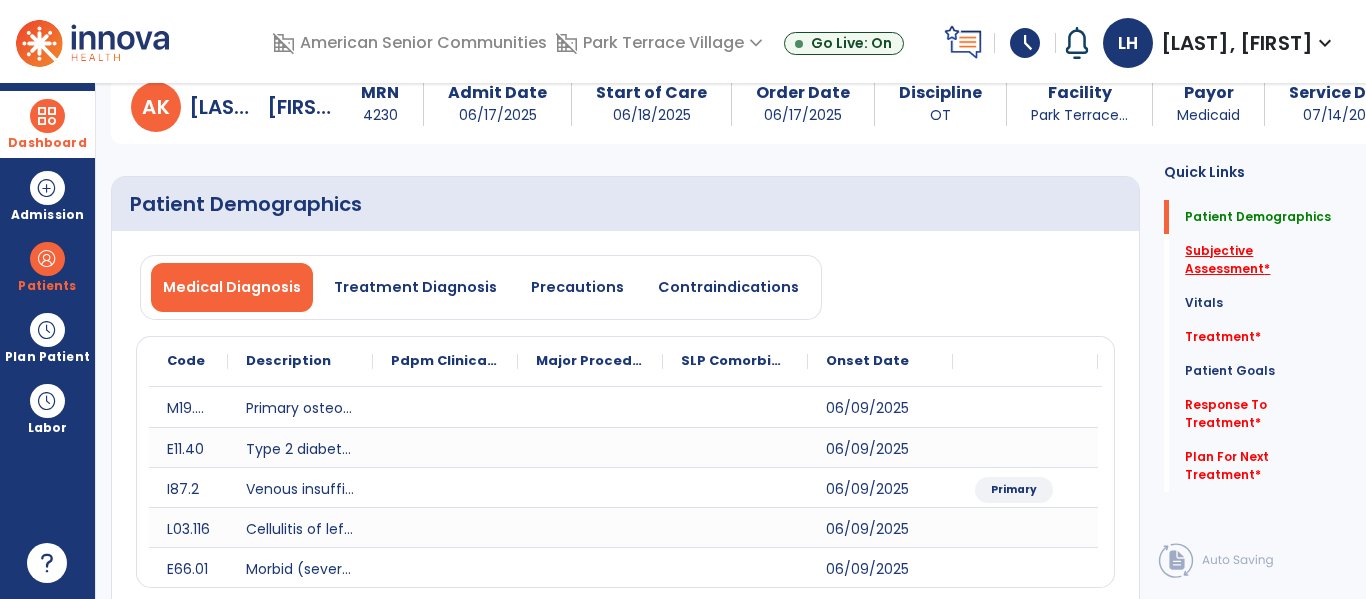 click on "Subjective Assessment   *" 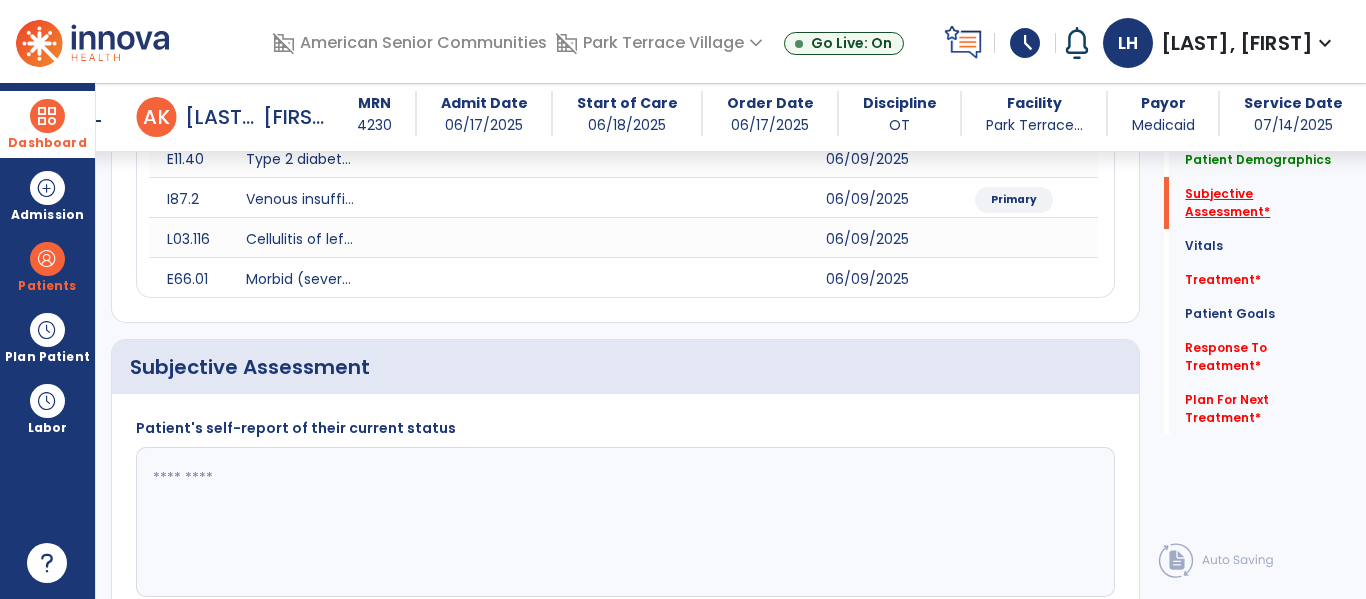 scroll, scrollTop: 507, scrollLeft: 0, axis: vertical 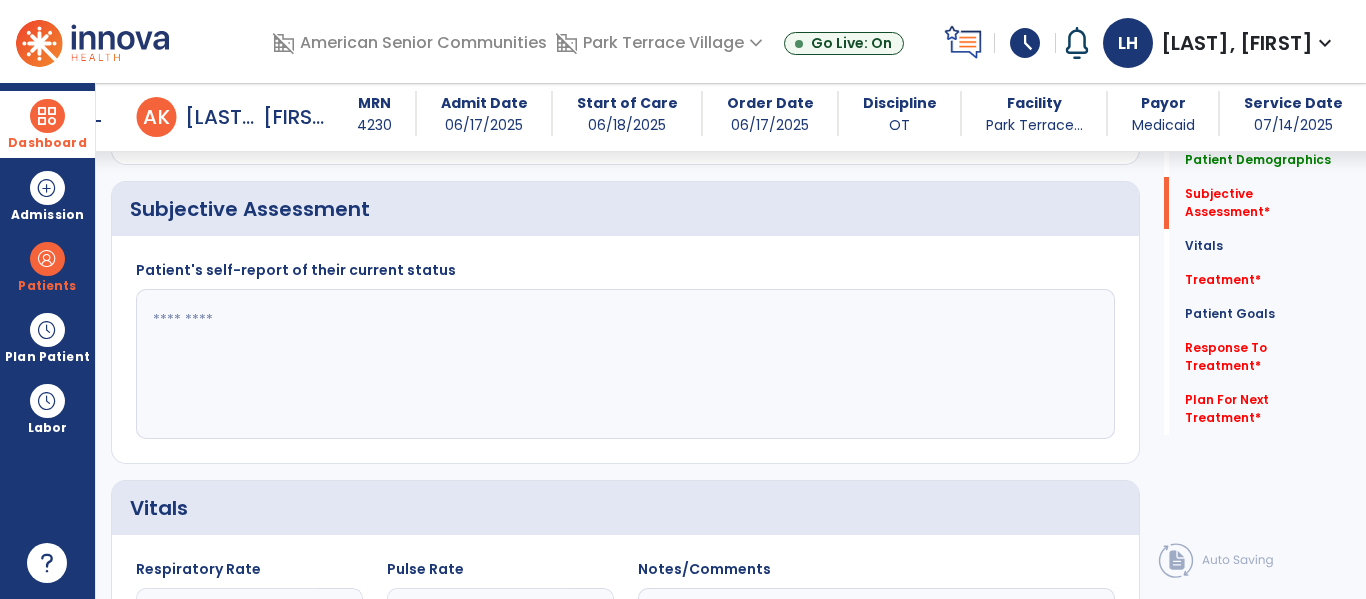 click 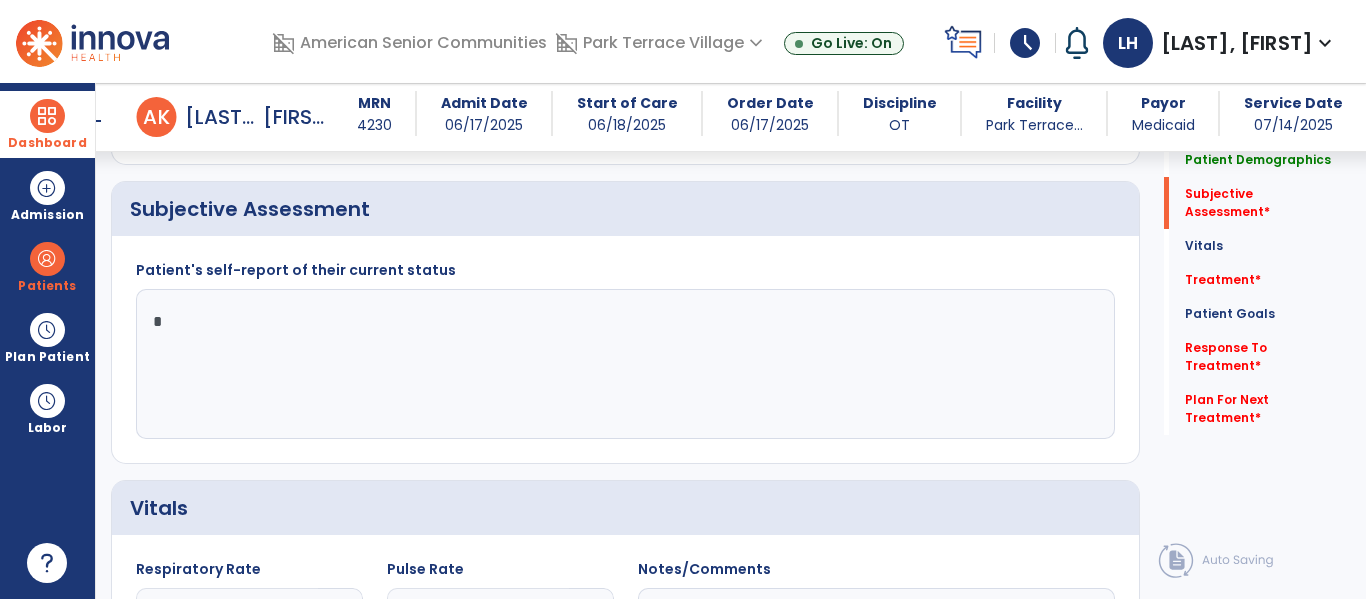 type on "**" 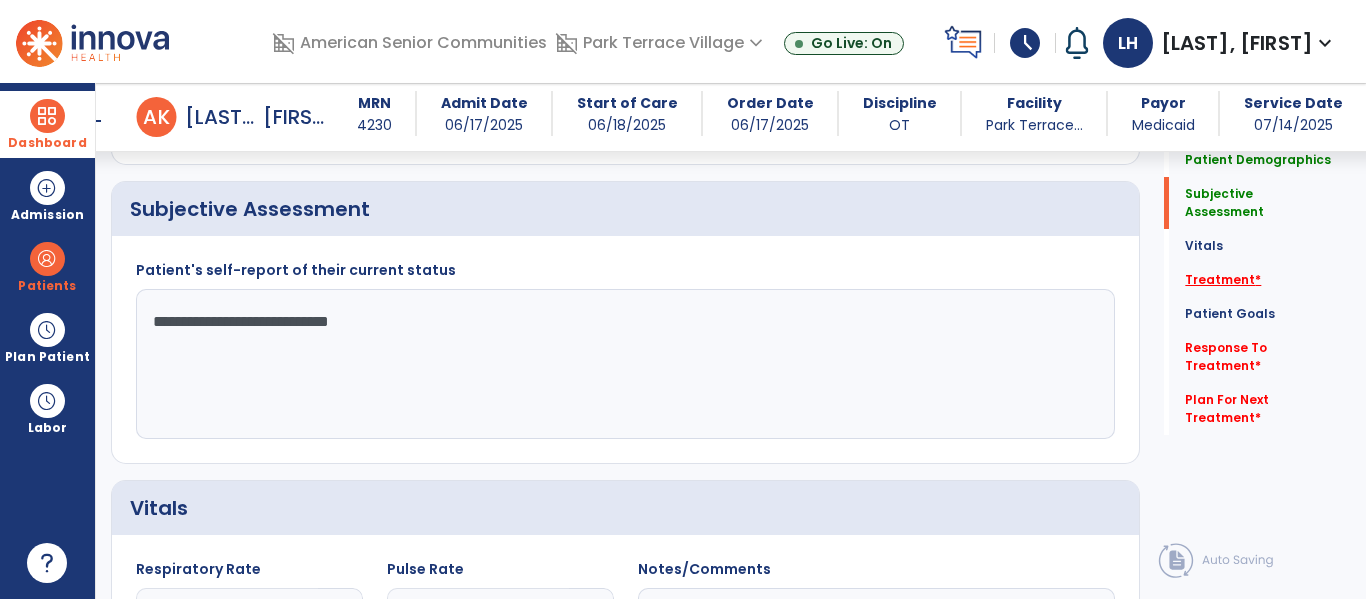 type on "**********" 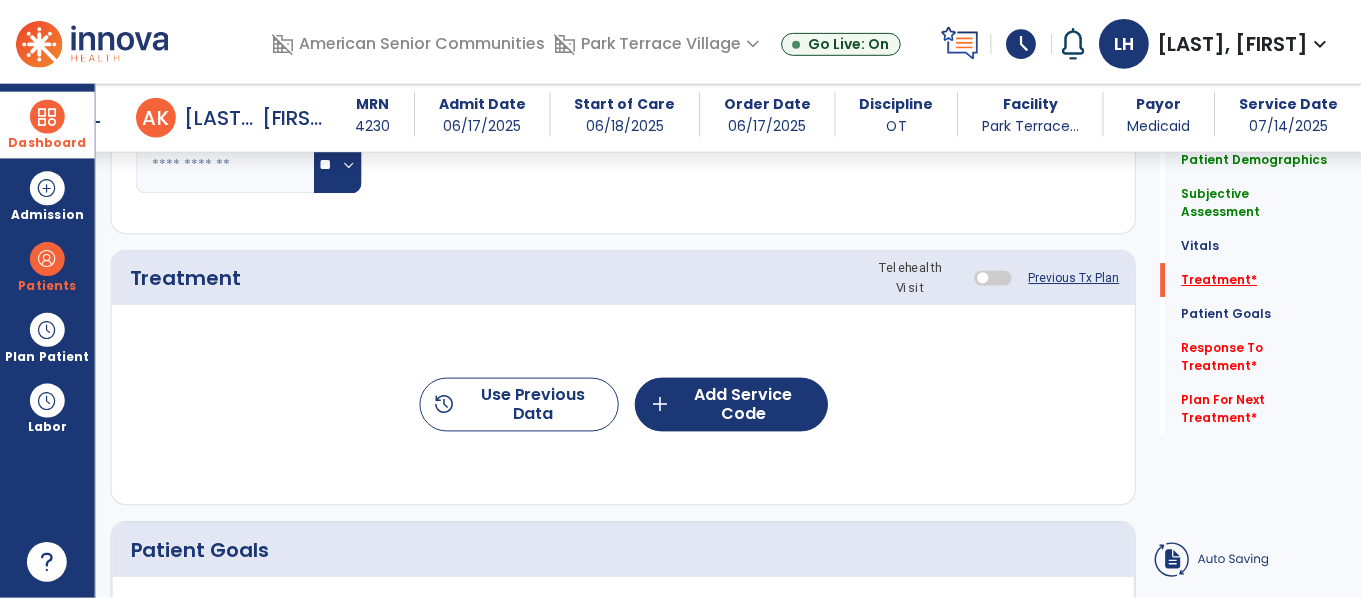 scroll, scrollTop: 1196, scrollLeft: 0, axis: vertical 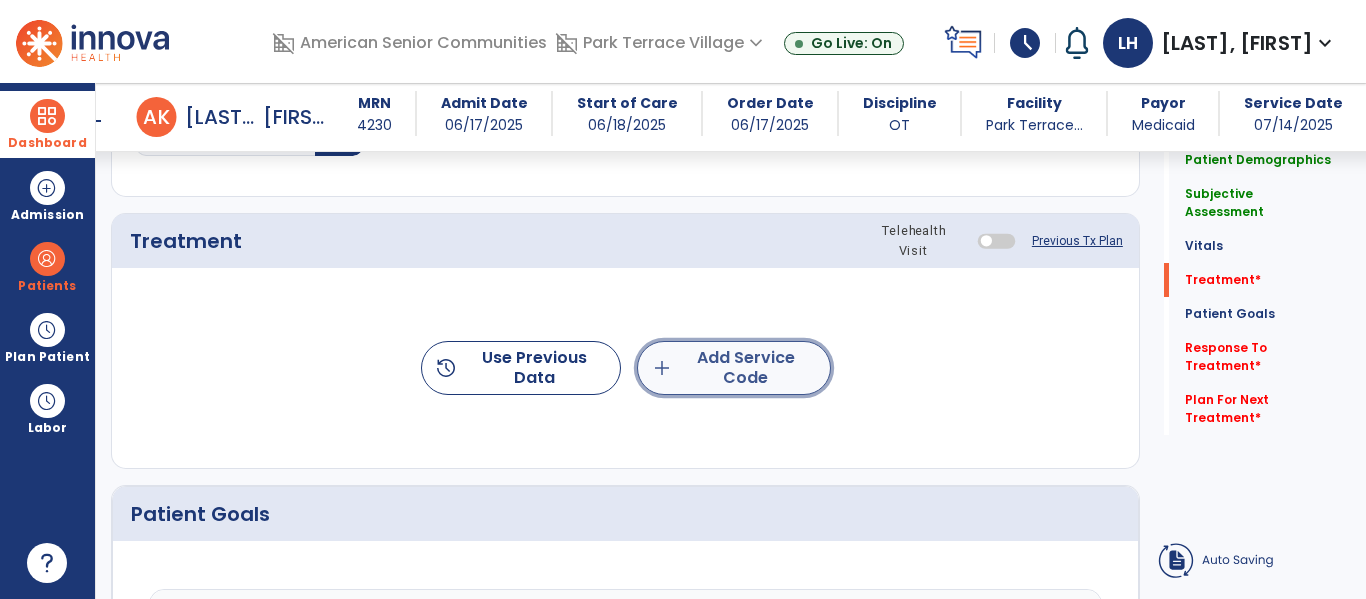 click on "add  Add Service Code" 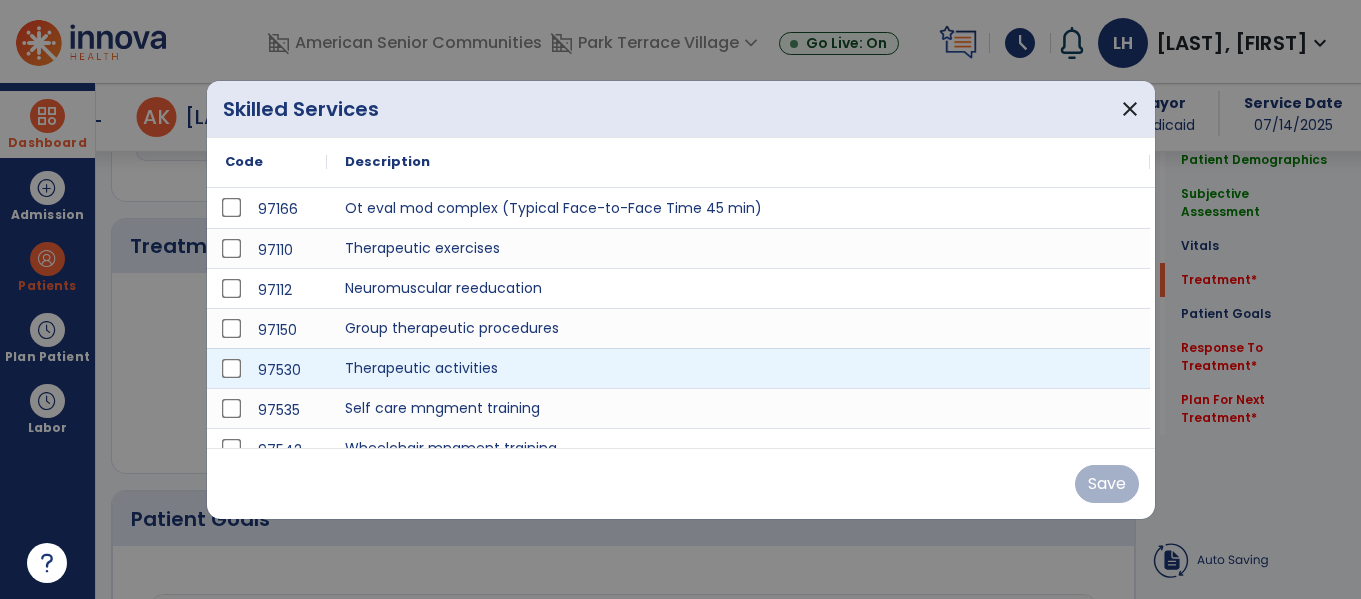 scroll, scrollTop: 1196, scrollLeft: 0, axis: vertical 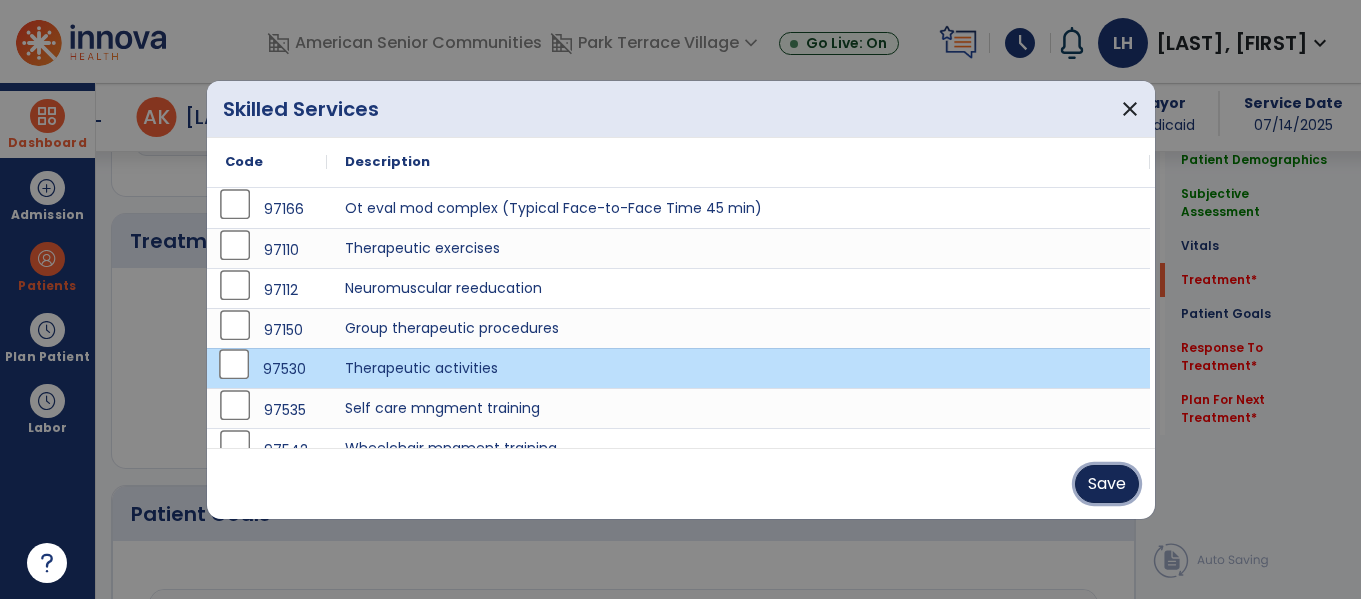 click on "Save" at bounding box center (1107, 484) 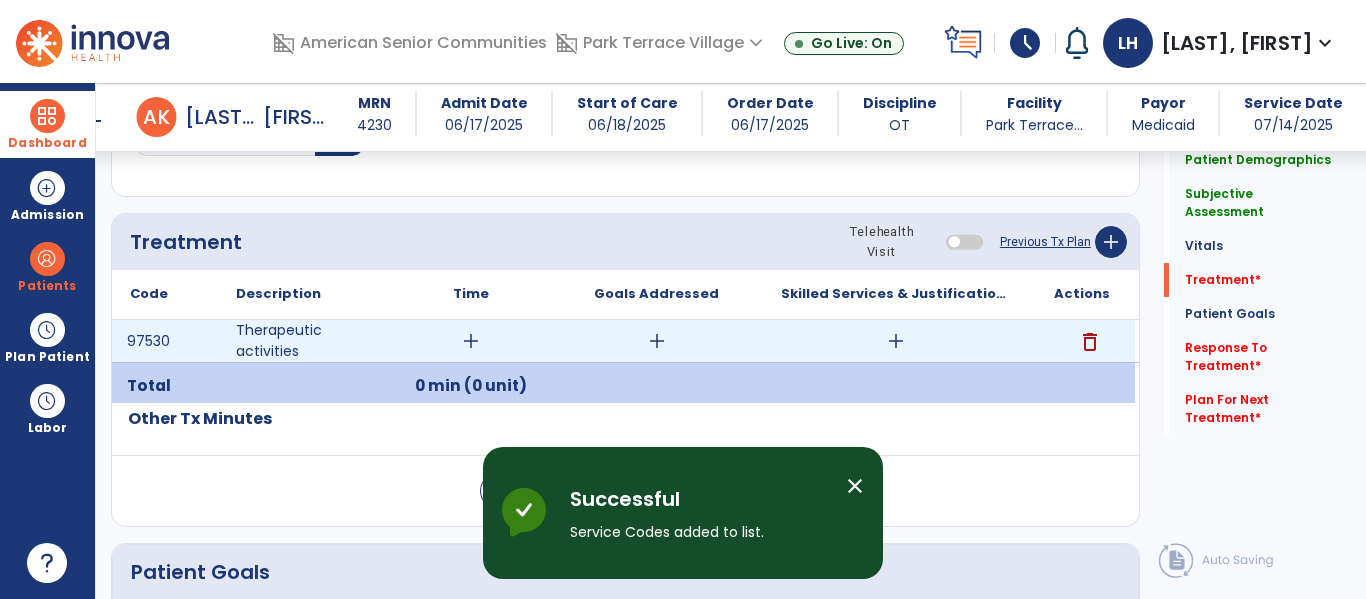click on "add" at bounding box center [471, 341] 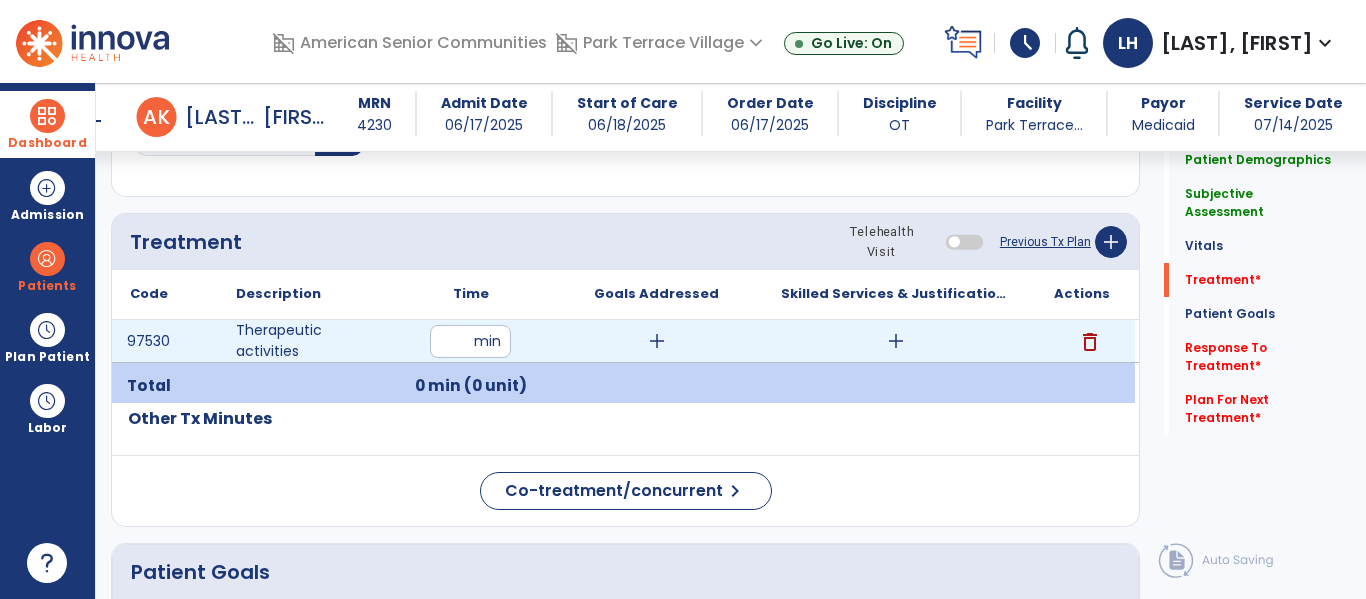 type on "**" 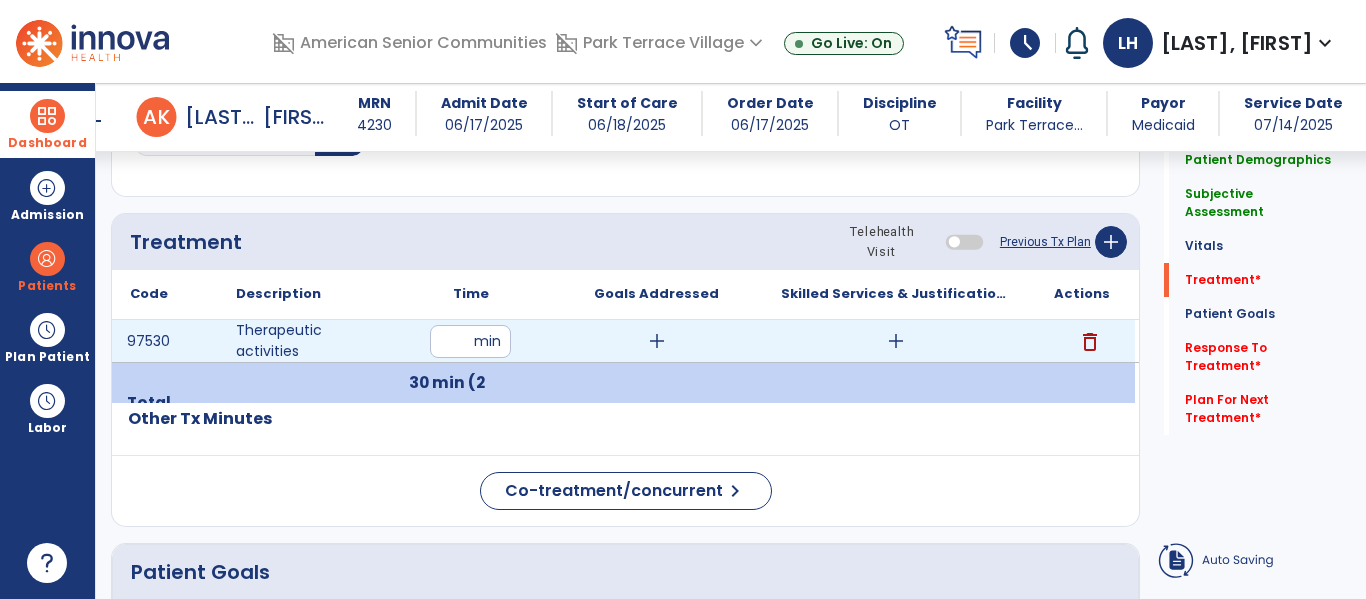 click on "add" at bounding box center [657, 341] 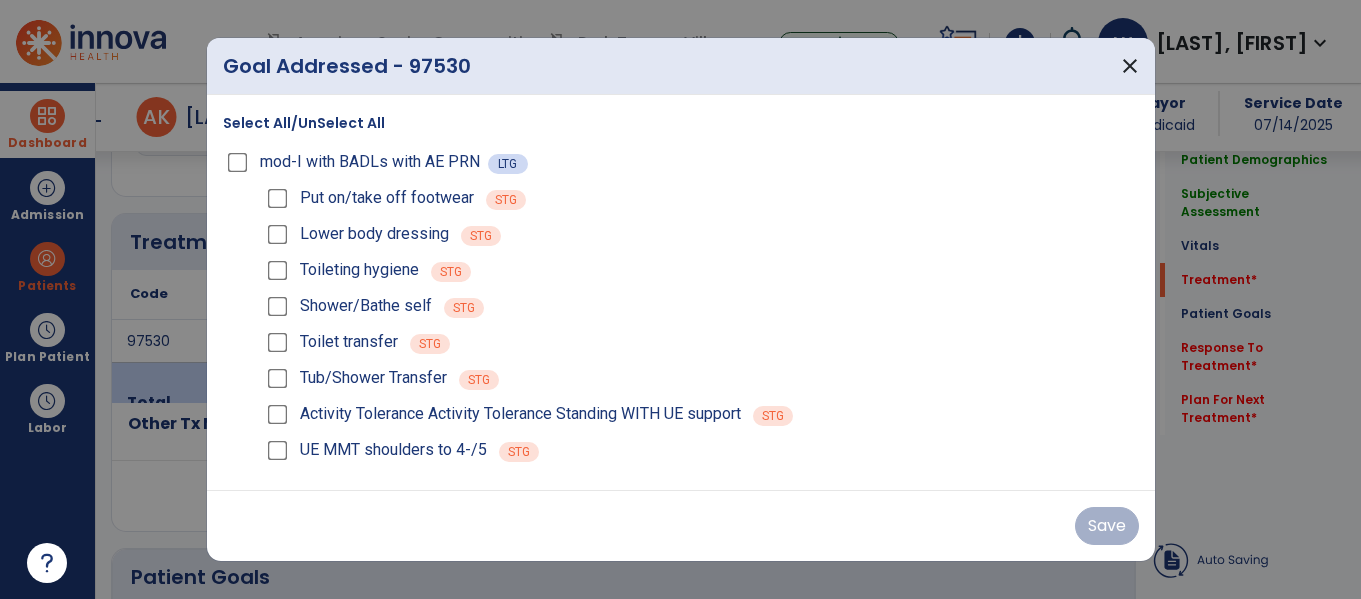scroll, scrollTop: 1196, scrollLeft: 0, axis: vertical 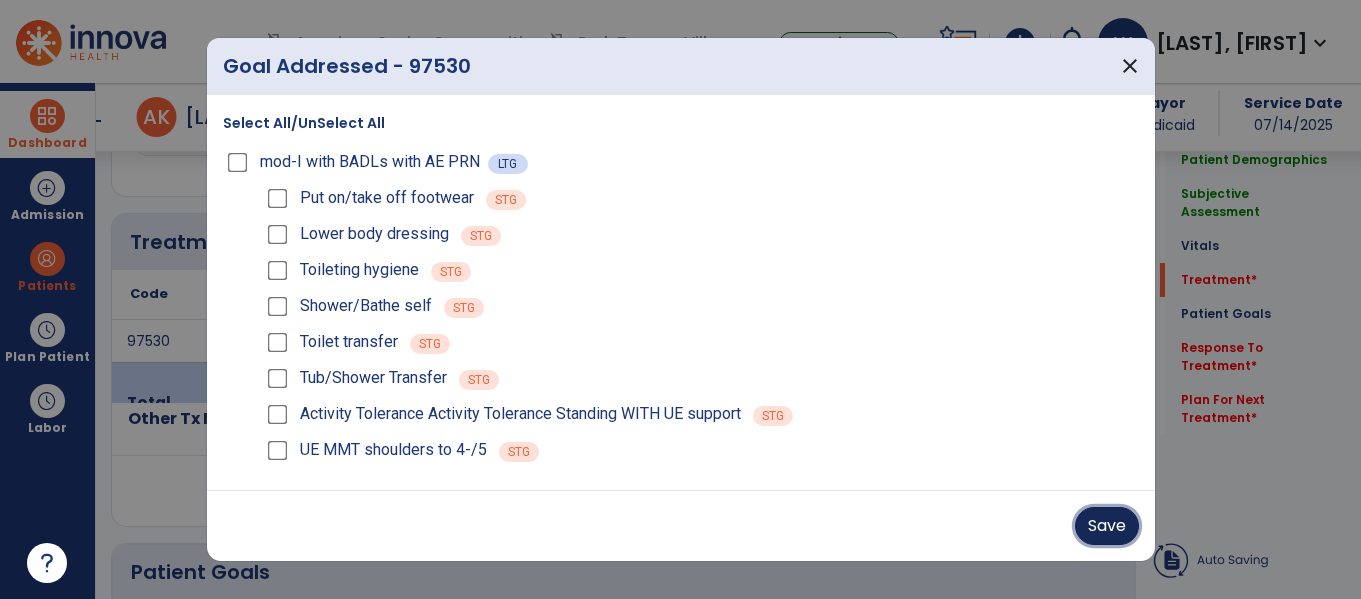 click on "Save" at bounding box center (1107, 526) 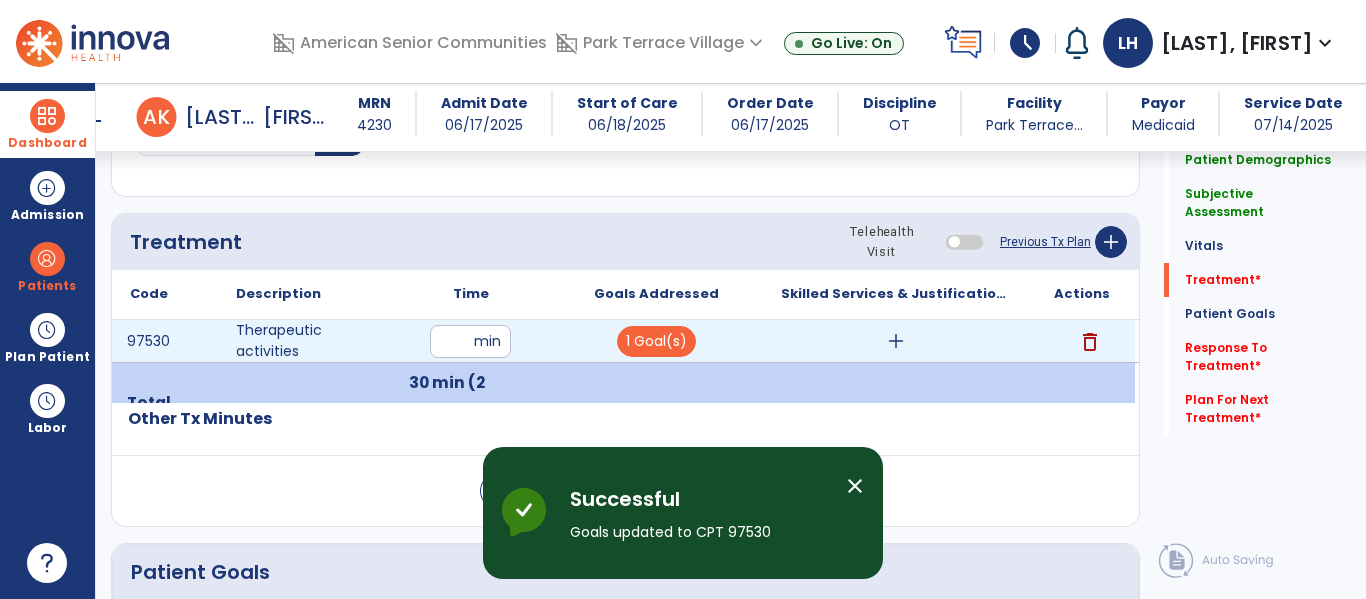 click on "add" at bounding box center [896, 341] 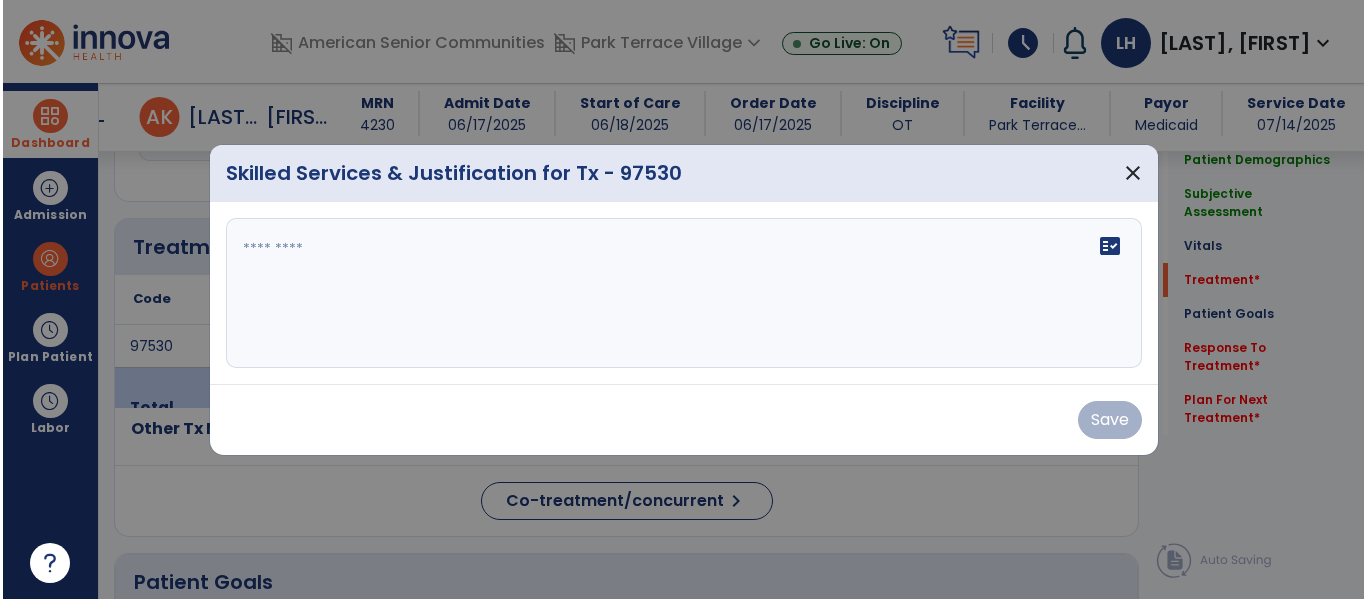scroll, scrollTop: 1196, scrollLeft: 0, axis: vertical 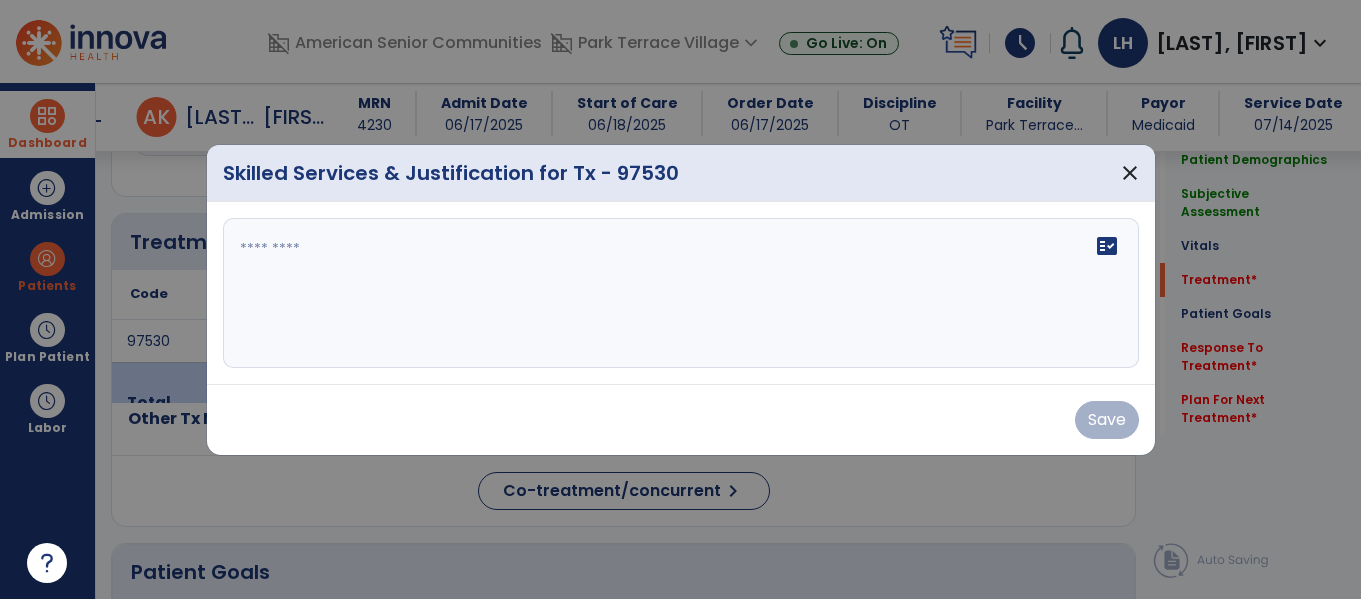 click on "fact_check" at bounding box center (681, 293) 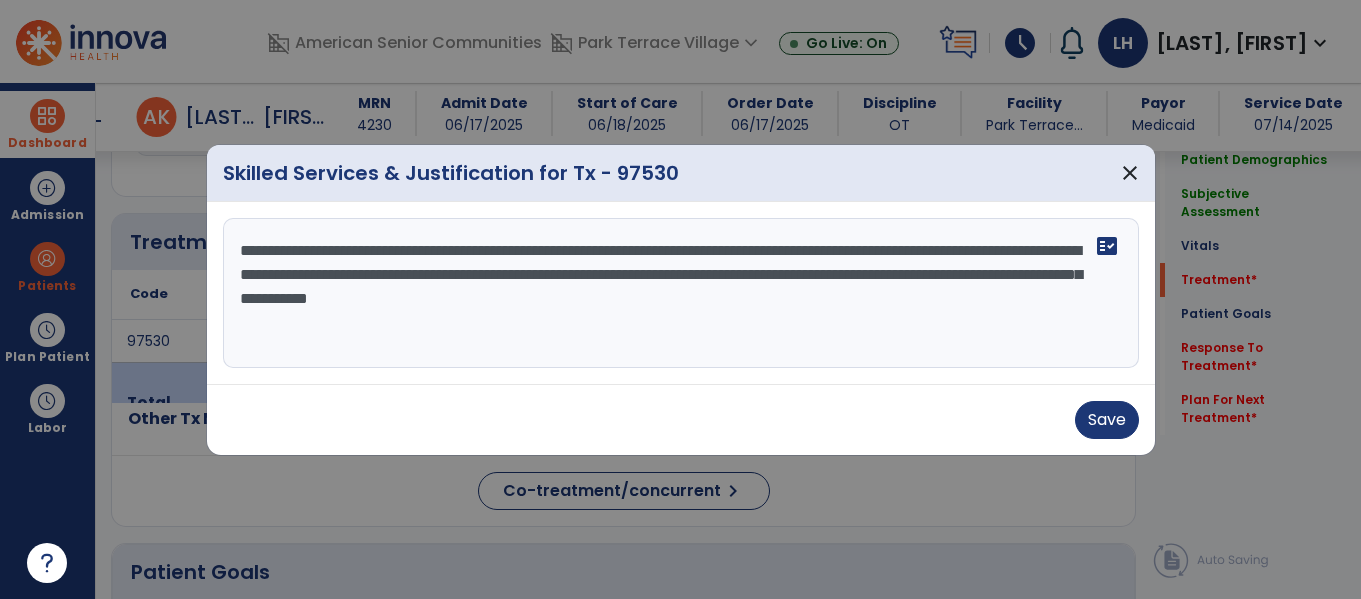 click on "**********" at bounding box center [681, 293] 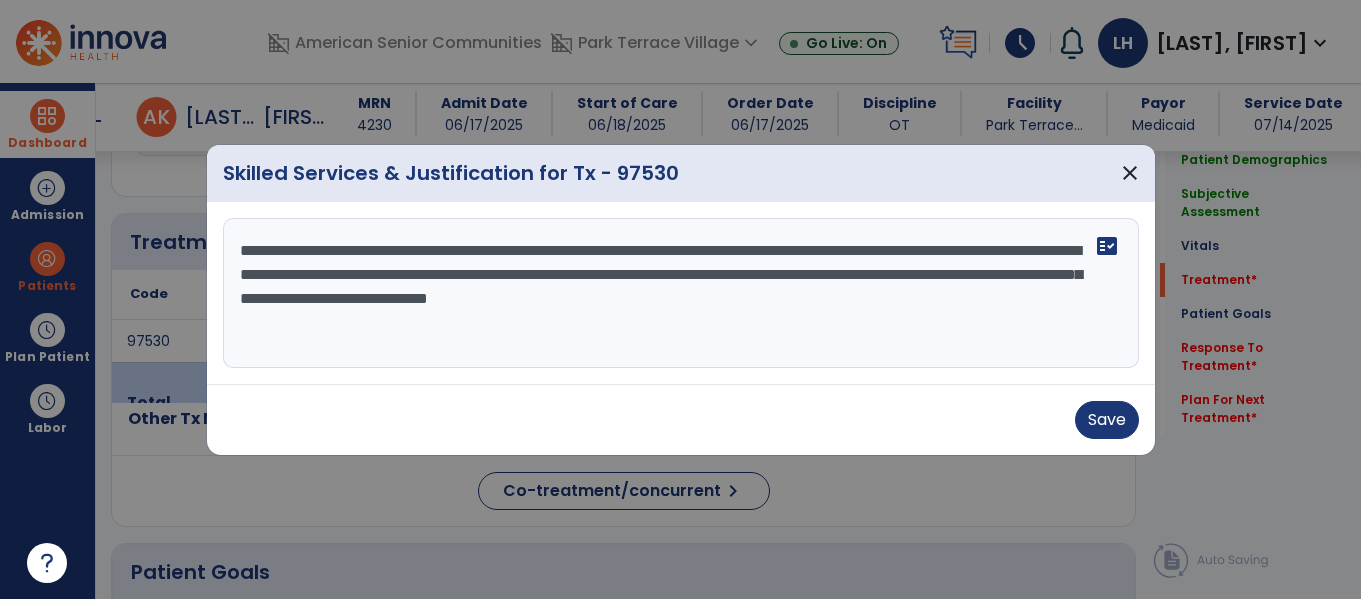 click on "**********" at bounding box center [681, 293] 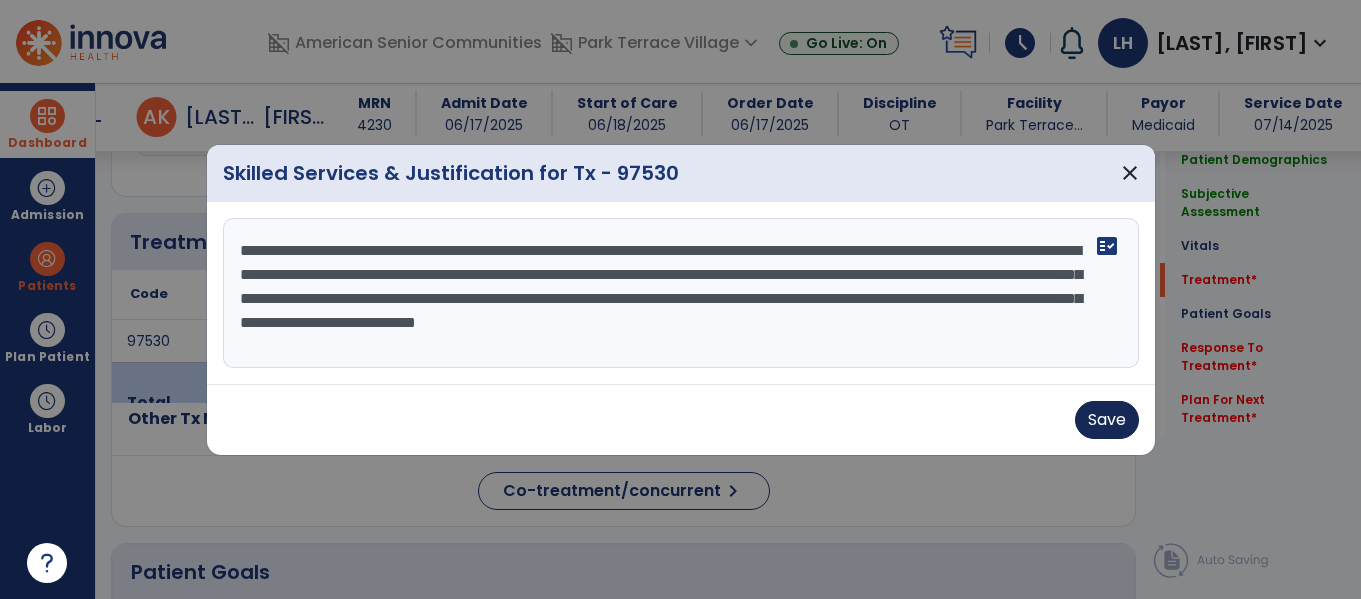 type on "**********" 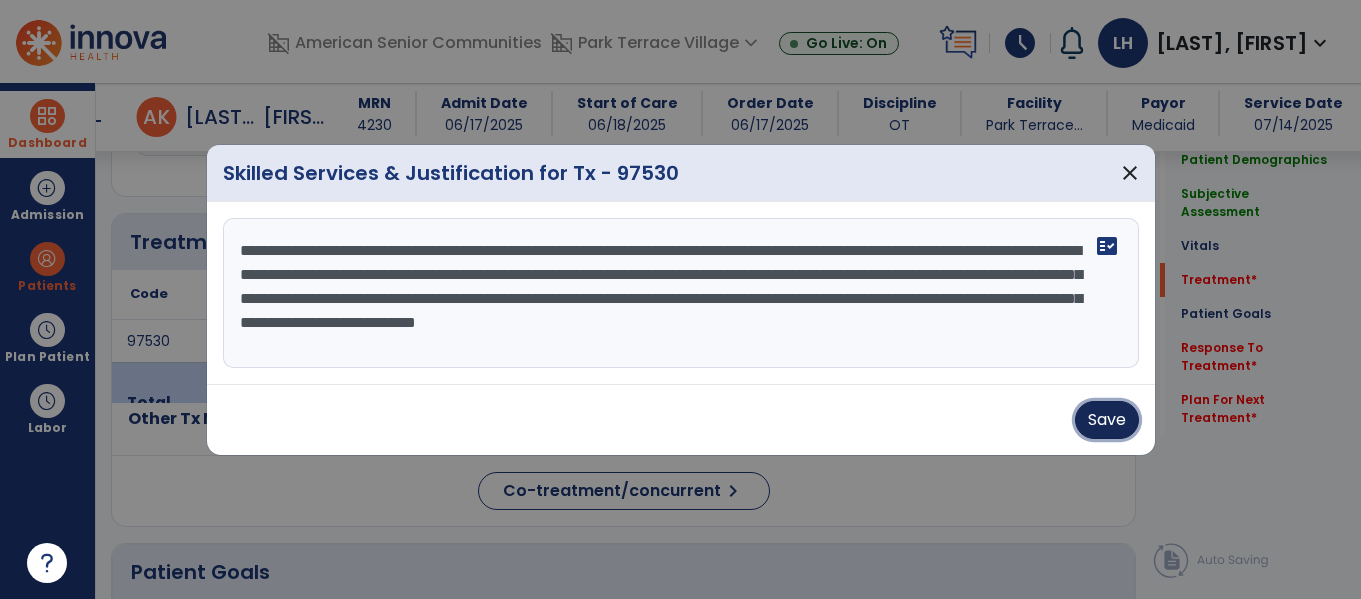 click on "Save" at bounding box center [1107, 420] 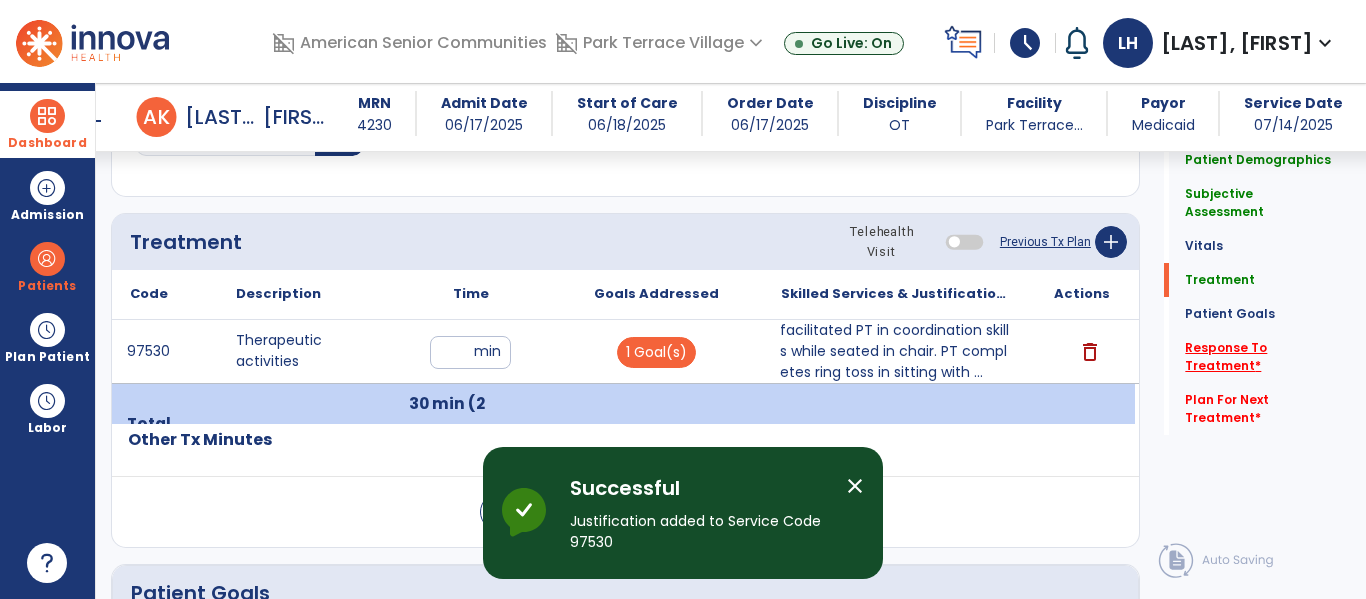 click on "Response To Treatment   *" 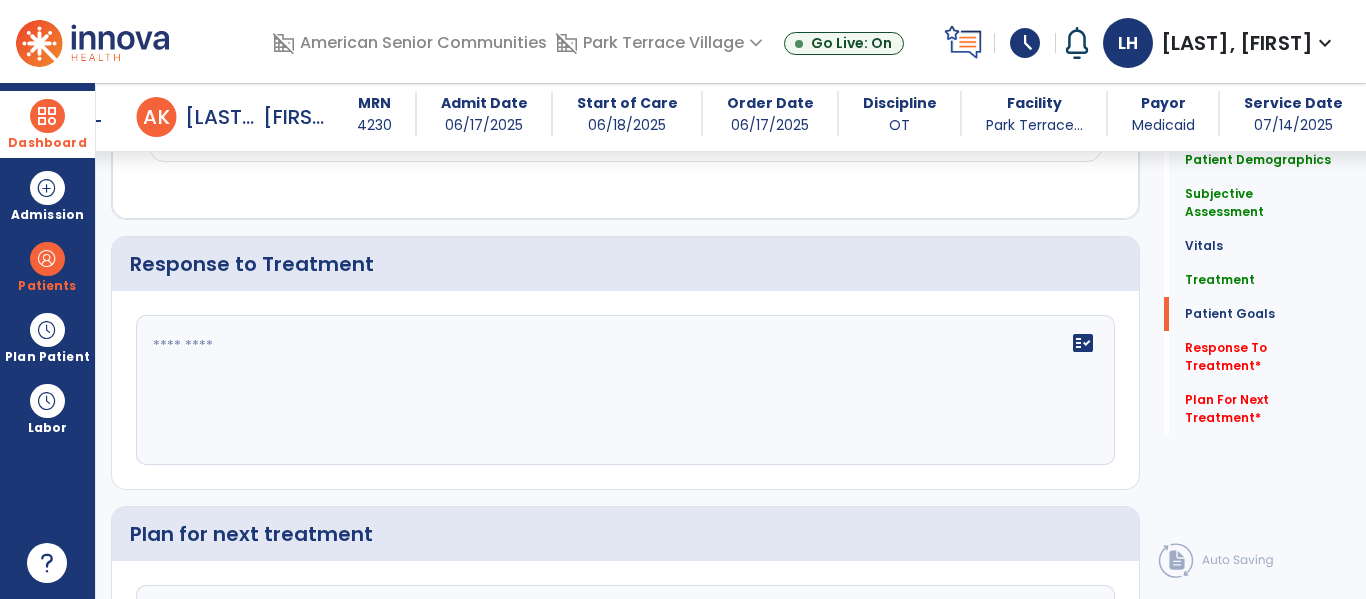 scroll, scrollTop: 2919, scrollLeft: 0, axis: vertical 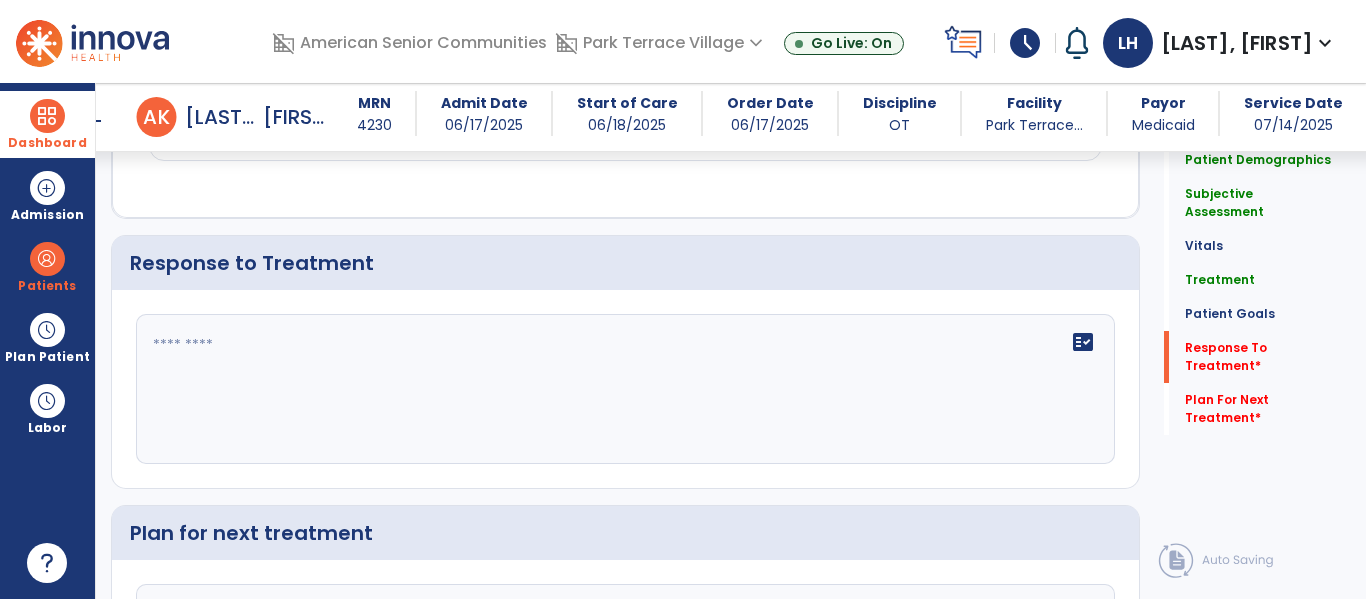 click on "fact_check" 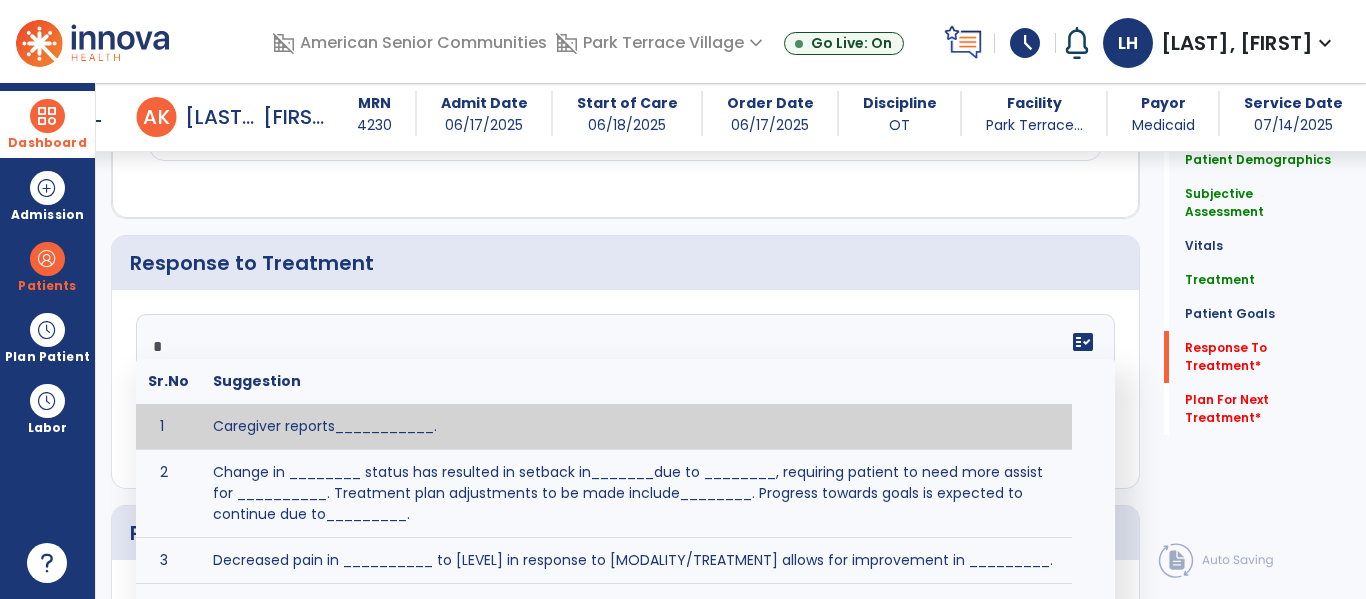type on "**" 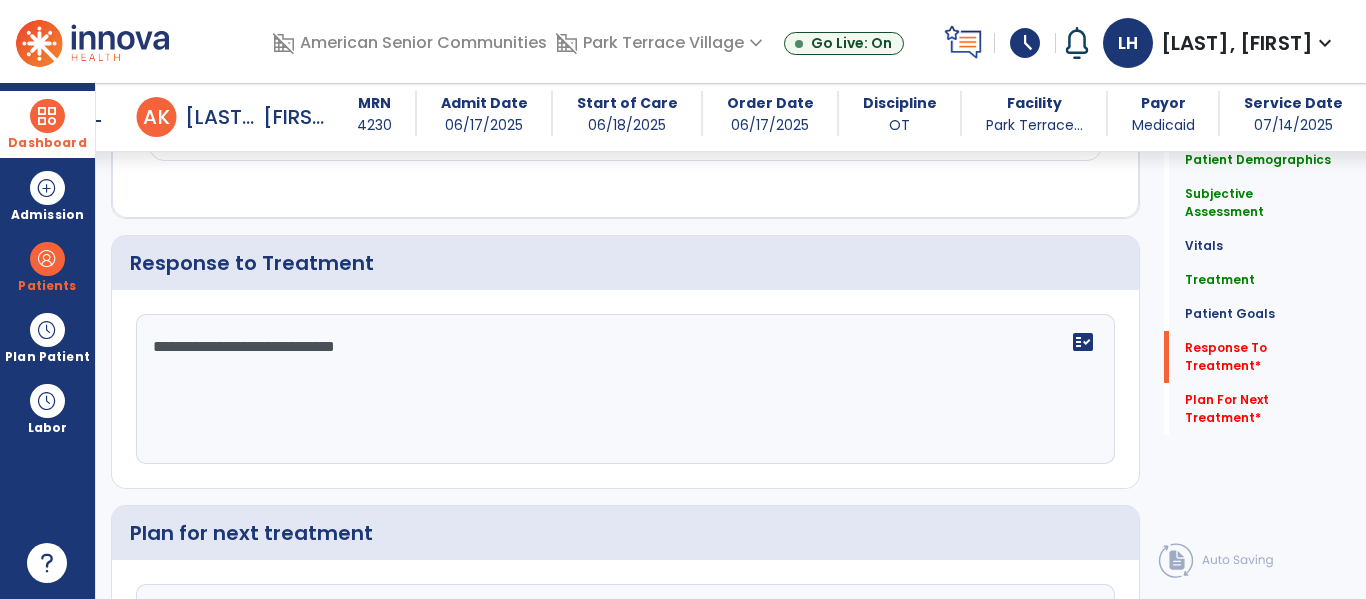 type on "**********" 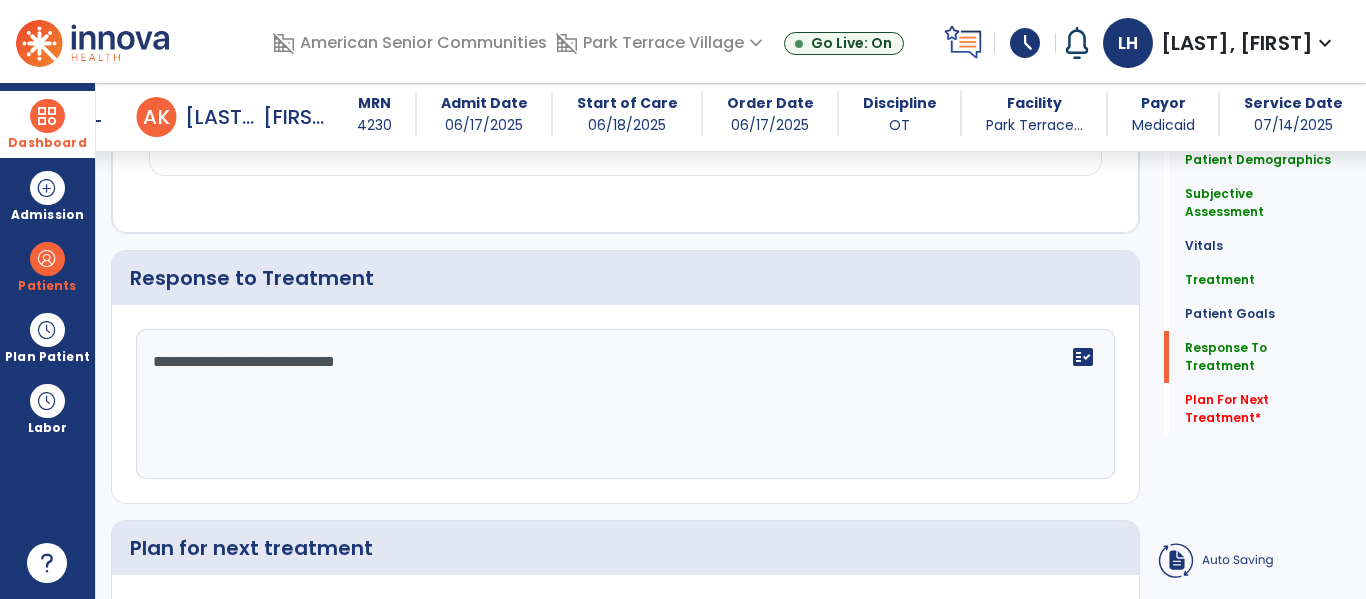 scroll, scrollTop: 2927, scrollLeft: 0, axis: vertical 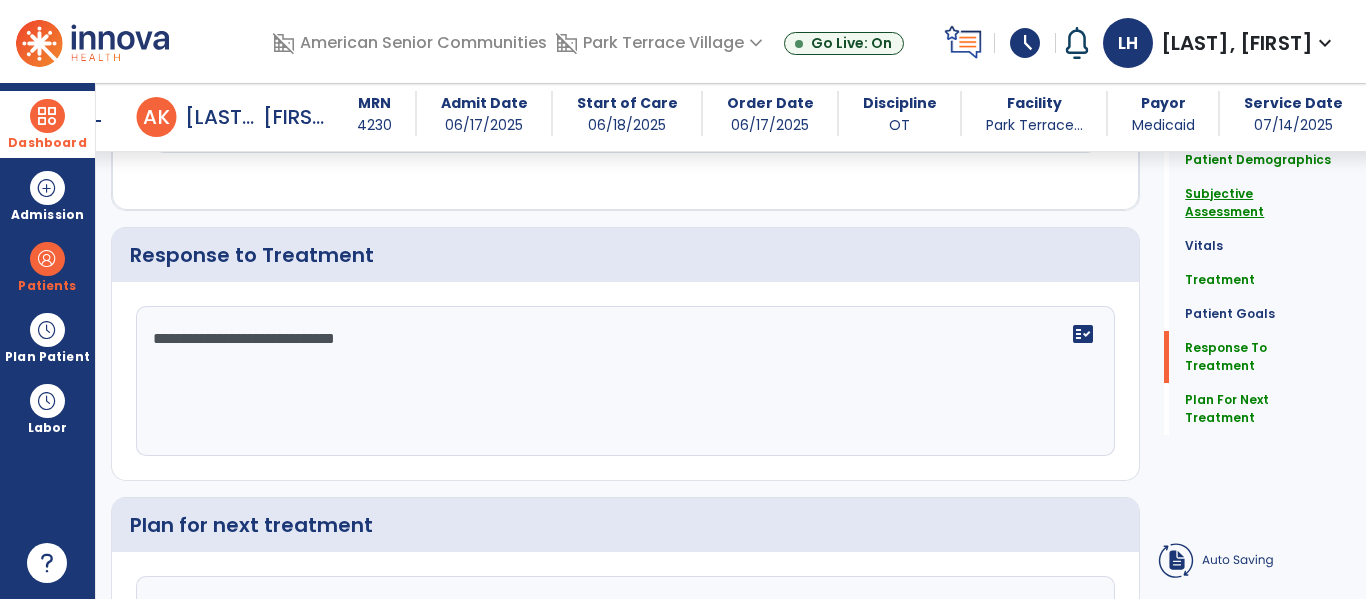 type on "**********" 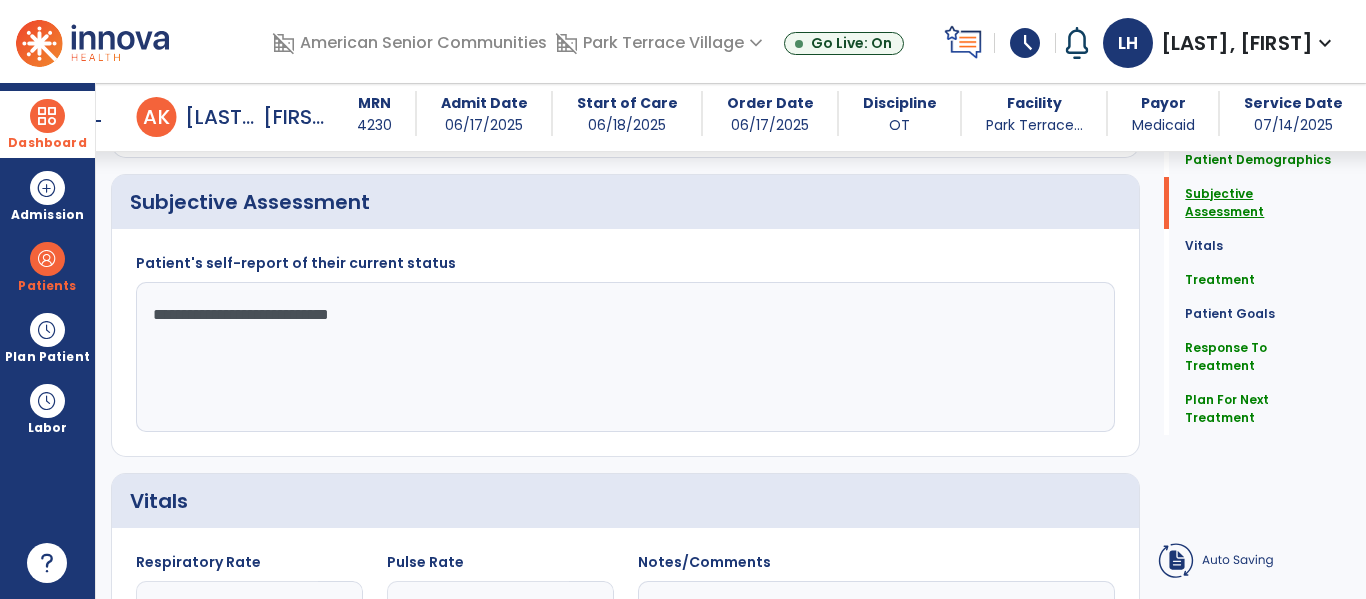 scroll, scrollTop: 488, scrollLeft: 0, axis: vertical 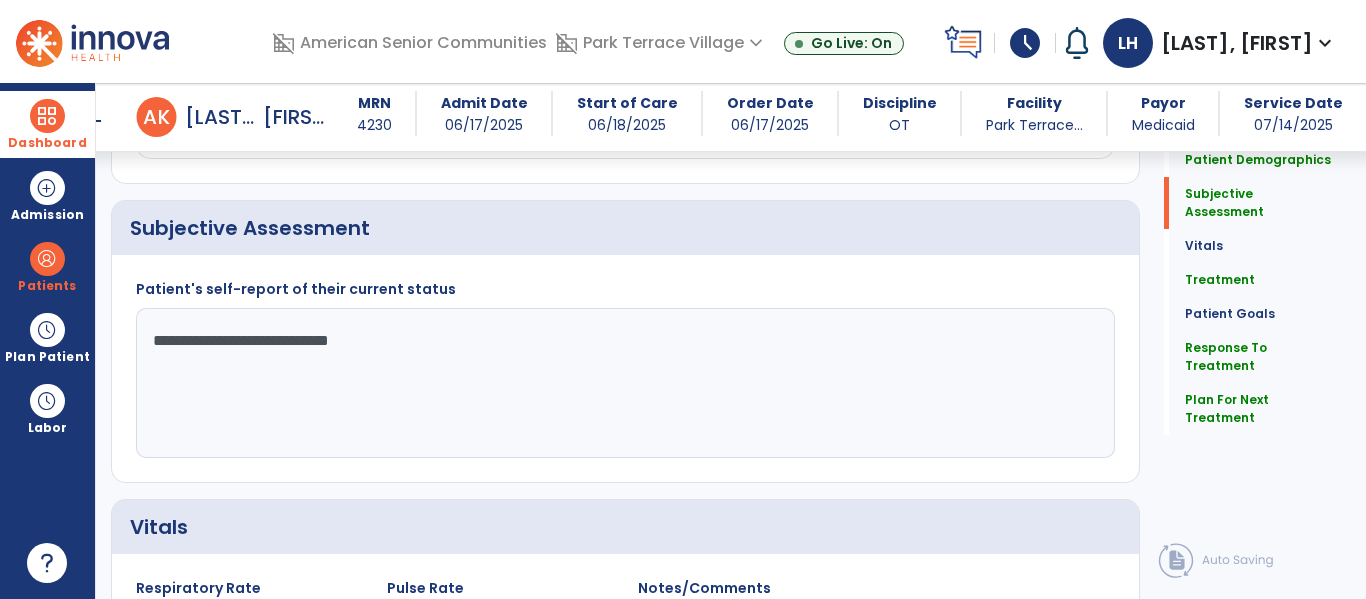 click on "arrow_back" at bounding box center [93, 121] 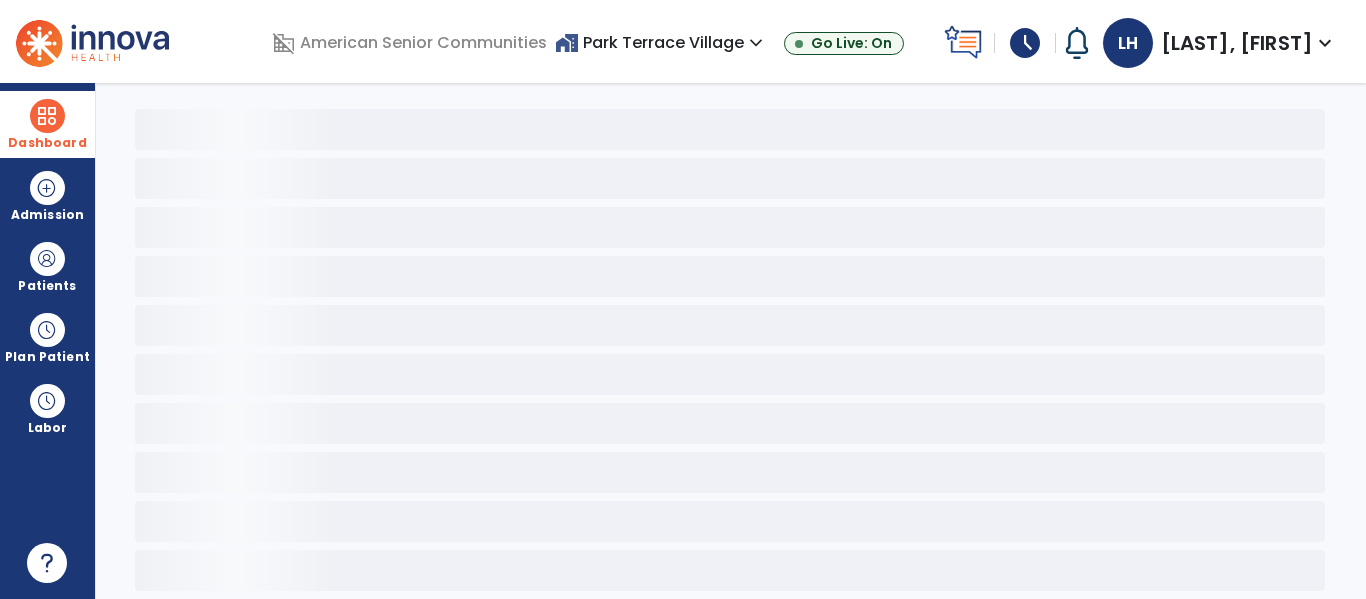 scroll, scrollTop: 78, scrollLeft: 0, axis: vertical 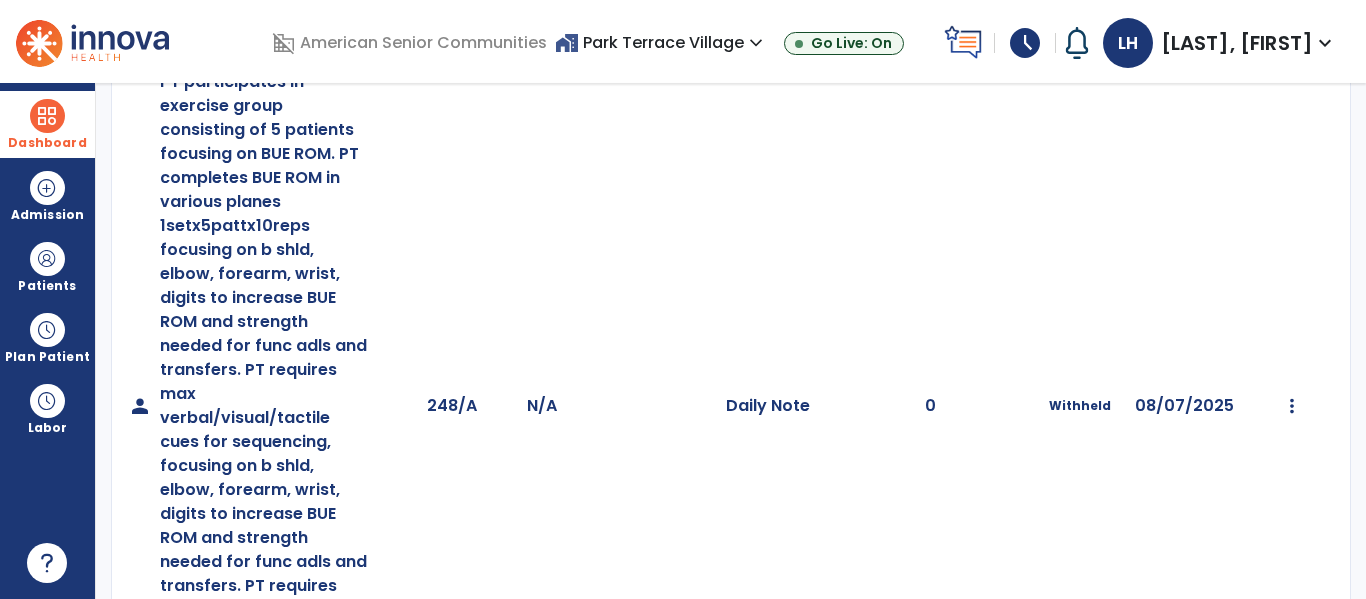 click at bounding box center [1293, -67] 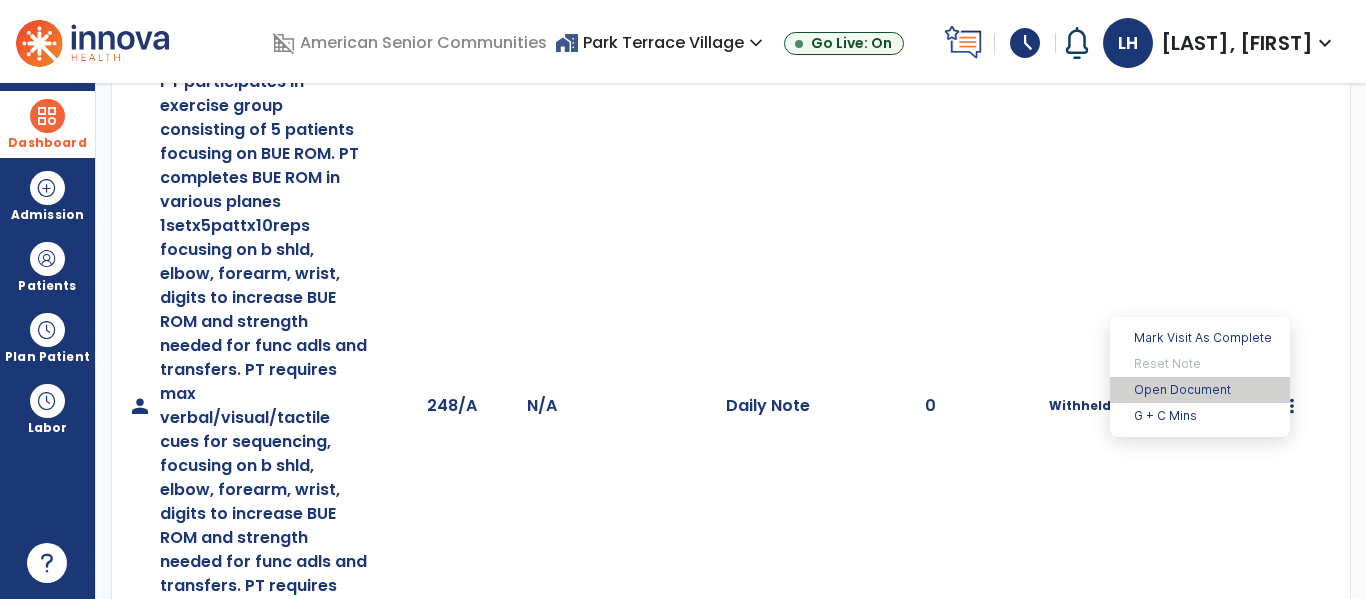 click on "Open Document" at bounding box center [1200, 390] 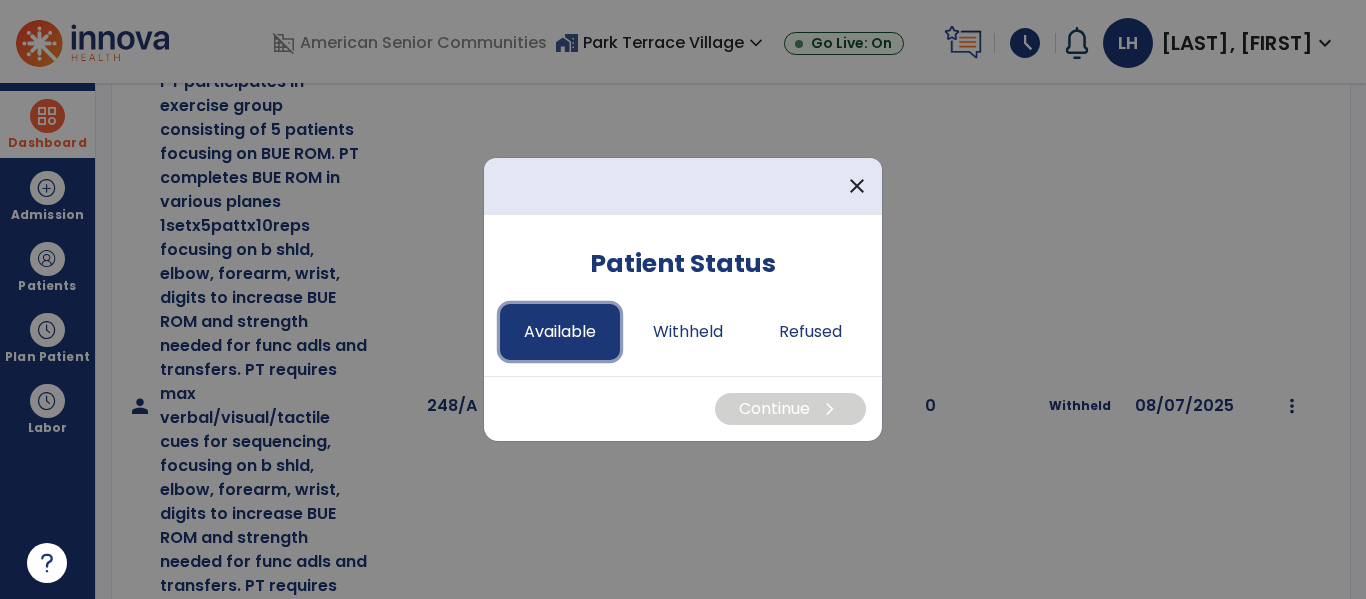 click on "Available" at bounding box center (560, 332) 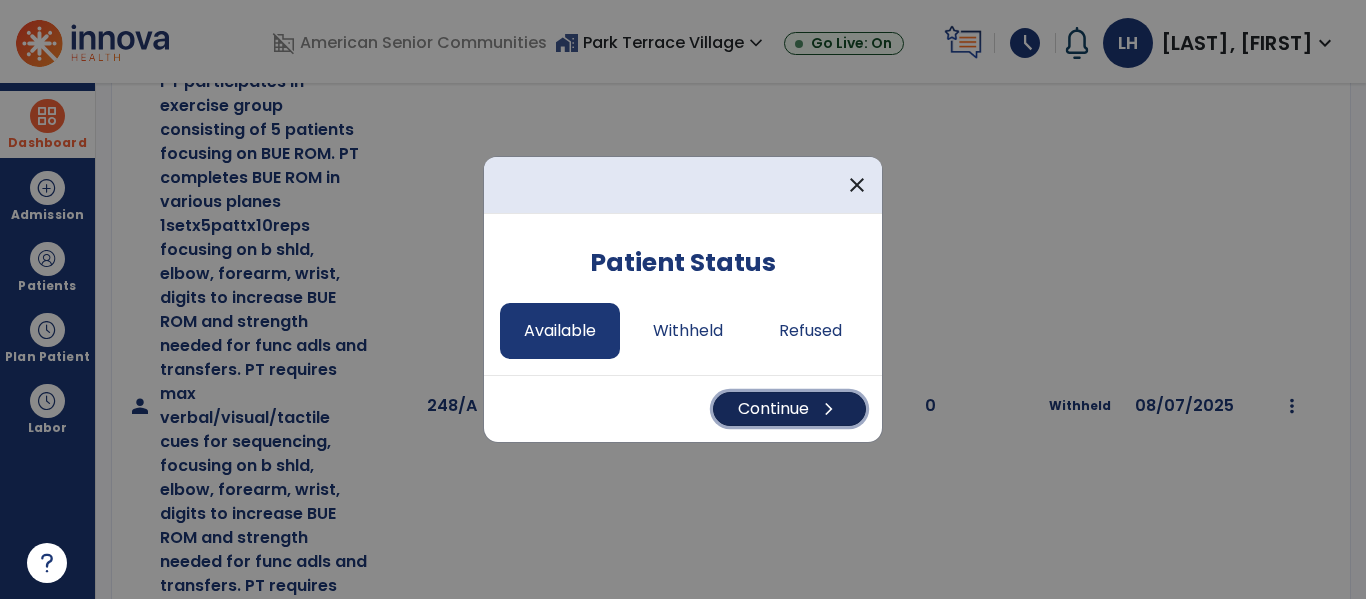 click on "chevron_right" at bounding box center (829, 409) 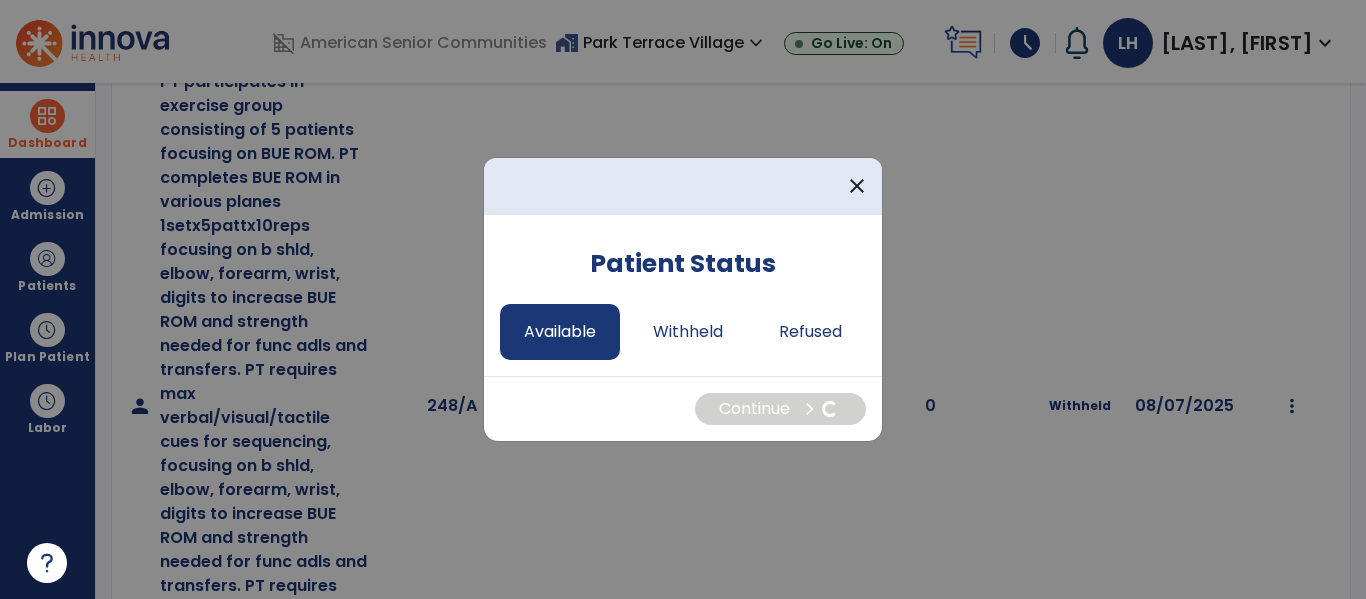 select on "*" 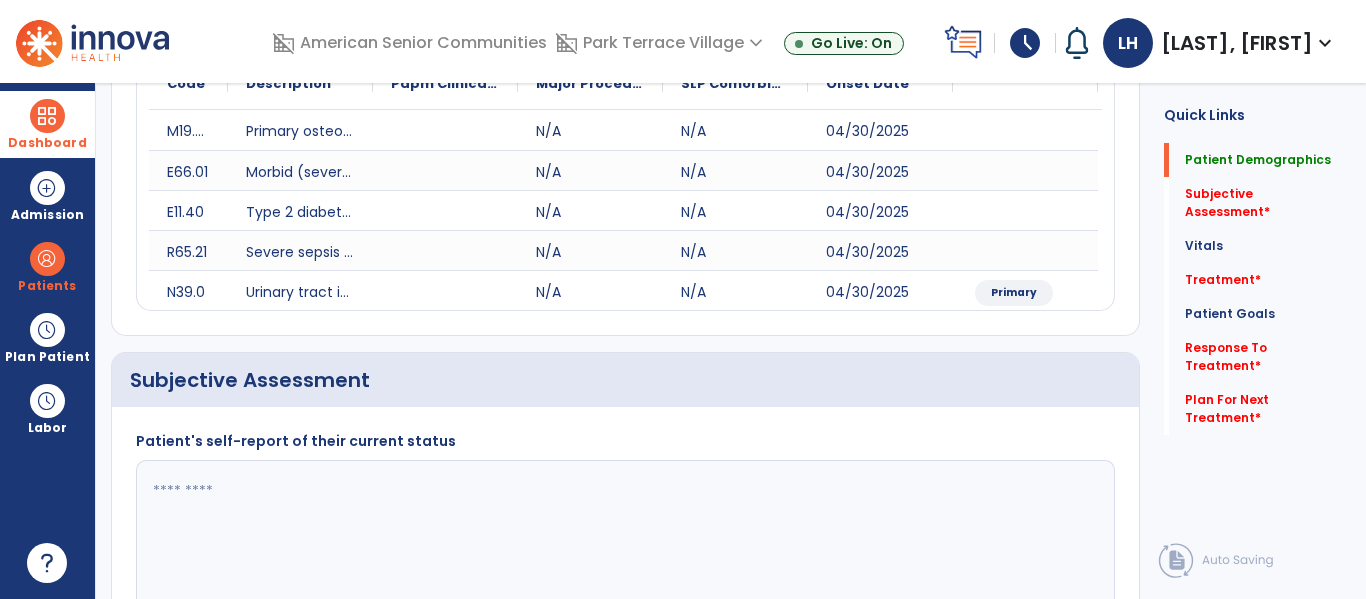 click 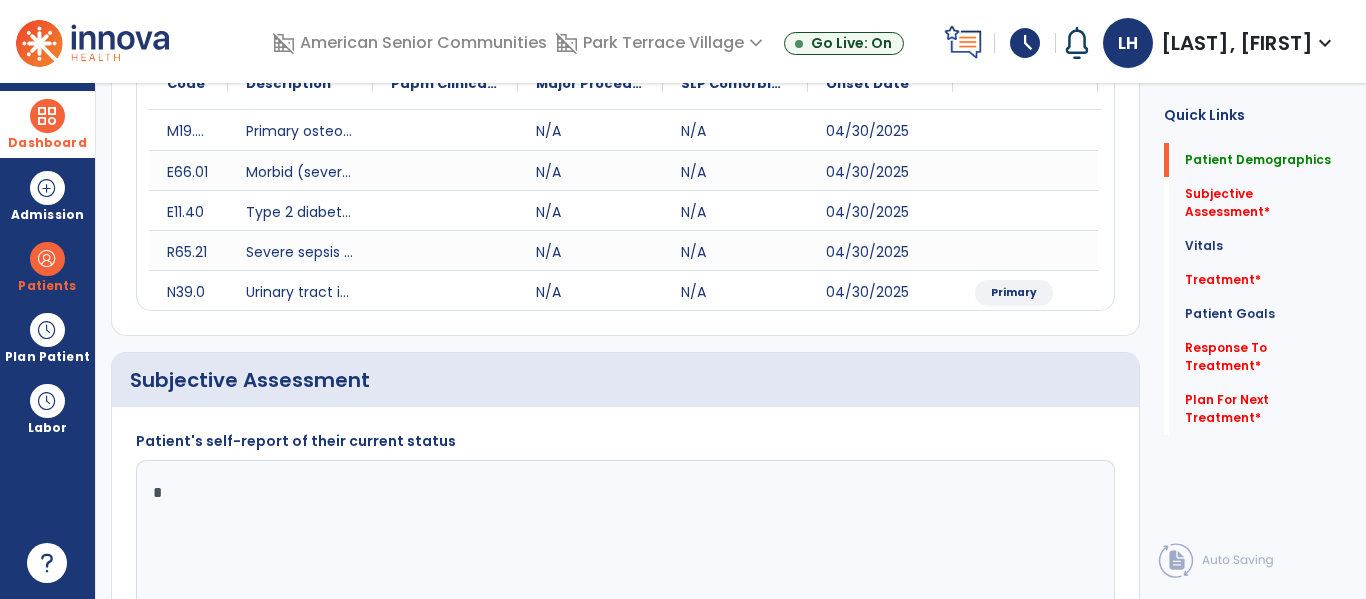 type on "**" 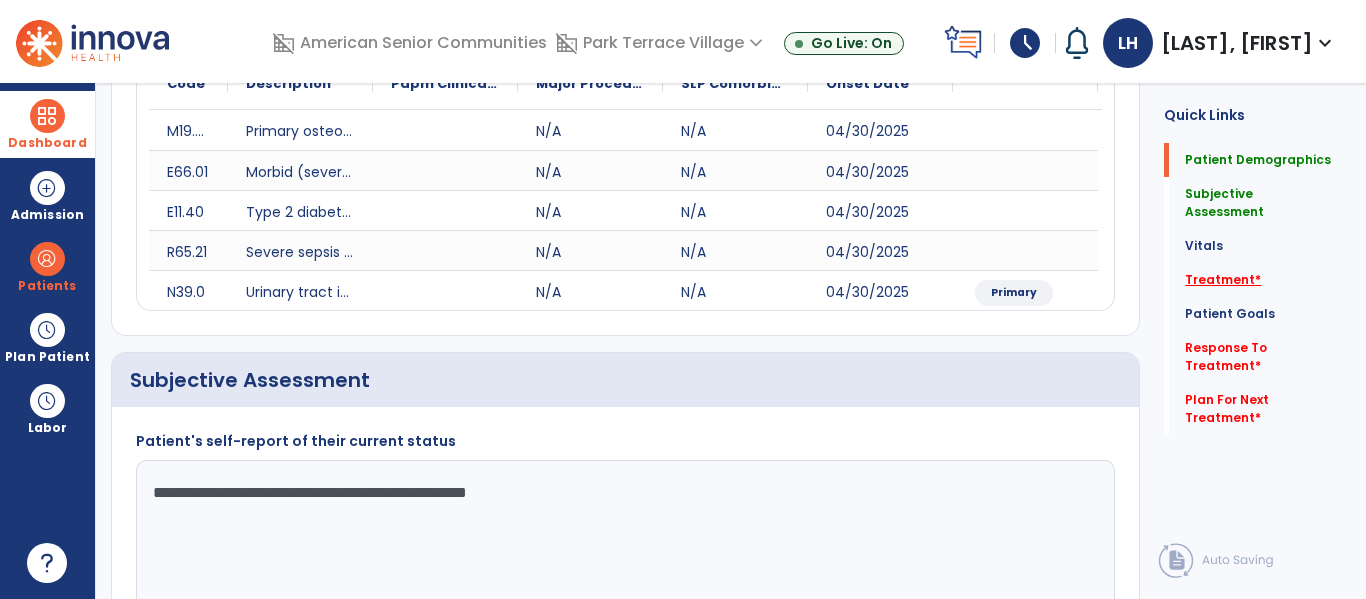 type on "**********" 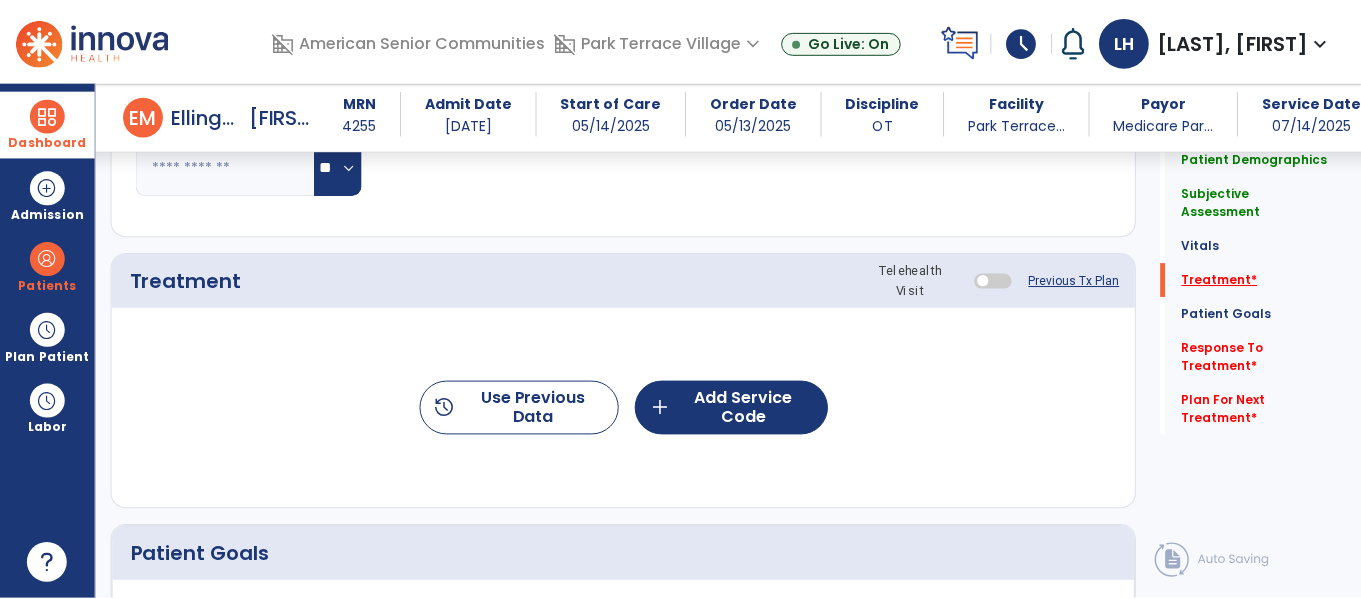 scroll, scrollTop: 1215, scrollLeft: 0, axis: vertical 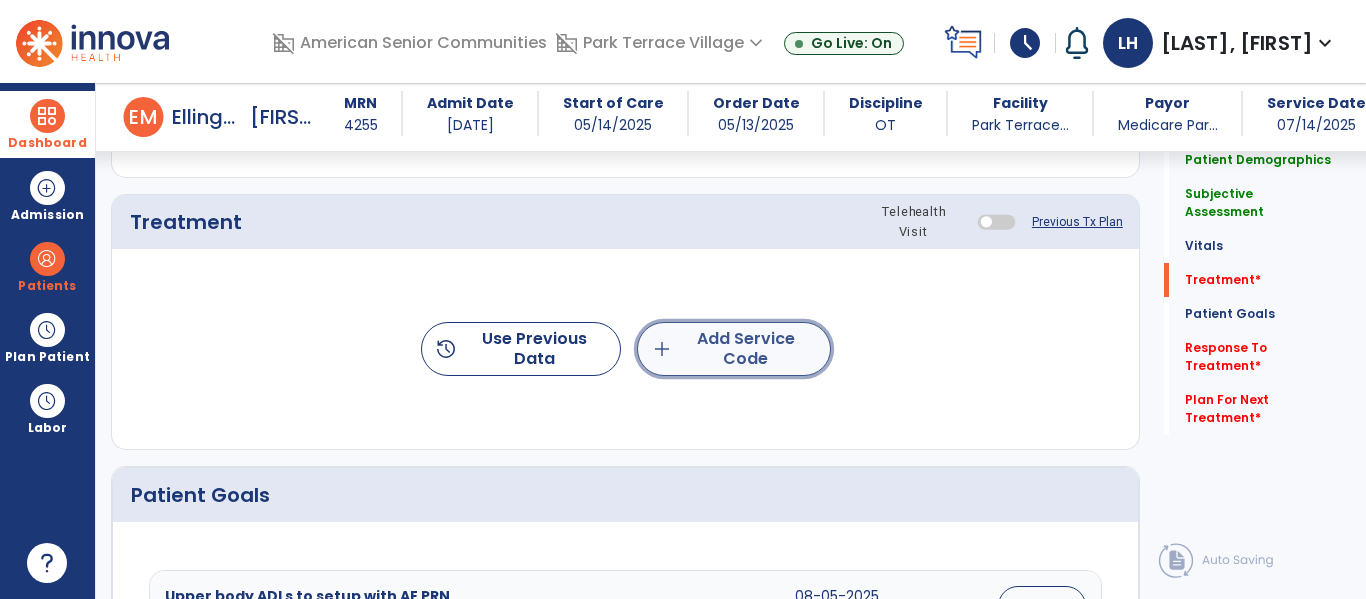 click on "add  Add Service Code" 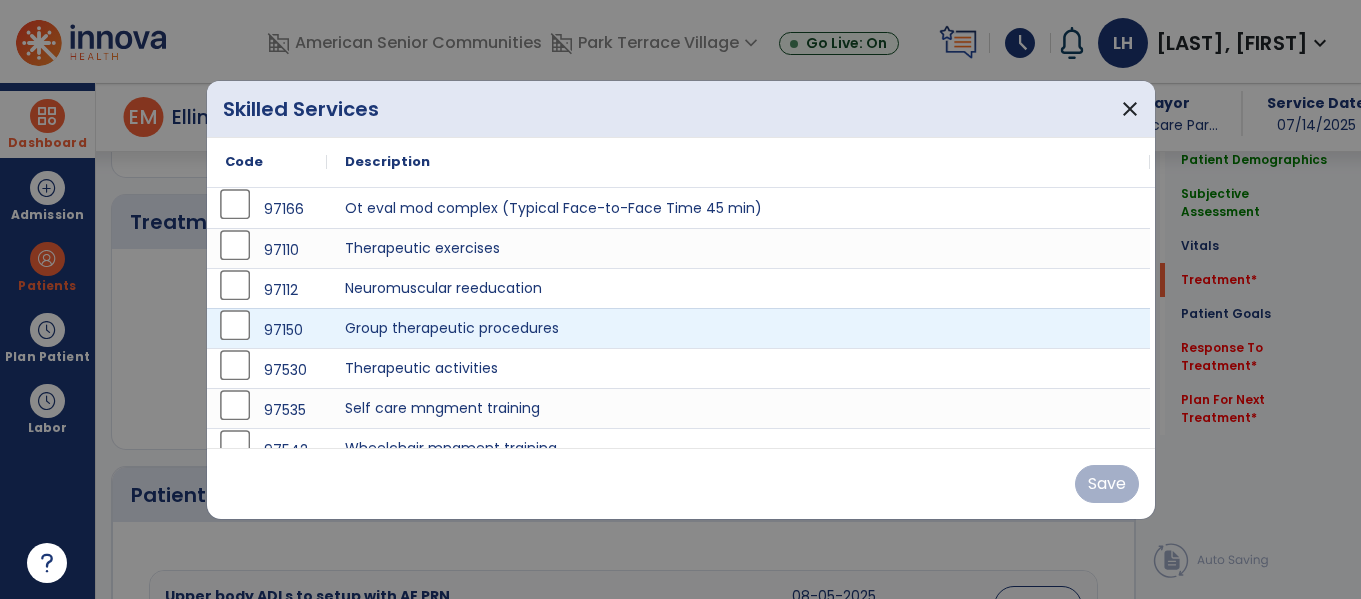 scroll, scrollTop: 1215, scrollLeft: 0, axis: vertical 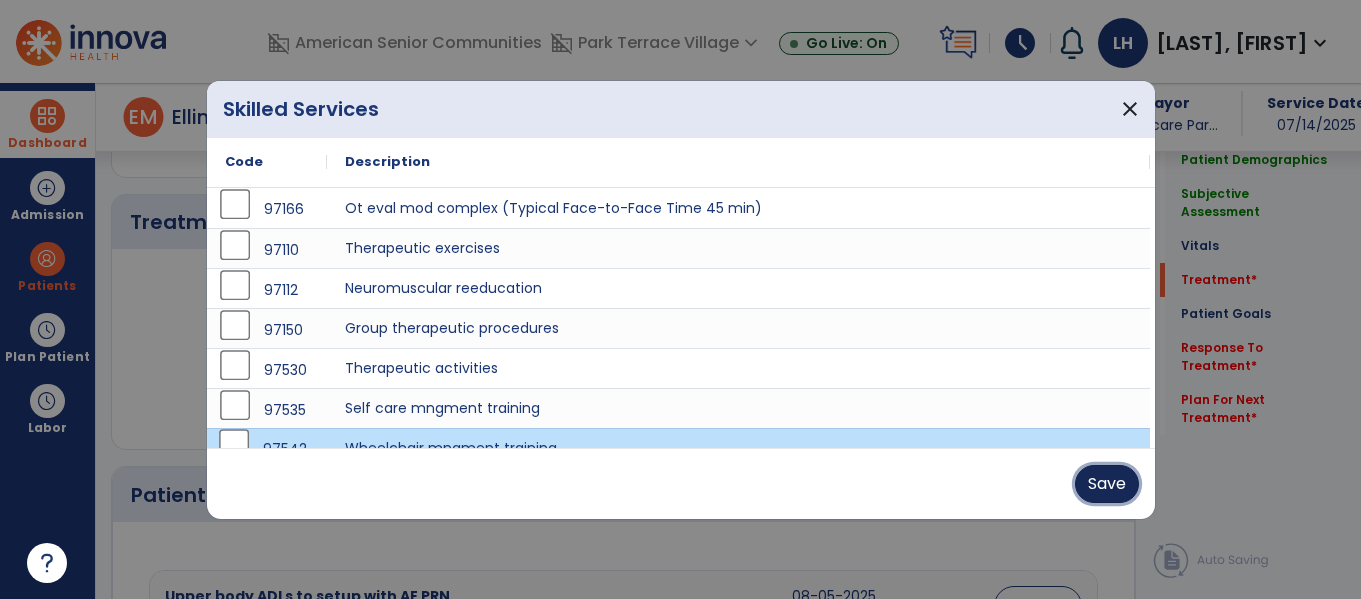 click on "Save" at bounding box center [1107, 484] 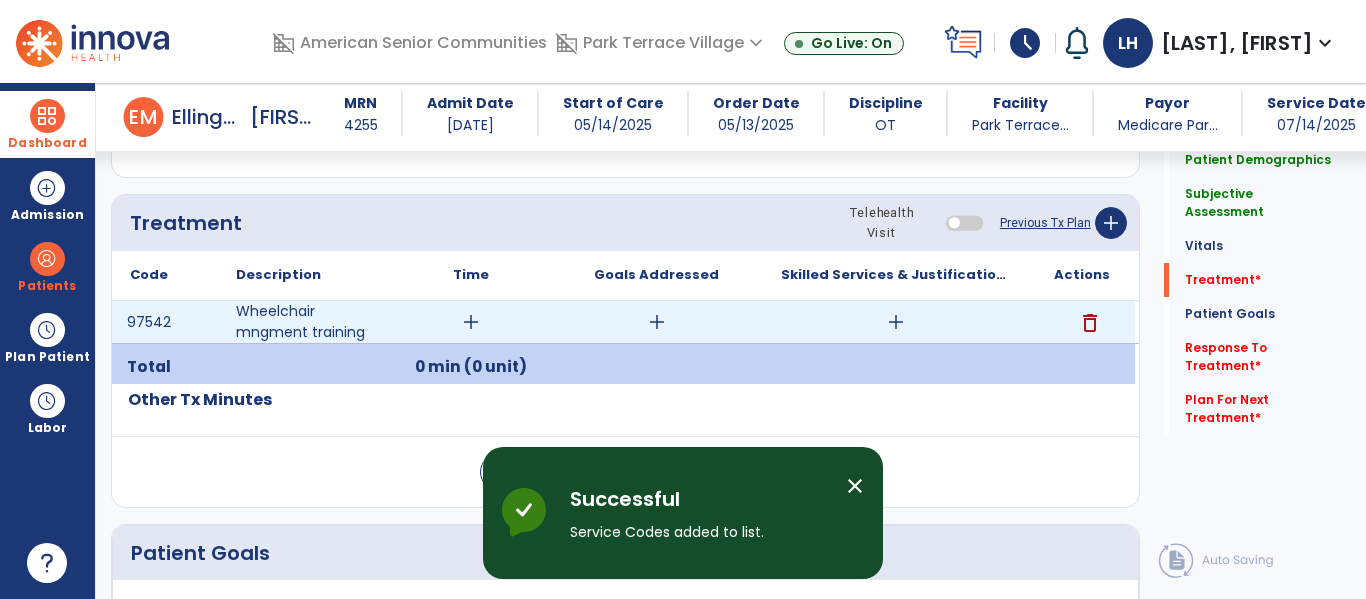 click on "add" at bounding box center [471, 322] 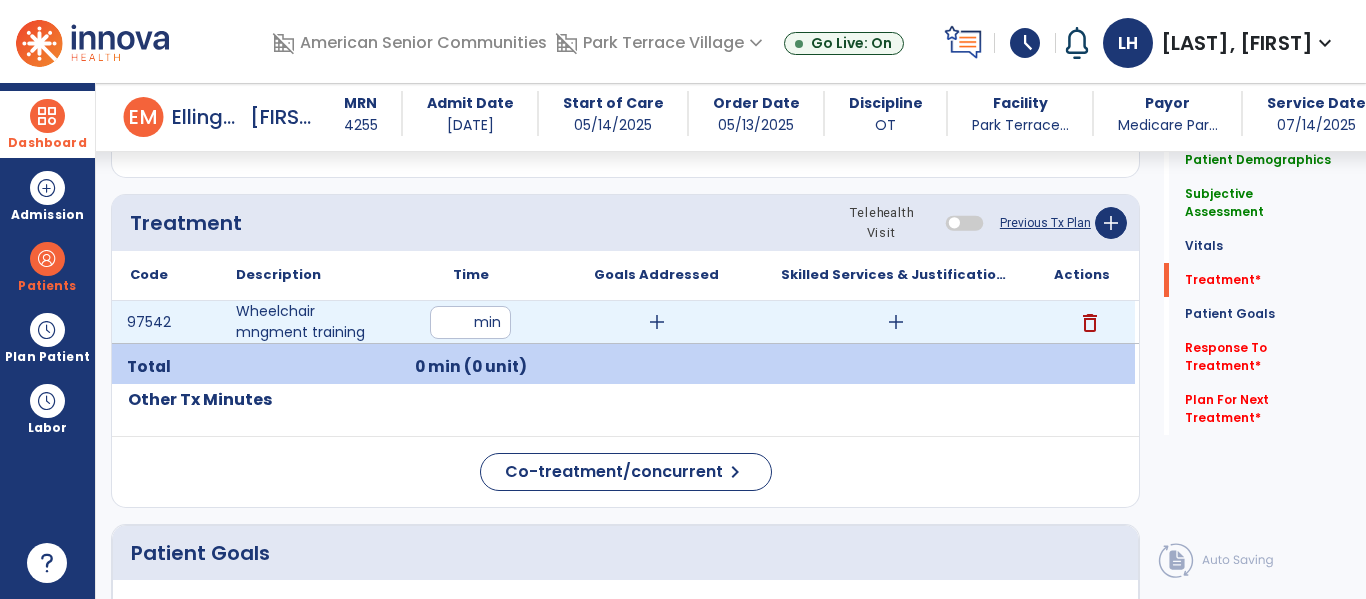 type on "**" 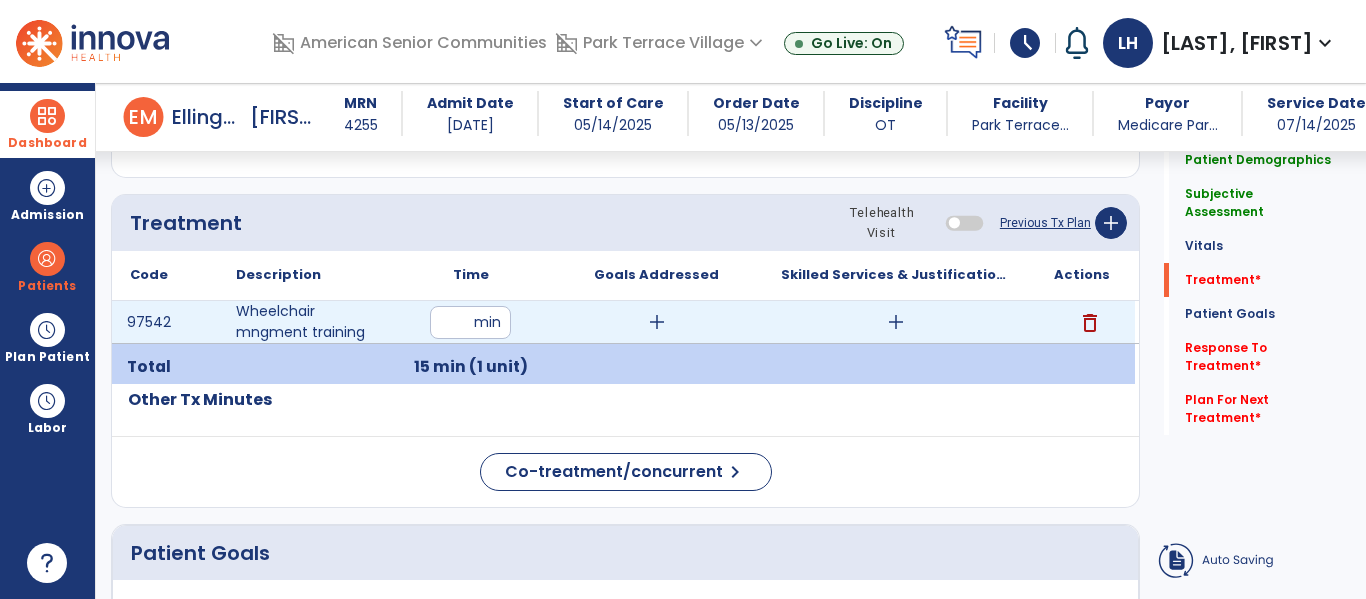 click on "add" at bounding box center (657, 322) 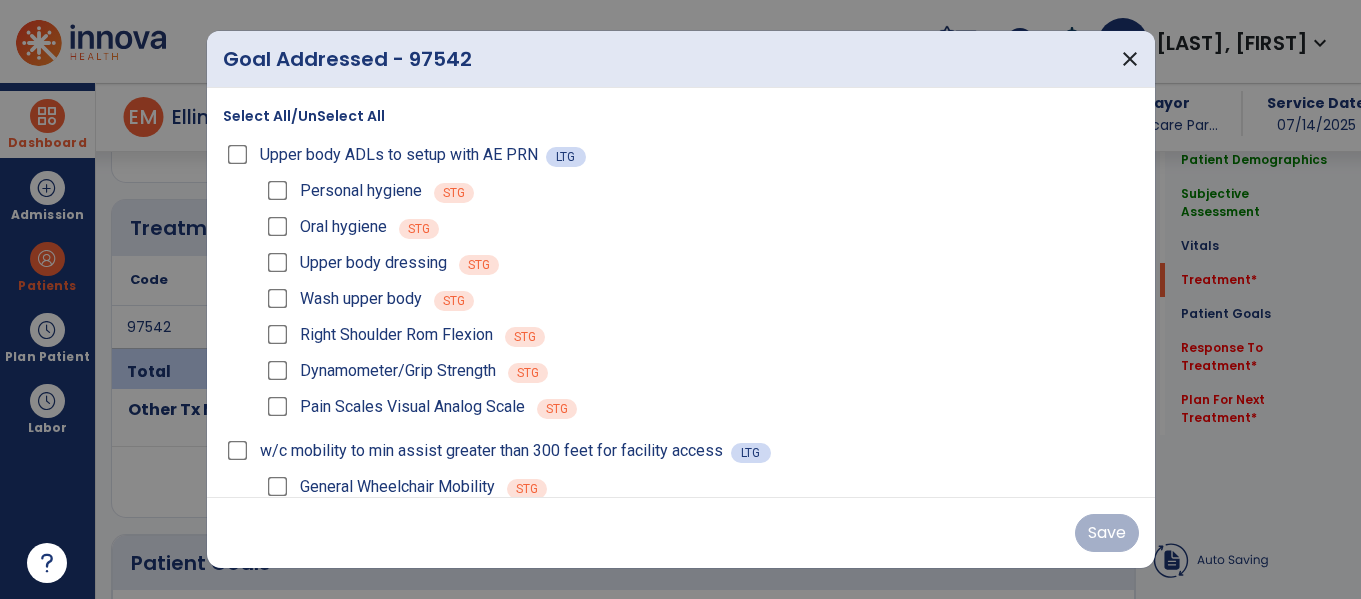 scroll, scrollTop: 1215, scrollLeft: 0, axis: vertical 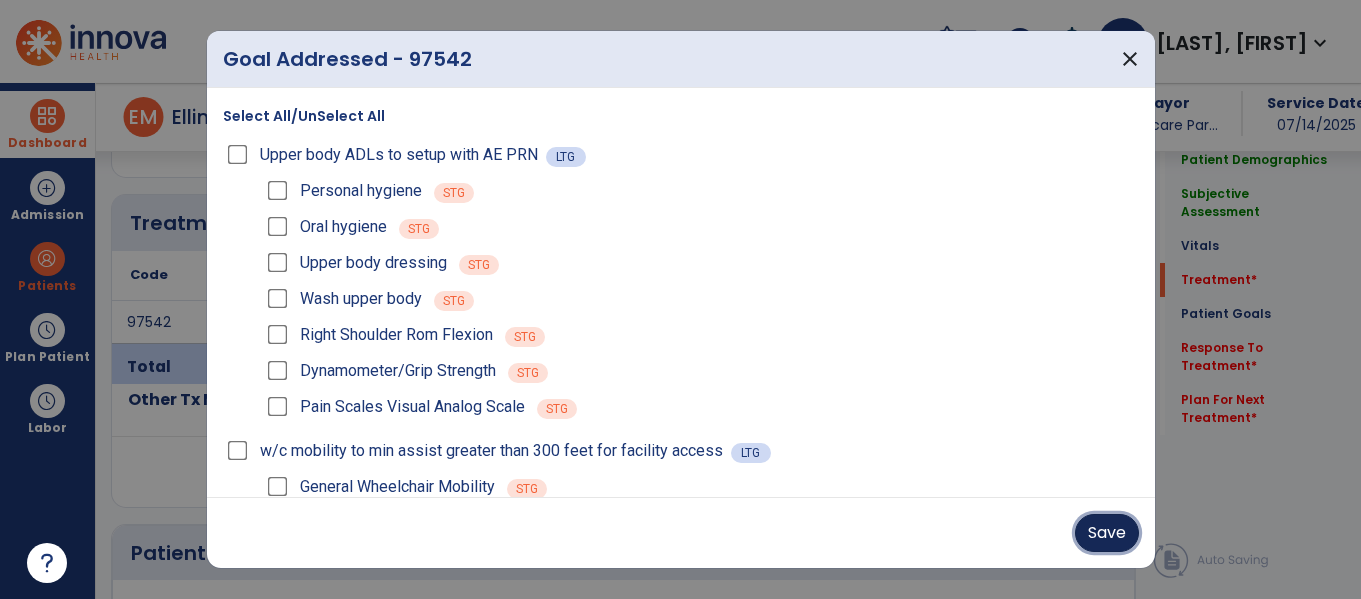 click on "Save" at bounding box center (1107, 533) 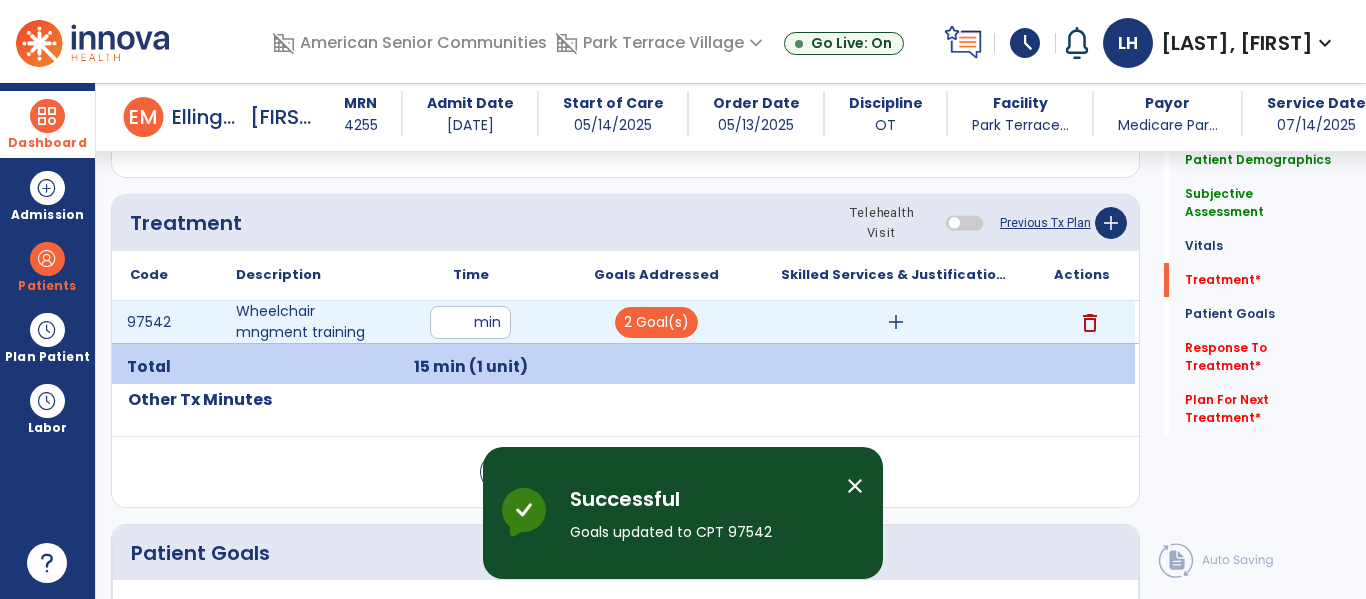 click on "add" at bounding box center [896, 322] 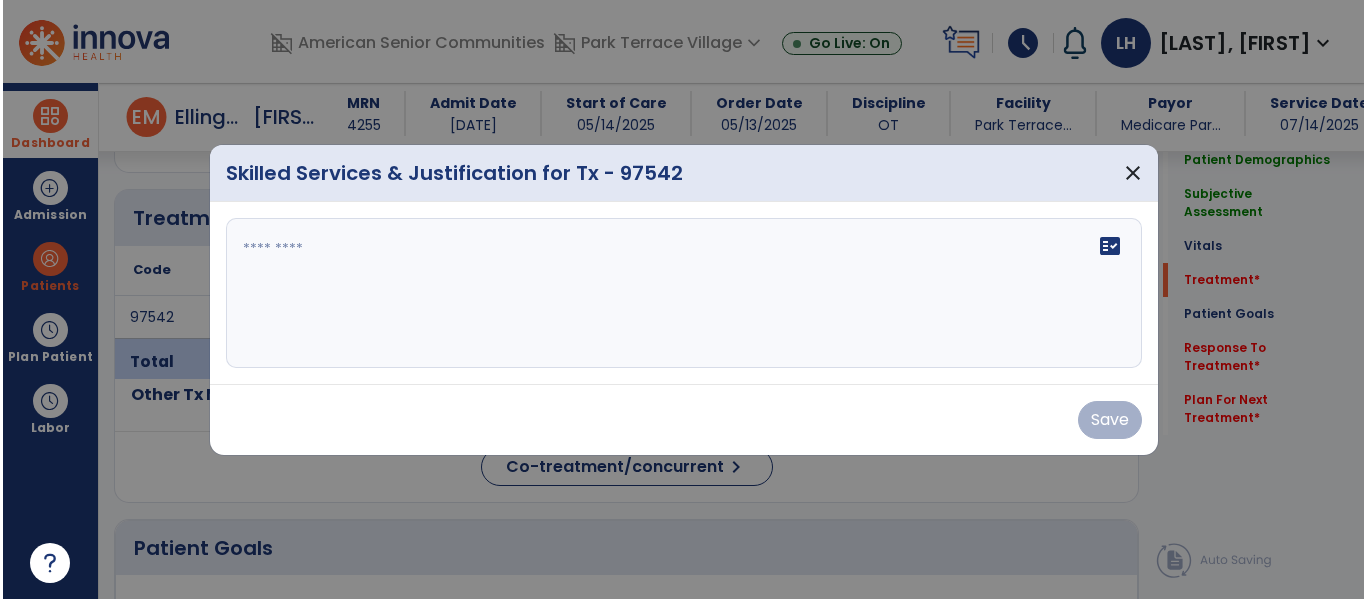 scroll, scrollTop: 1215, scrollLeft: 0, axis: vertical 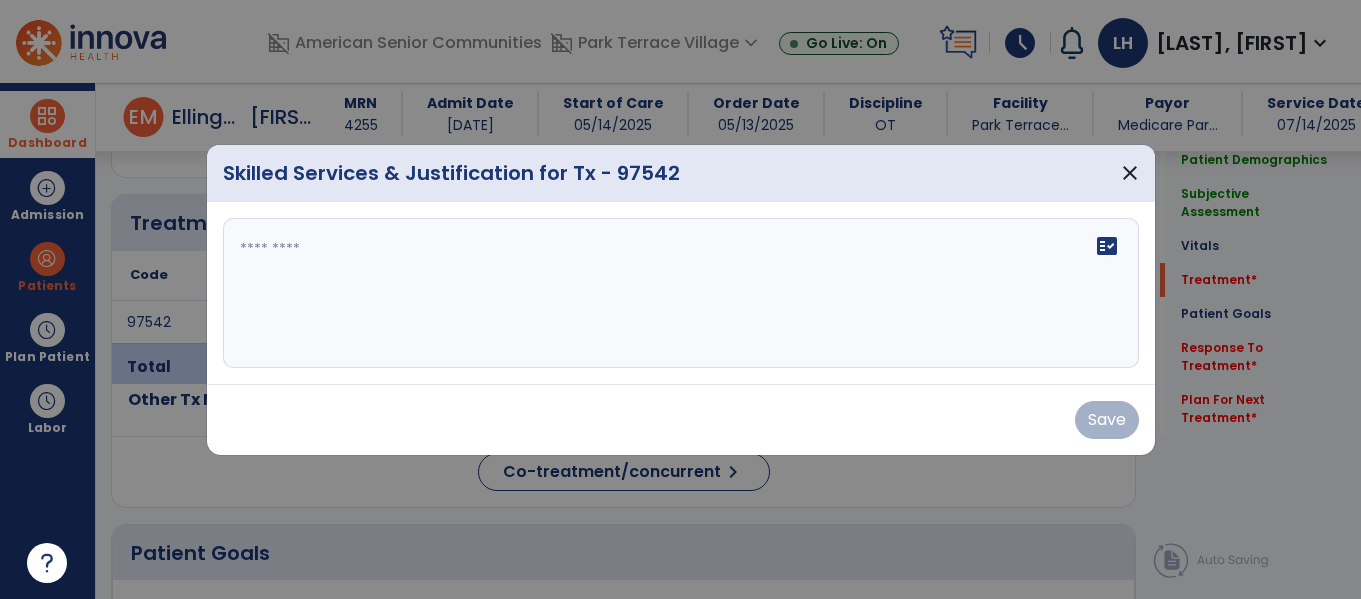 click on "fact_check" at bounding box center (681, 293) 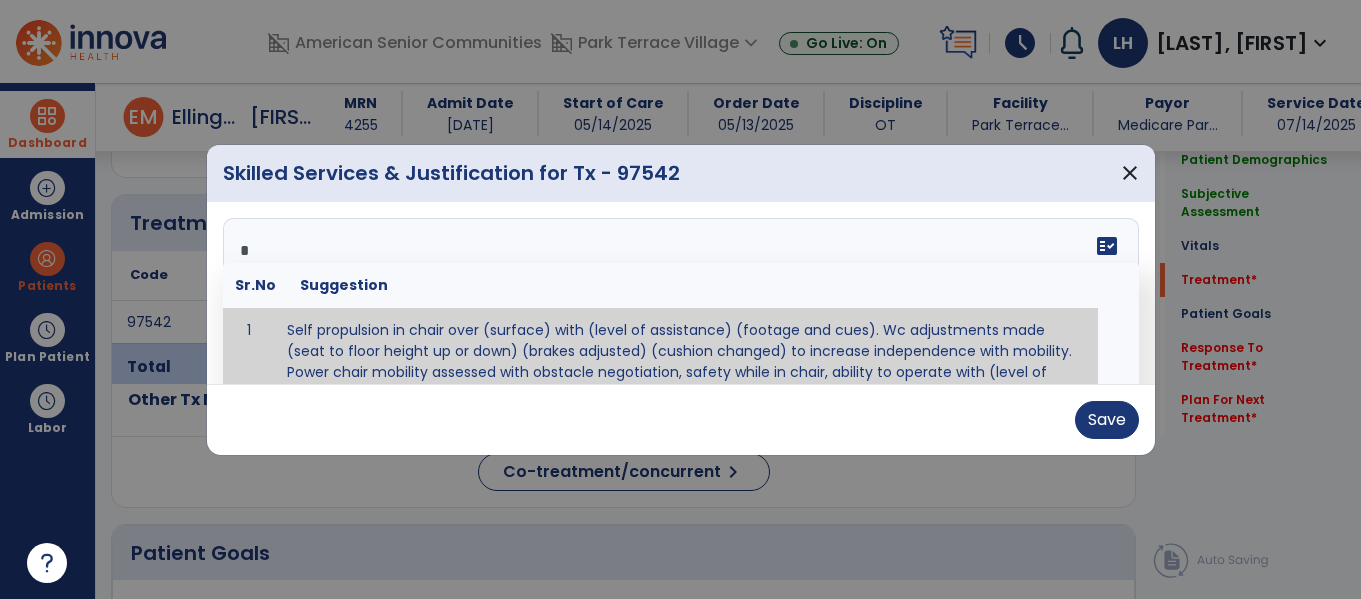 type on "**" 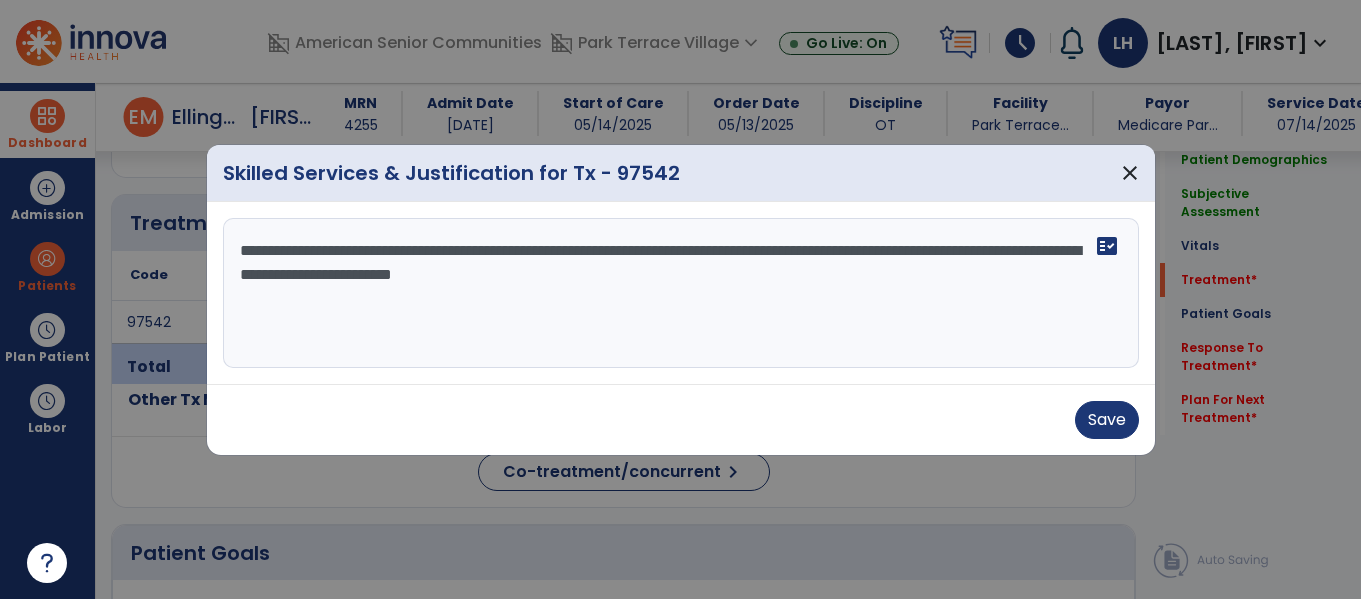 click on "**********" at bounding box center (681, 293) 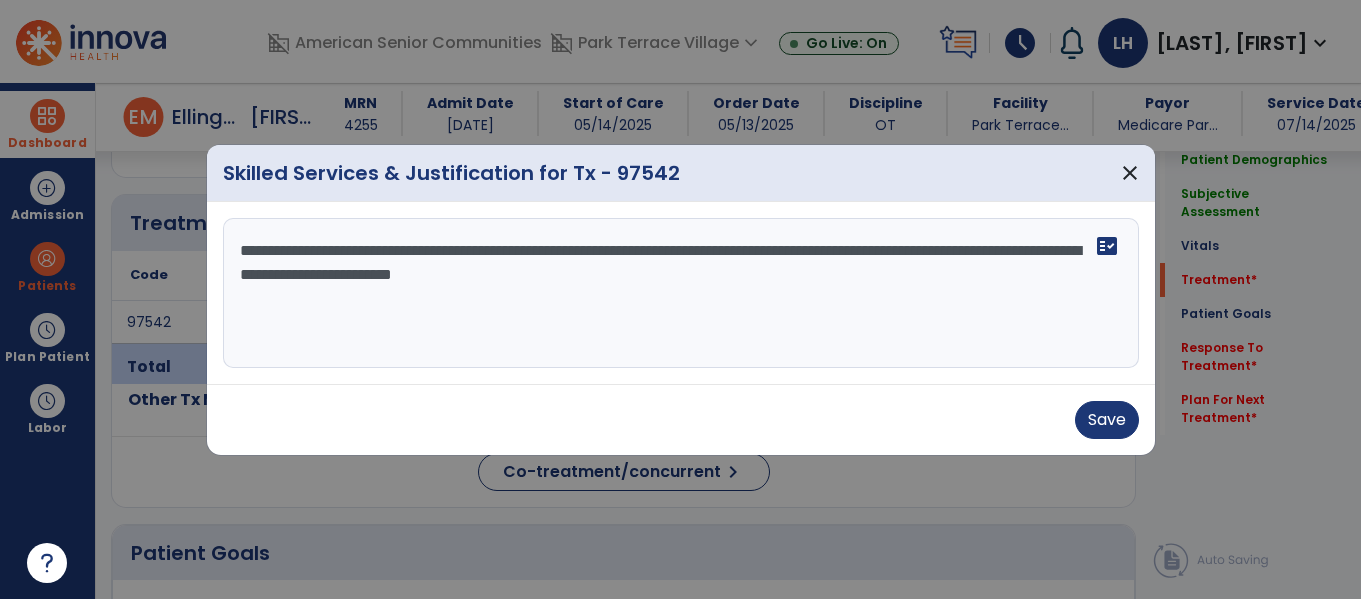 click on "**********" at bounding box center (681, 293) 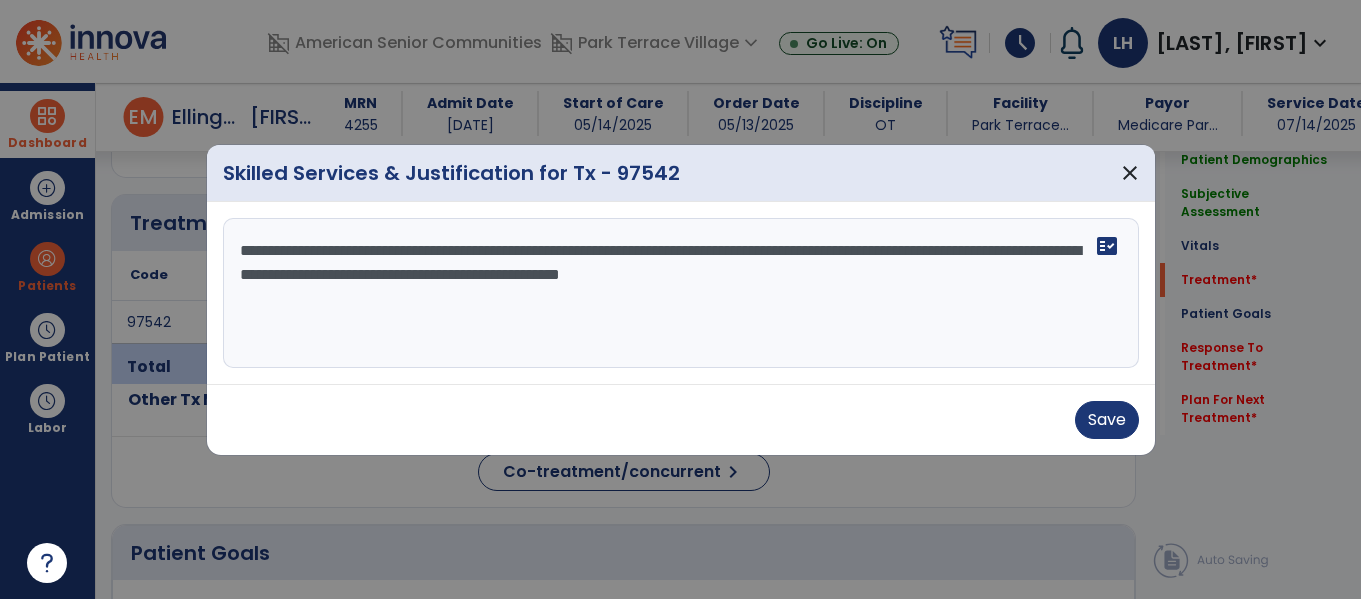 click on "**********" at bounding box center [681, 293] 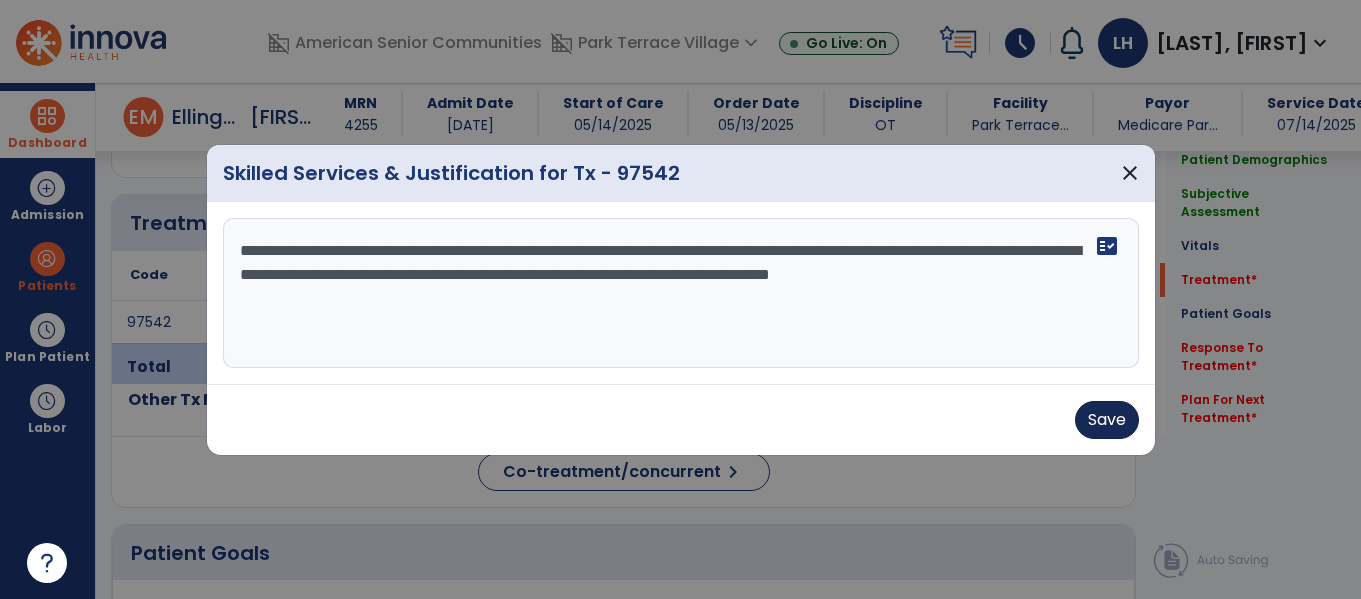 type on "**********" 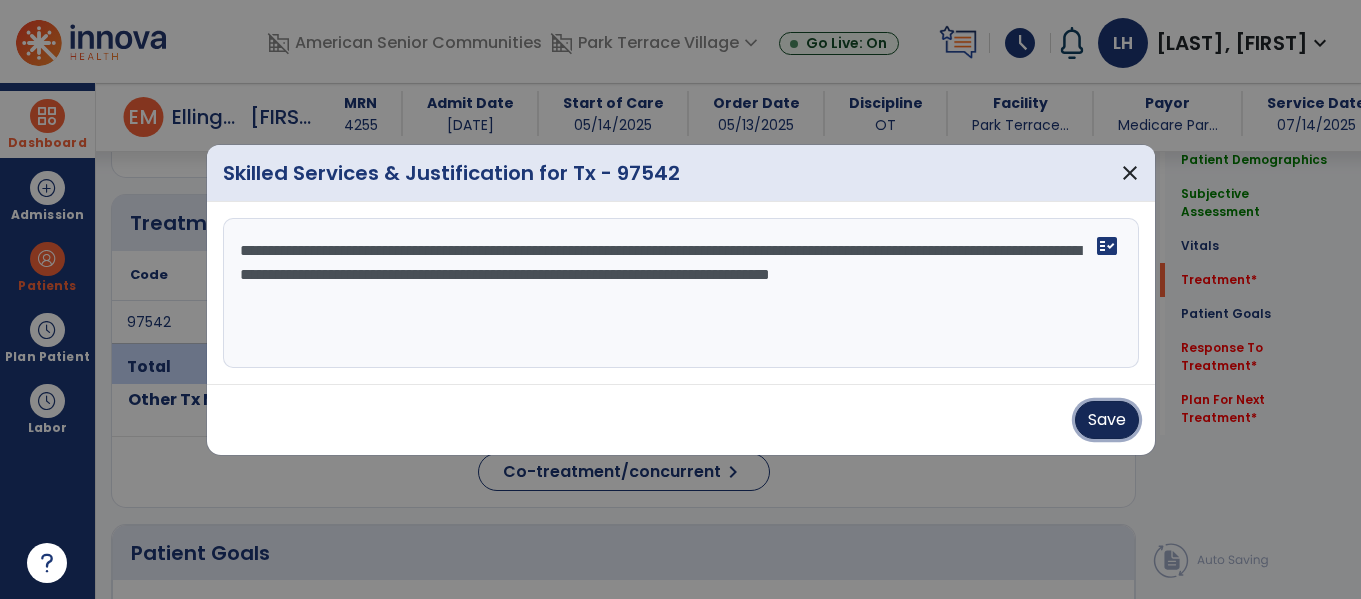 click on "Save" at bounding box center (1107, 420) 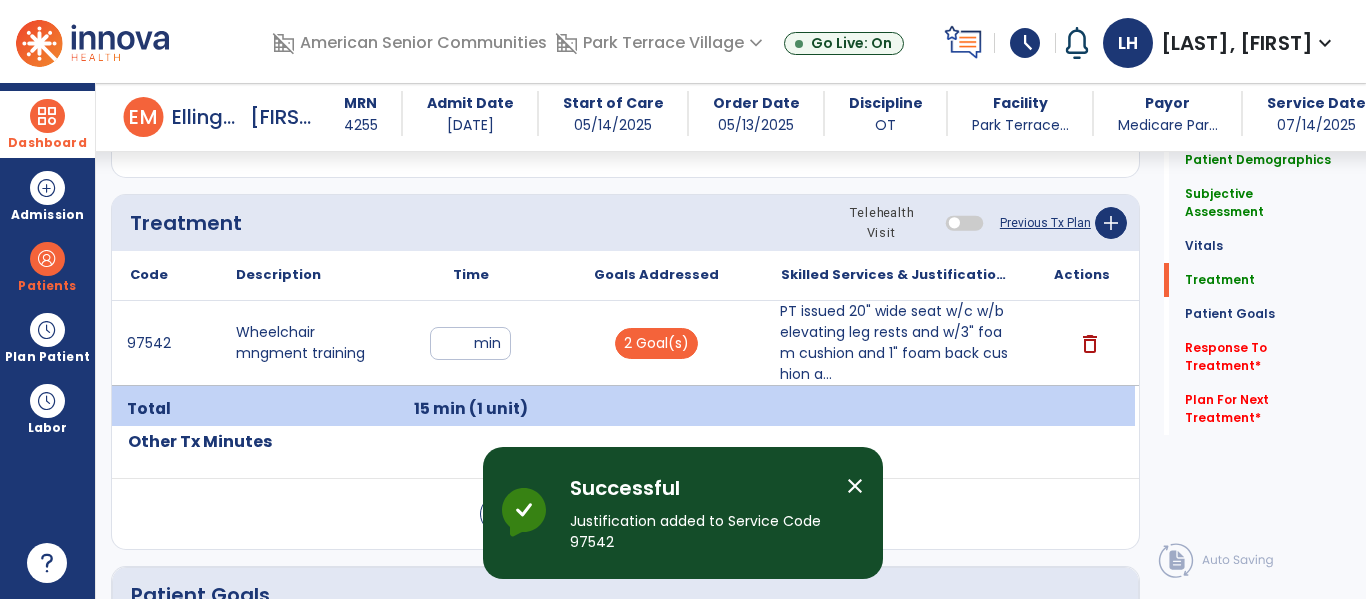 click on "Response To Treatment   *" 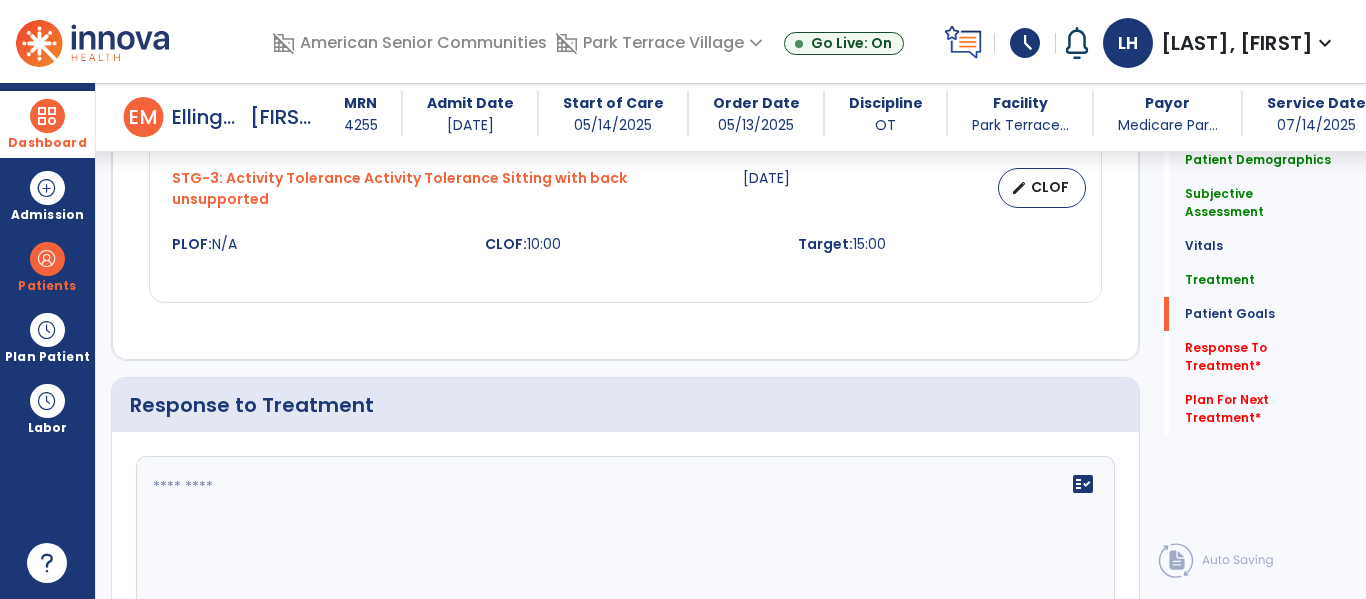 scroll, scrollTop: 3357, scrollLeft: 0, axis: vertical 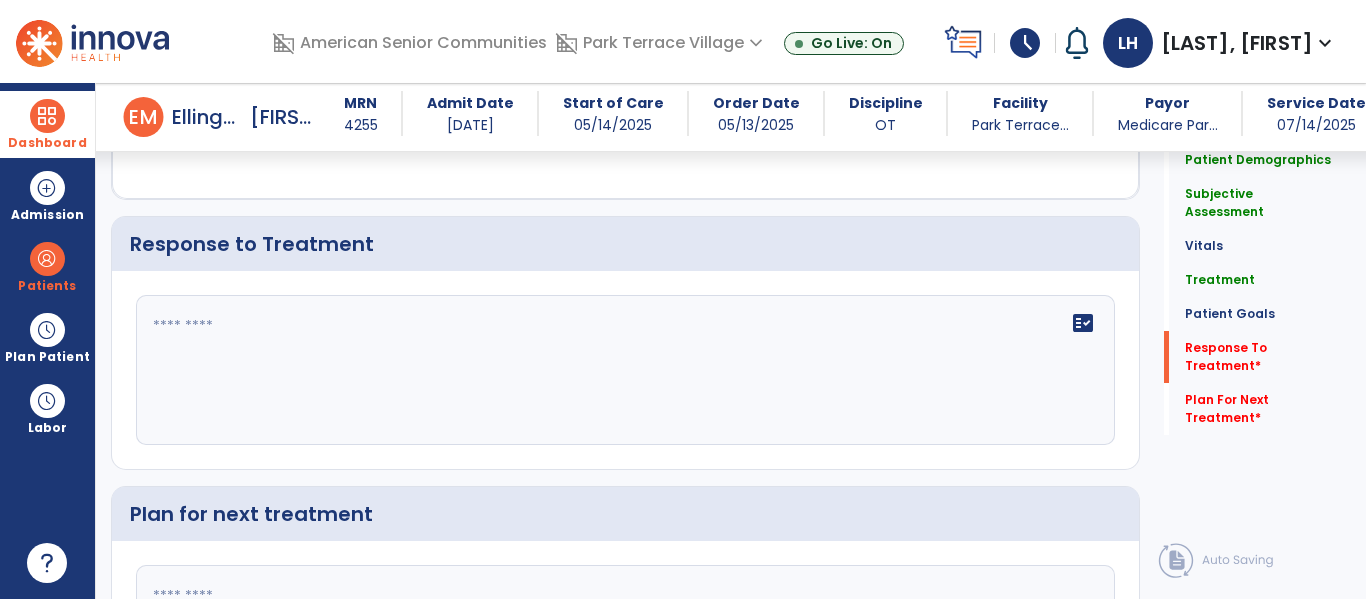 click on "fact_check" 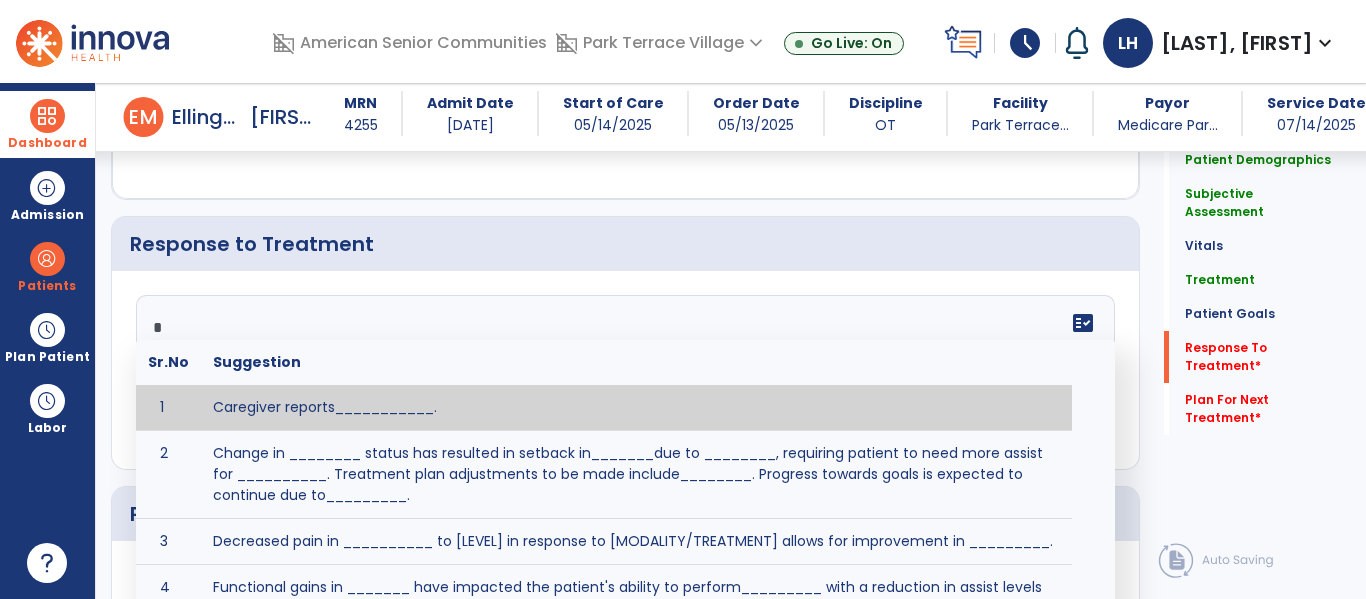 type on "**" 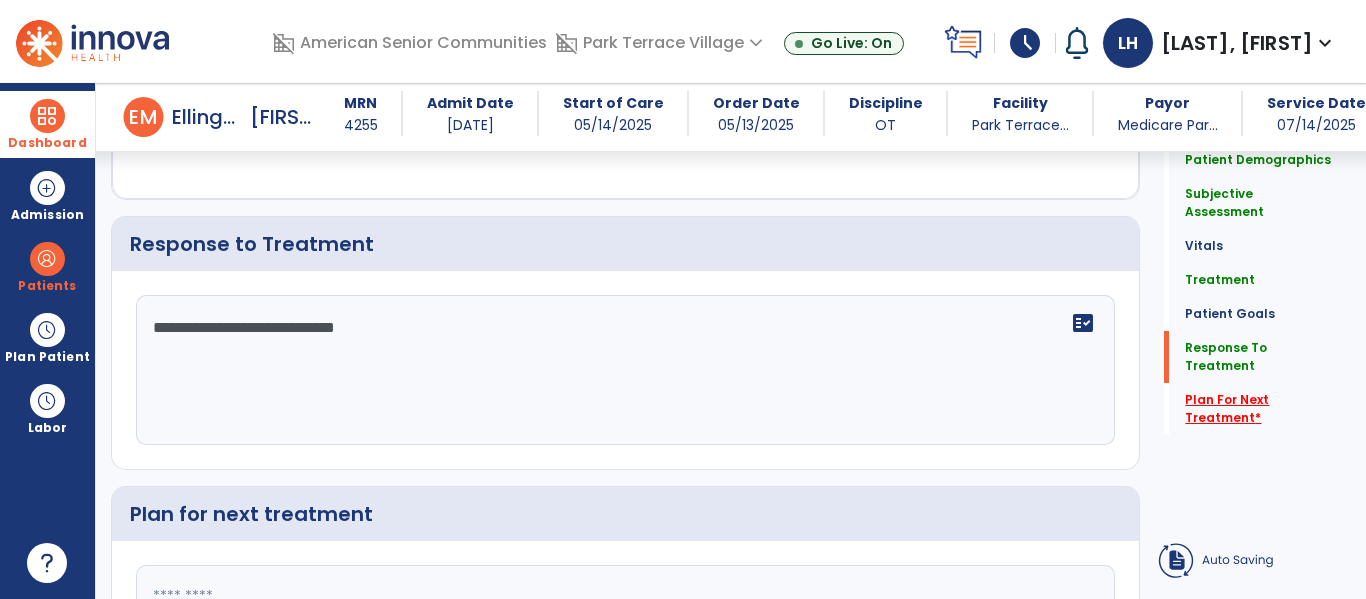 type on "**********" 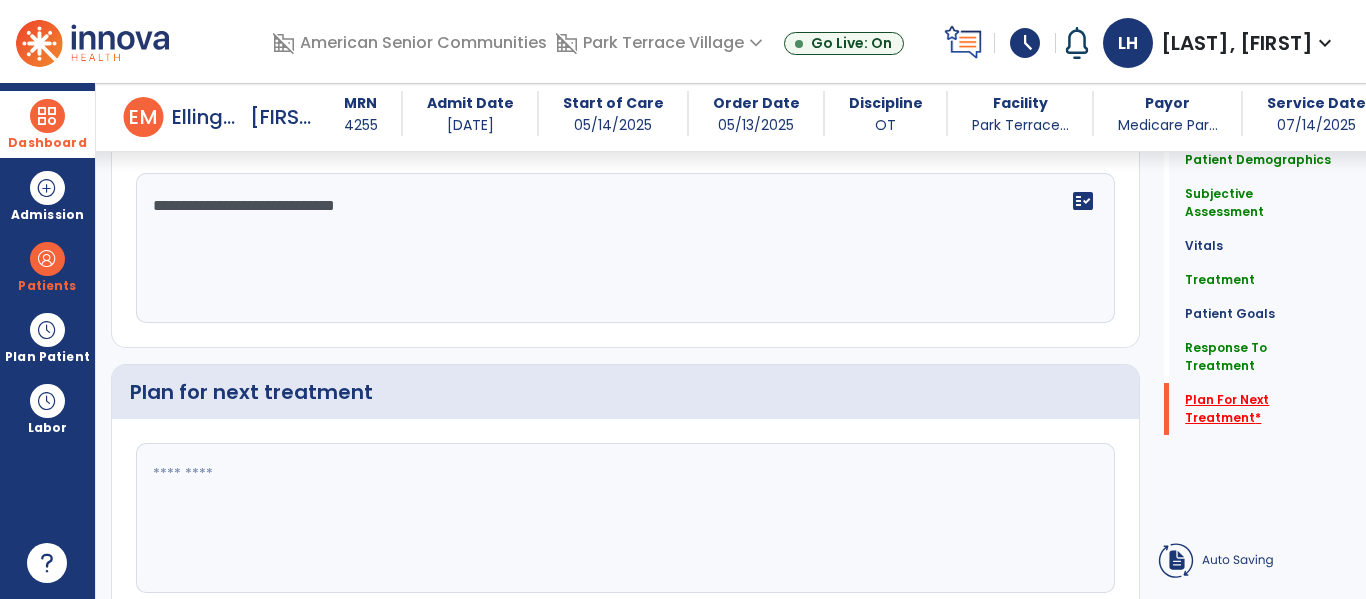 scroll, scrollTop: 3562, scrollLeft: 0, axis: vertical 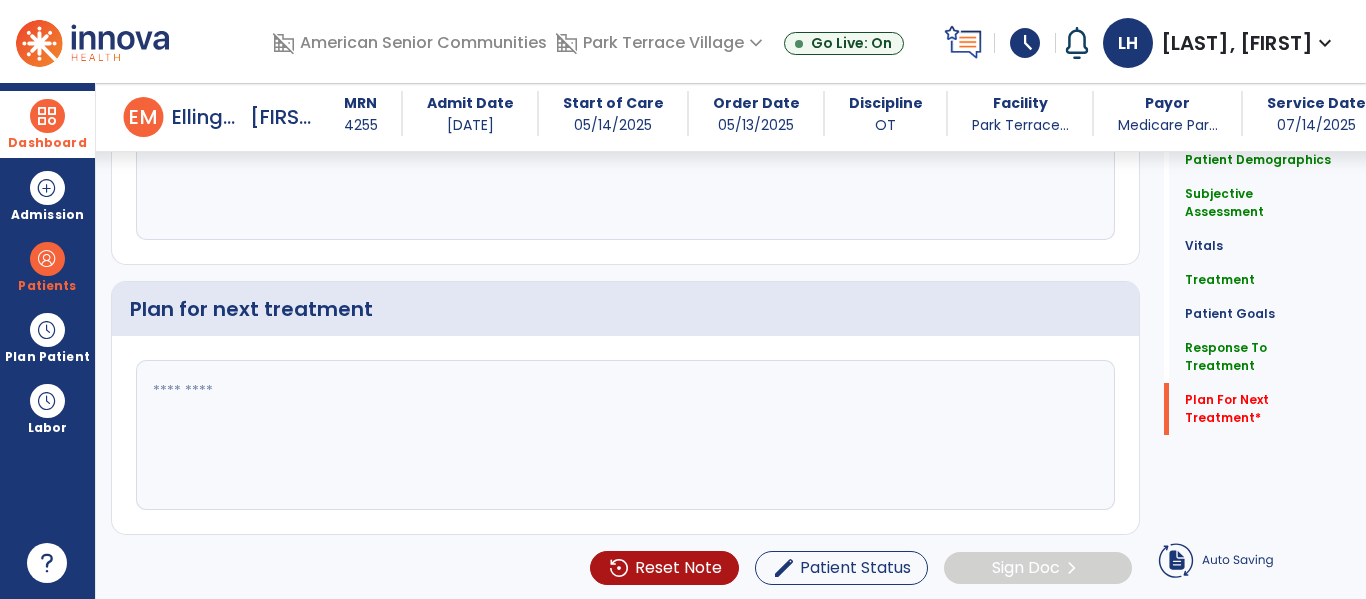click 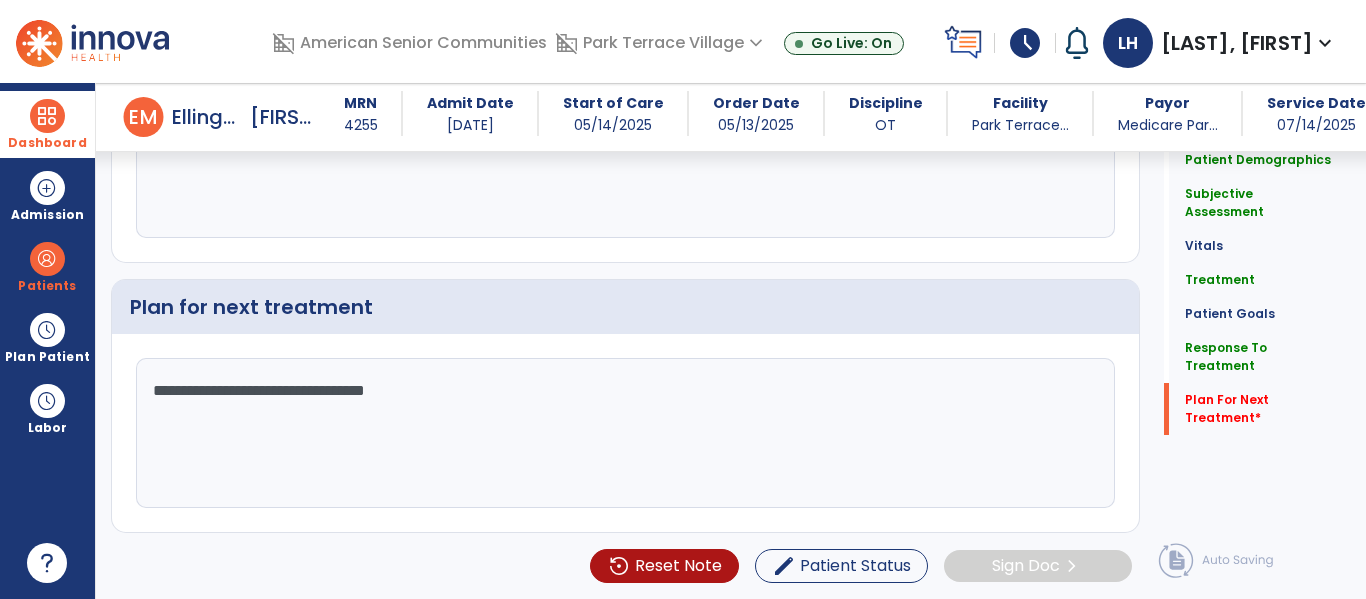 scroll, scrollTop: 3562, scrollLeft: 0, axis: vertical 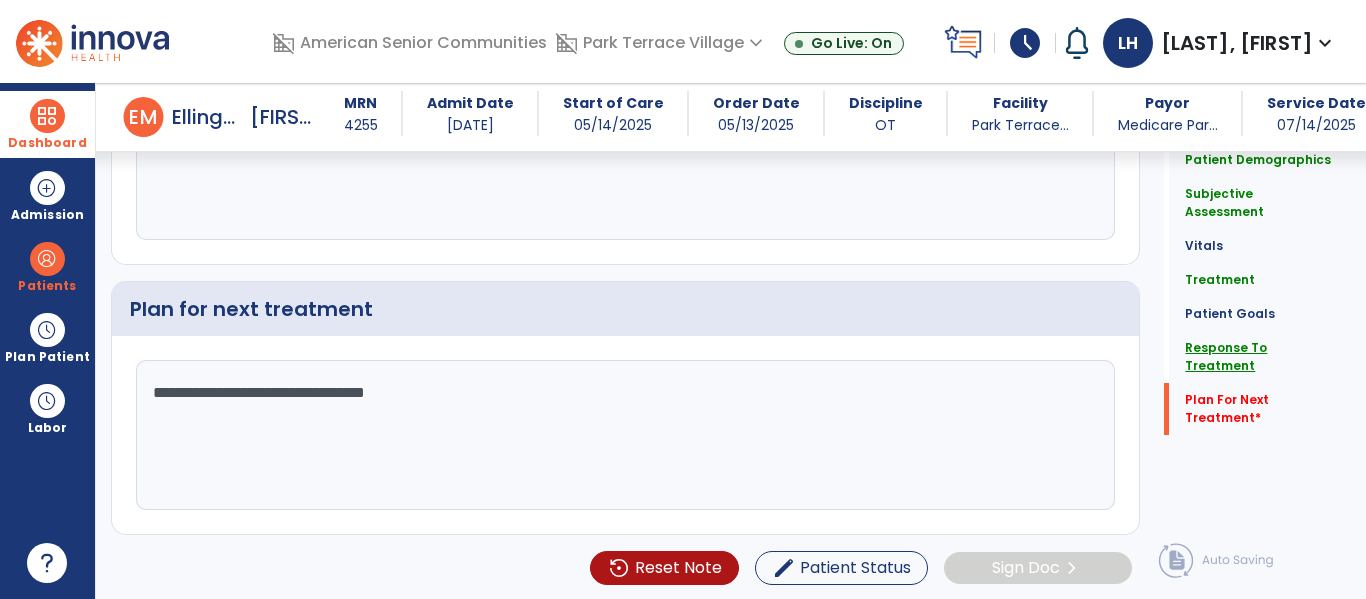 type on "**********" 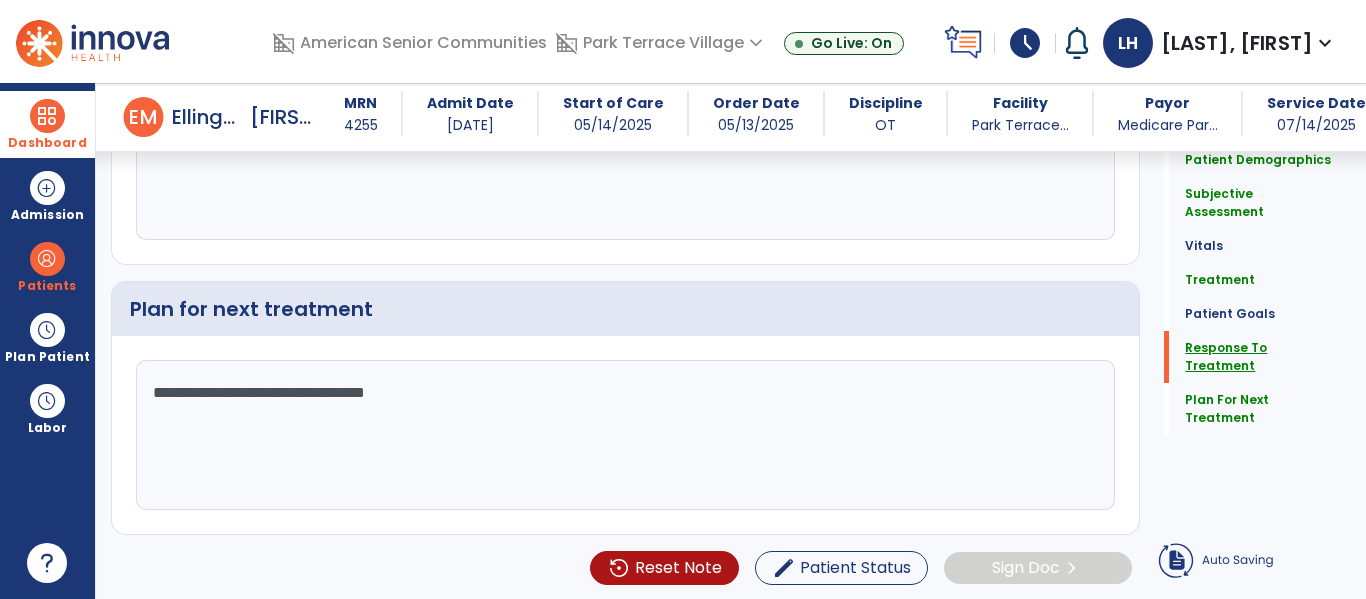 scroll, scrollTop: 3313, scrollLeft: 0, axis: vertical 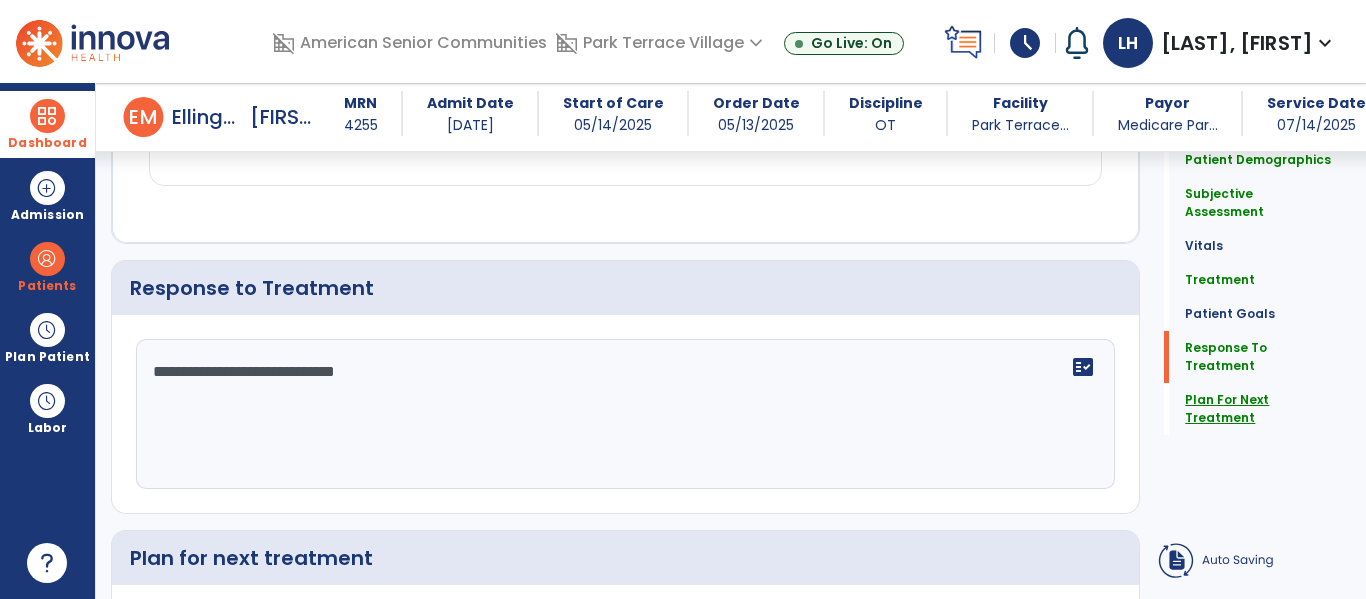 click on "Plan For Next Treatment" 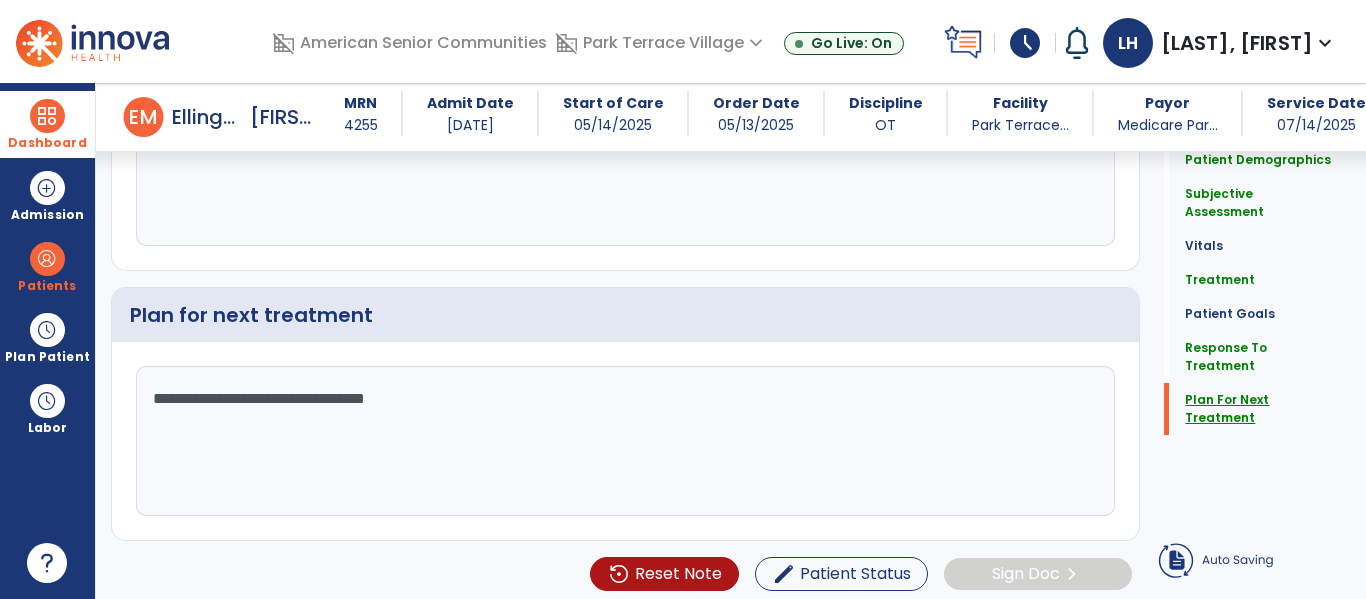 scroll, scrollTop: 3562, scrollLeft: 0, axis: vertical 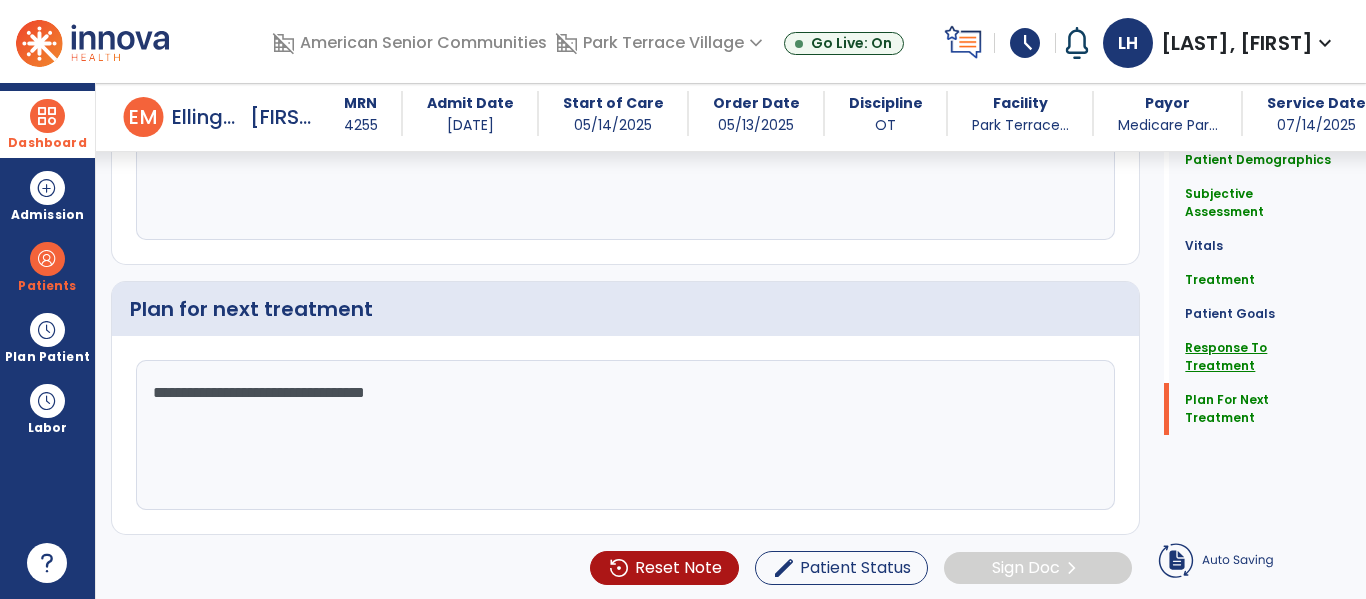 click on "Response To Treatment" 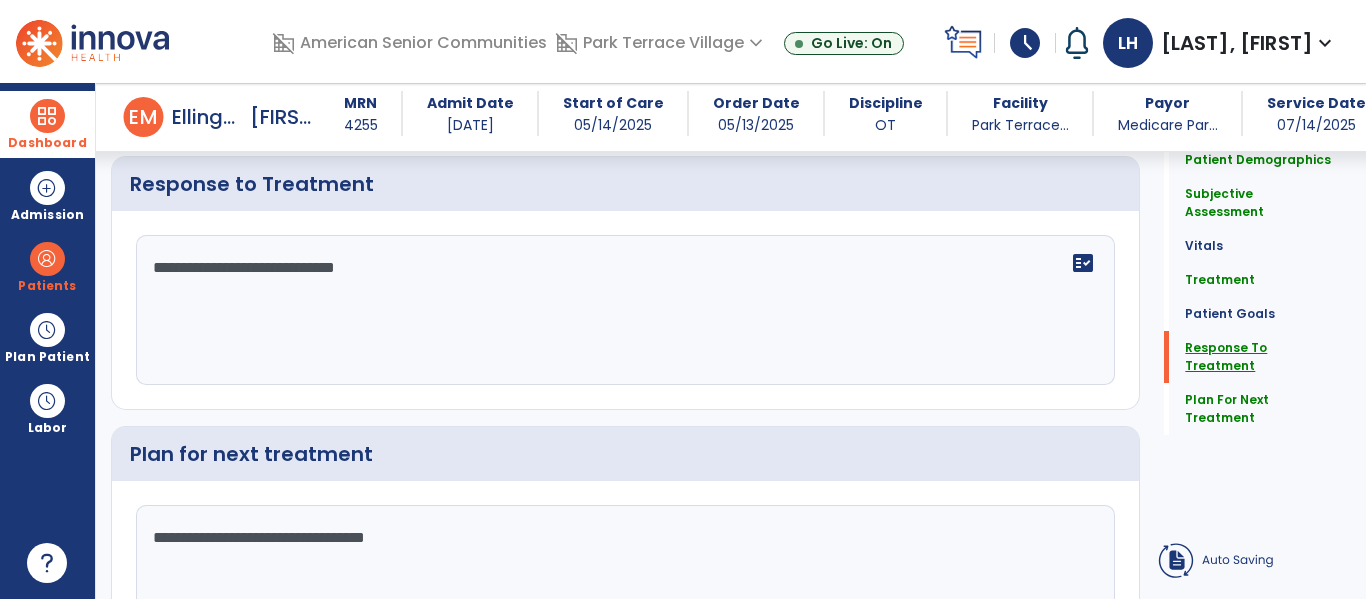 scroll, scrollTop: 3357, scrollLeft: 0, axis: vertical 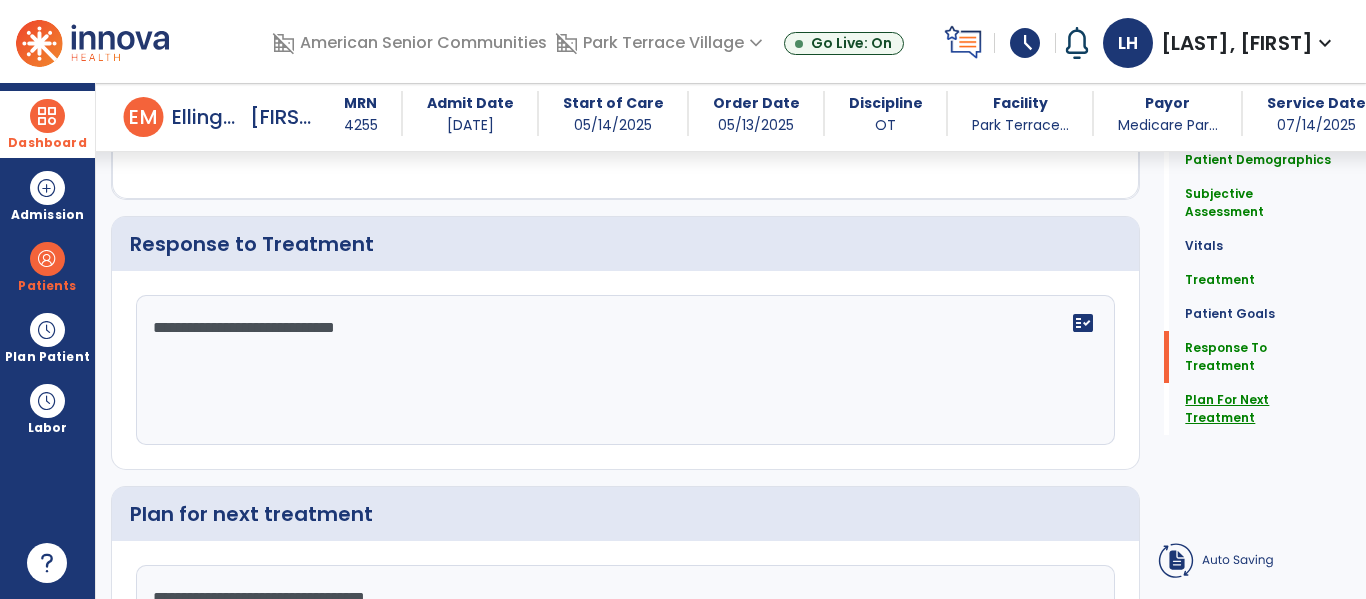 click on "Plan For Next Treatment" 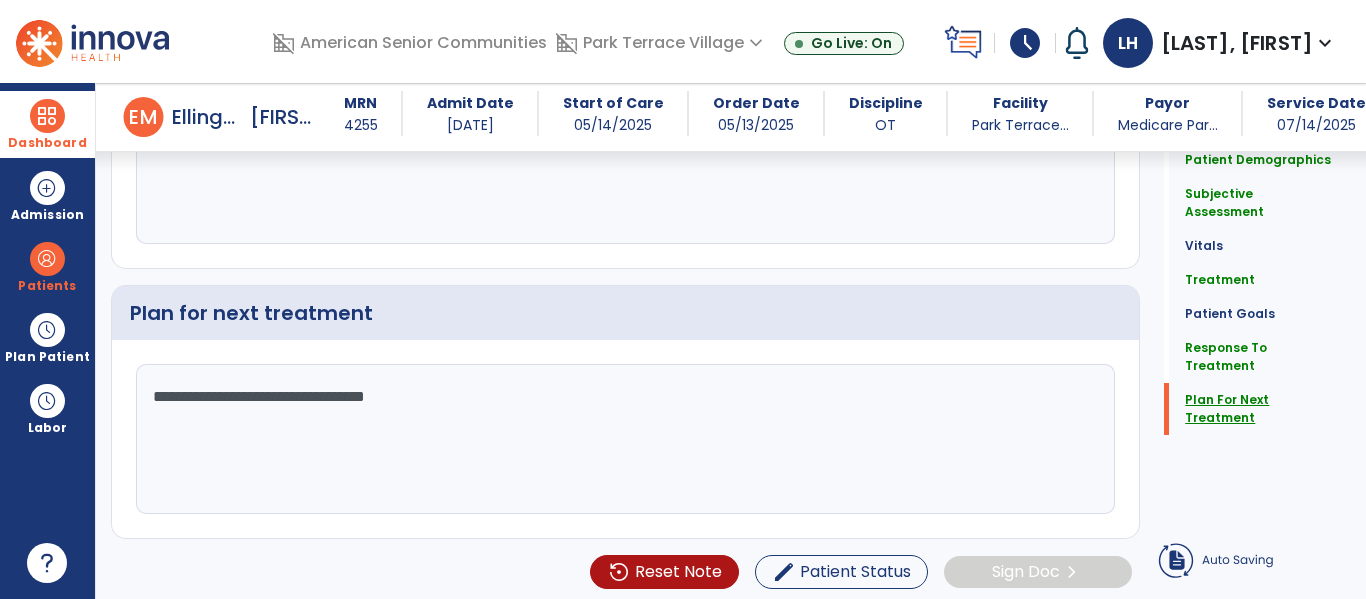 scroll, scrollTop: 3562, scrollLeft: 0, axis: vertical 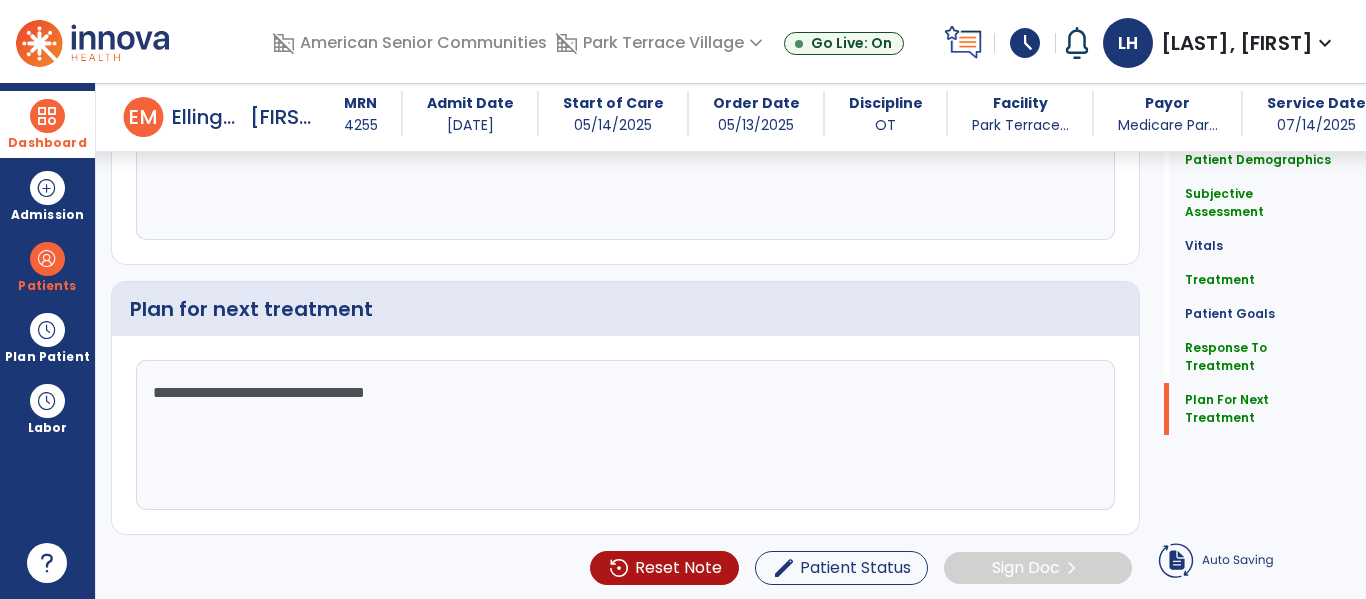 click at bounding box center (47, 116) 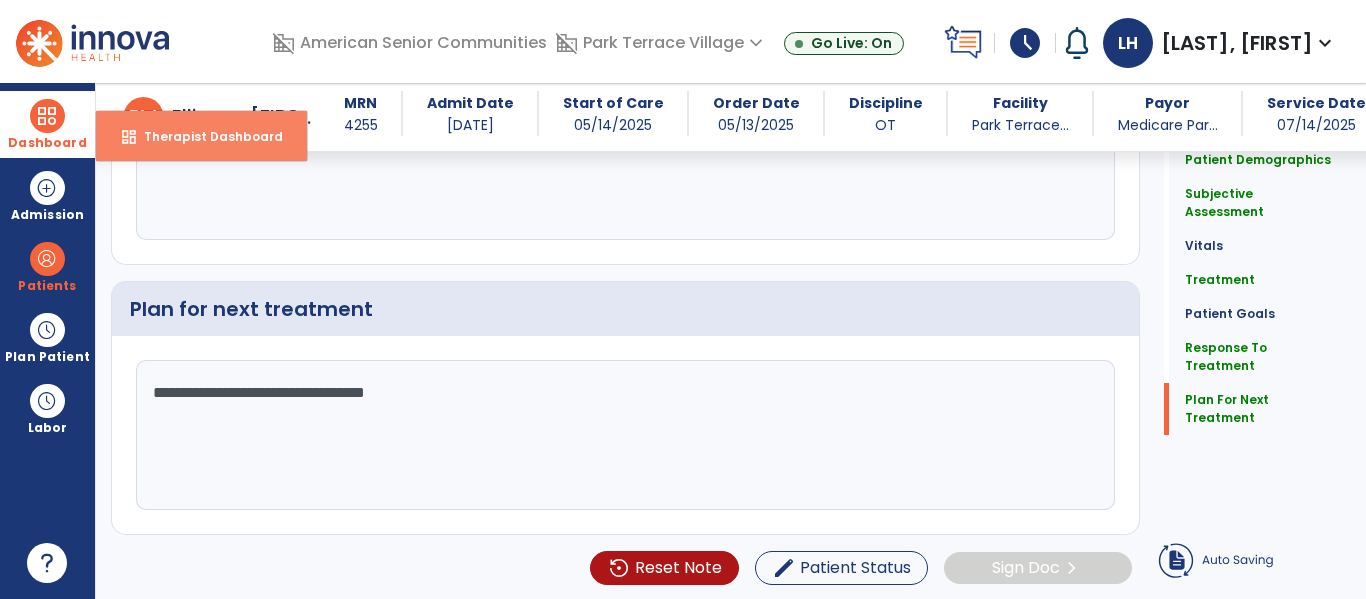 click on "Therapist Dashboard" at bounding box center (205, 136) 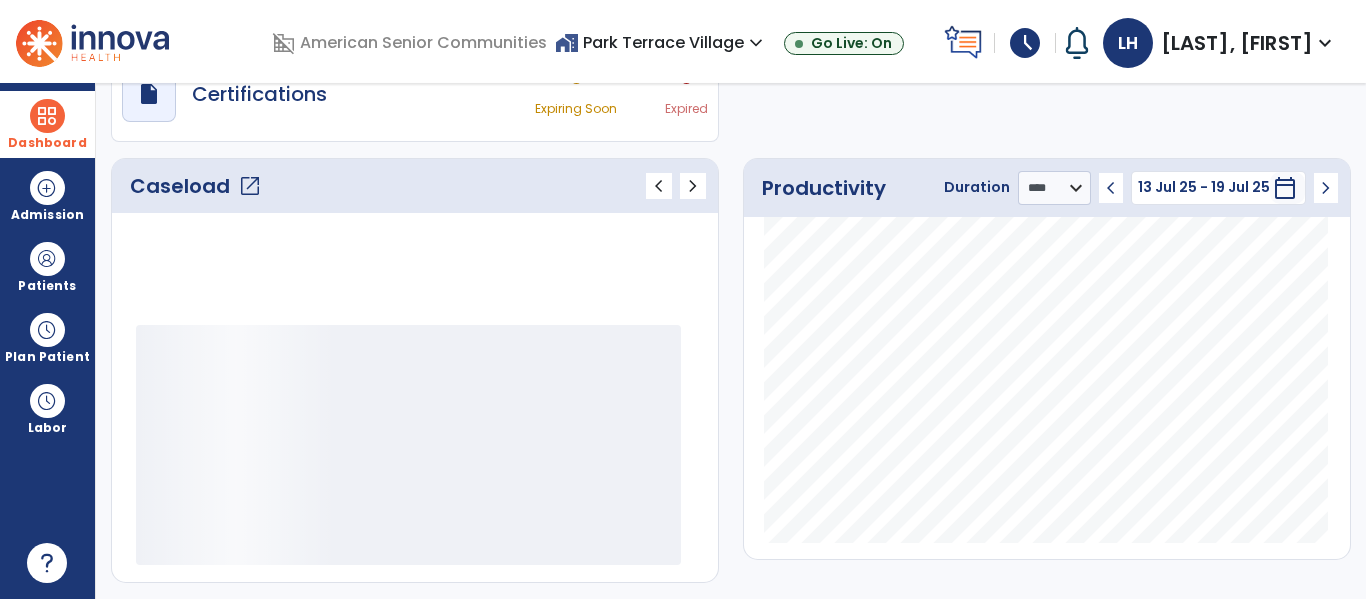 scroll, scrollTop: 276, scrollLeft: 0, axis: vertical 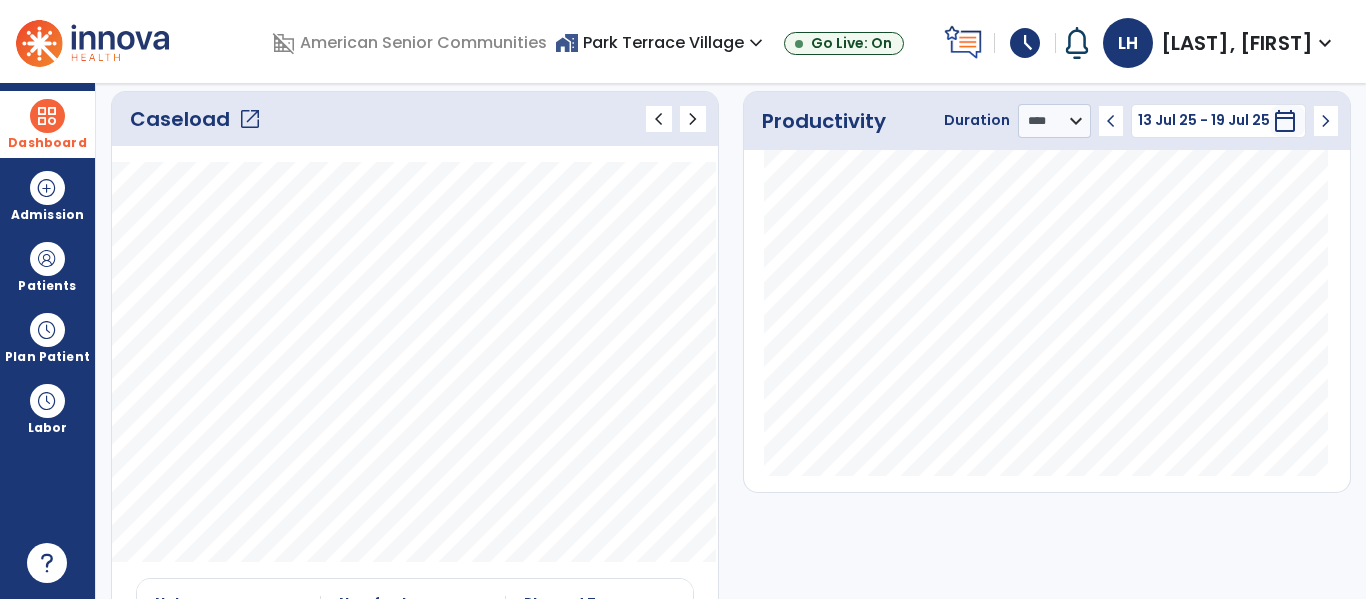 click on "open_in_new" 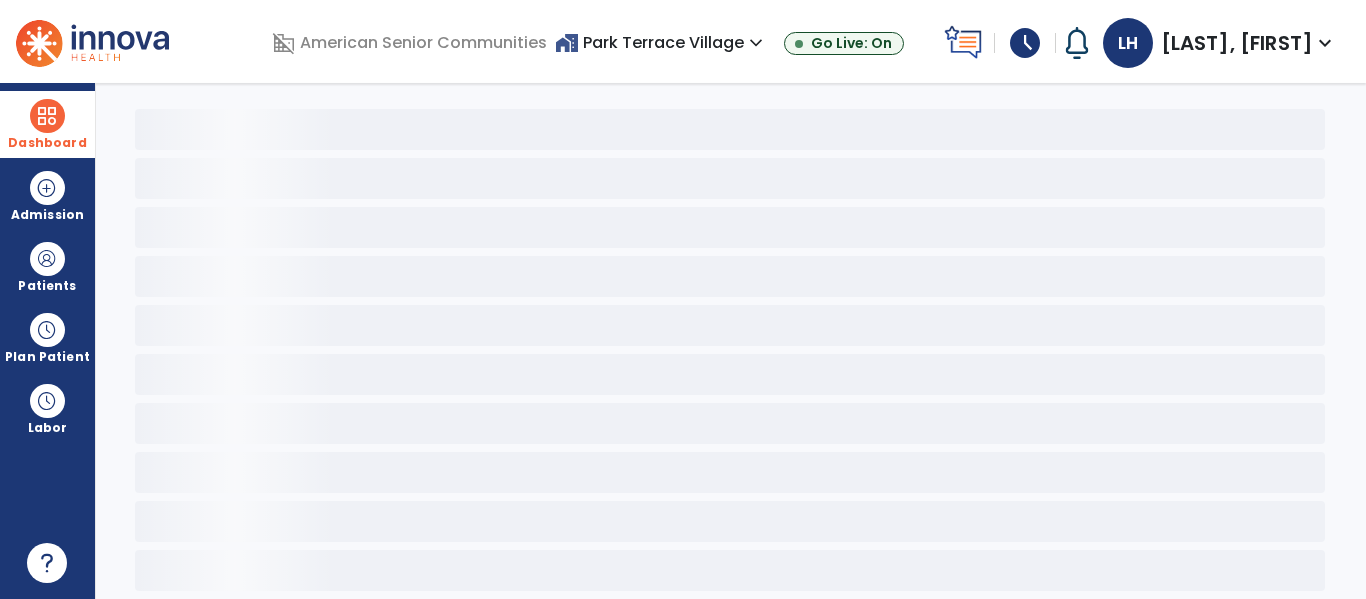 scroll, scrollTop: 78, scrollLeft: 0, axis: vertical 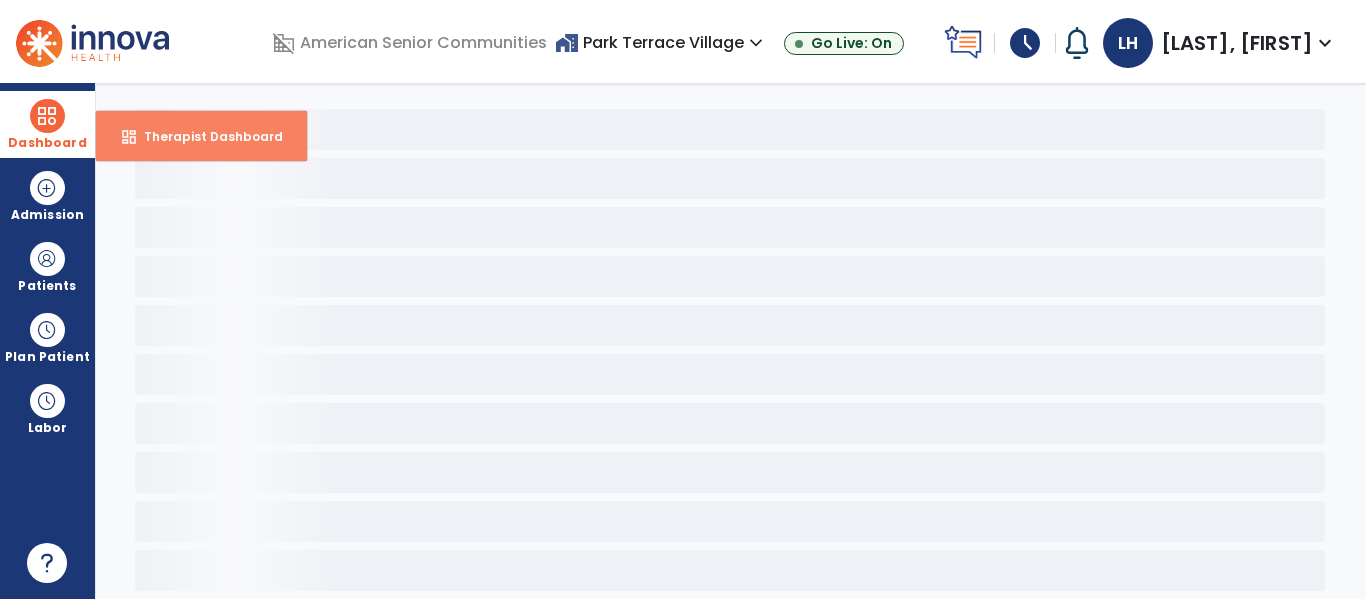 click on "Therapist Dashboard" at bounding box center [205, 136] 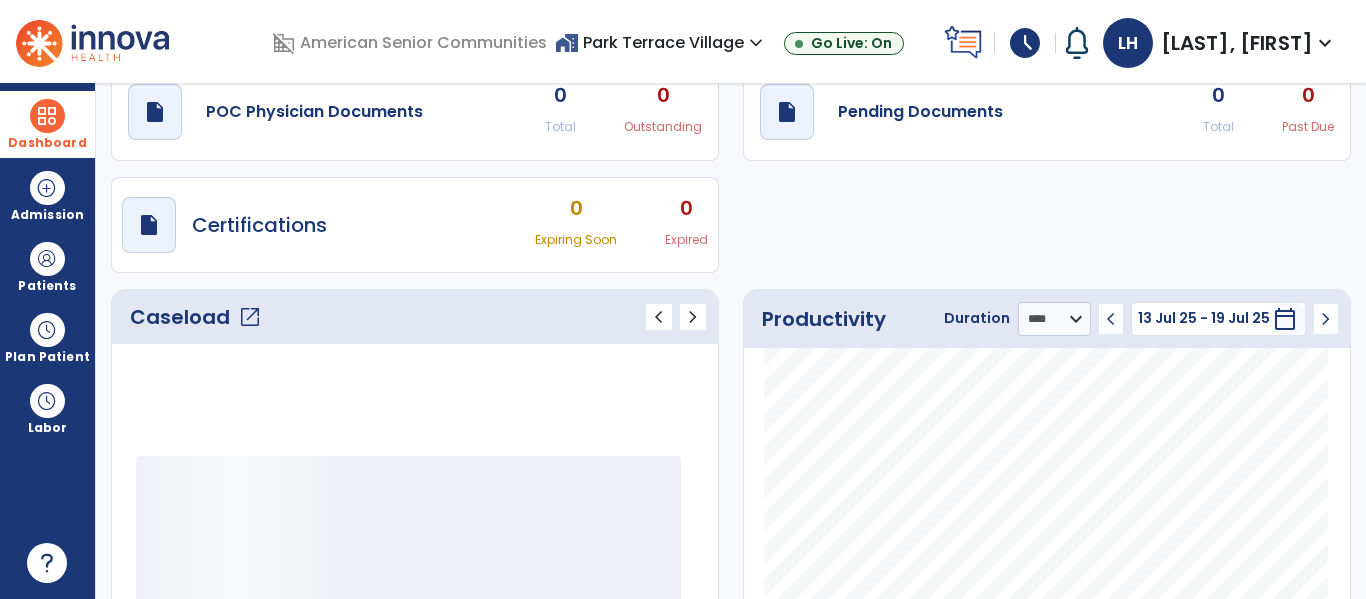 click on "open_in_new" 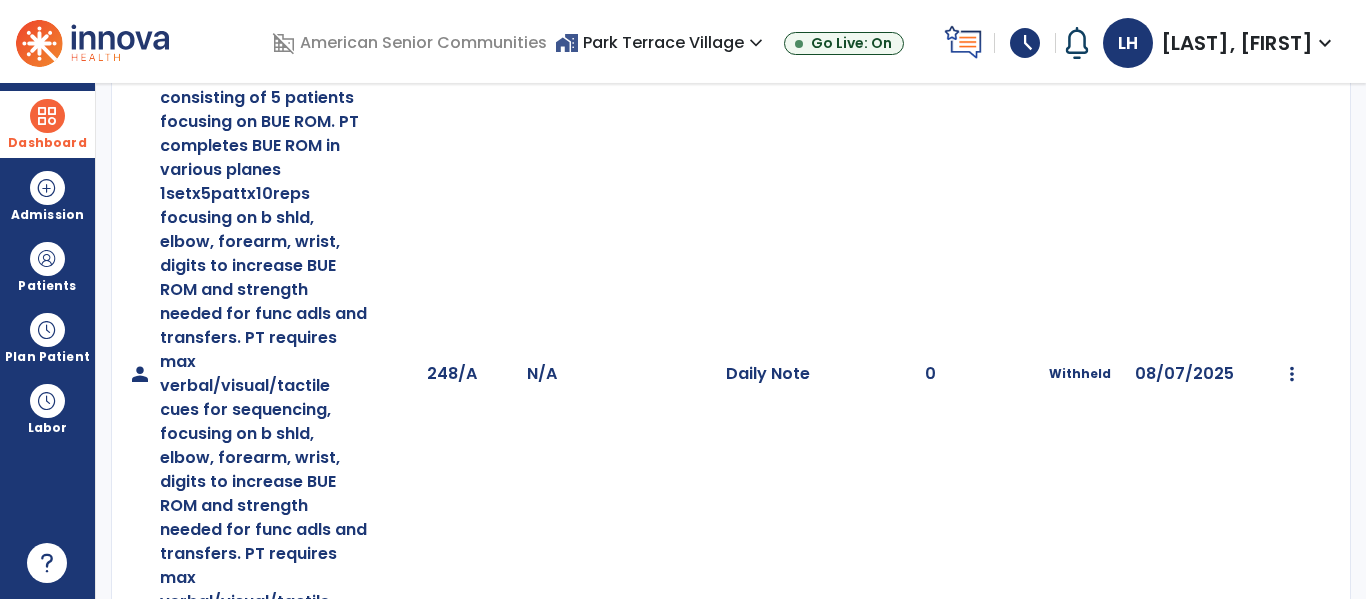 scroll, scrollTop: 413, scrollLeft: 0, axis: vertical 